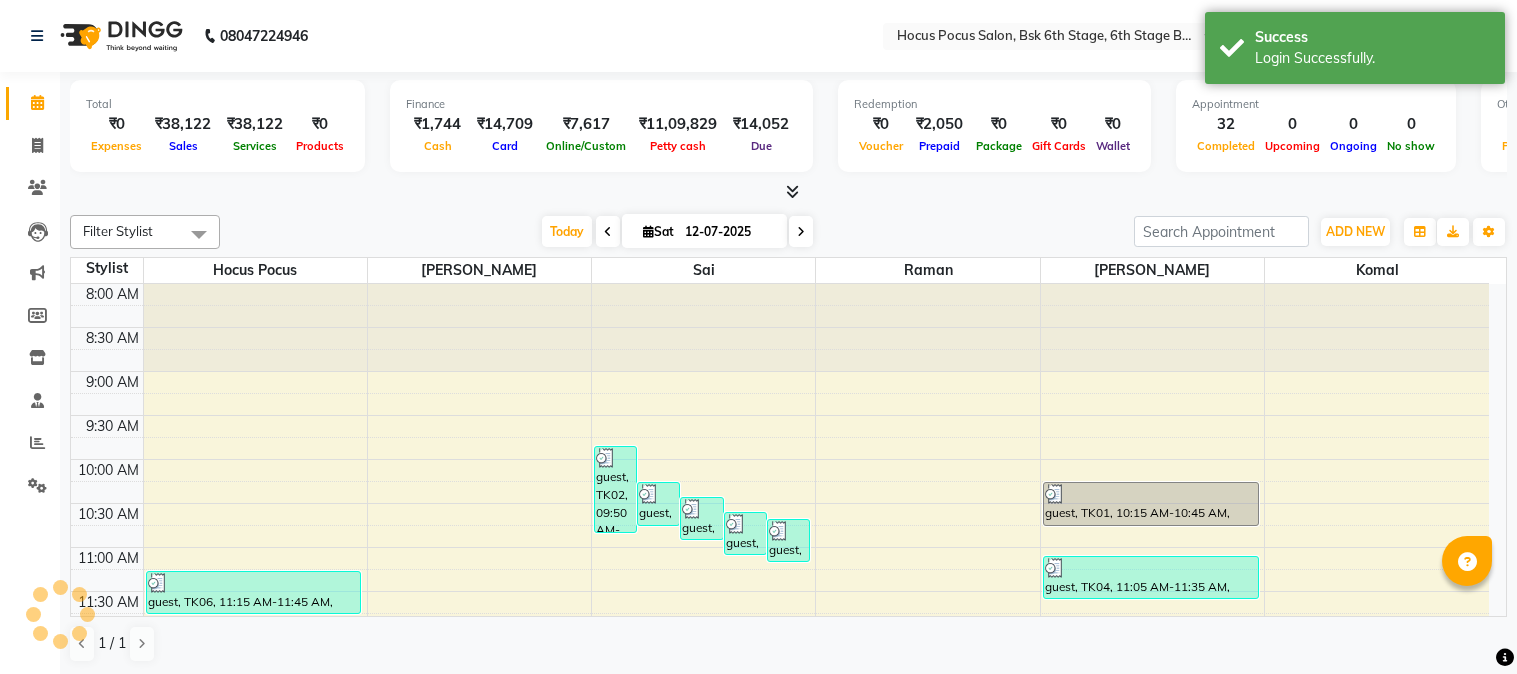scroll, scrollTop: 0, scrollLeft: 0, axis: both 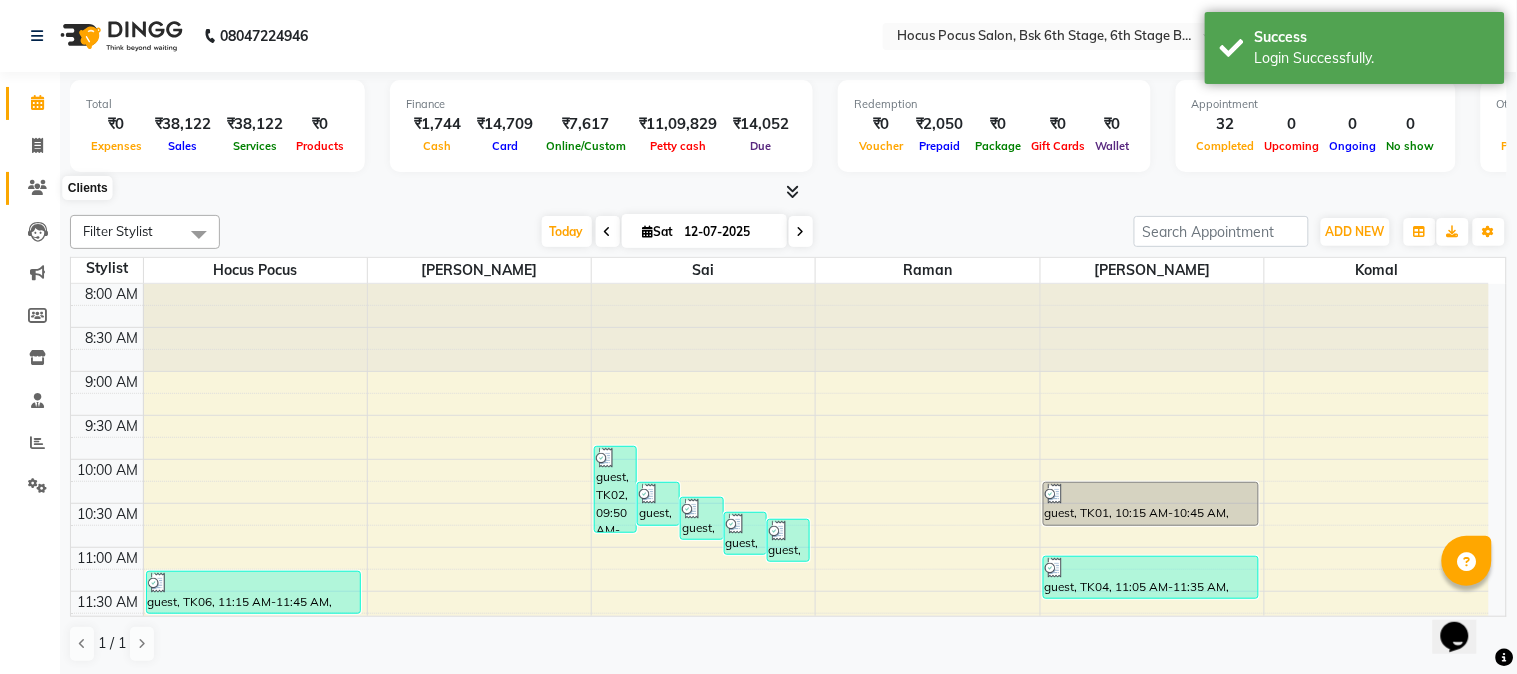 click 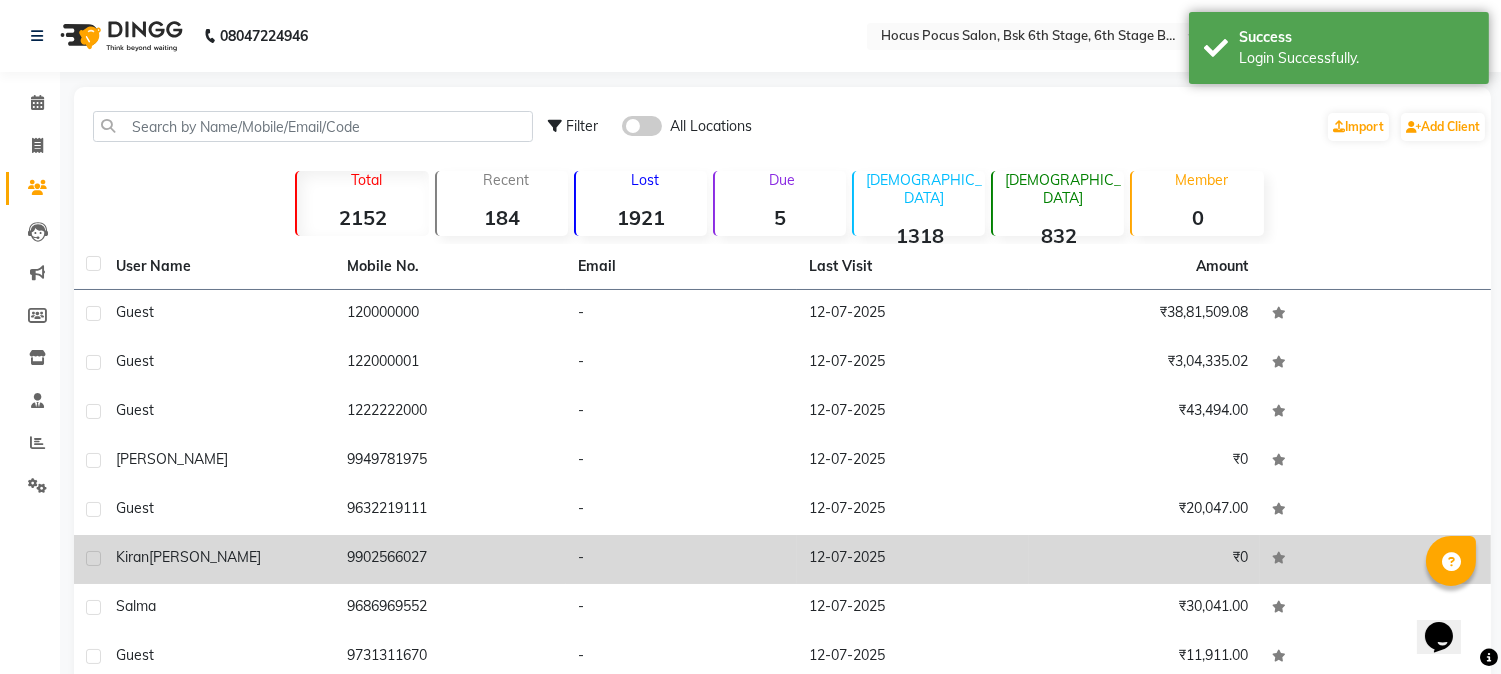 click on "Kiran  Kumar" 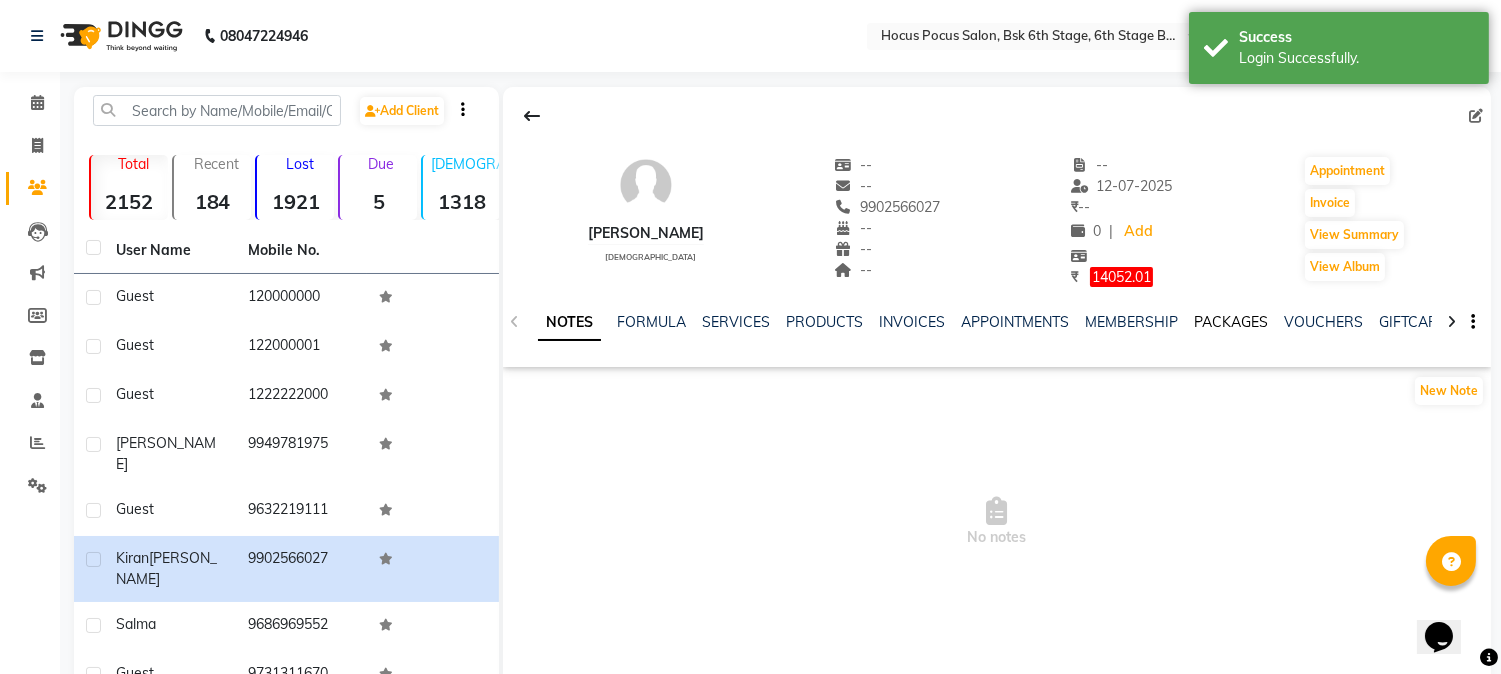 click on "PACKAGES" 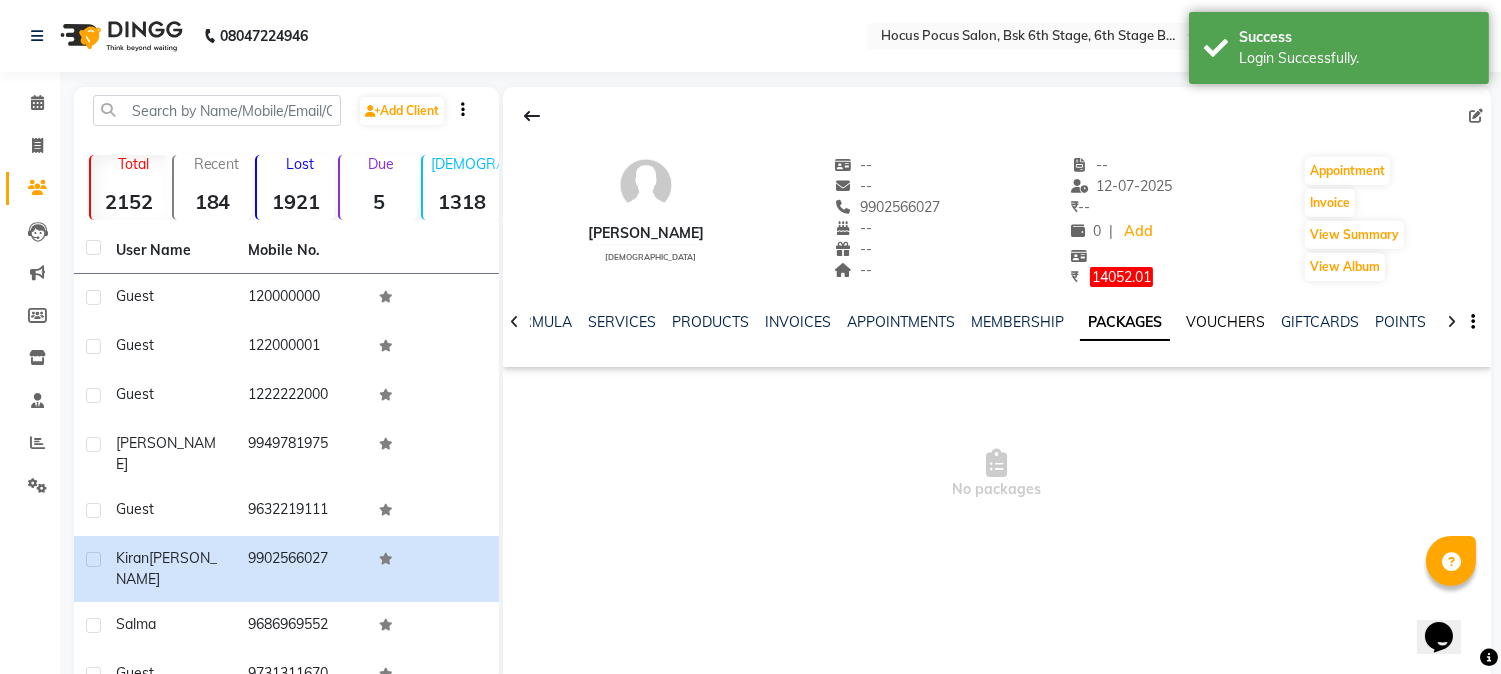 click on "VOUCHERS" 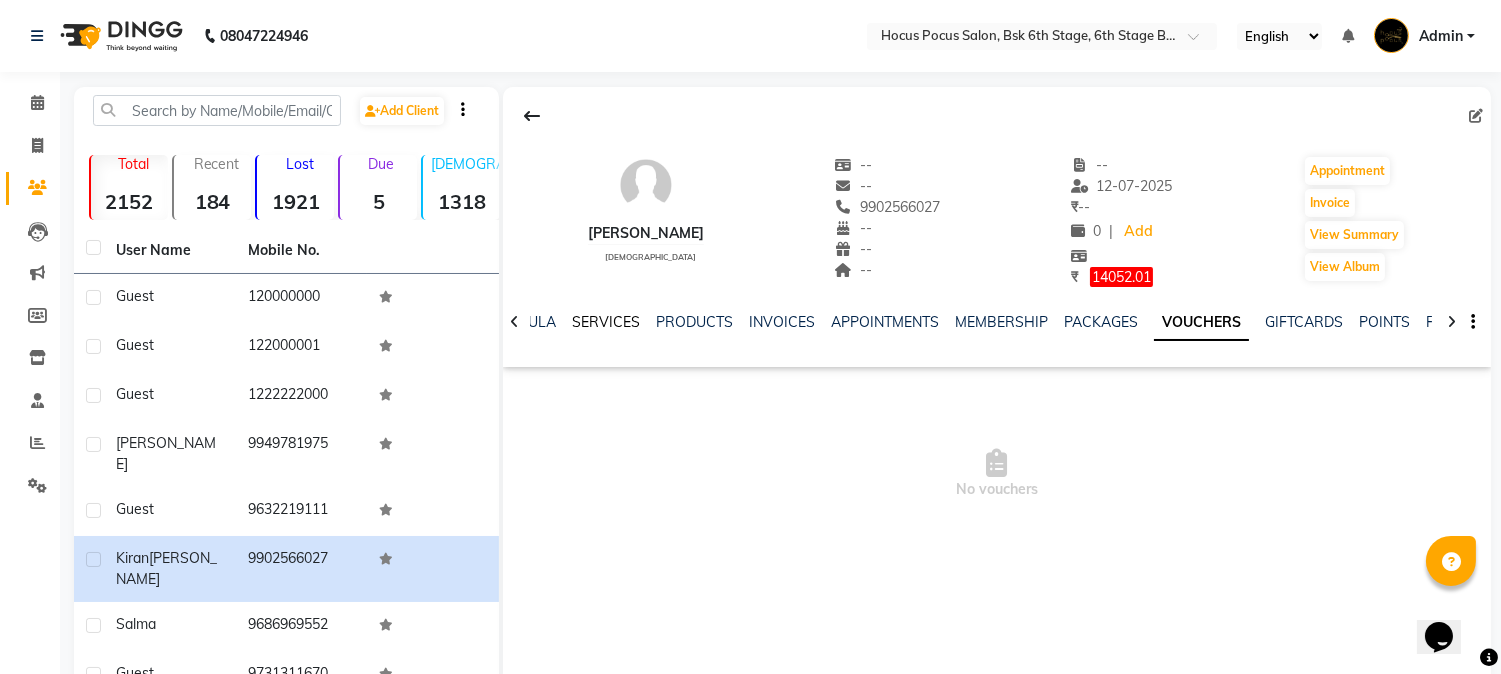 click on "SERVICES" 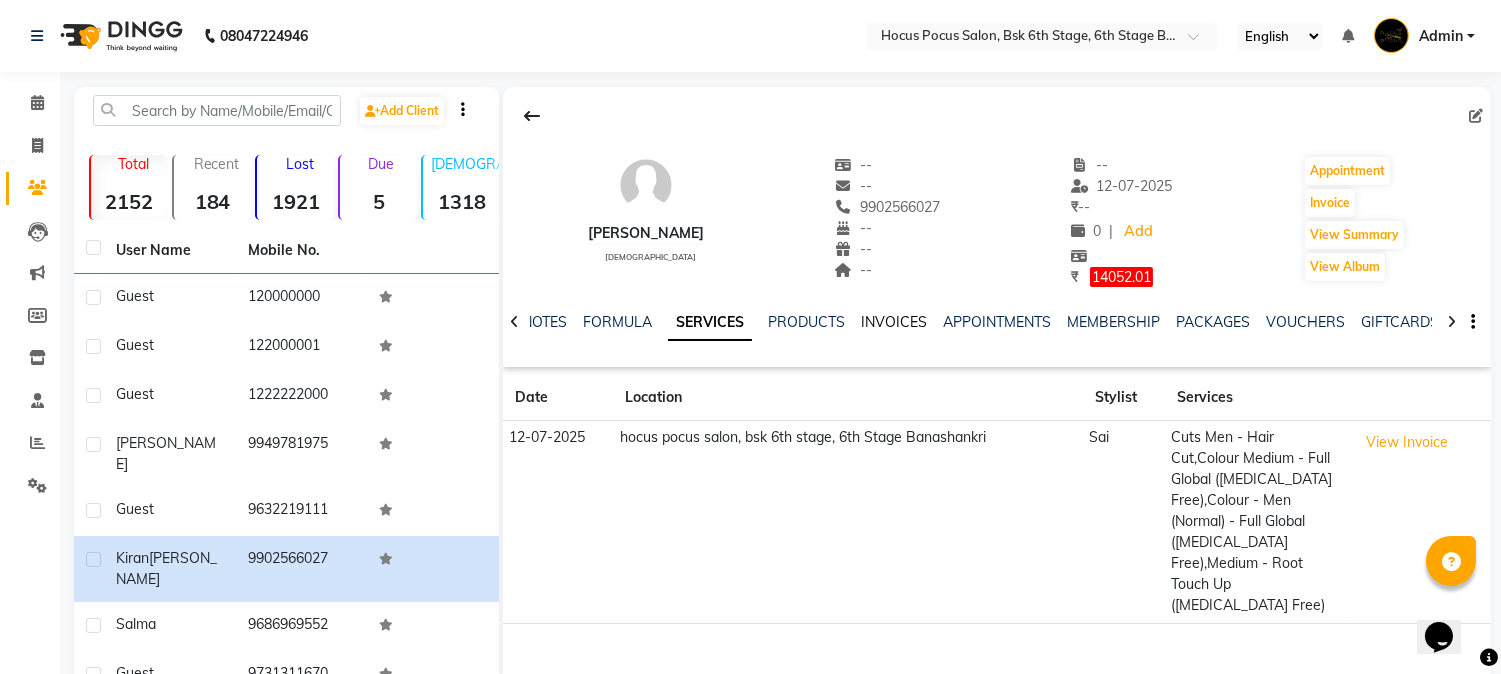 click on "INVOICES" 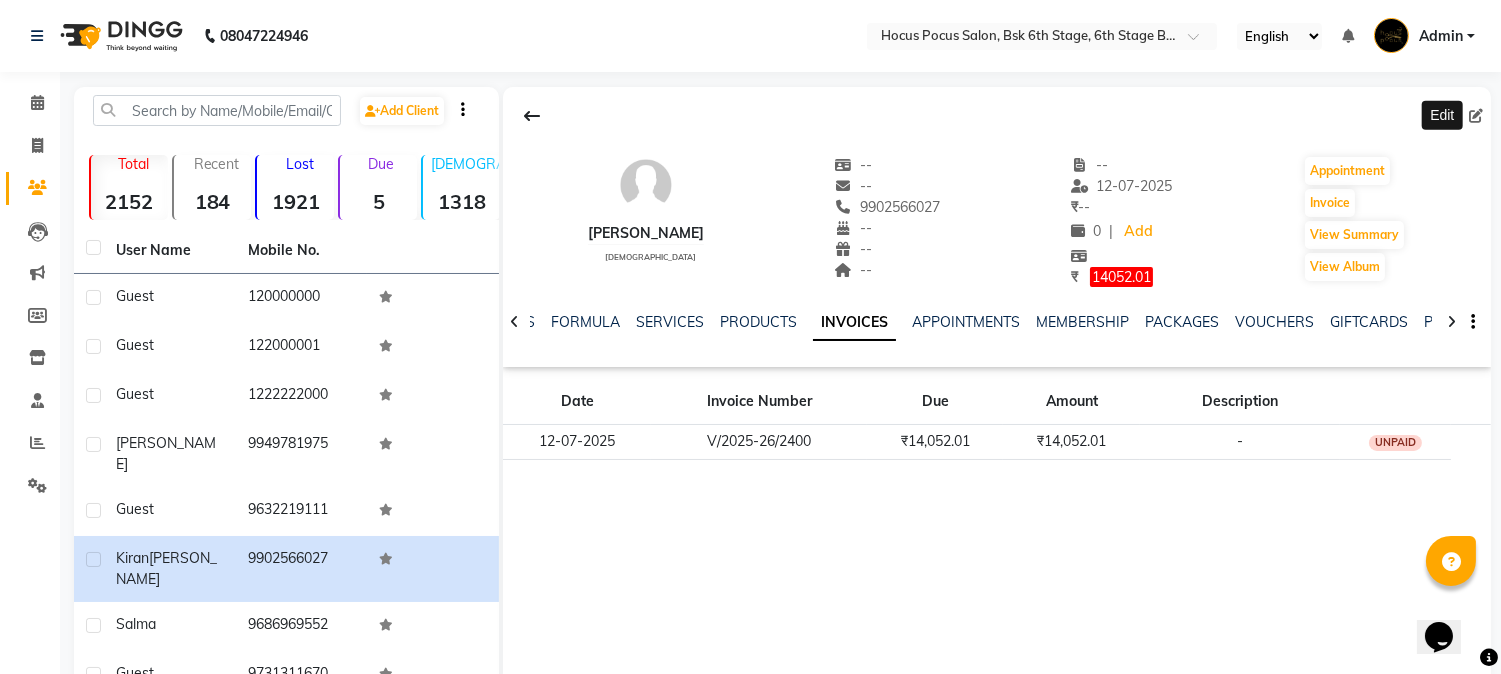 click 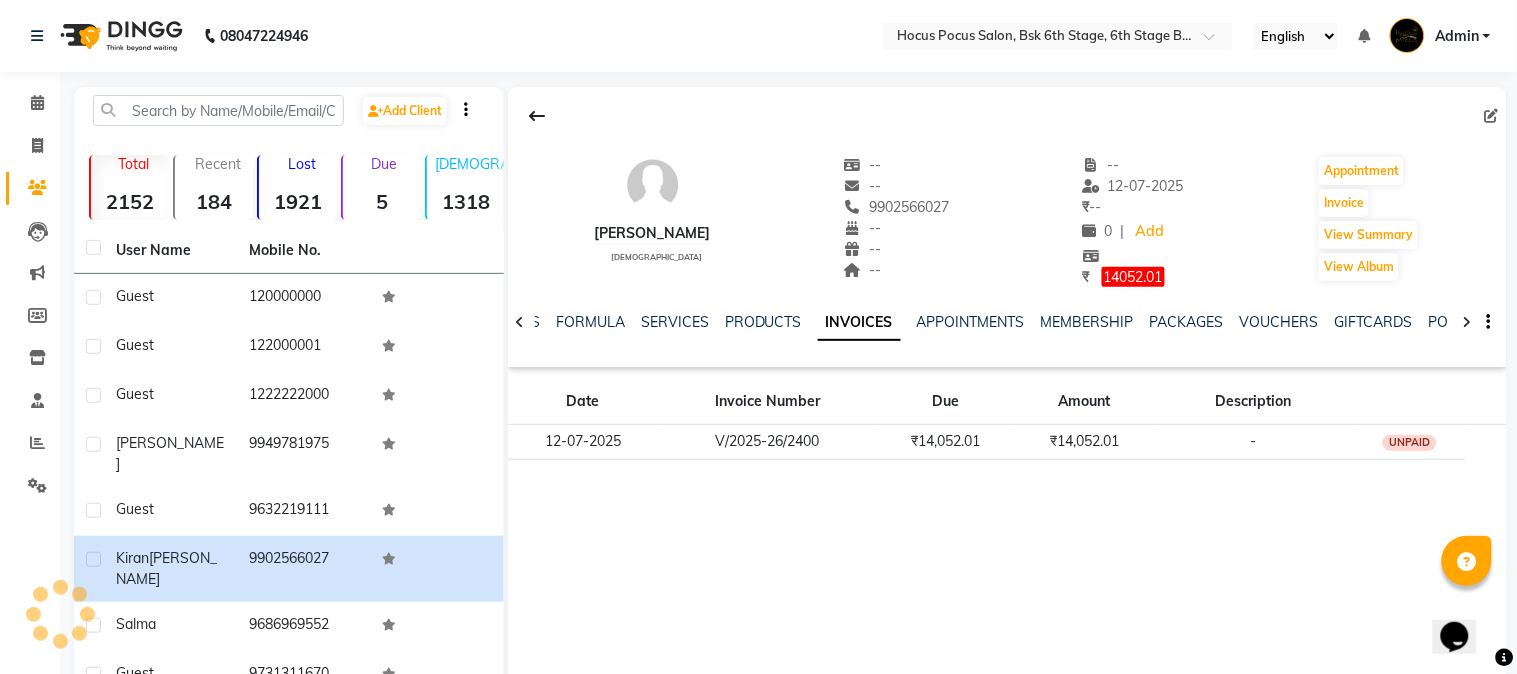 select on "male" 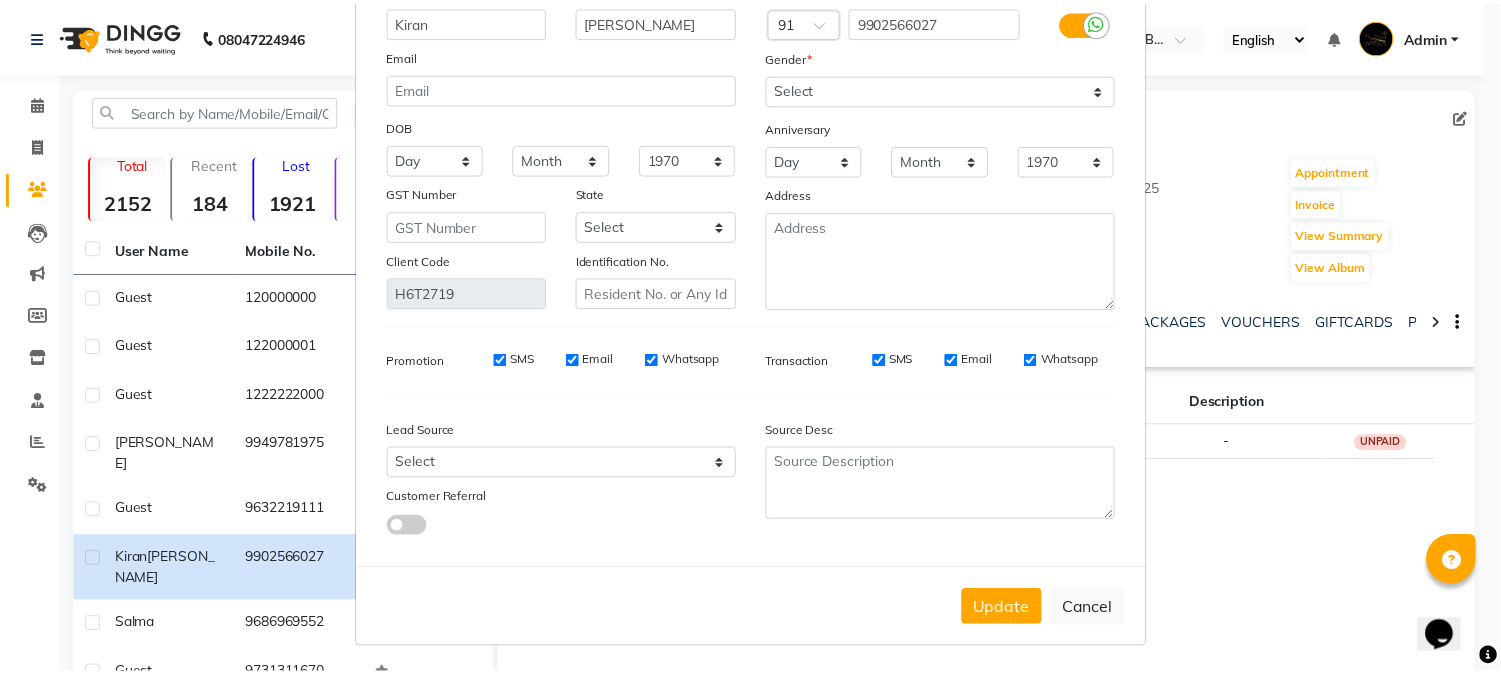 scroll, scrollTop: 141, scrollLeft: 0, axis: vertical 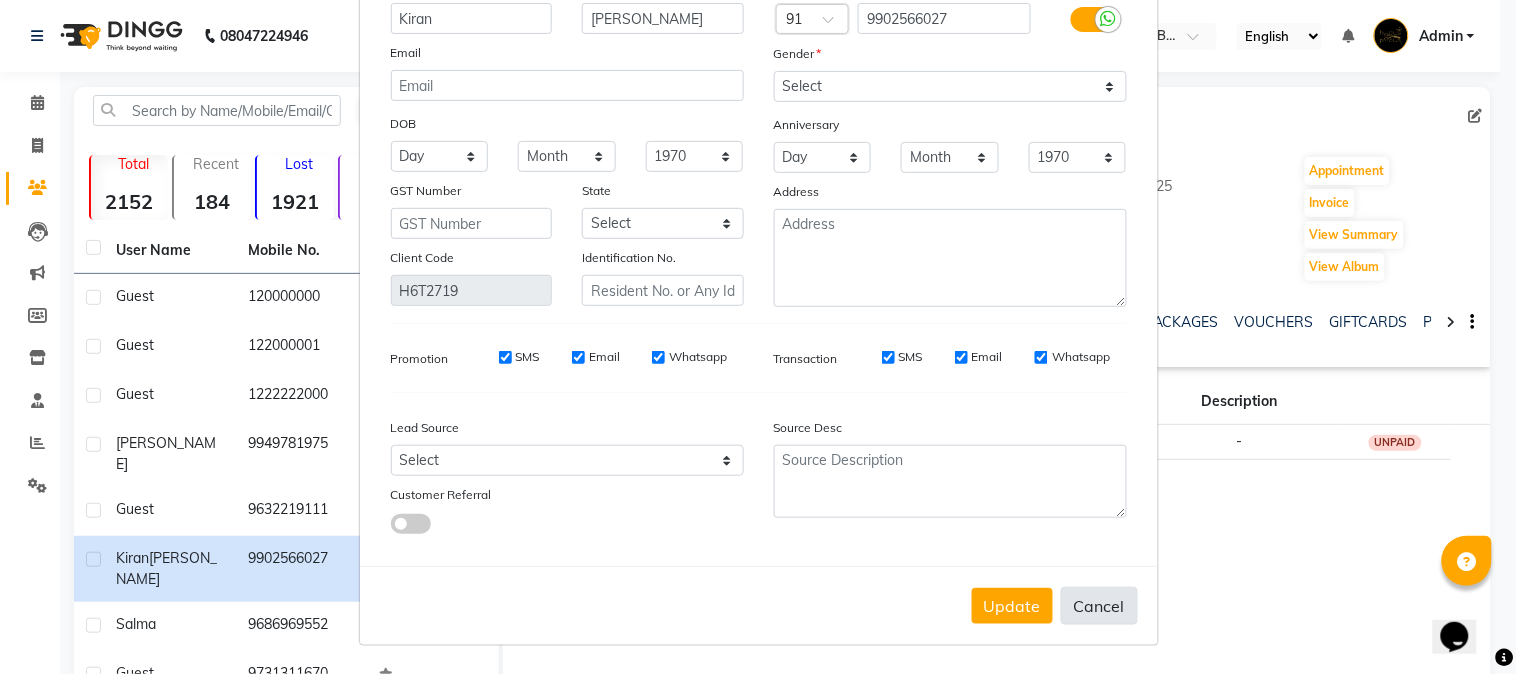 click on "Cancel" at bounding box center [1099, 606] 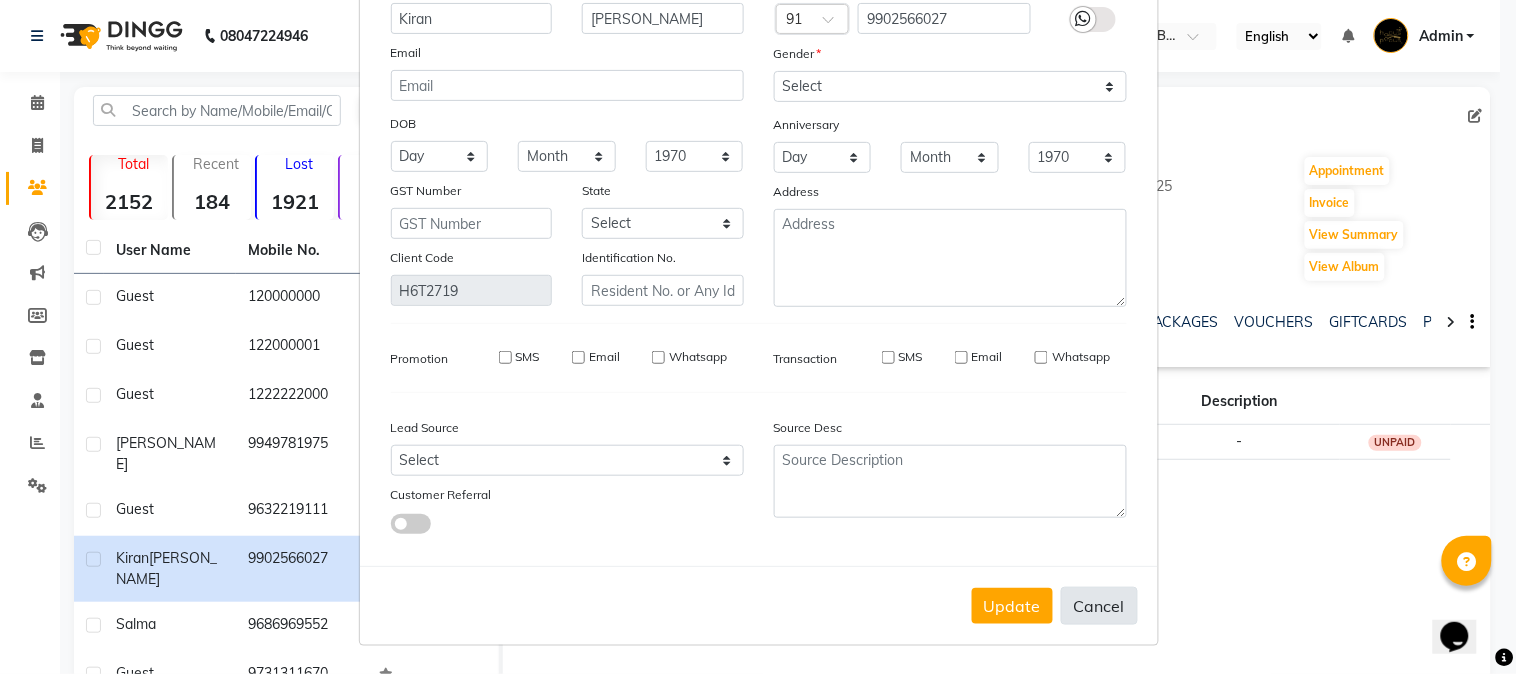 type 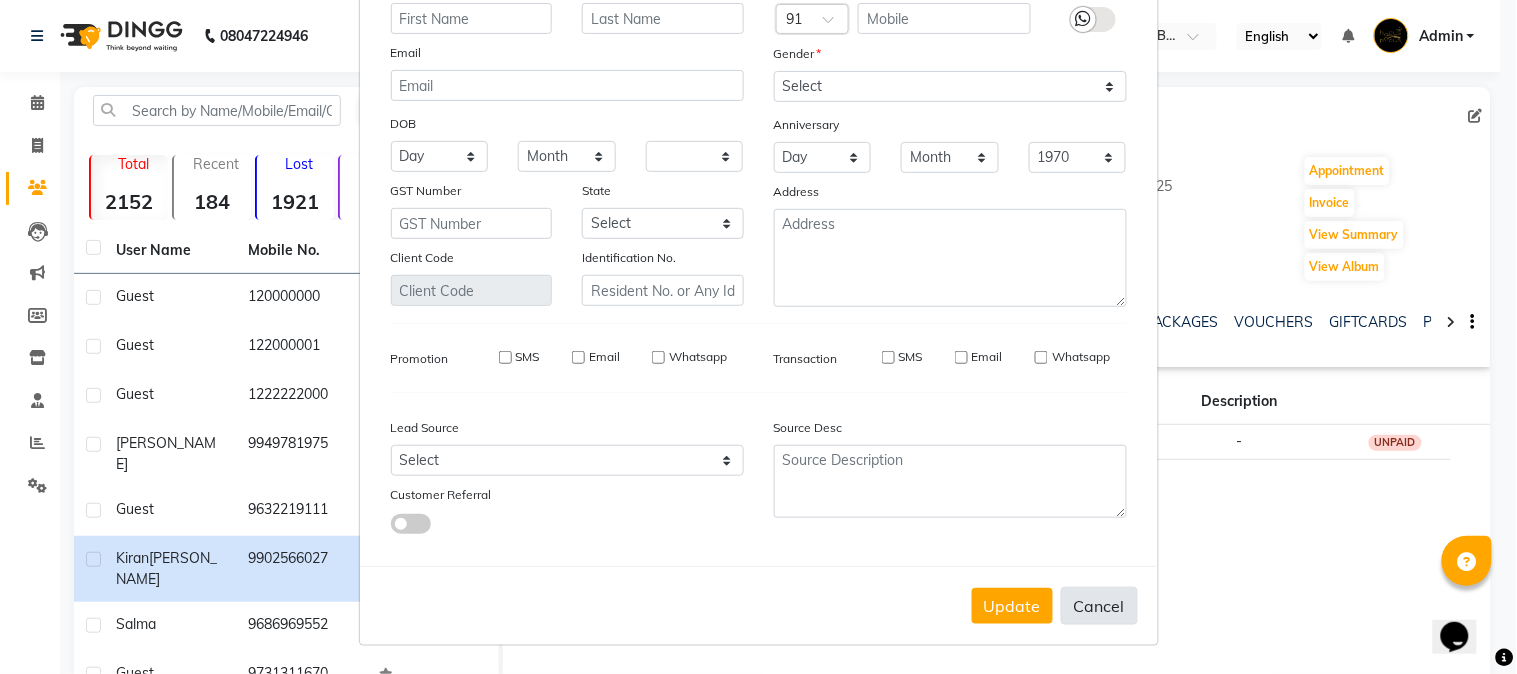 select 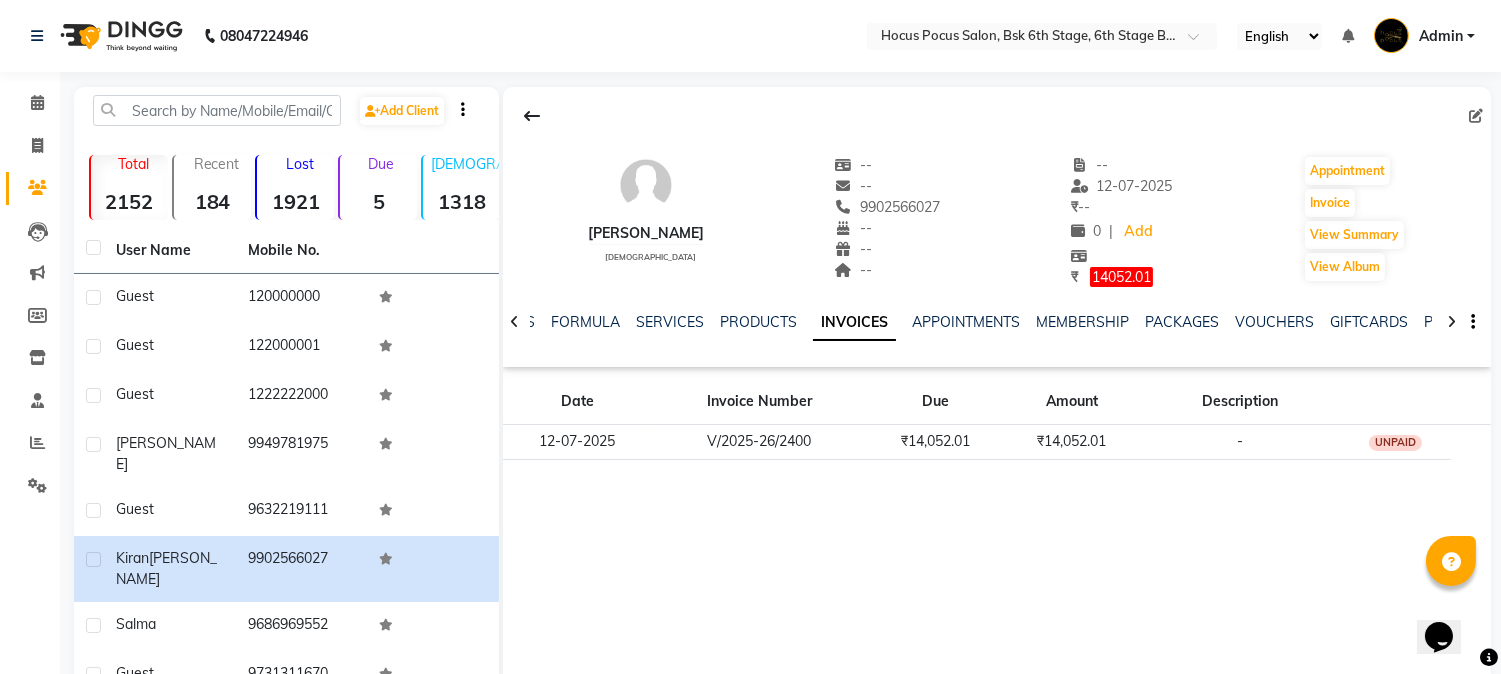 click on "Edit  Kiran Kumar   male  --   --   9902566027  --  --  --  -- 12-07-2025 ₹    -- 0 |  Add  ₹     14052.01  Appointment   Invoice  View Summary  View Album  NOTES FORMULA SERVICES PRODUCTS INVOICES APPOINTMENTS MEMBERSHIP PACKAGES VOUCHERS GIFTCARDS POINTS FORMS FAMILY CARDS WALLET Date Invoice Number Due Amount Description 12-07-2025 V/2025-26/2400 ₹14,052.01 ₹14,052.01 -  UNPAID" 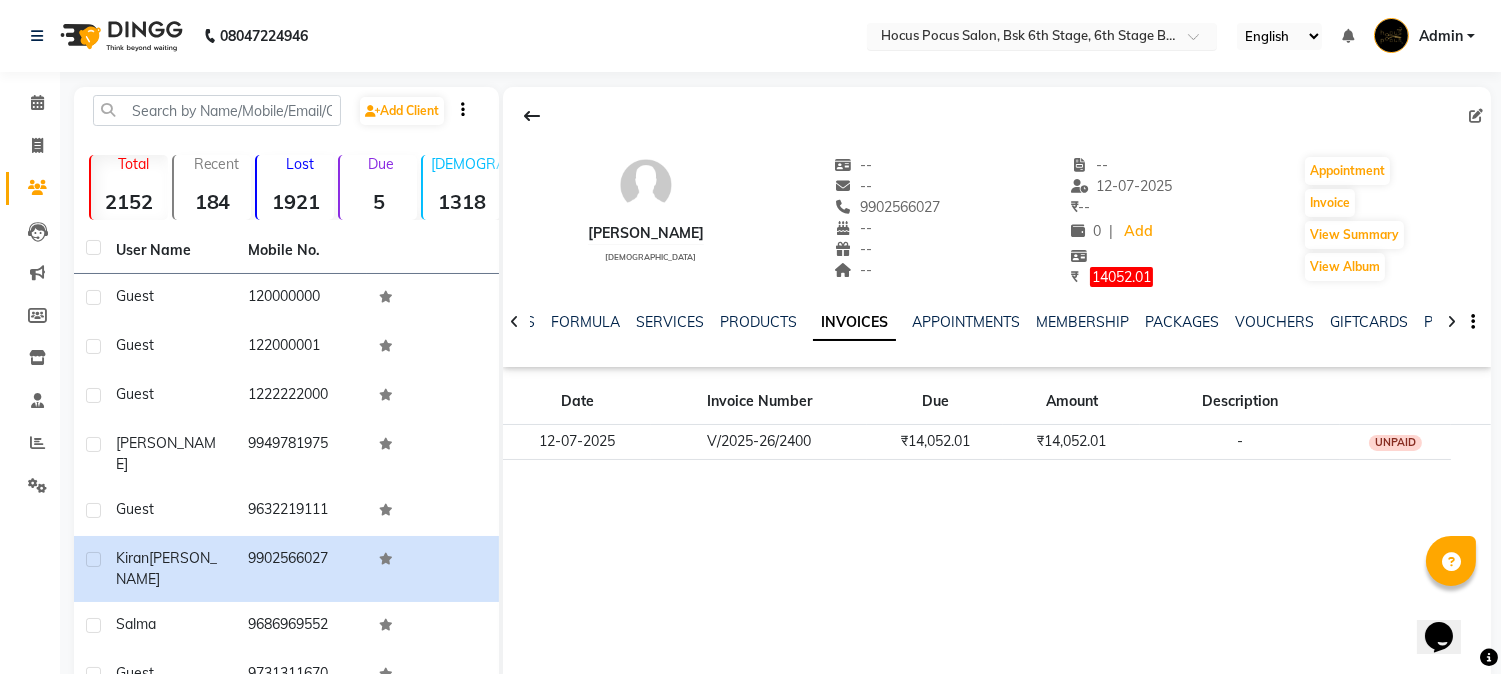 click at bounding box center (1022, 38) 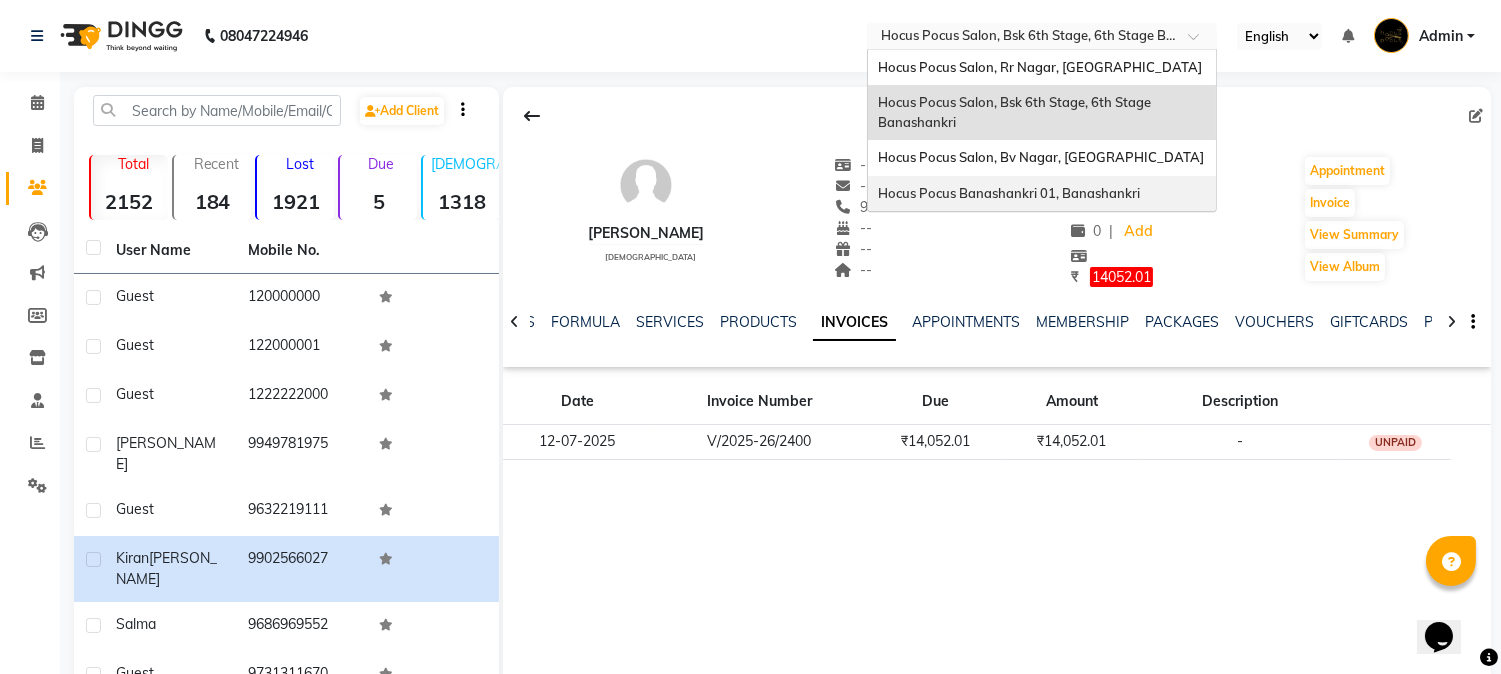 click on "Hocus Pocus Banashankri 01, Banashankri" at bounding box center (1009, 193) 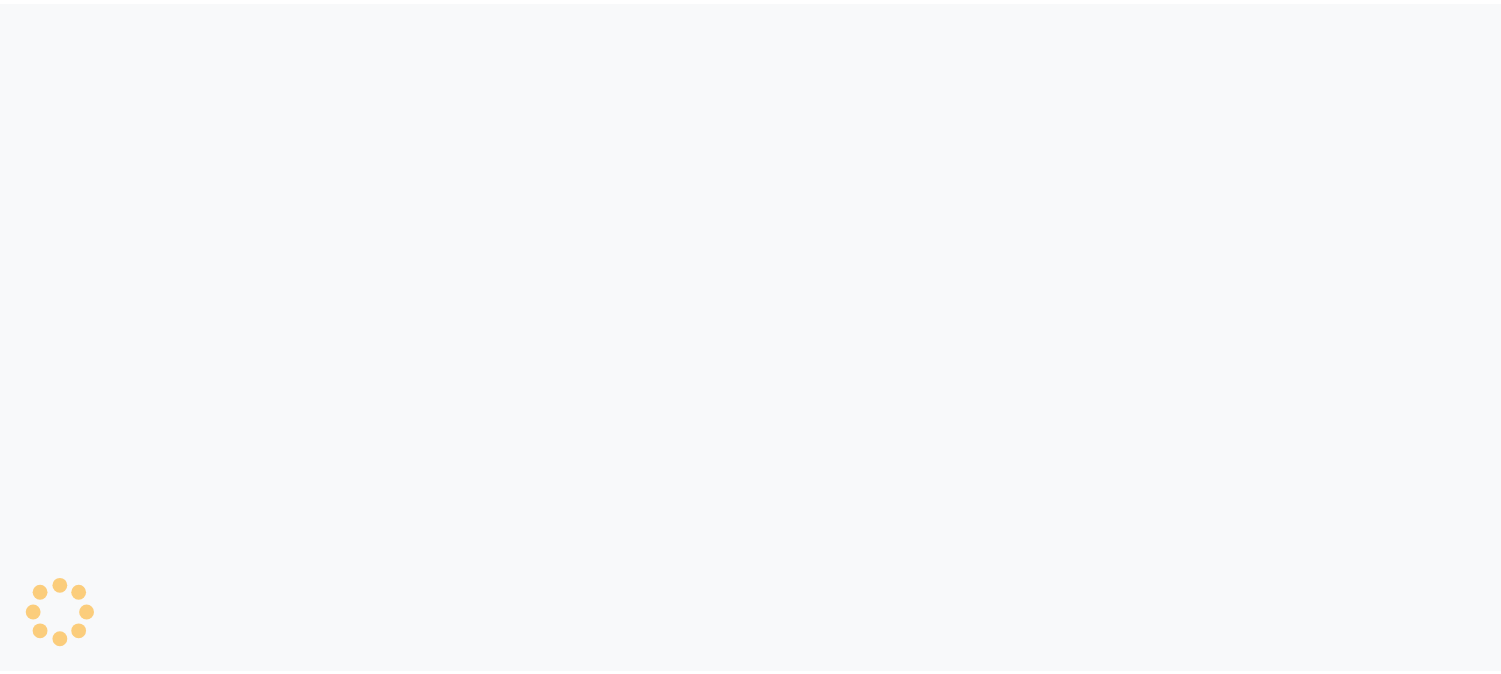 scroll, scrollTop: 0, scrollLeft: 0, axis: both 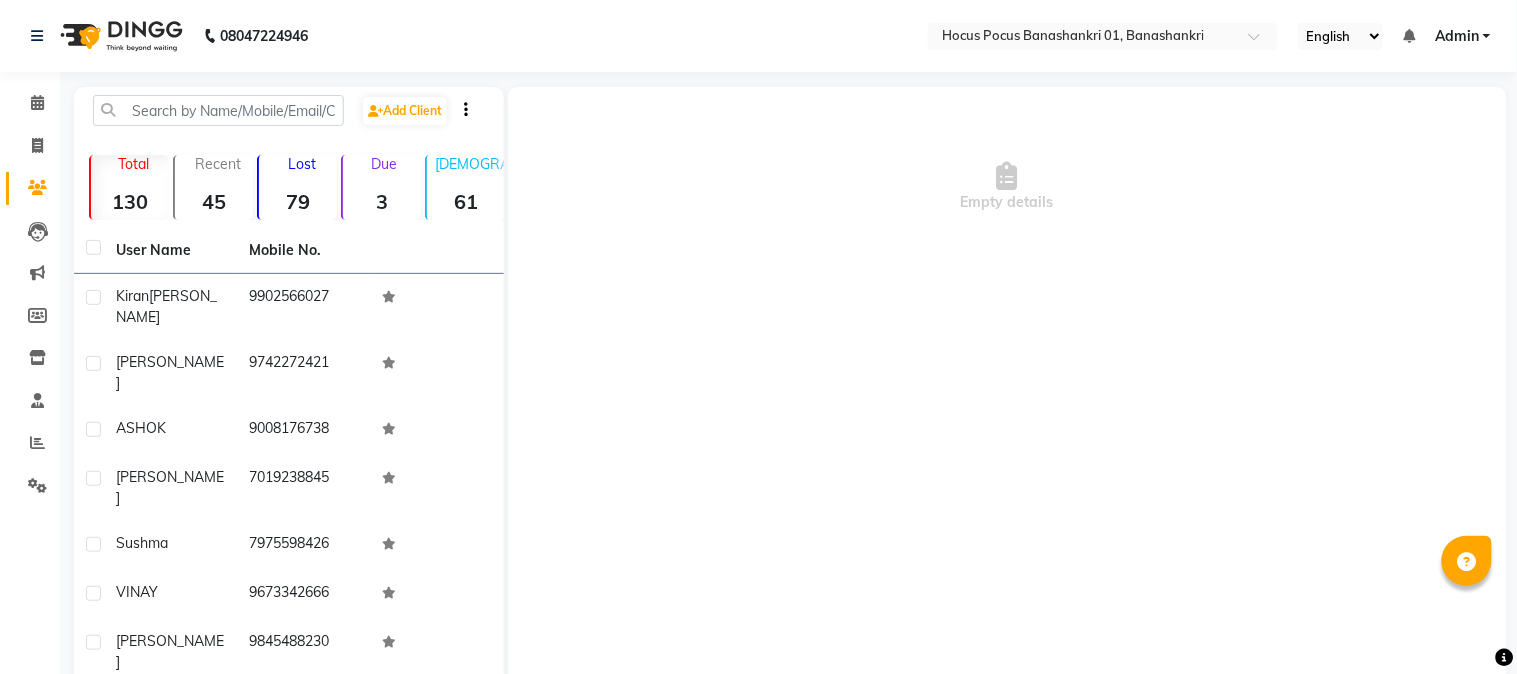 select on "en" 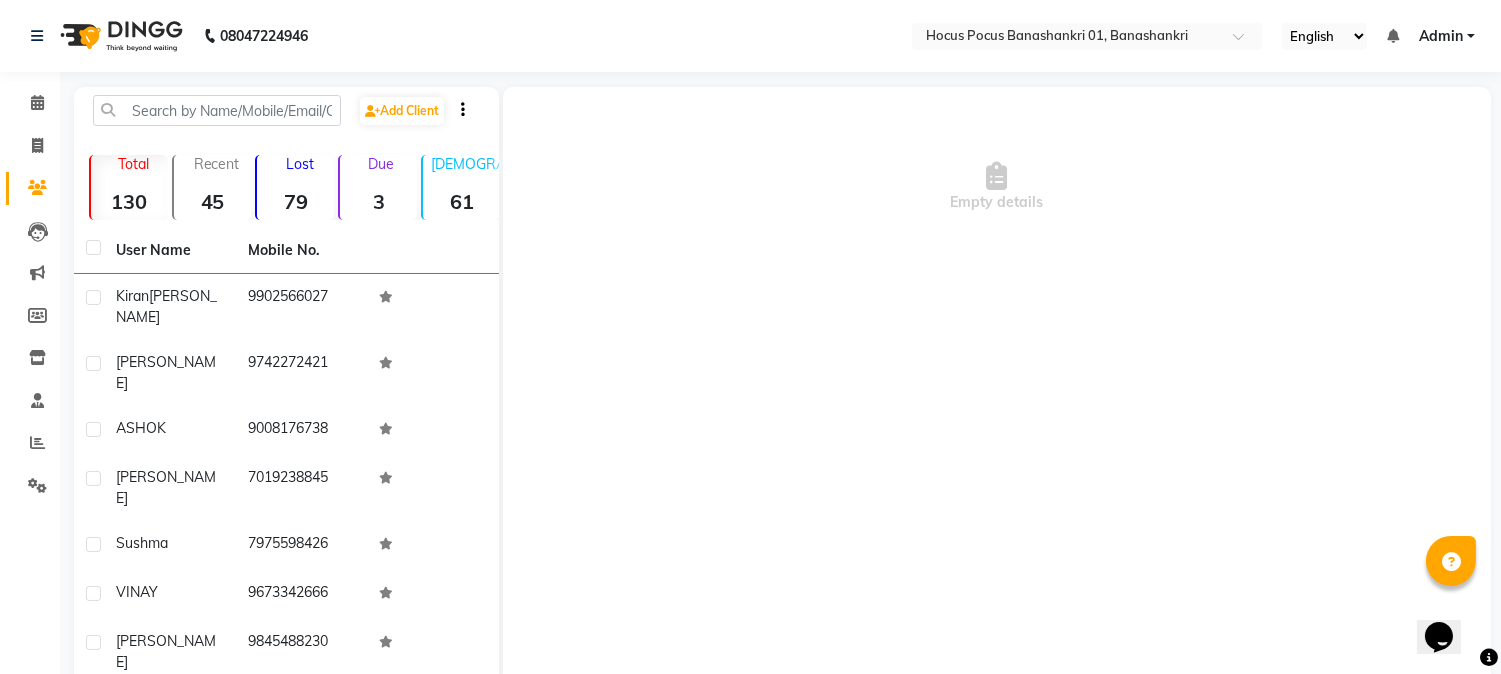 scroll, scrollTop: 0, scrollLeft: 0, axis: both 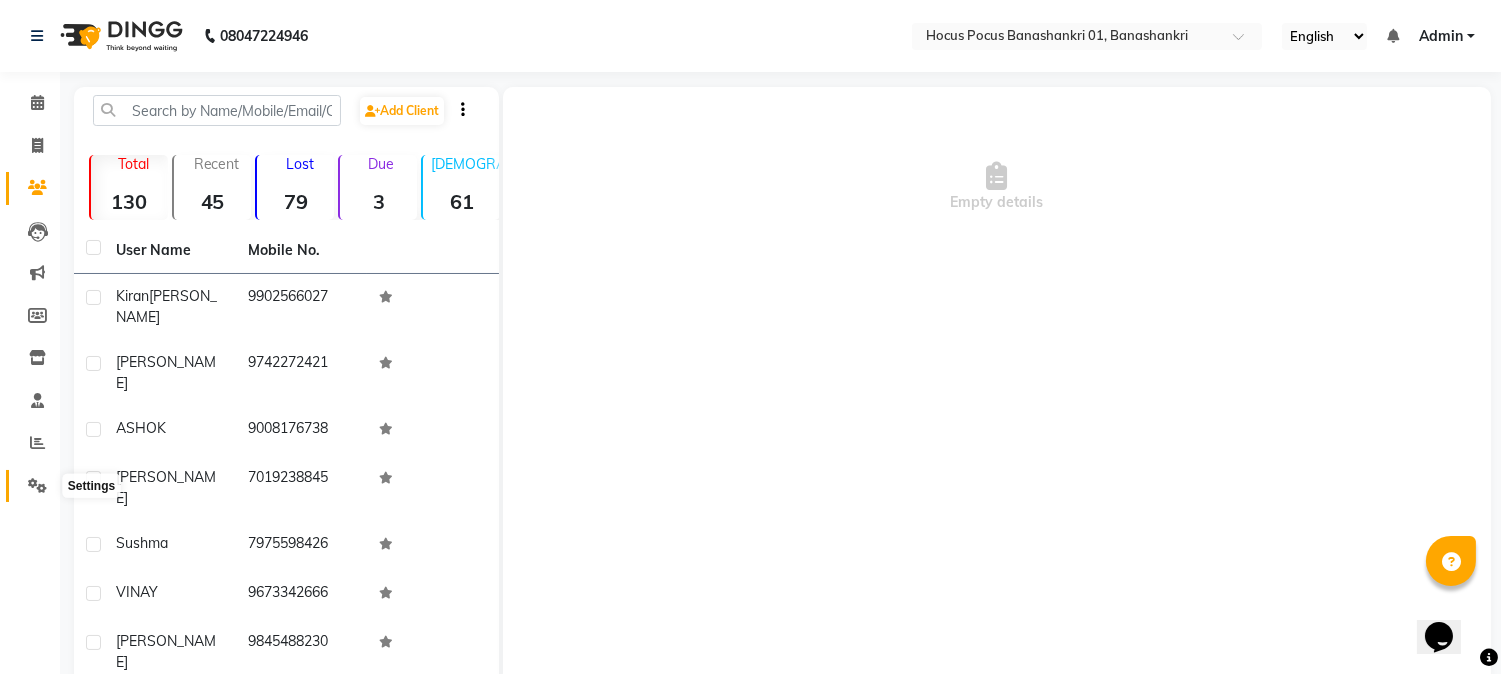 click 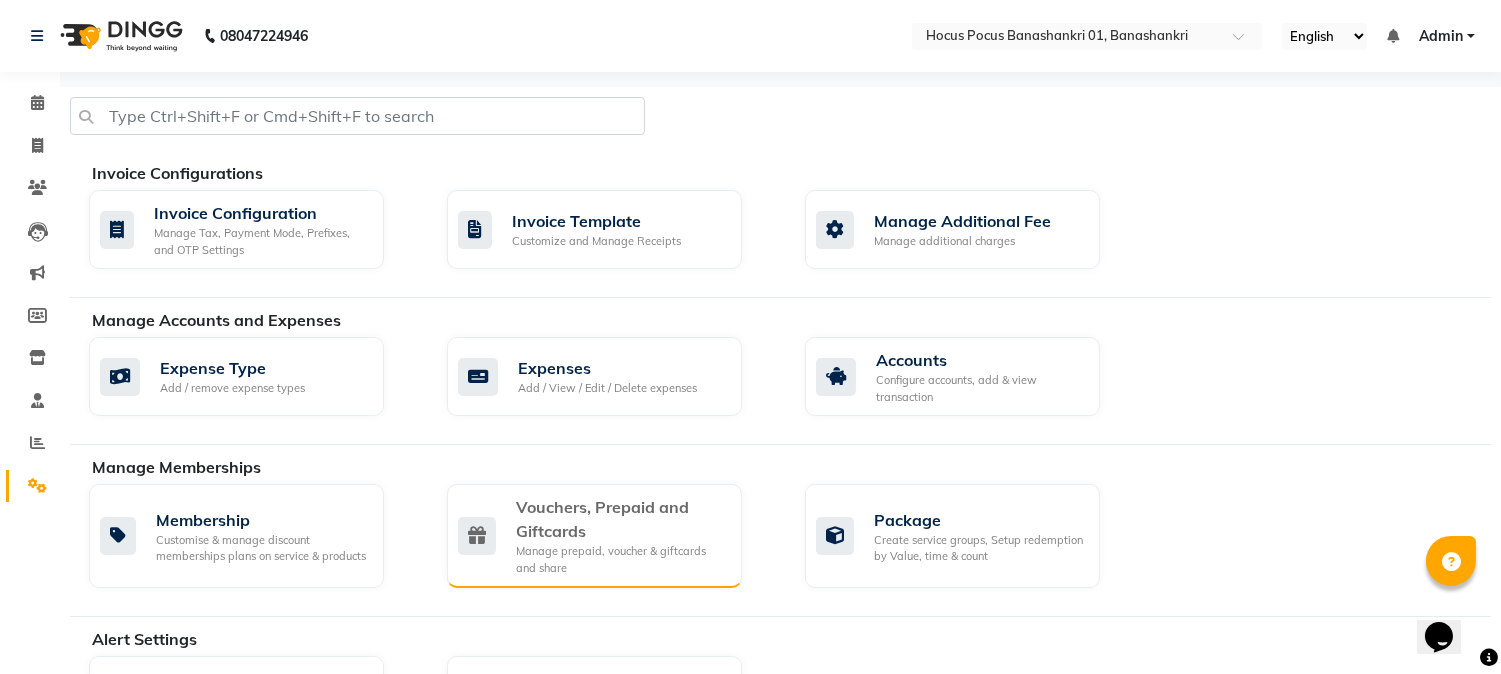 click on "Vouchers, Prepaid and Giftcards" 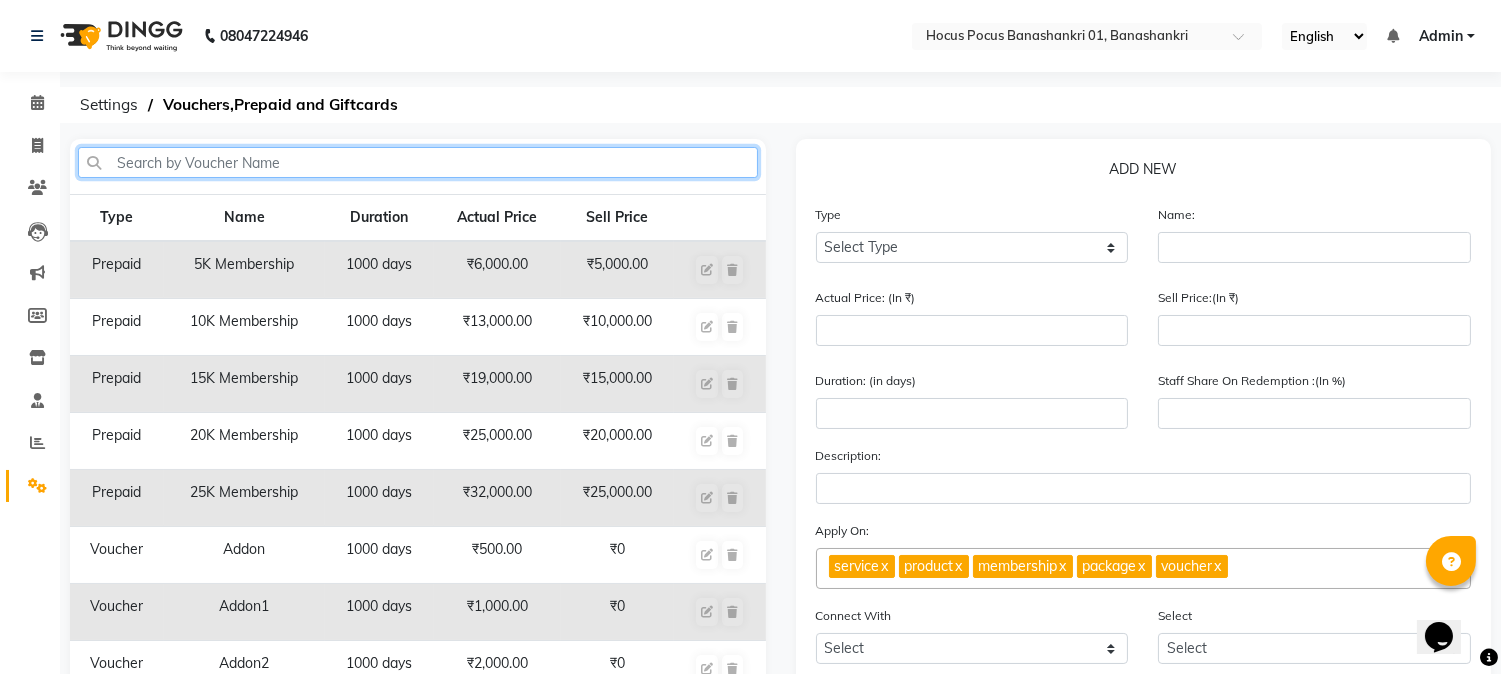 click 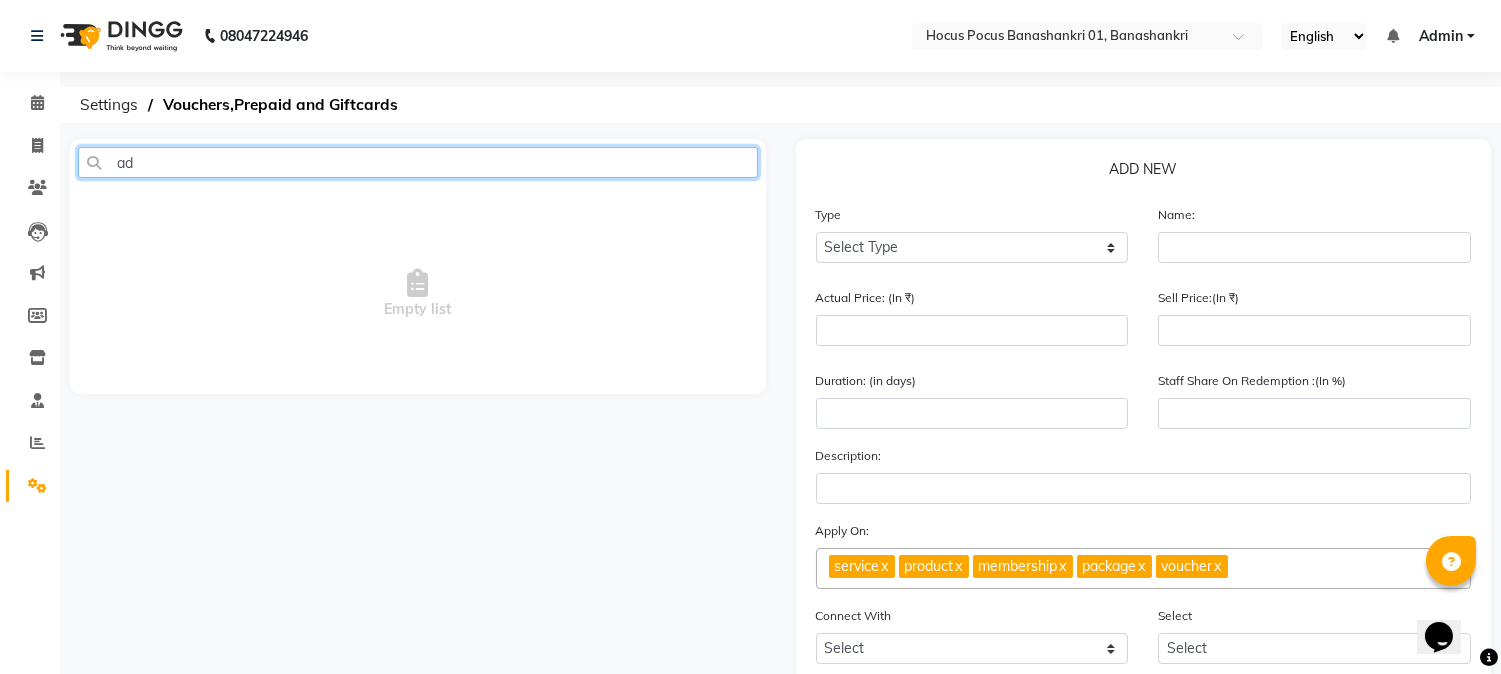 type on "a" 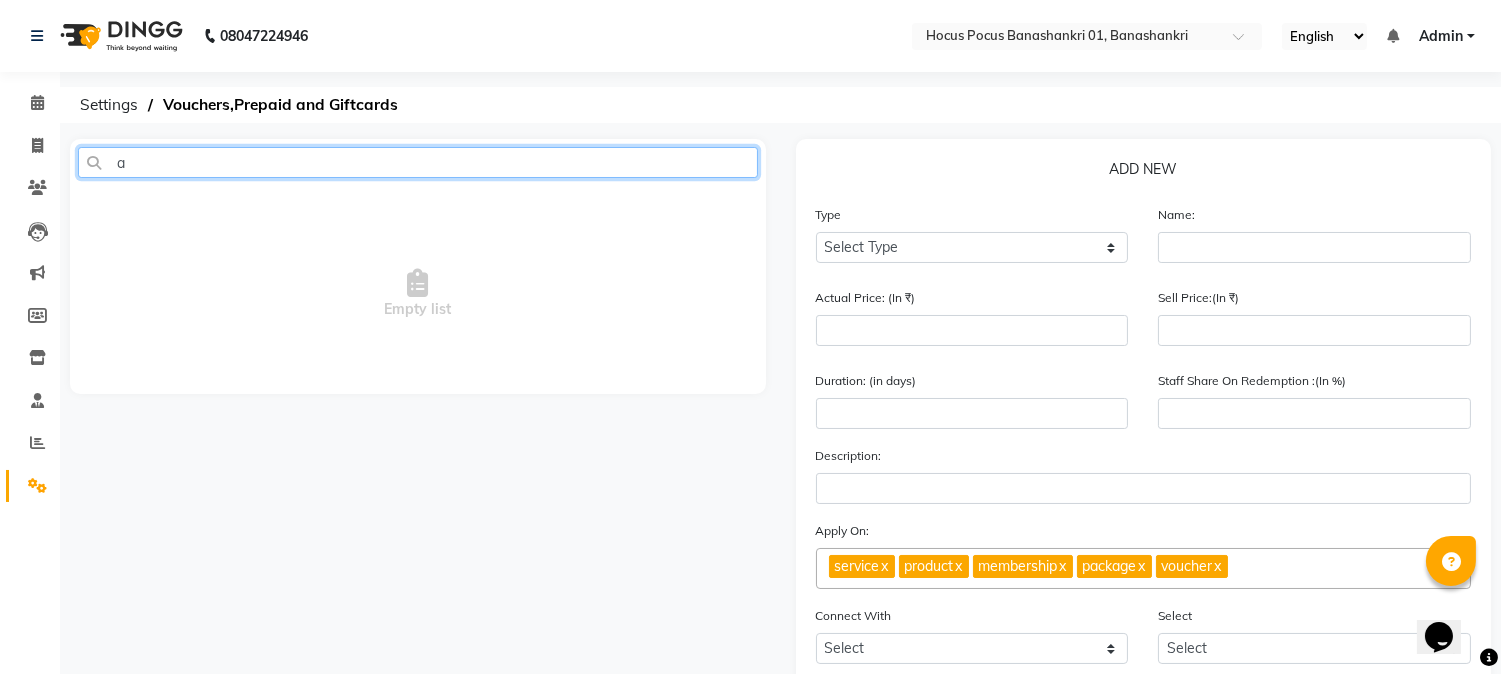 type 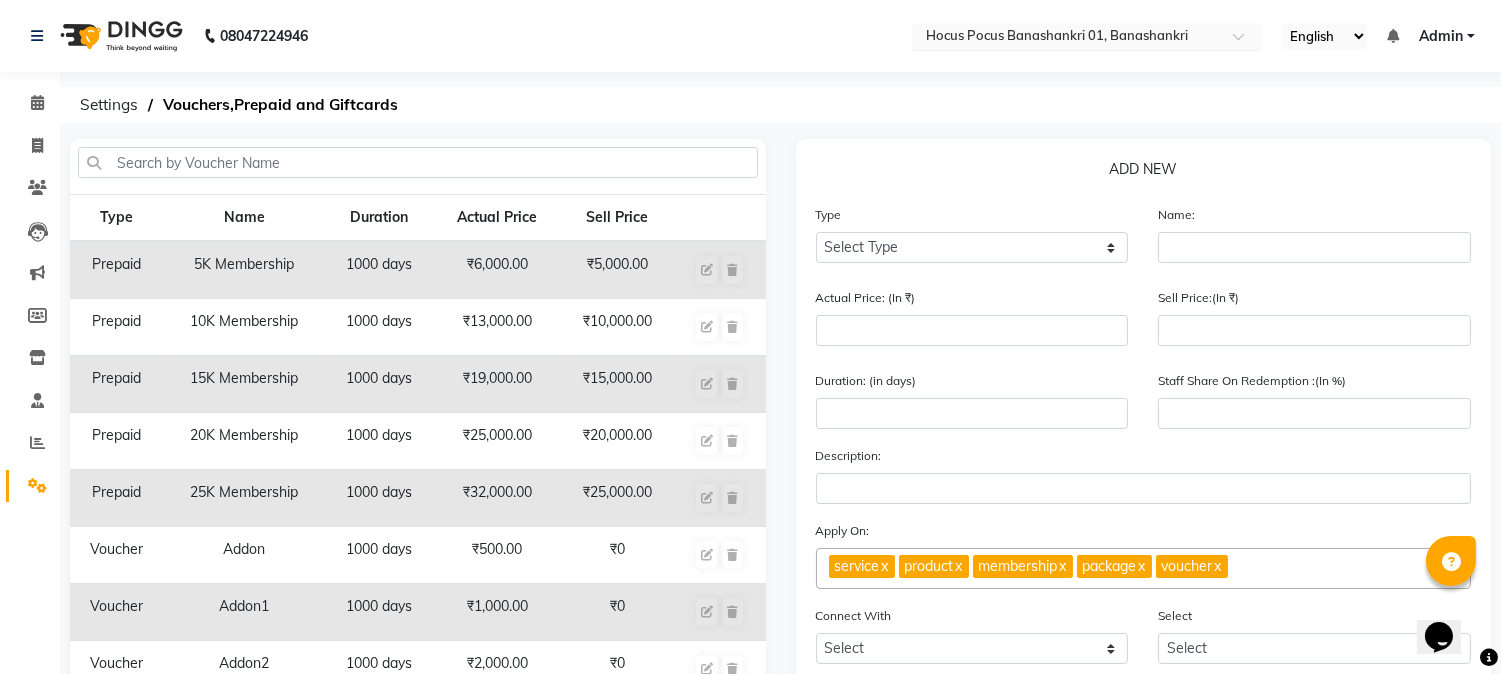 click at bounding box center [1067, 38] 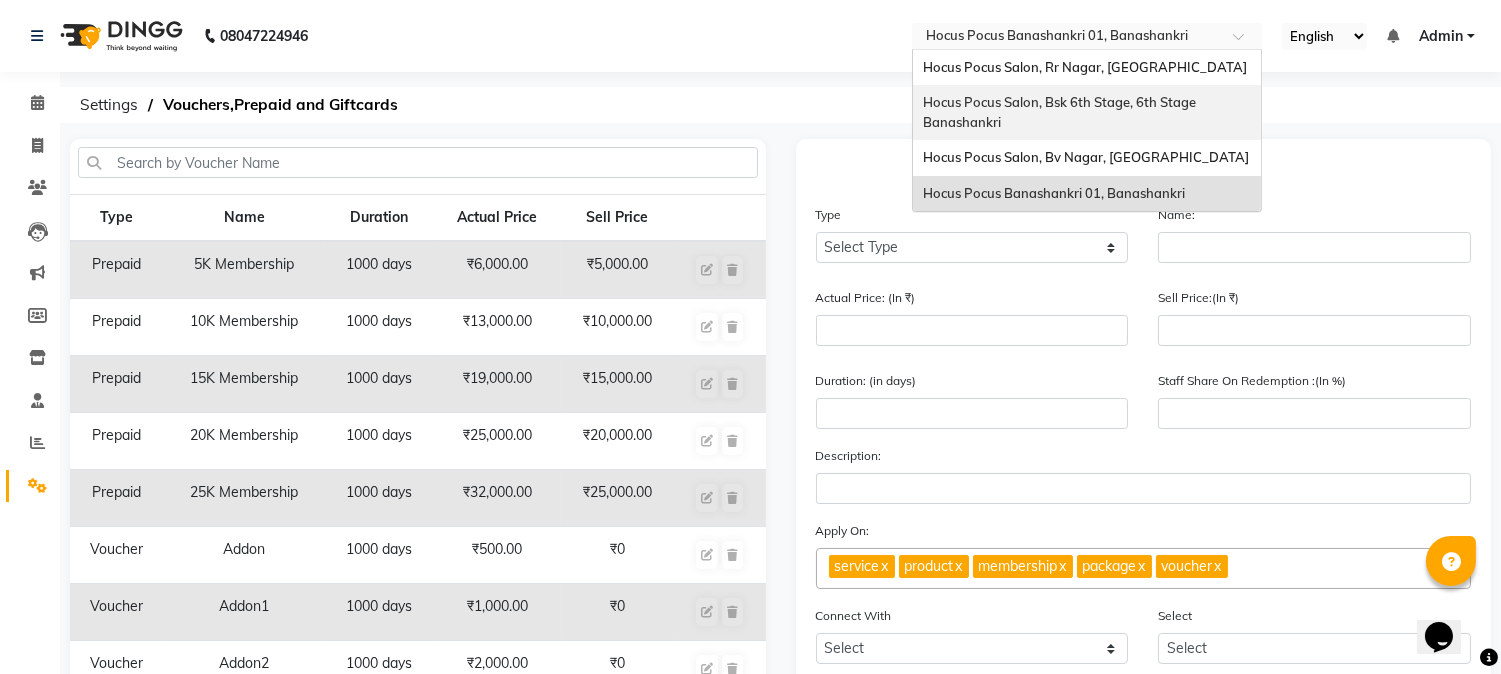 click on "Hocus Pocus Salon, Bsk 6th Stage, 6th Stage Banashankri" at bounding box center [1087, 112] 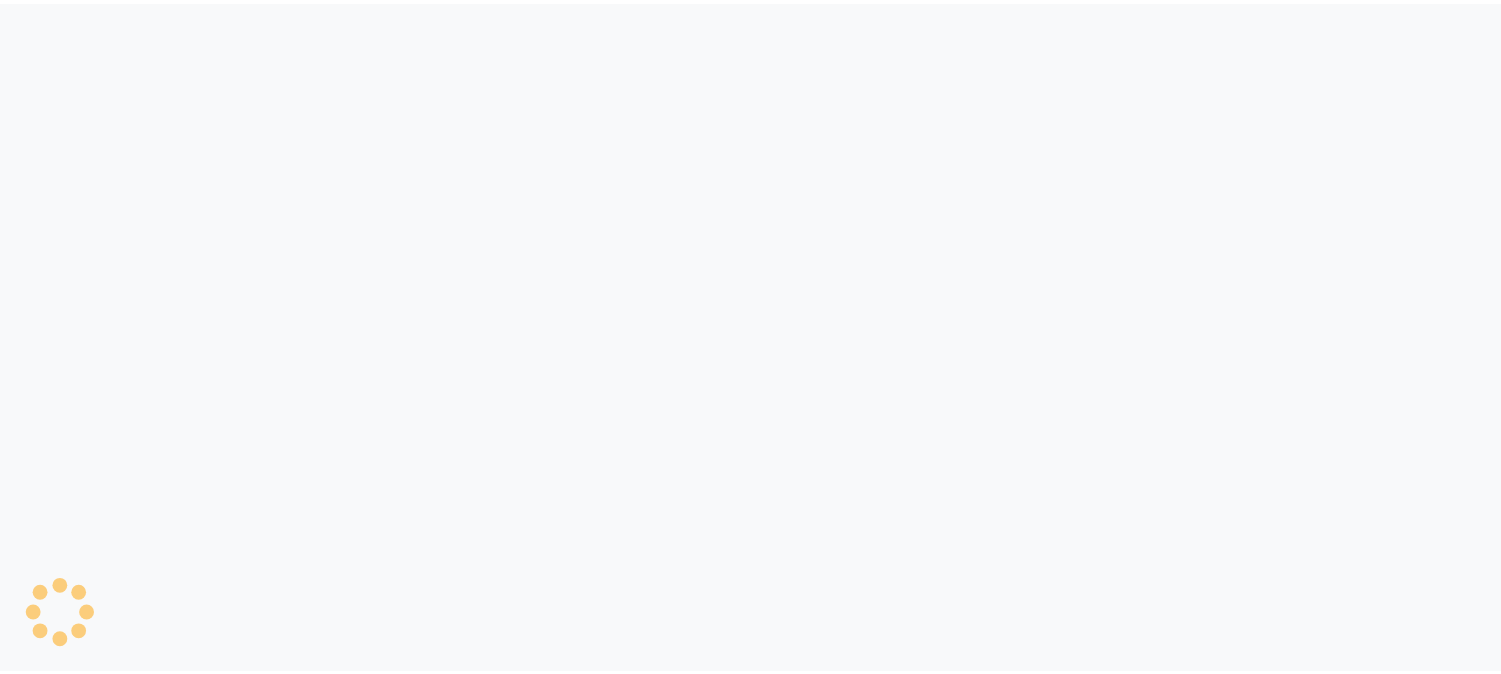 scroll, scrollTop: 0, scrollLeft: 0, axis: both 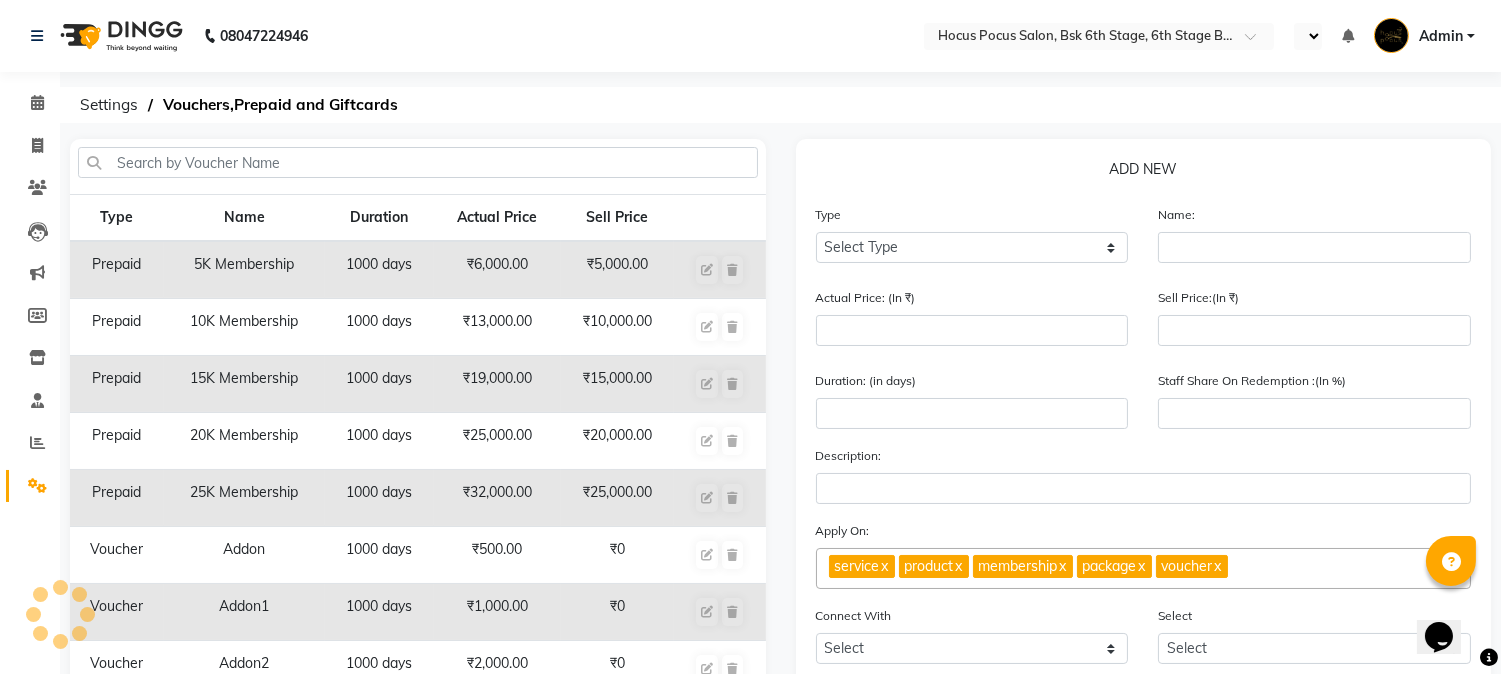 select on "en" 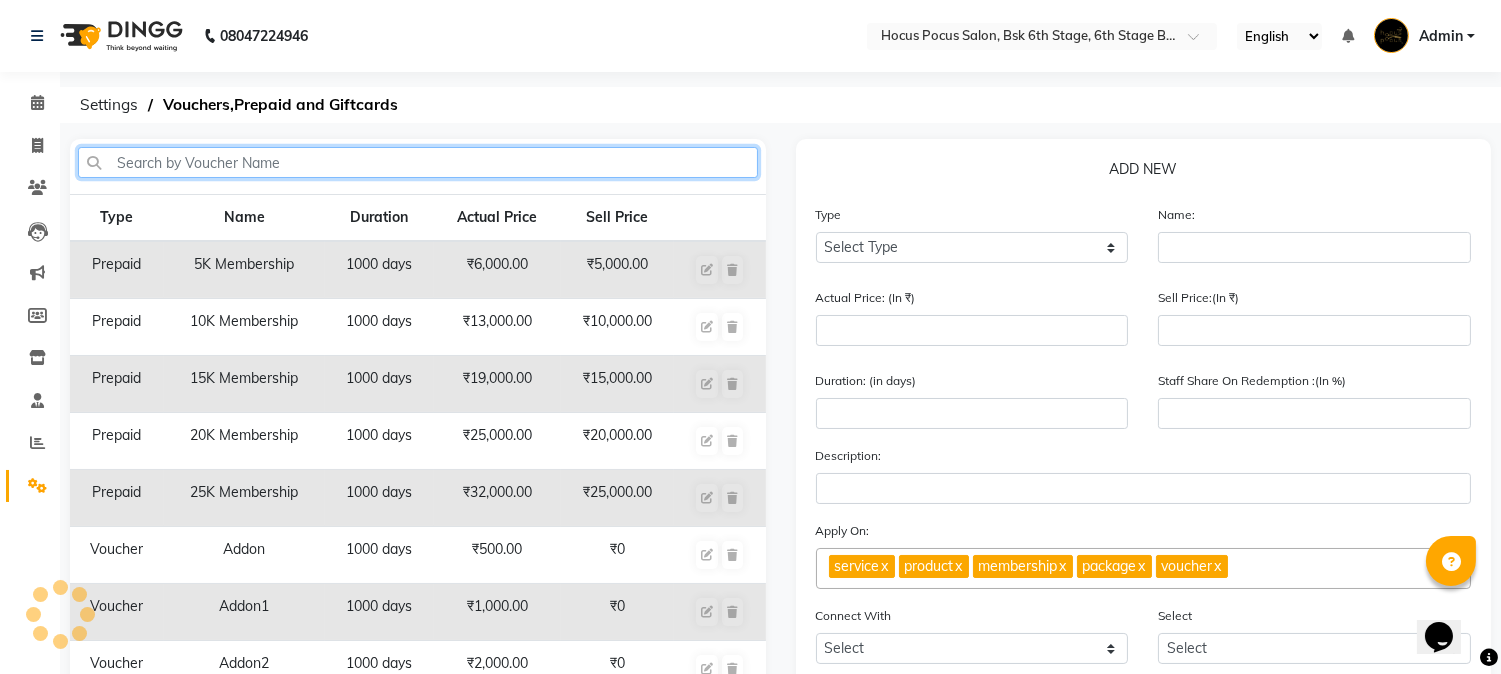 click 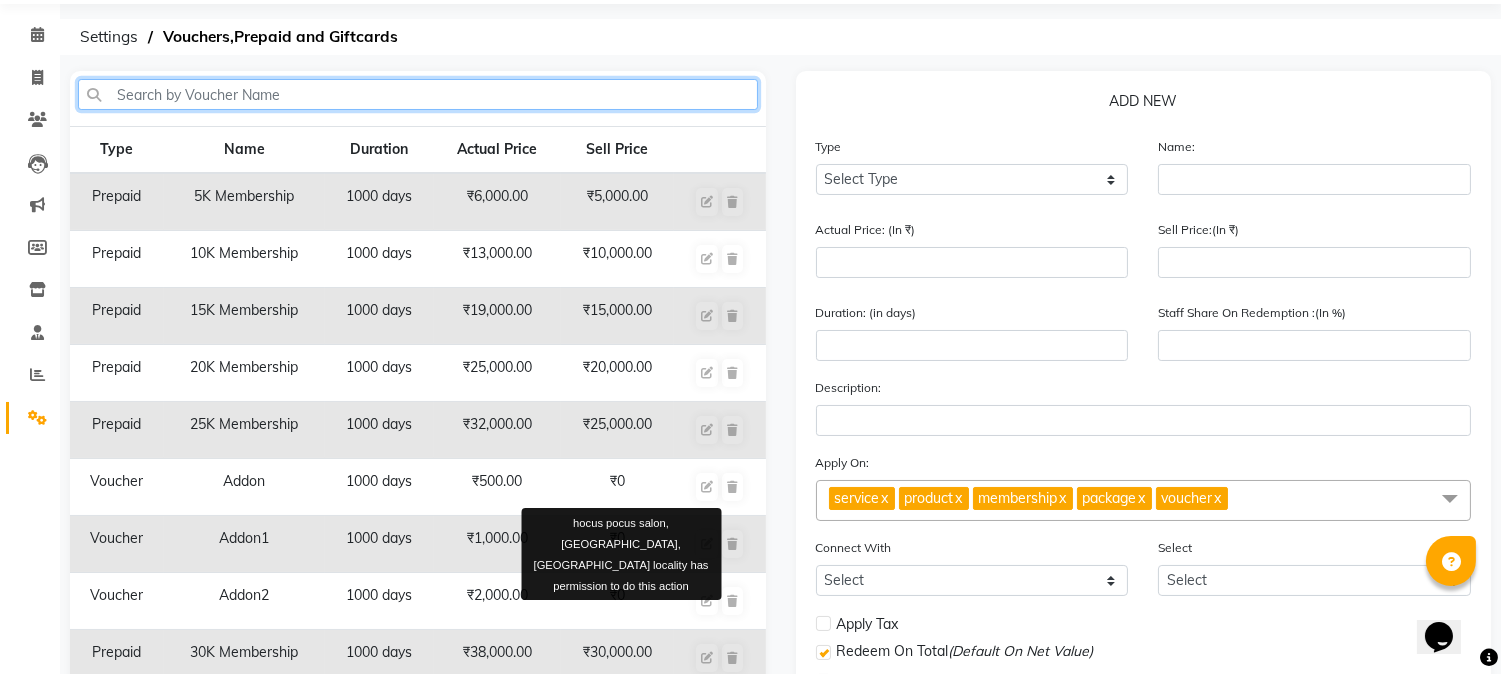 scroll, scrollTop: 0, scrollLeft: 0, axis: both 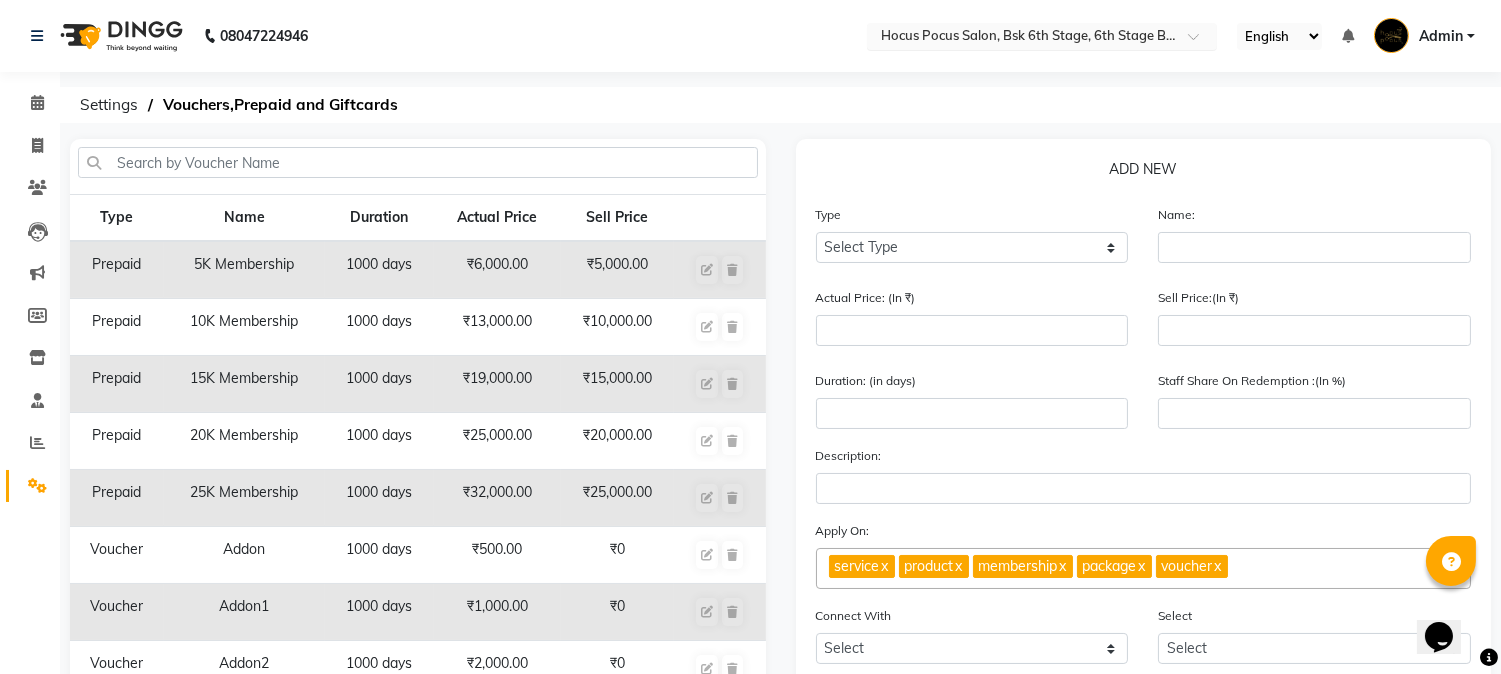 click at bounding box center [1022, 38] 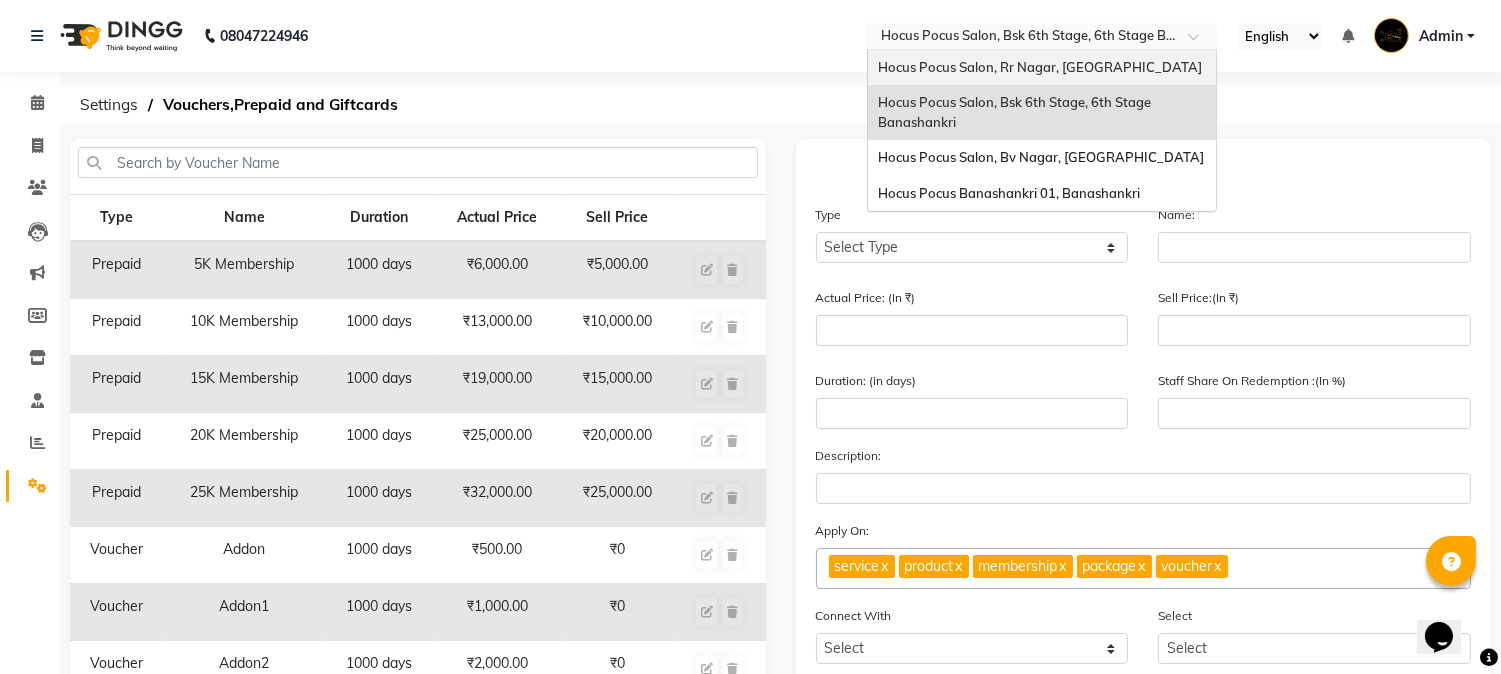 click on "Hocus Pocus Salon, Rr Nagar, [GEOGRAPHIC_DATA]" at bounding box center [1040, 67] 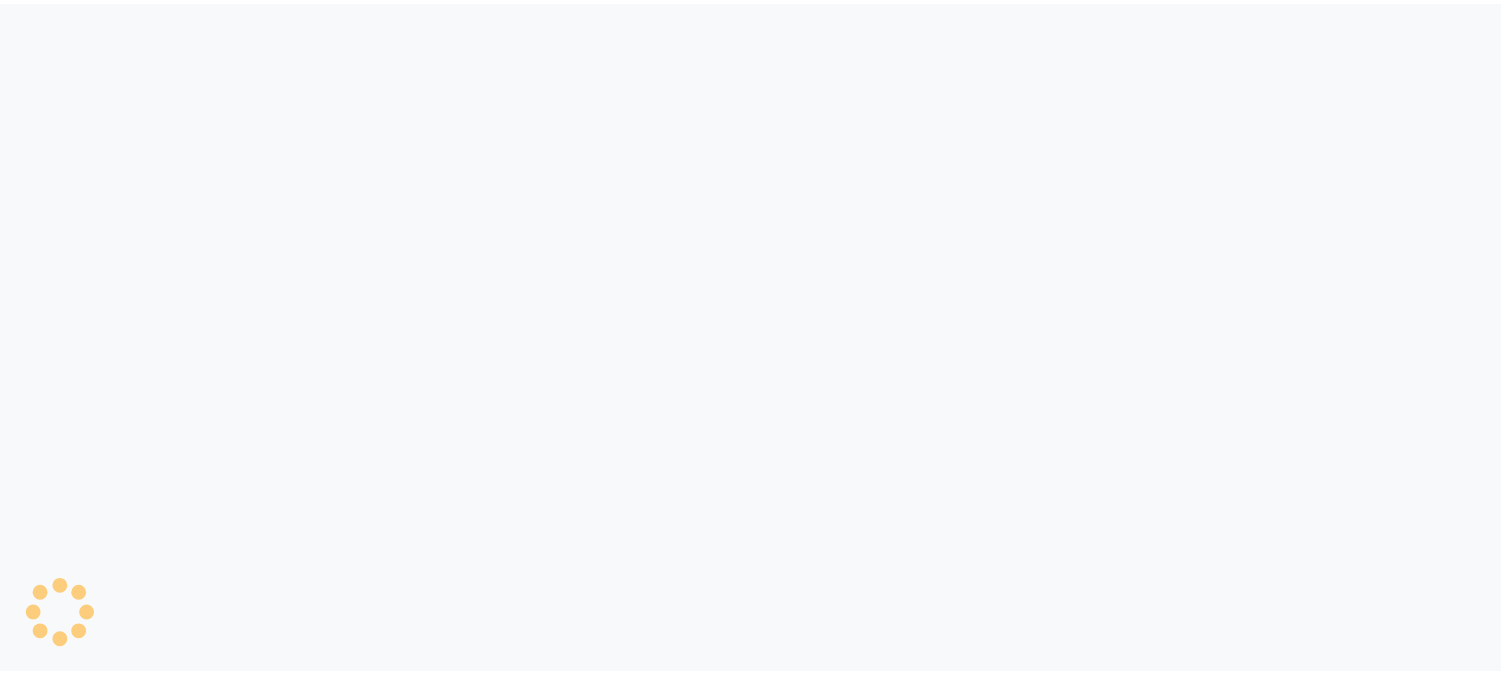 scroll, scrollTop: 0, scrollLeft: 0, axis: both 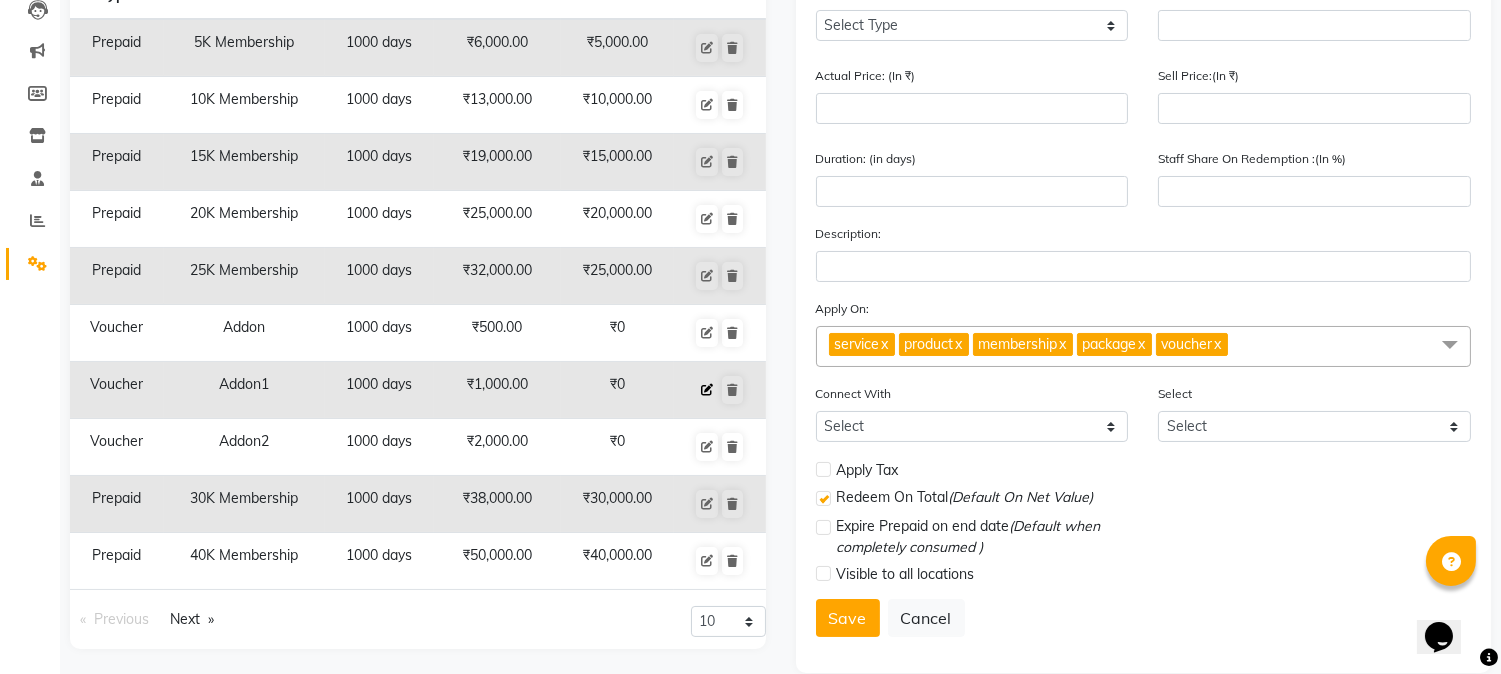 click 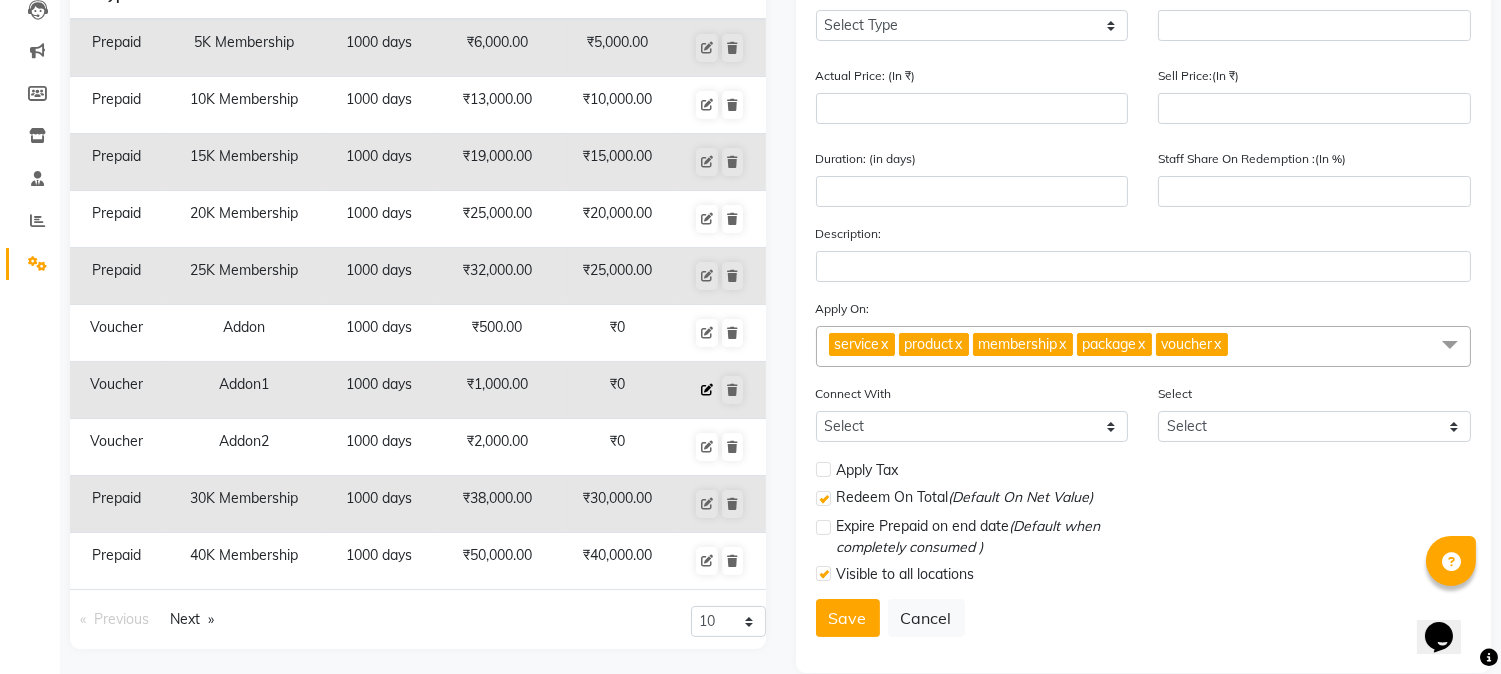 select on "V" 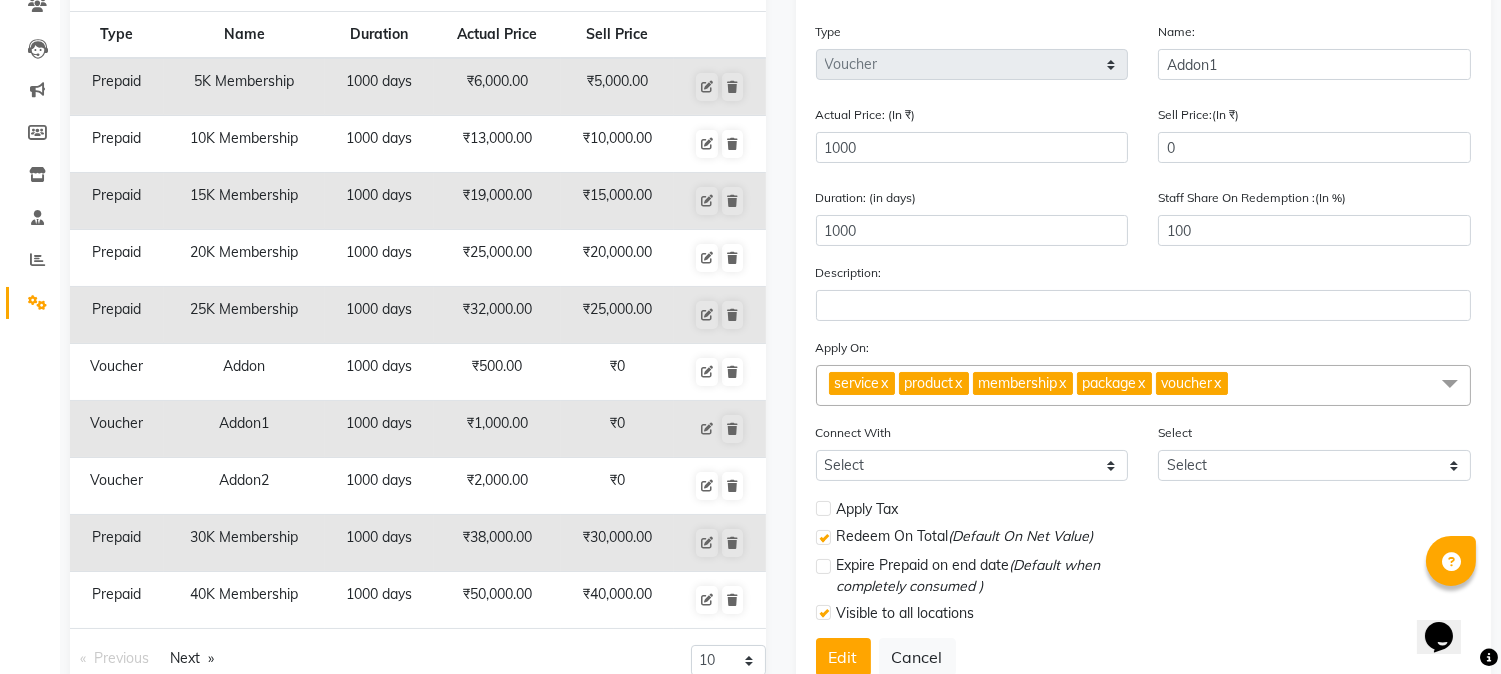 scroll, scrollTop: 222, scrollLeft: 0, axis: vertical 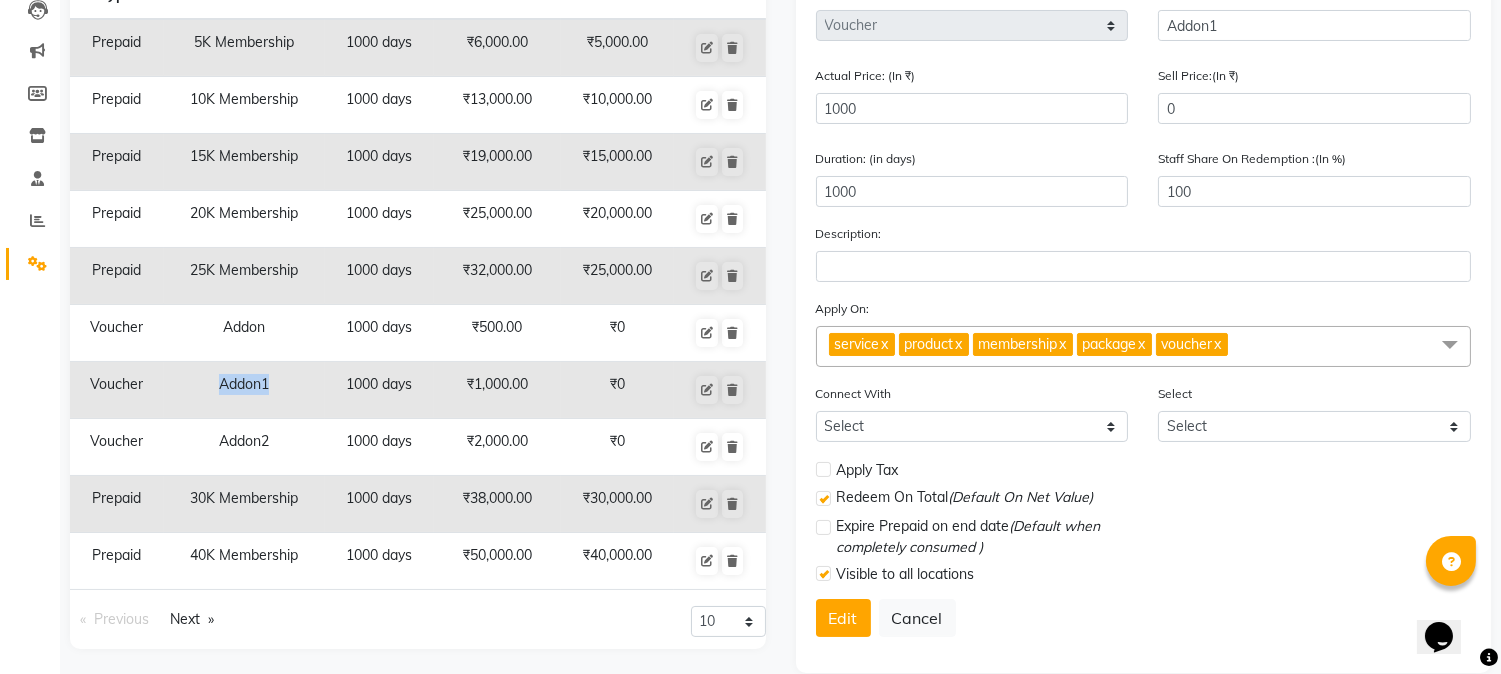 drag, startPoint x: 297, startPoint y: 383, endPoint x: 207, endPoint y: 382, distance: 90.005554 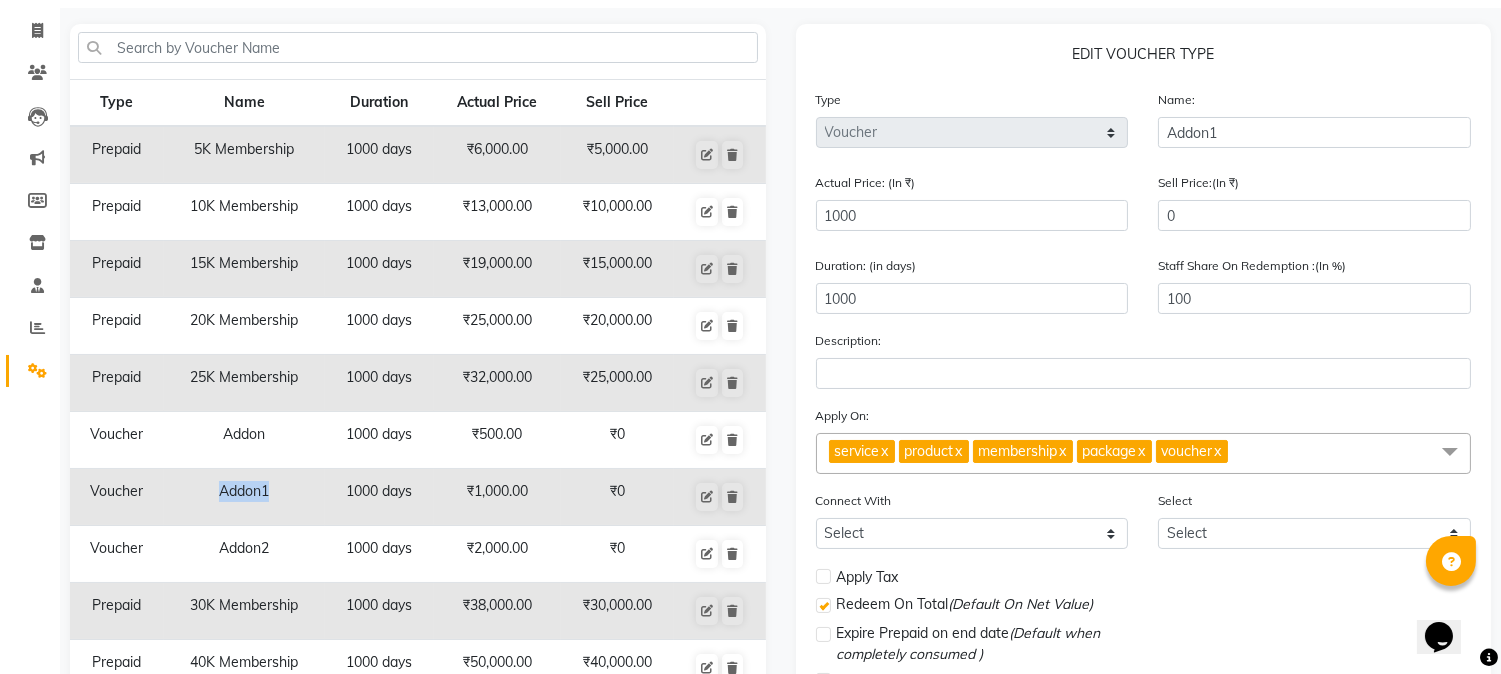 scroll, scrollTop: 0, scrollLeft: 0, axis: both 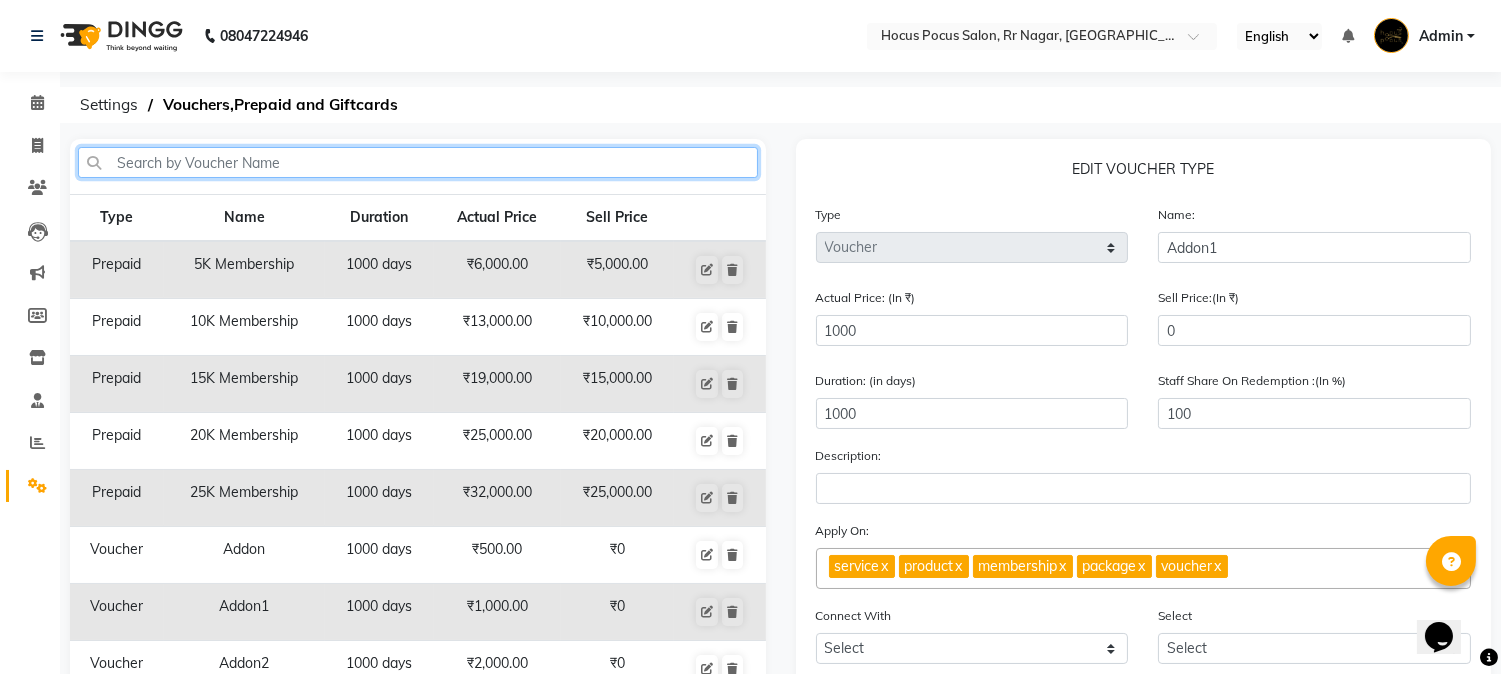 click 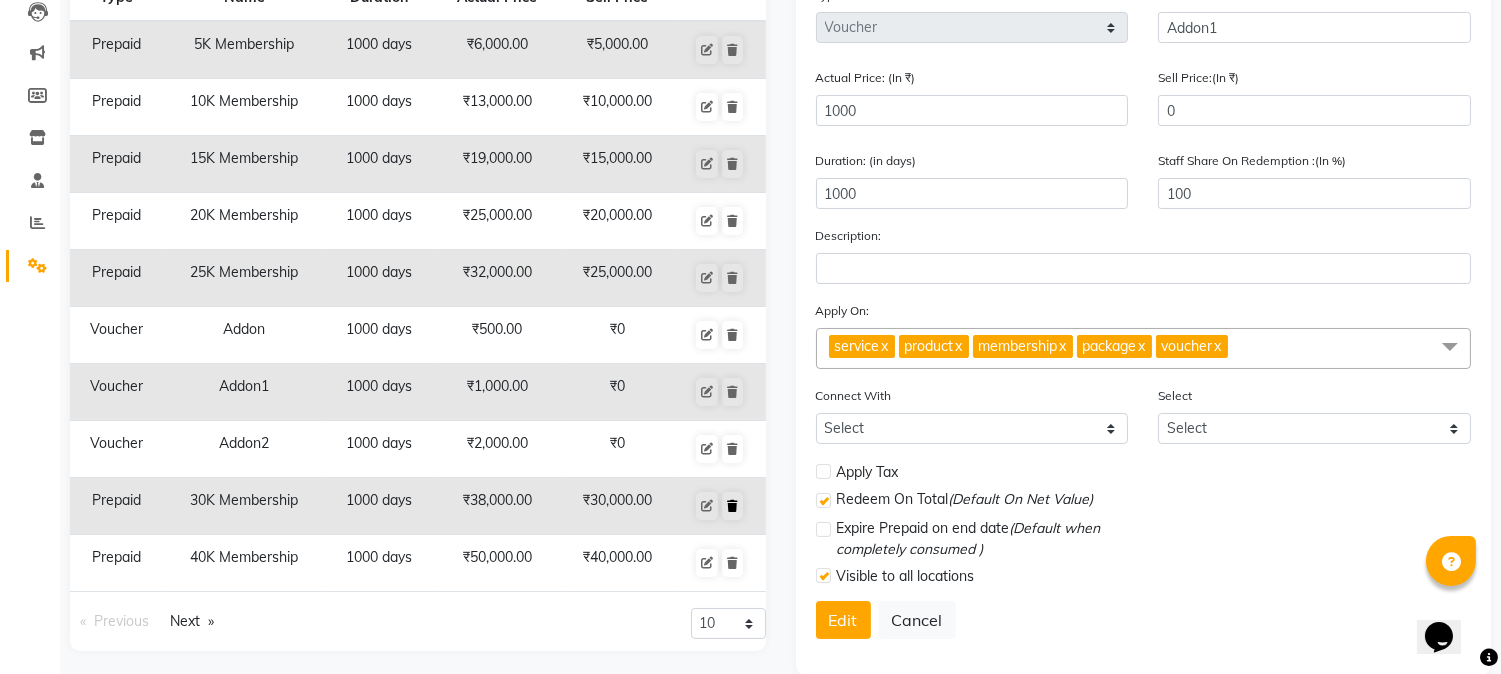 scroll, scrollTop: 222, scrollLeft: 0, axis: vertical 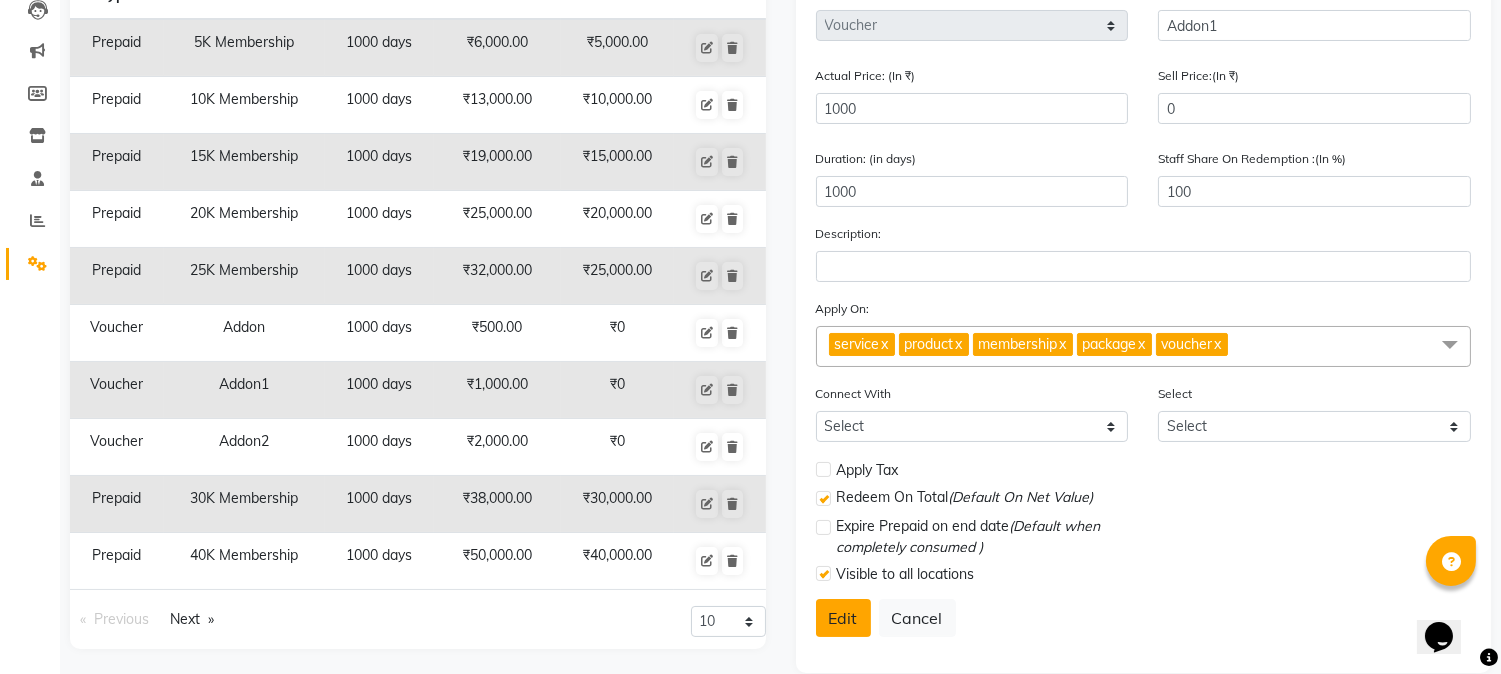 click on "Edit" 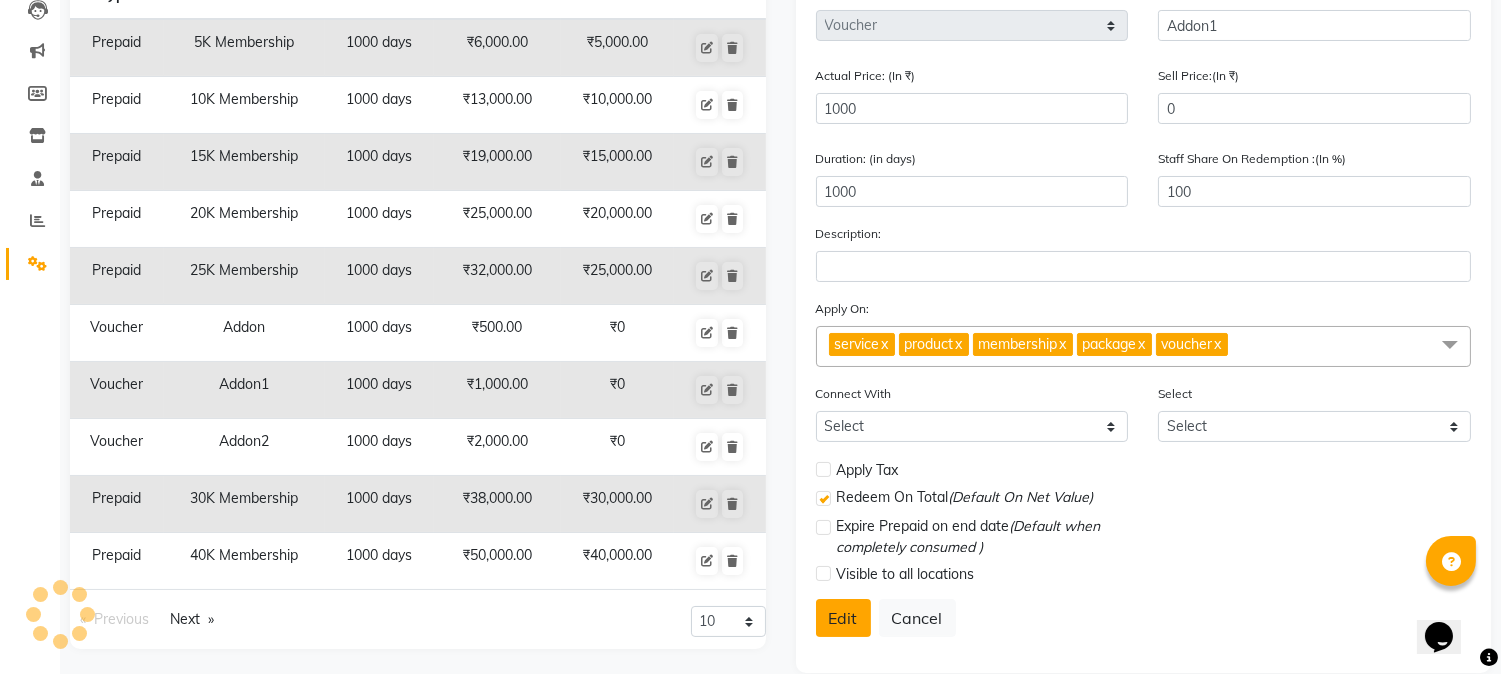 select 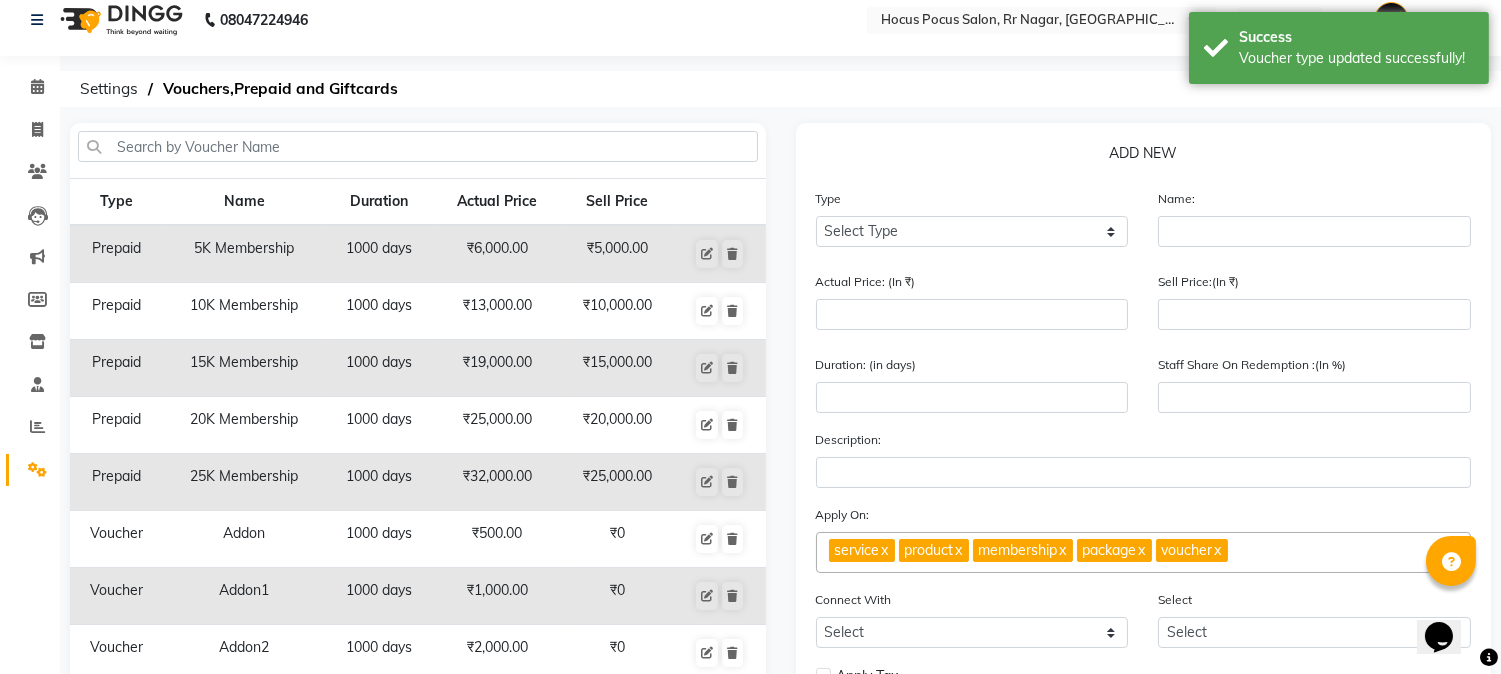 scroll, scrollTop: 0, scrollLeft: 0, axis: both 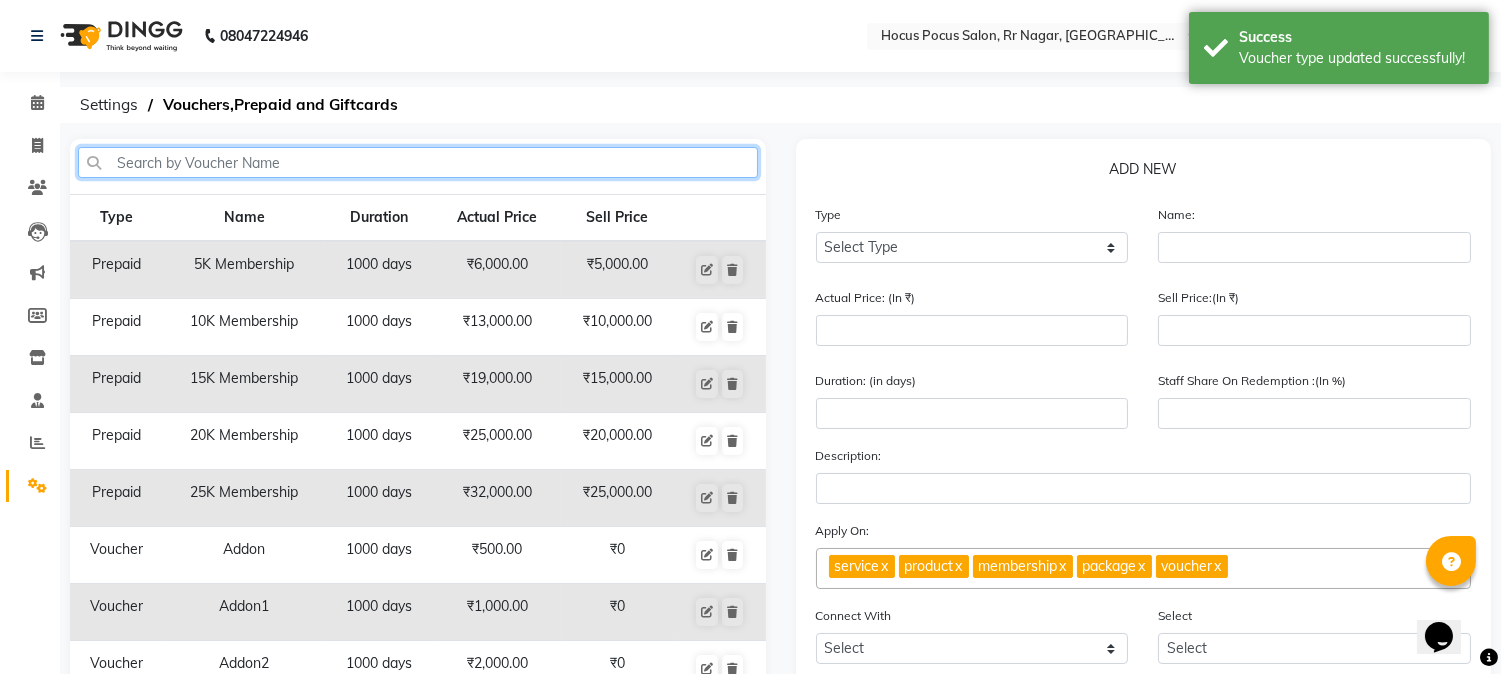 click 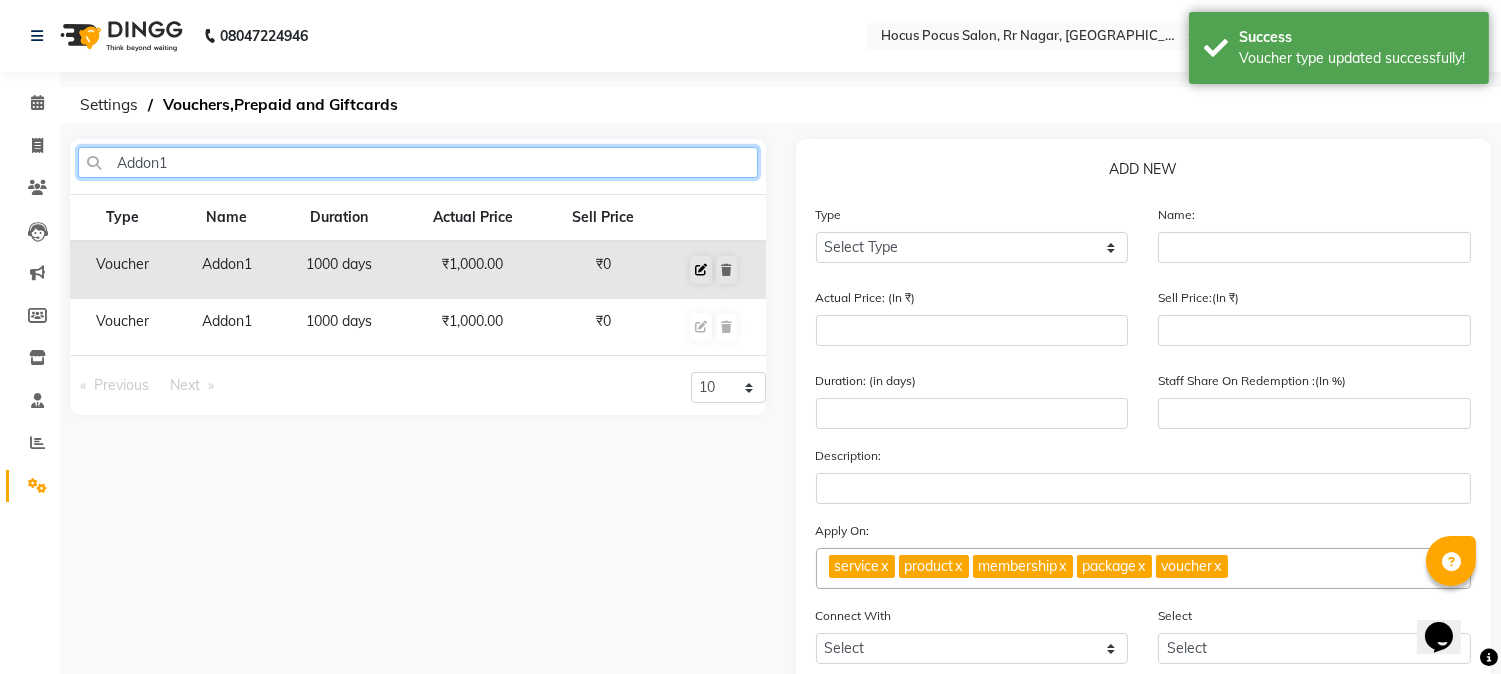 type on "Addon1" 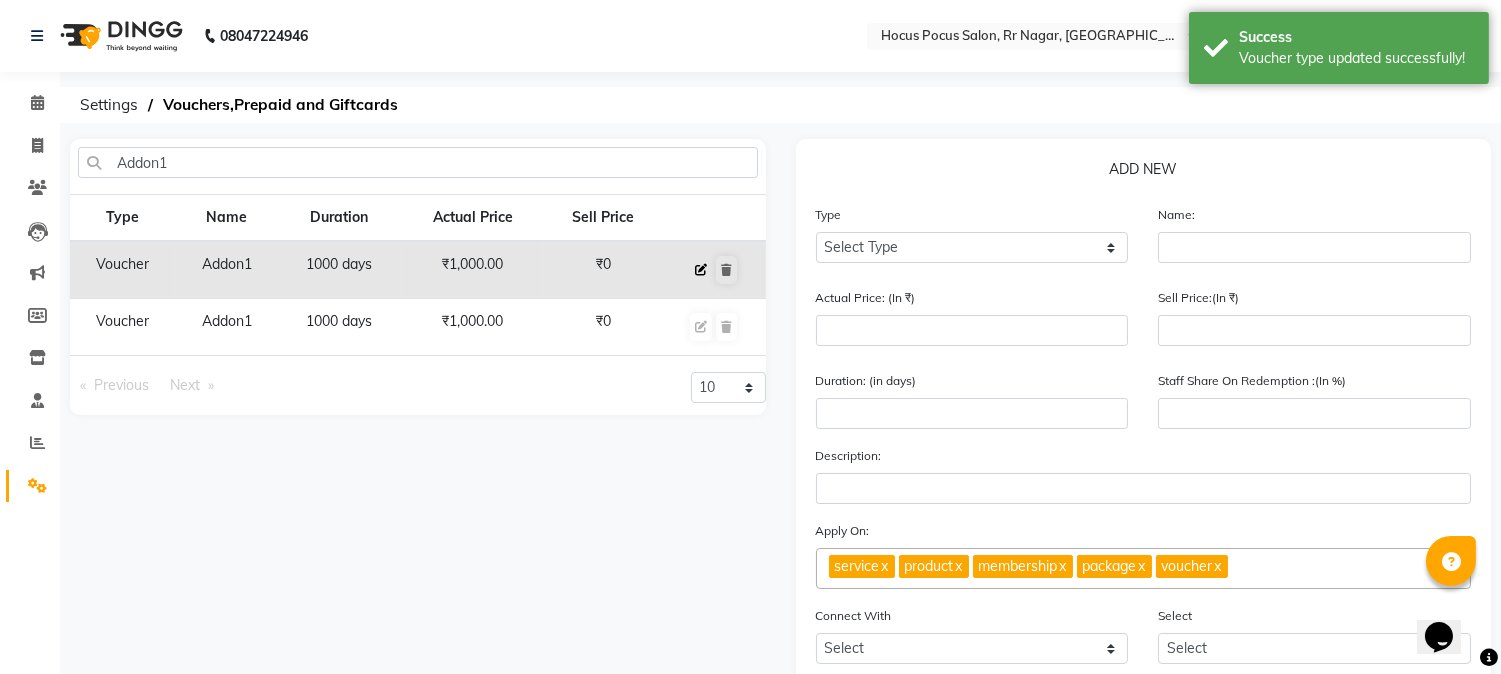click 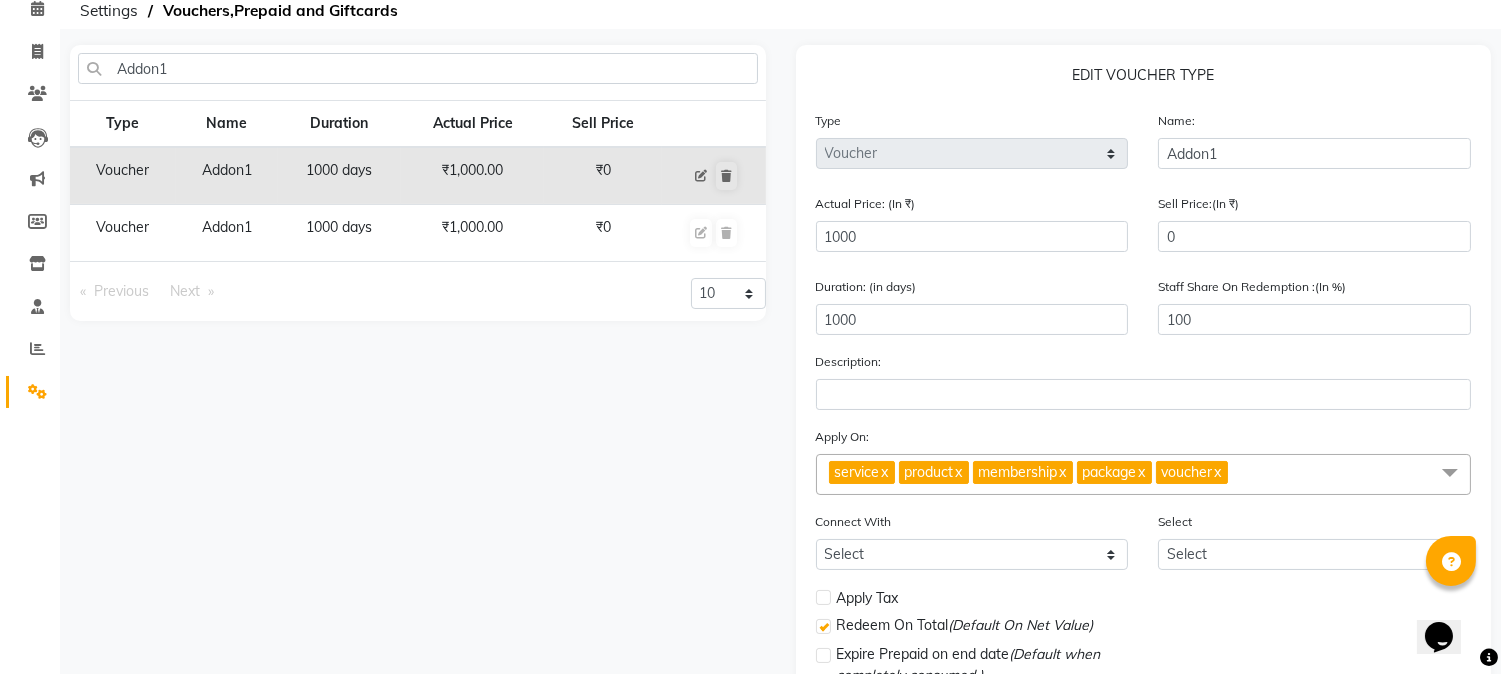 scroll, scrollTop: 0, scrollLeft: 0, axis: both 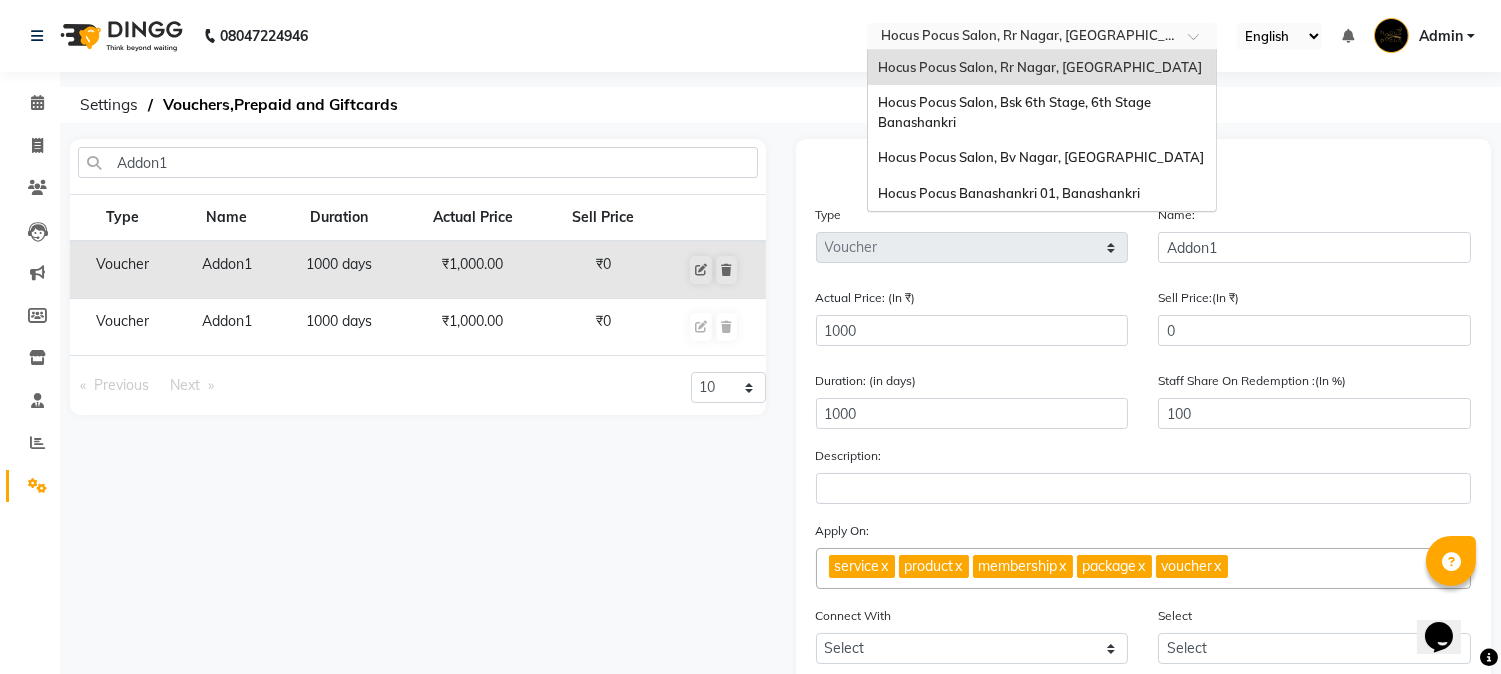 click at bounding box center [1022, 38] 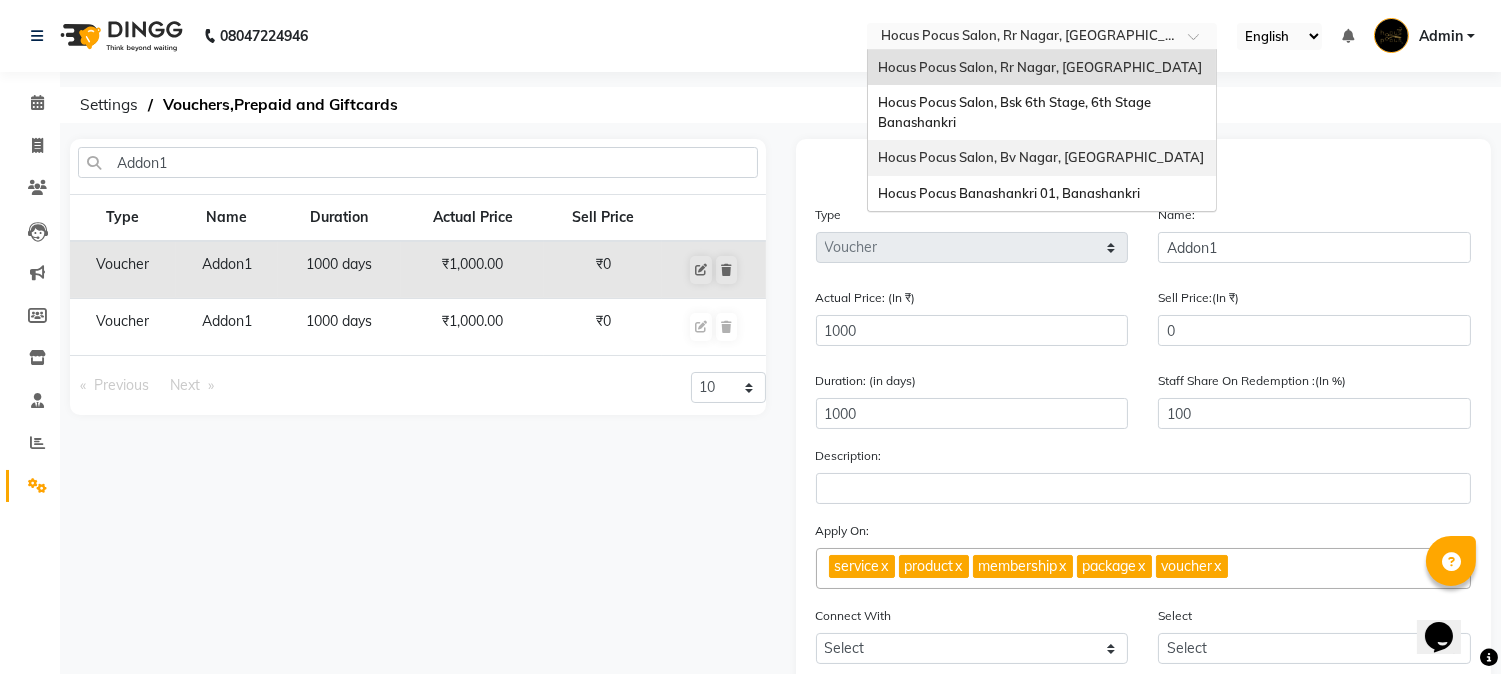 click on "Hocus Pocus Salon, Bv Nagar, [GEOGRAPHIC_DATA]" at bounding box center (1041, 157) 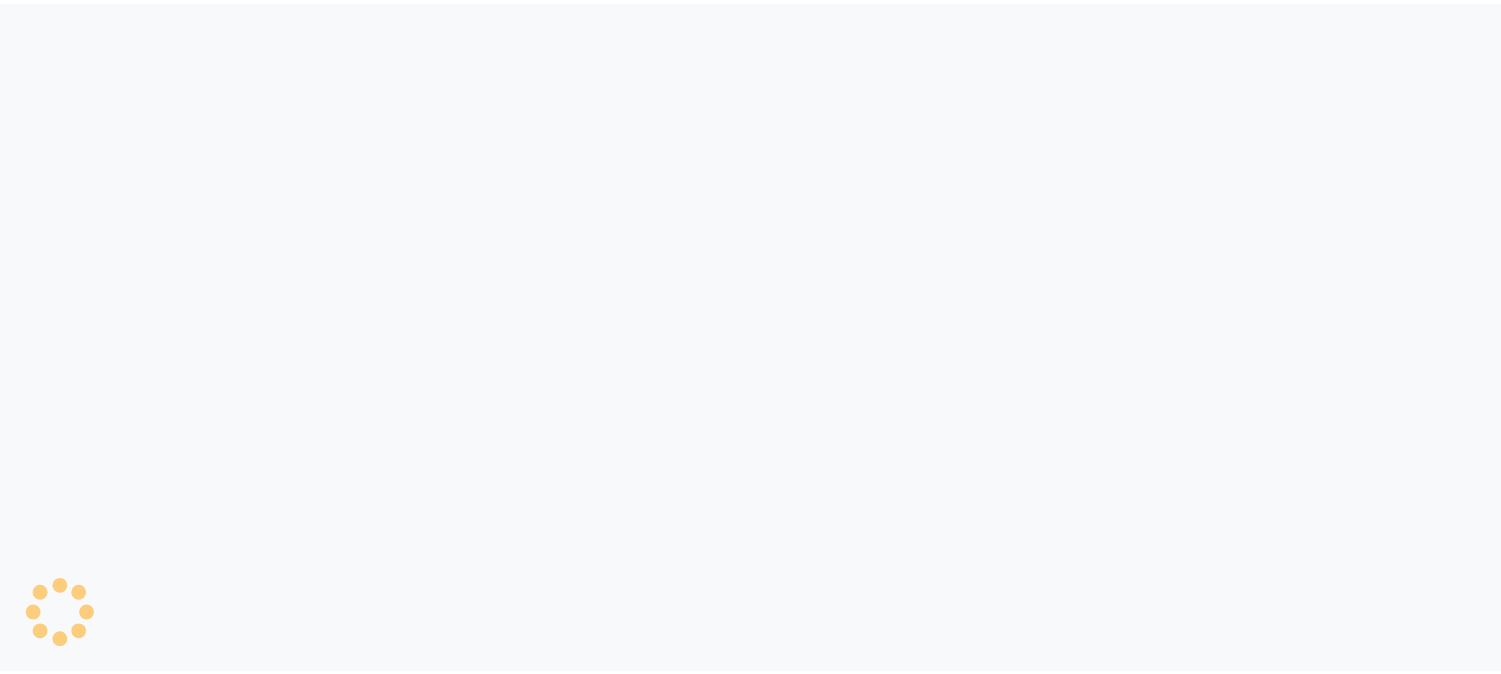 scroll, scrollTop: 0, scrollLeft: 0, axis: both 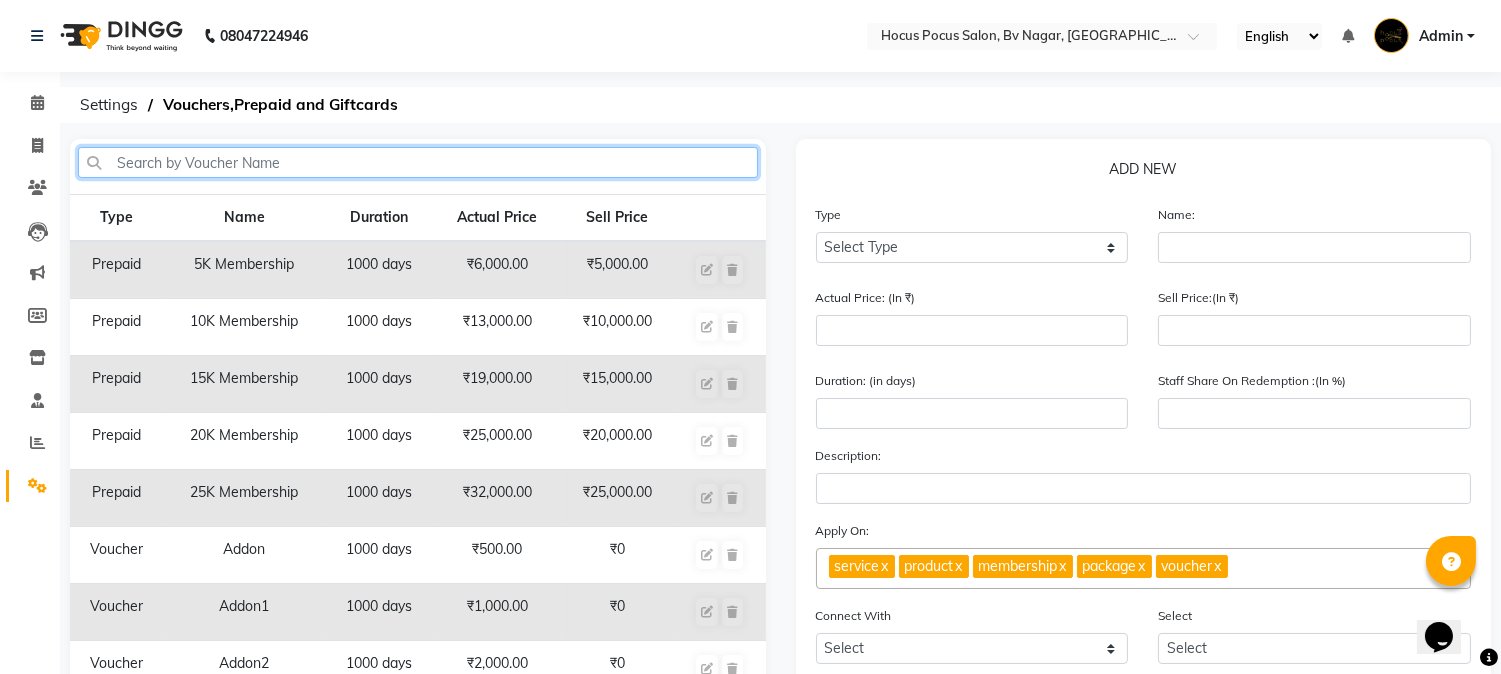 click 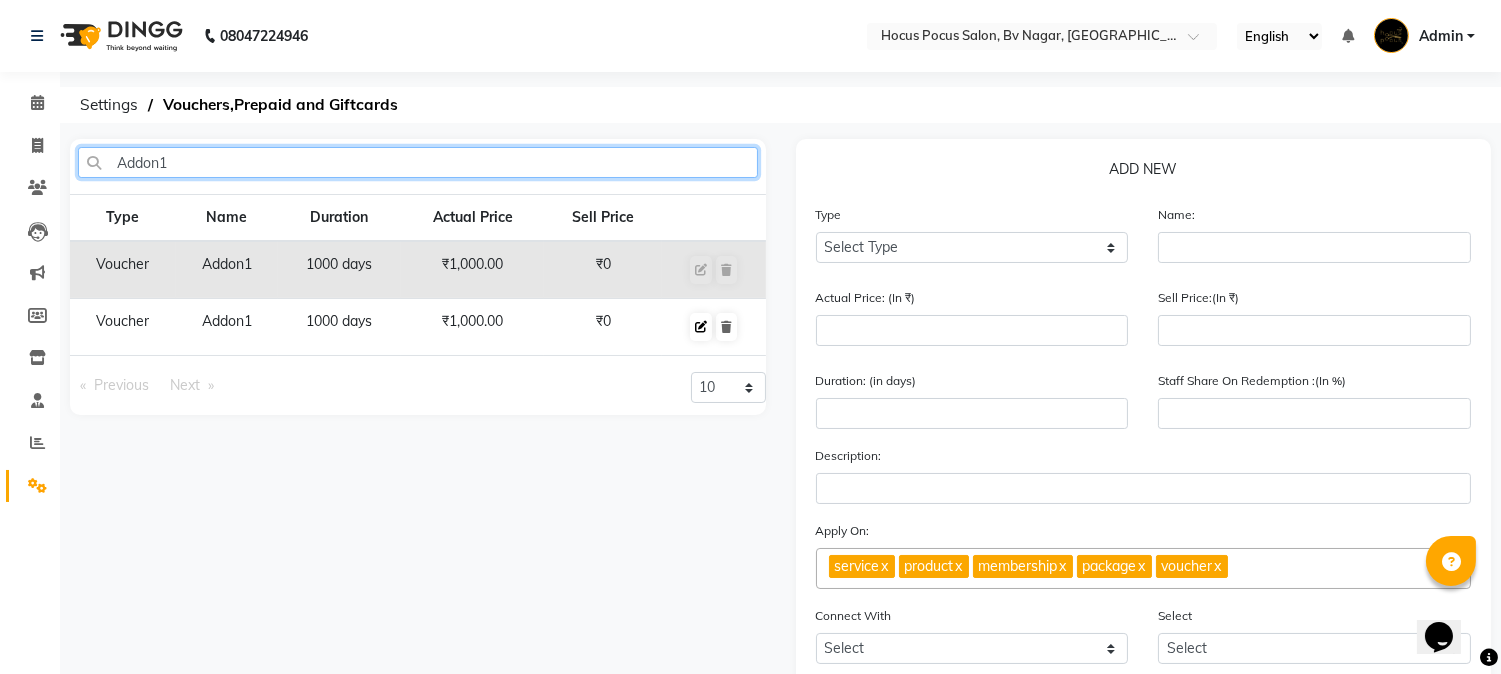 type on "Addon1" 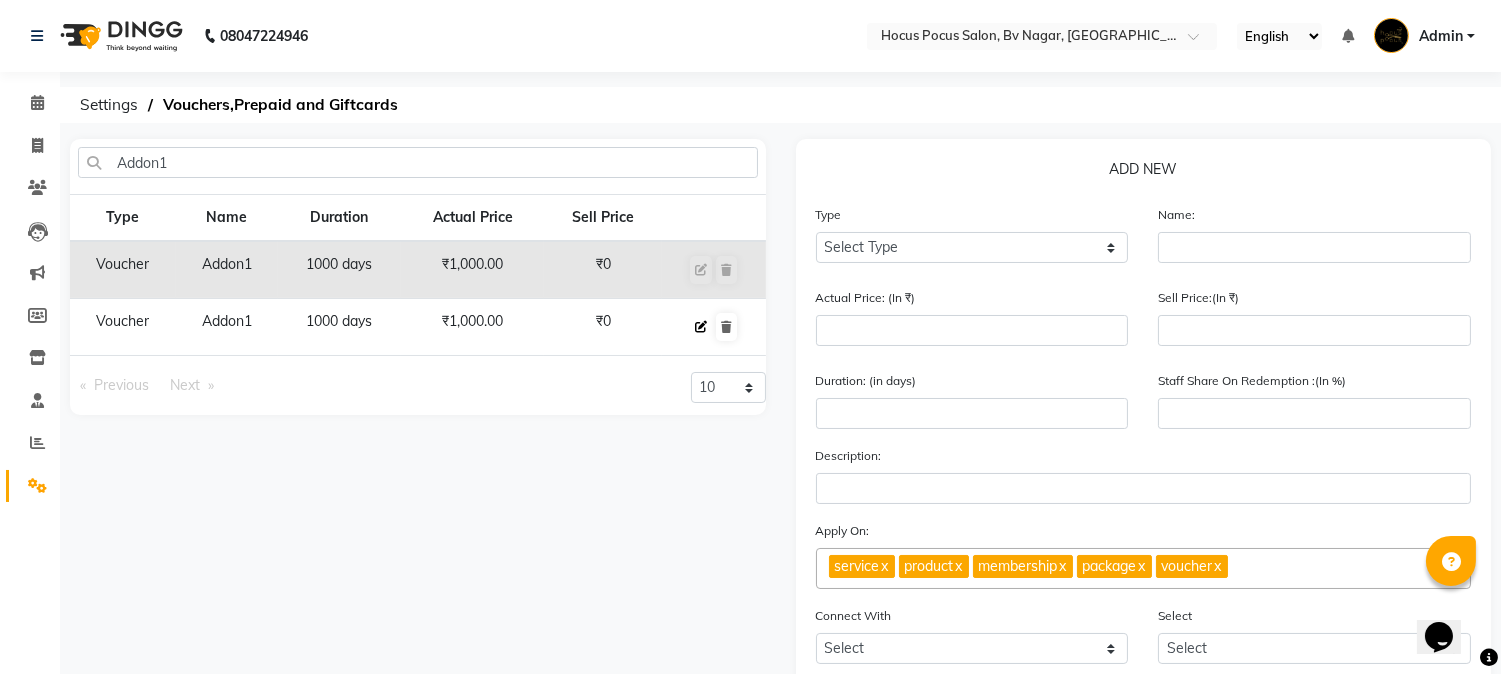 click 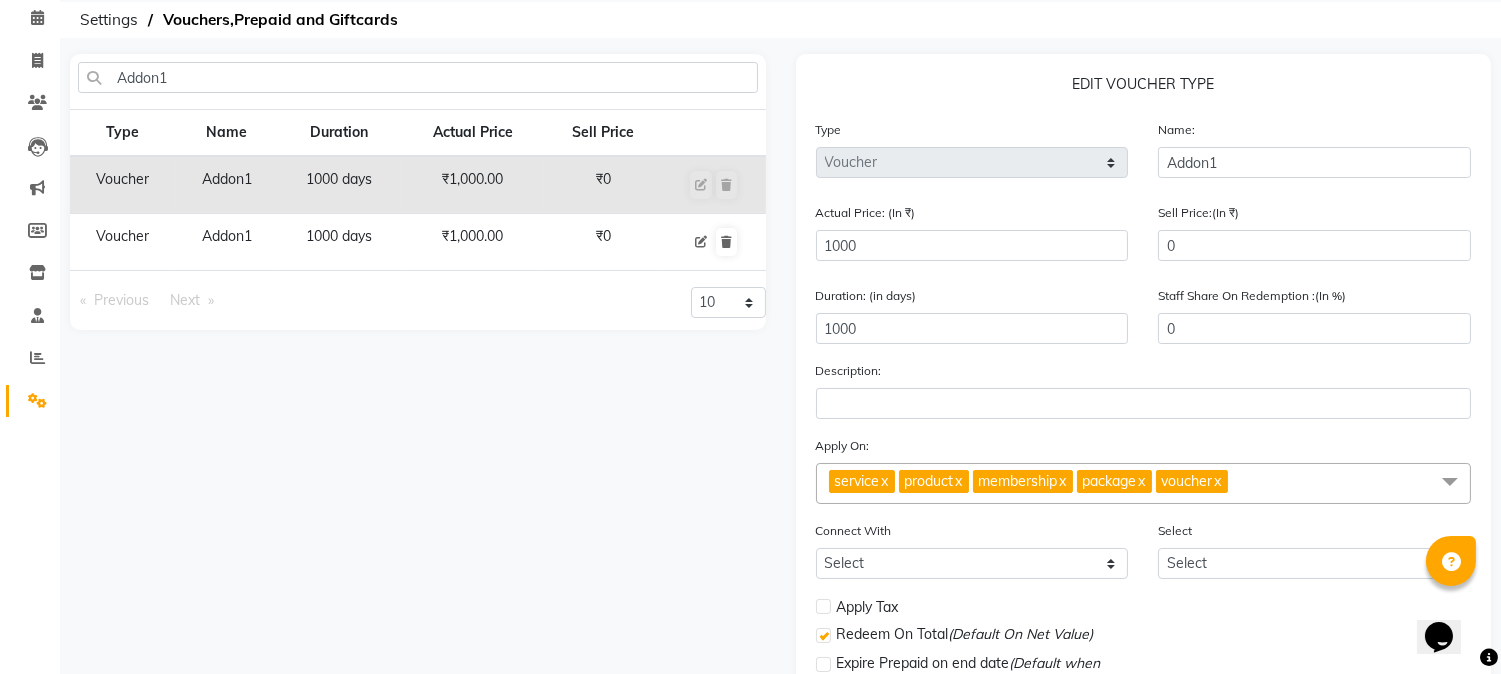 scroll, scrollTop: 252, scrollLeft: 0, axis: vertical 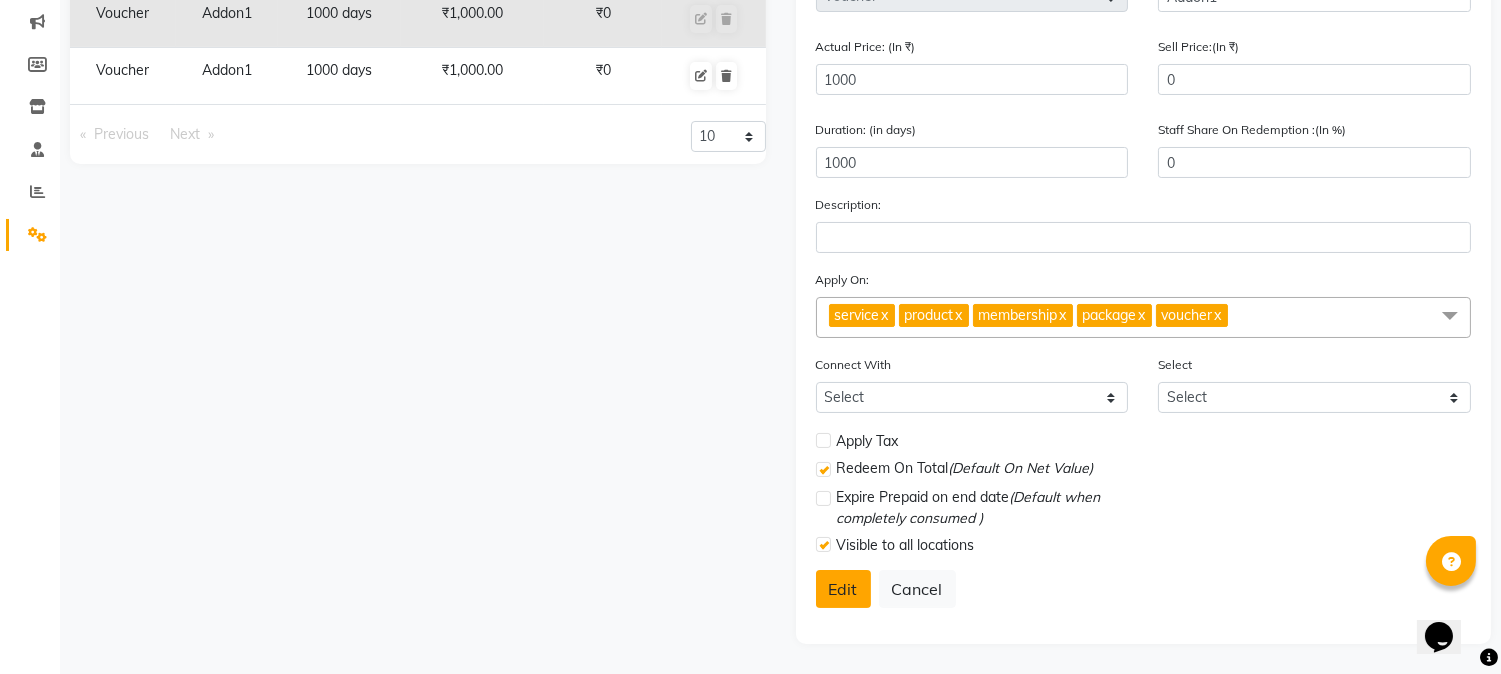 click on "Edit" 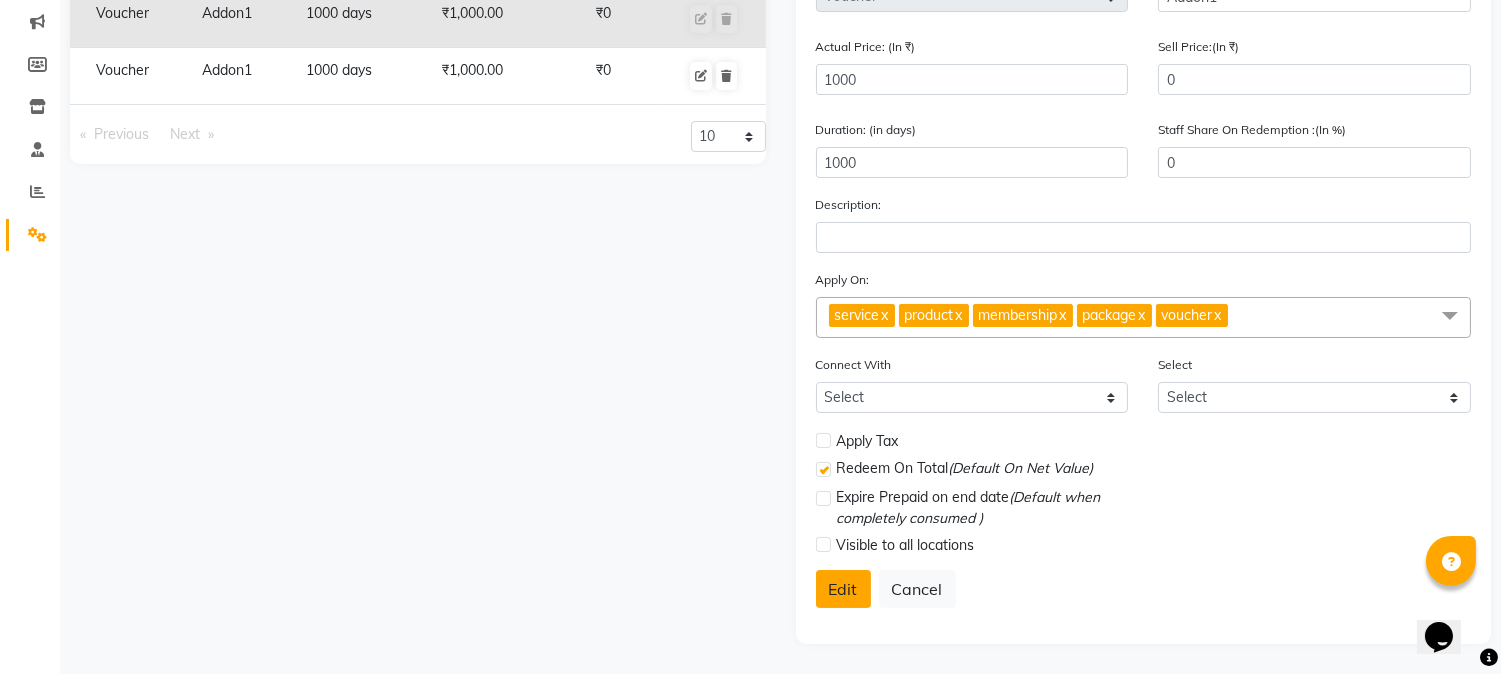 select 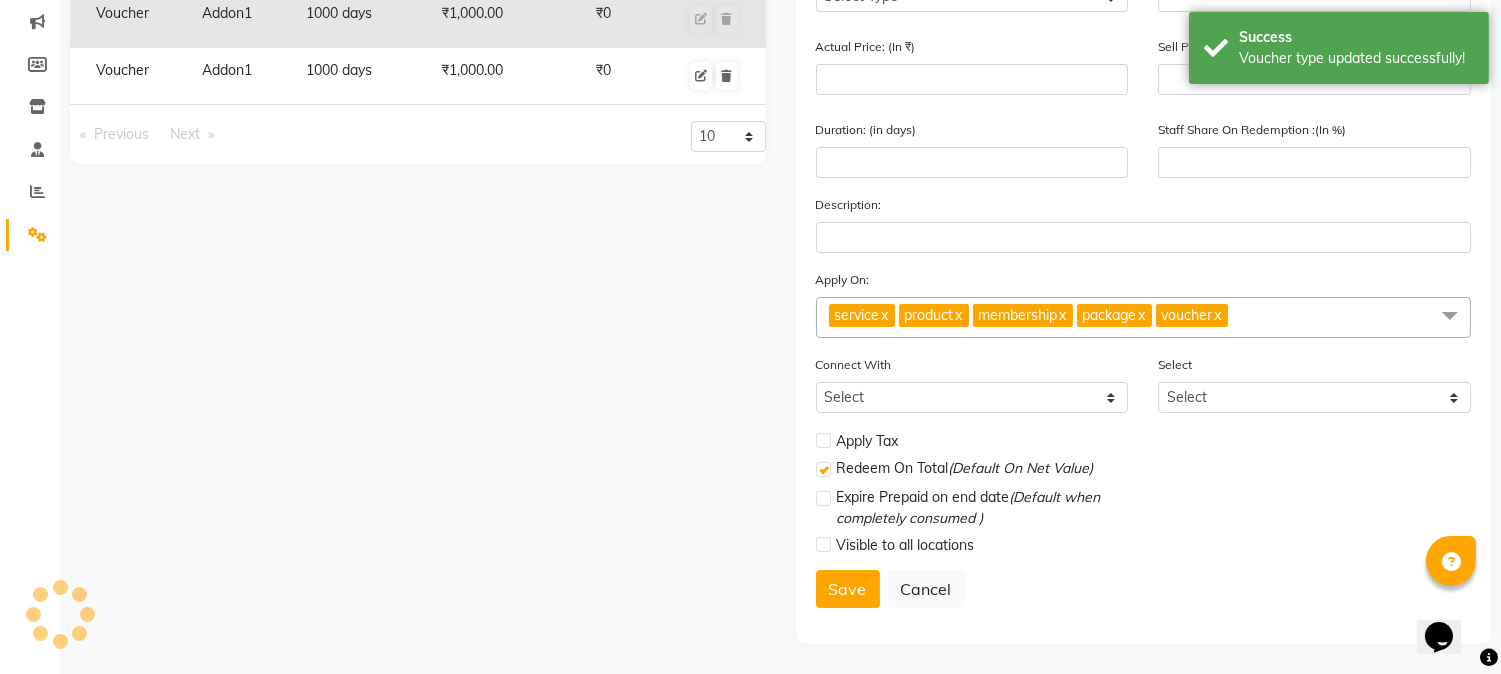 type 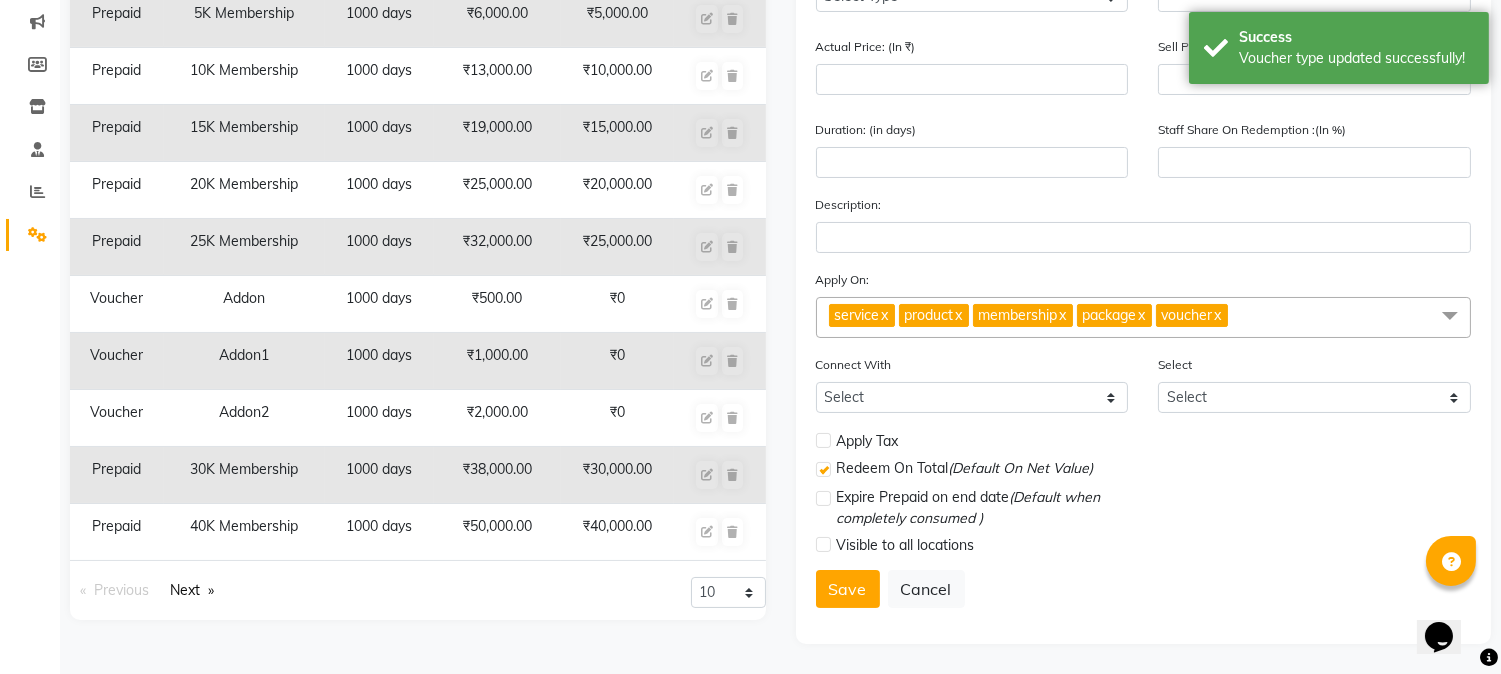scroll, scrollTop: 0, scrollLeft: 0, axis: both 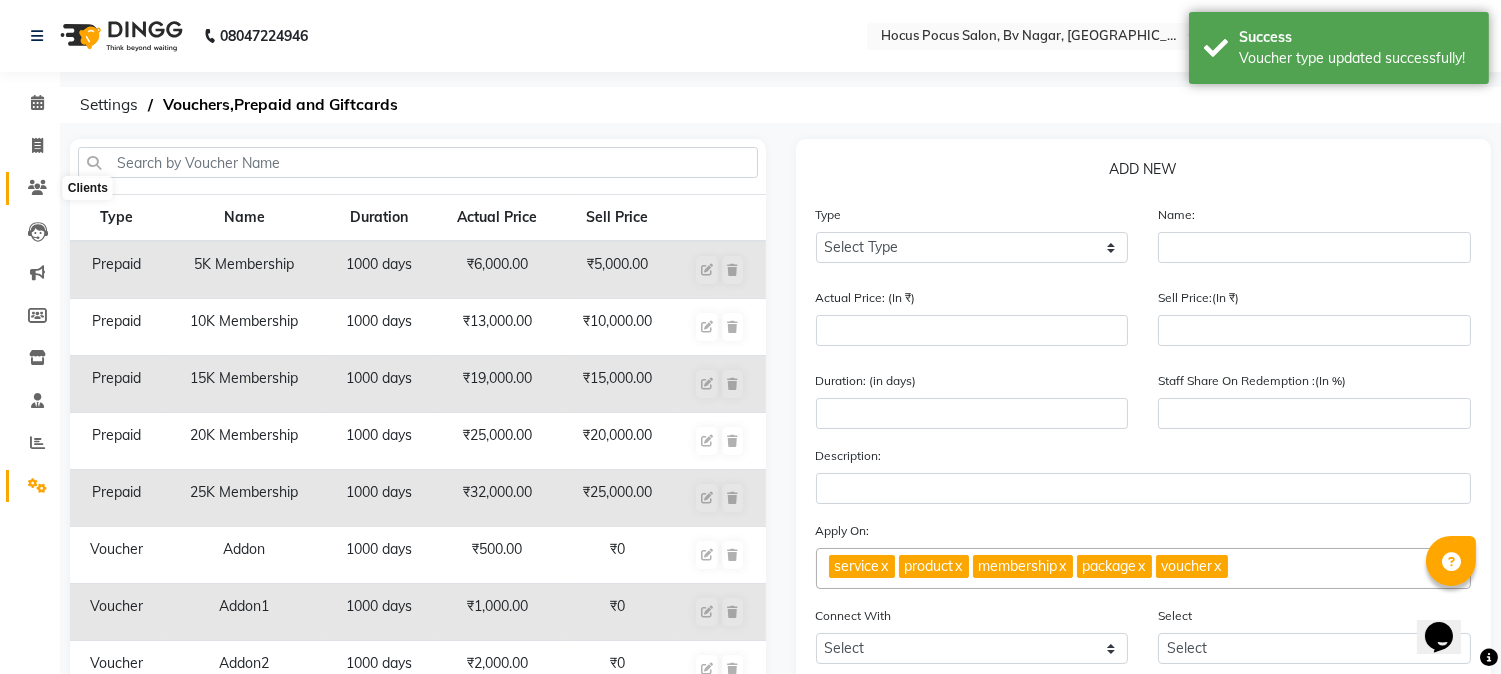 click 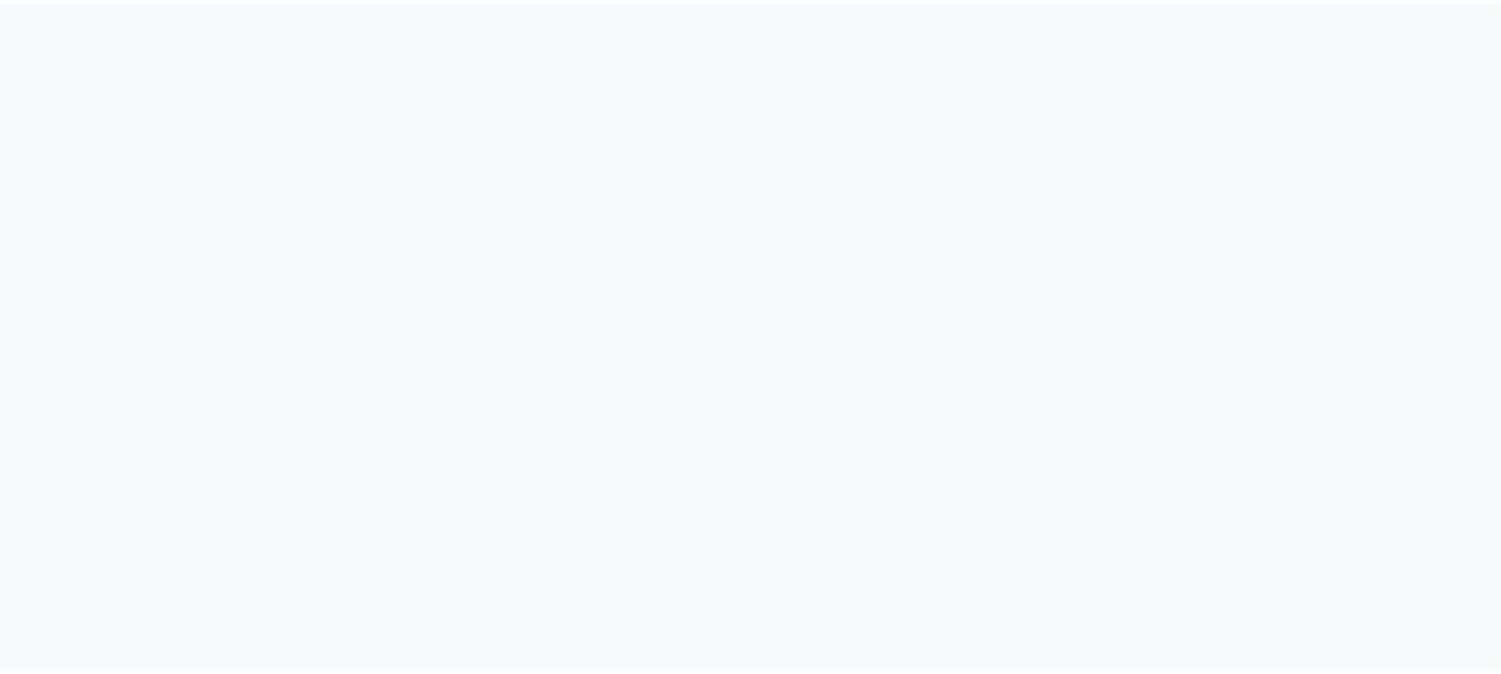 scroll, scrollTop: 0, scrollLeft: 0, axis: both 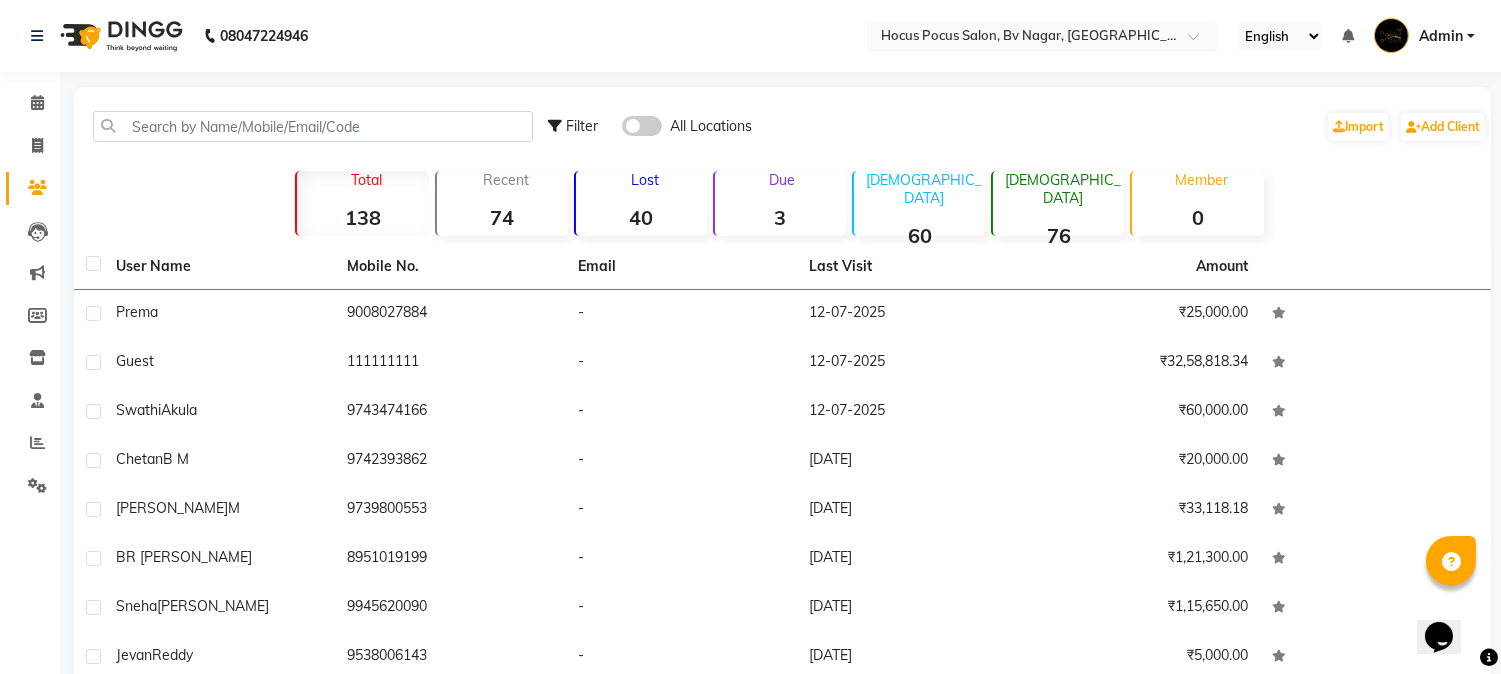 click at bounding box center [1022, 38] 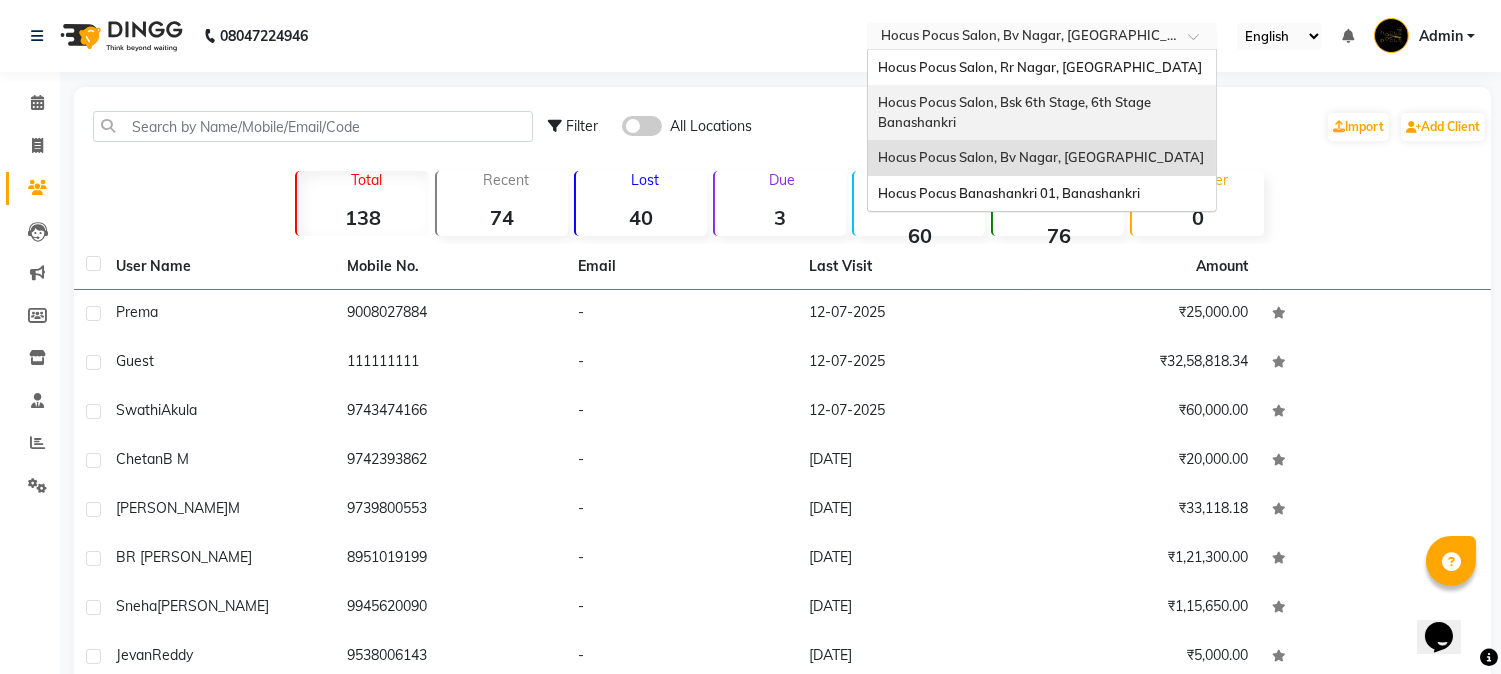 click on "Hocus Pocus Salon, Bsk 6th Stage, 6th Stage Banashankri" at bounding box center [1016, 112] 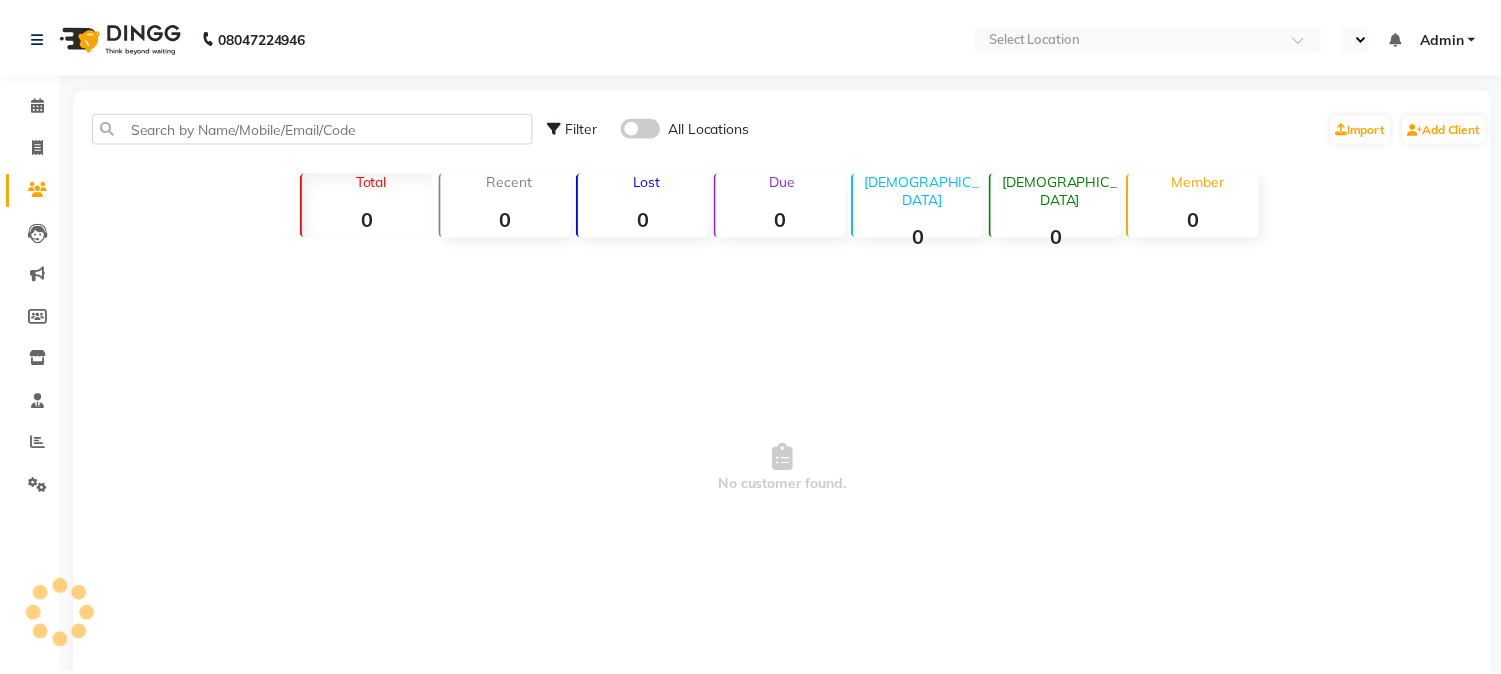 scroll, scrollTop: 0, scrollLeft: 0, axis: both 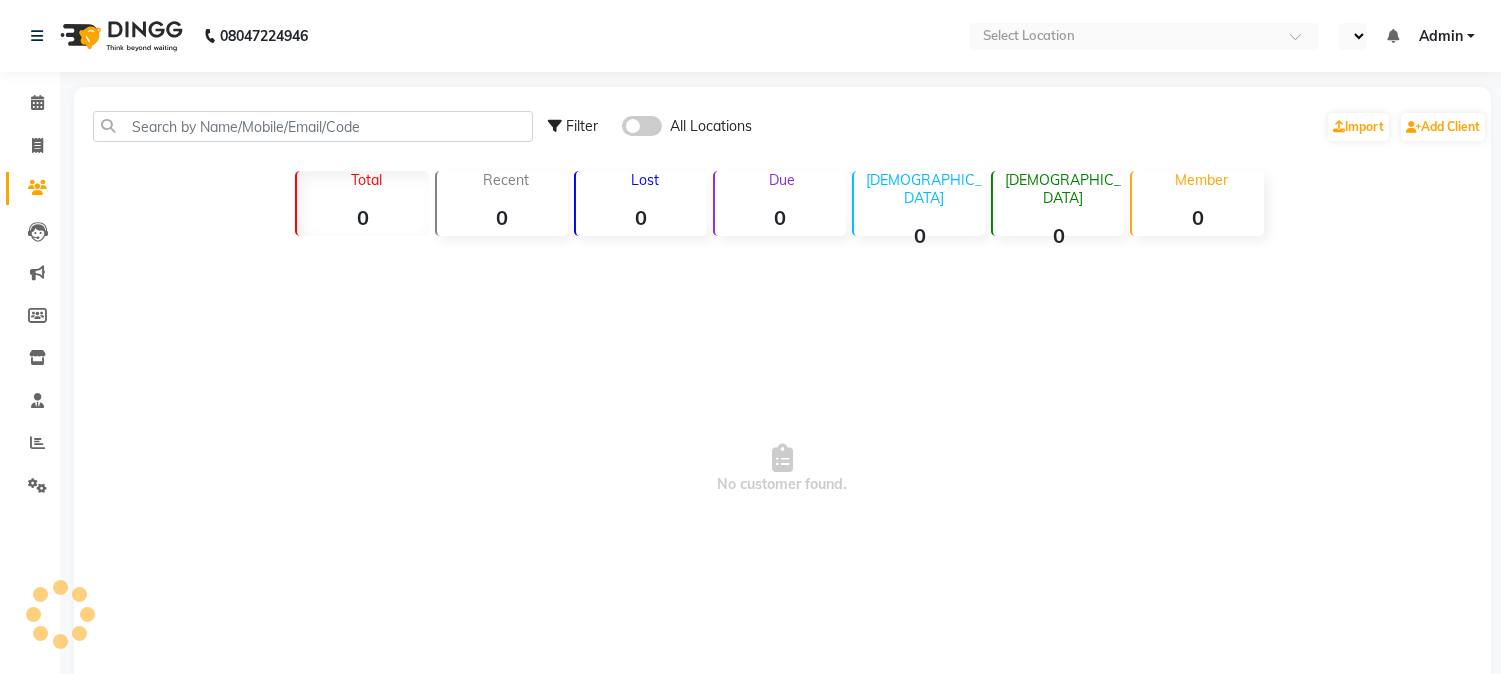 select on "en" 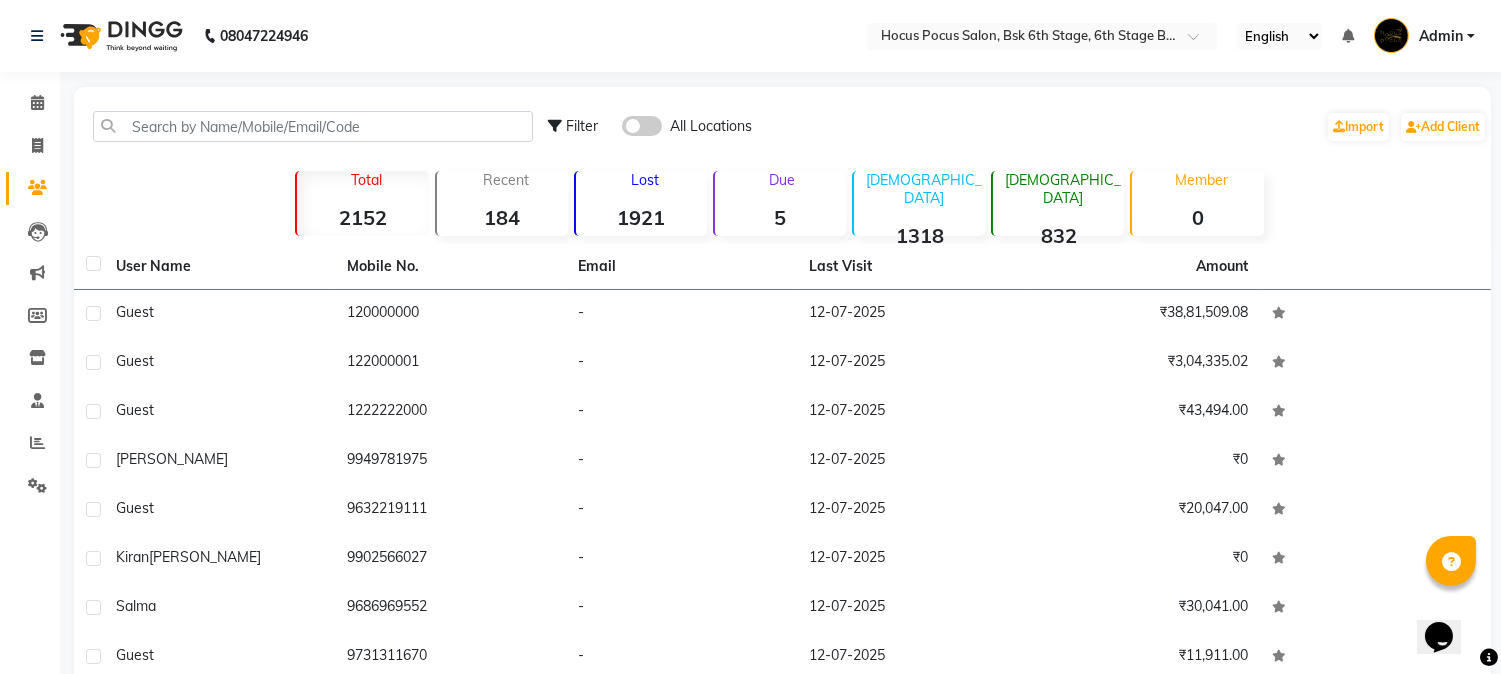 scroll, scrollTop: 0, scrollLeft: 0, axis: both 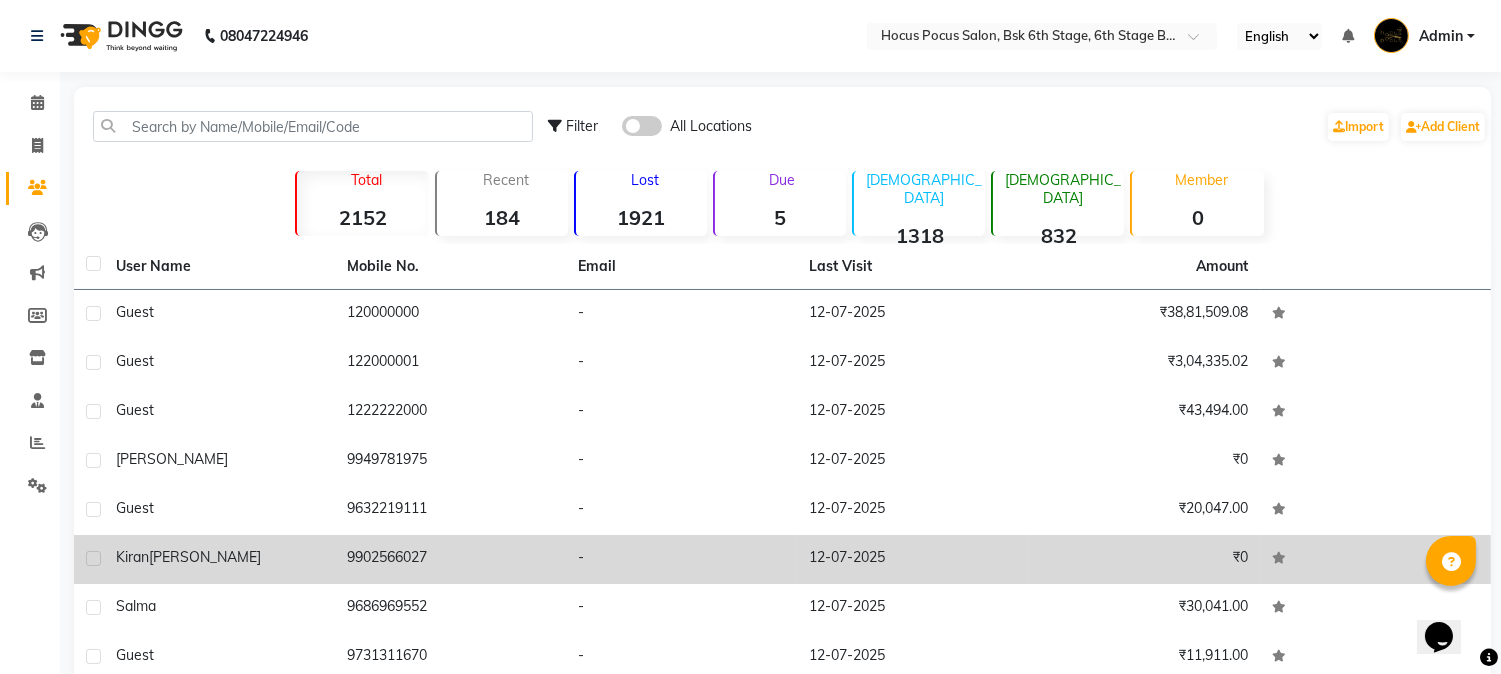 click on "[PERSON_NAME]" 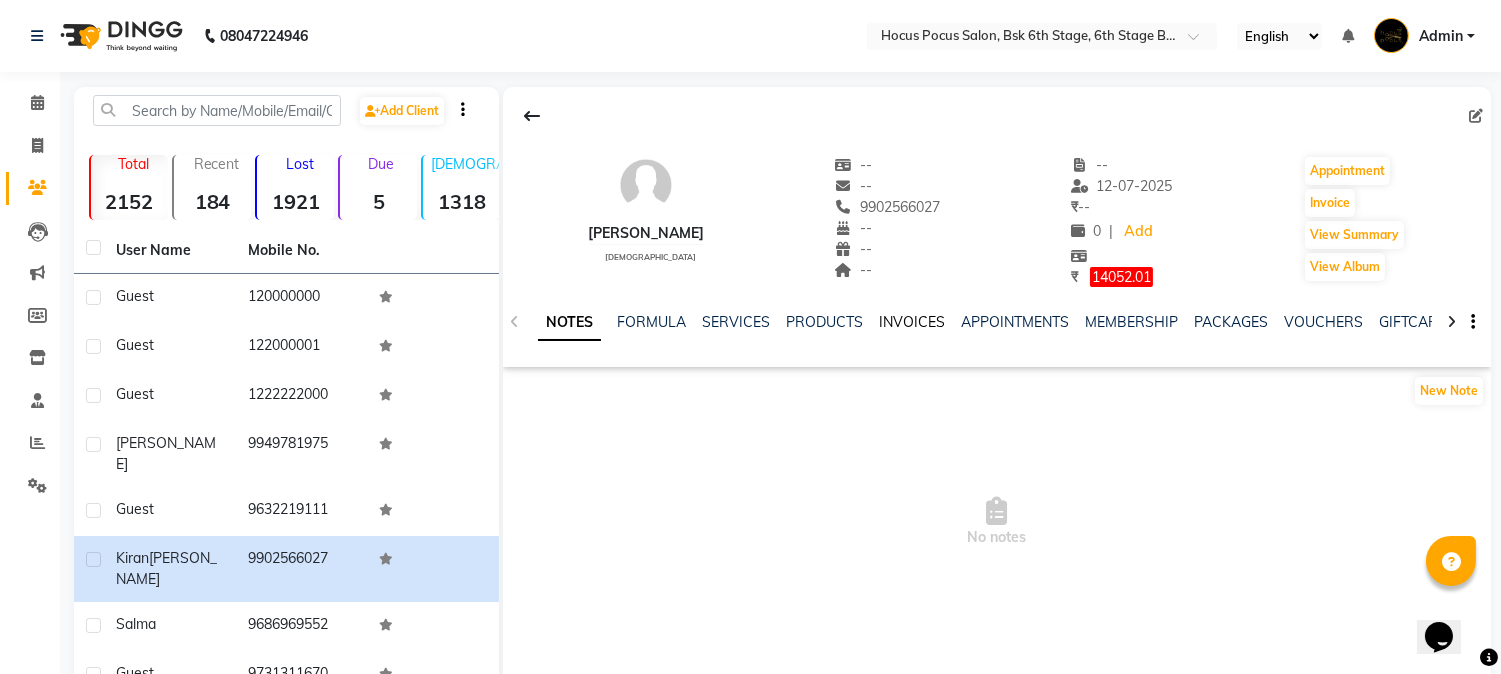 click on "INVOICES" 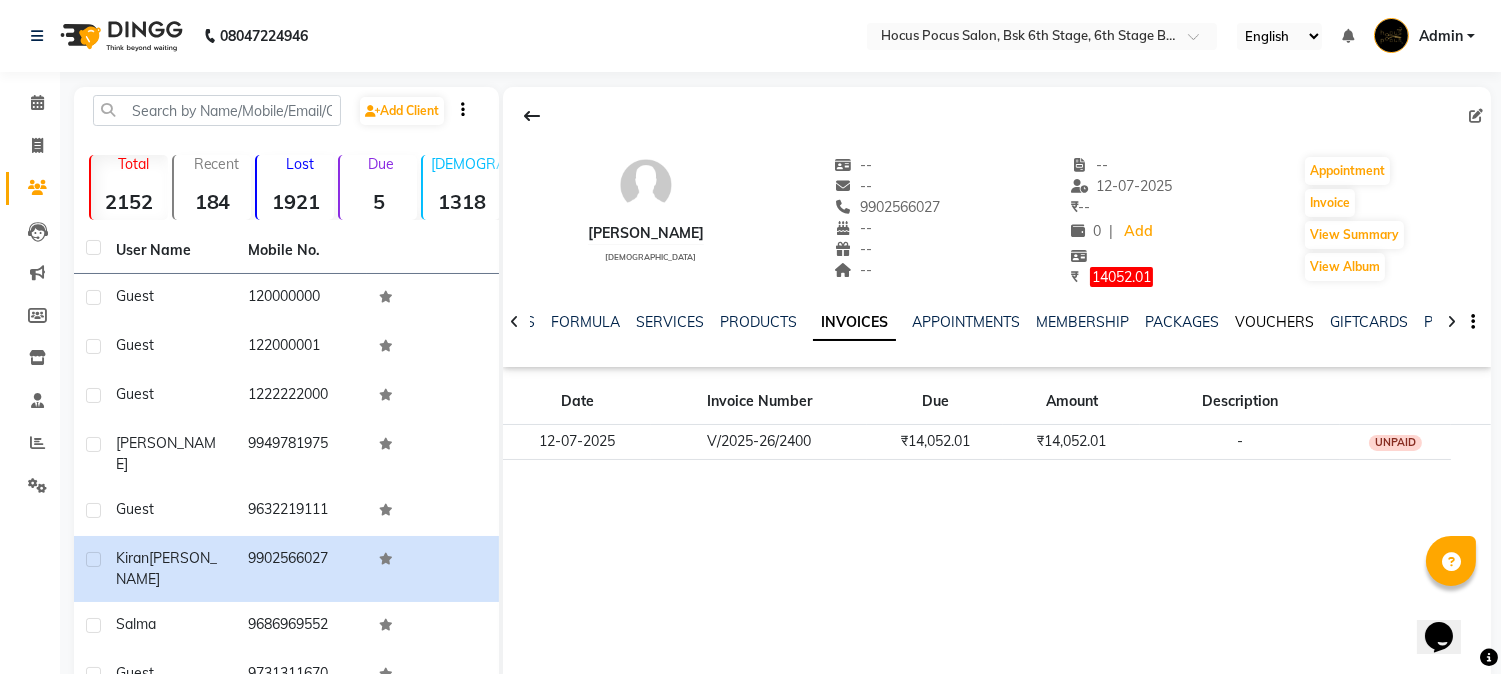 click on "VOUCHERS" 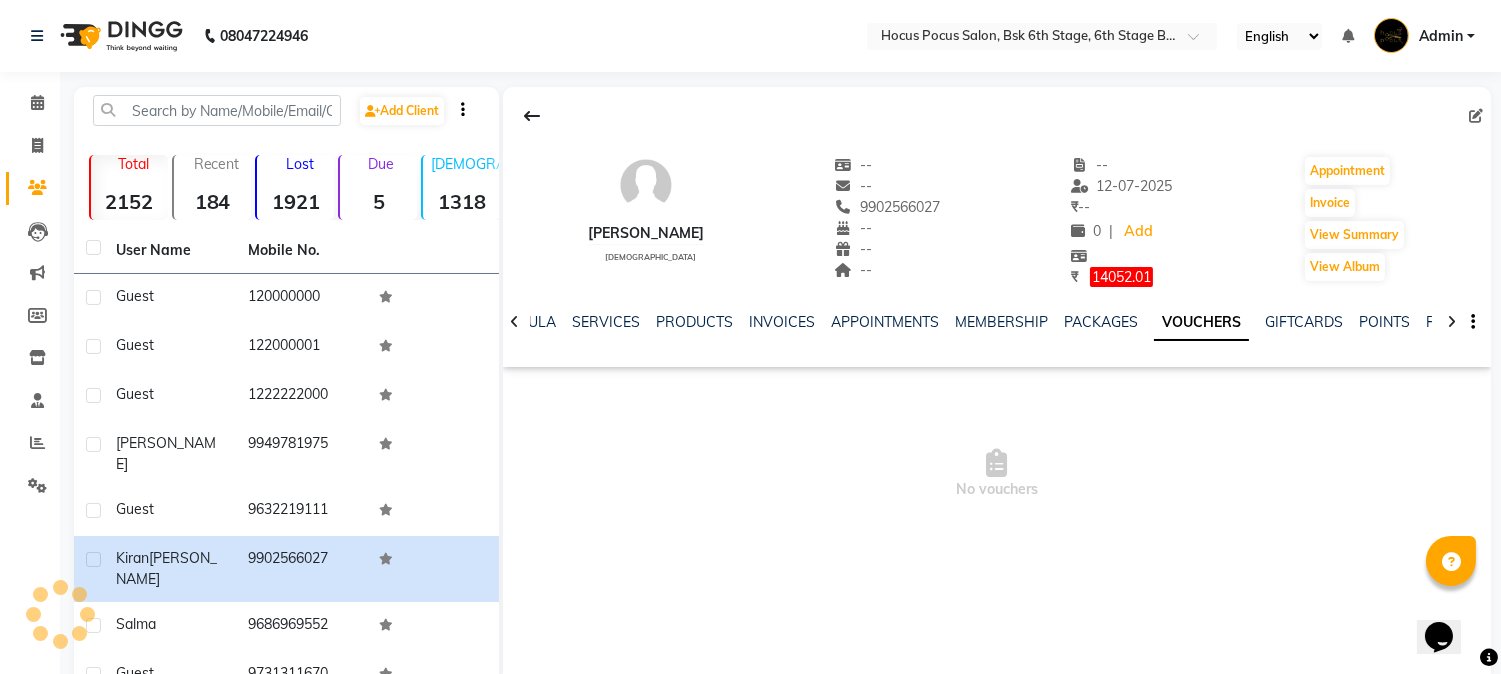 click on "VOUCHERS" 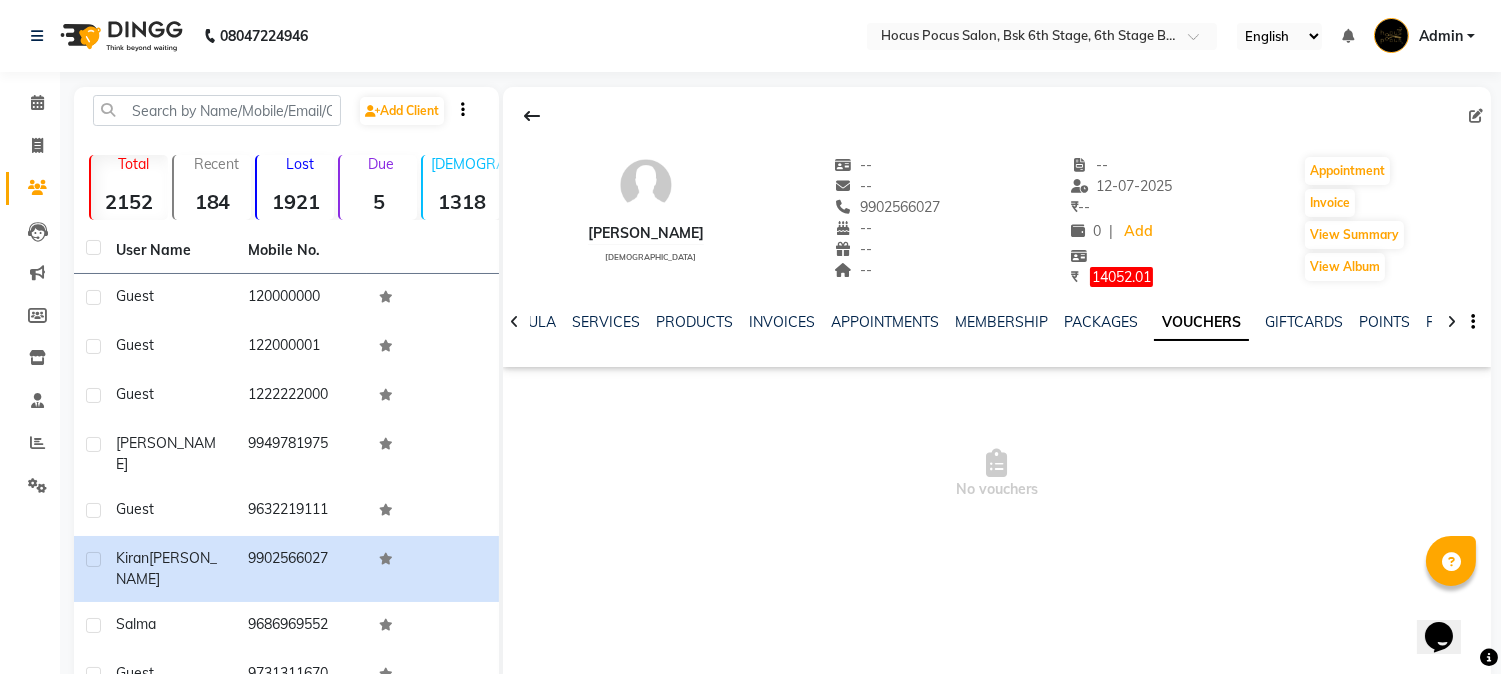 click on "--" 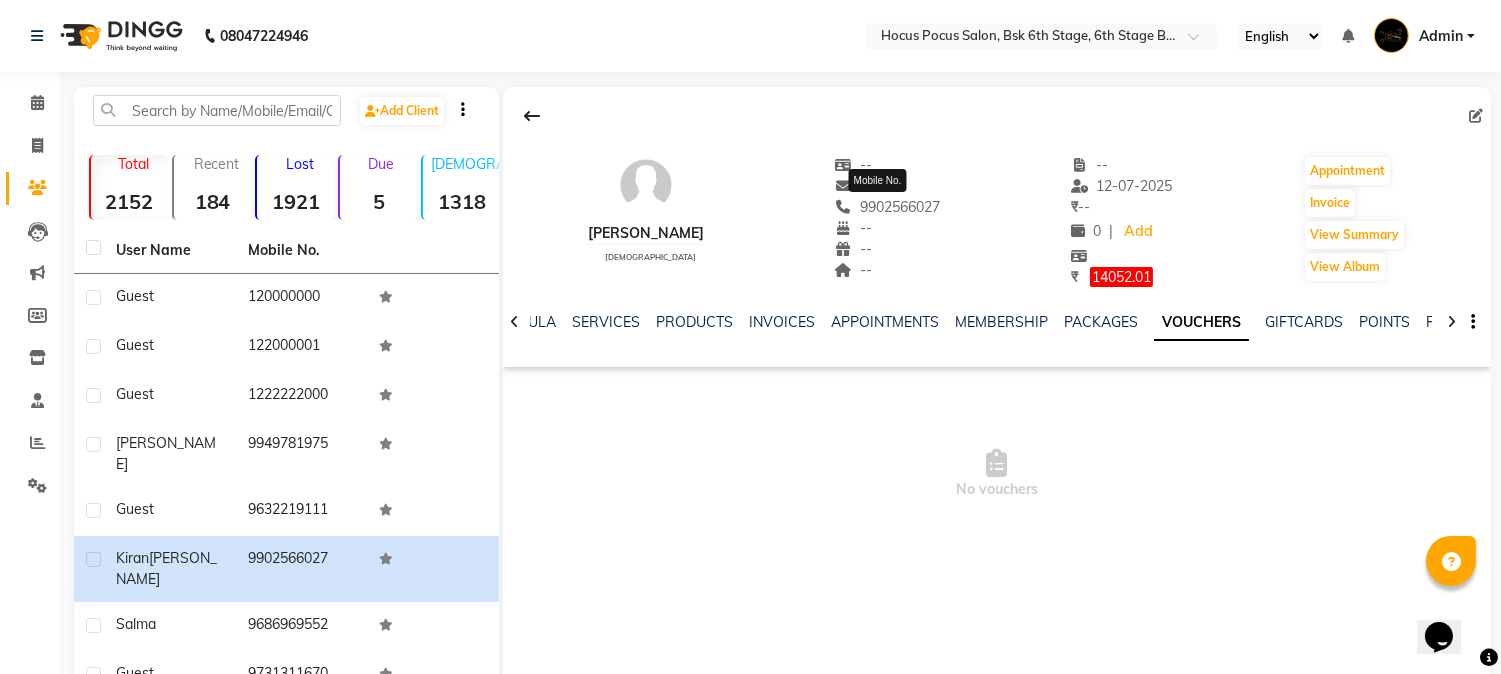 click on "9902566027" 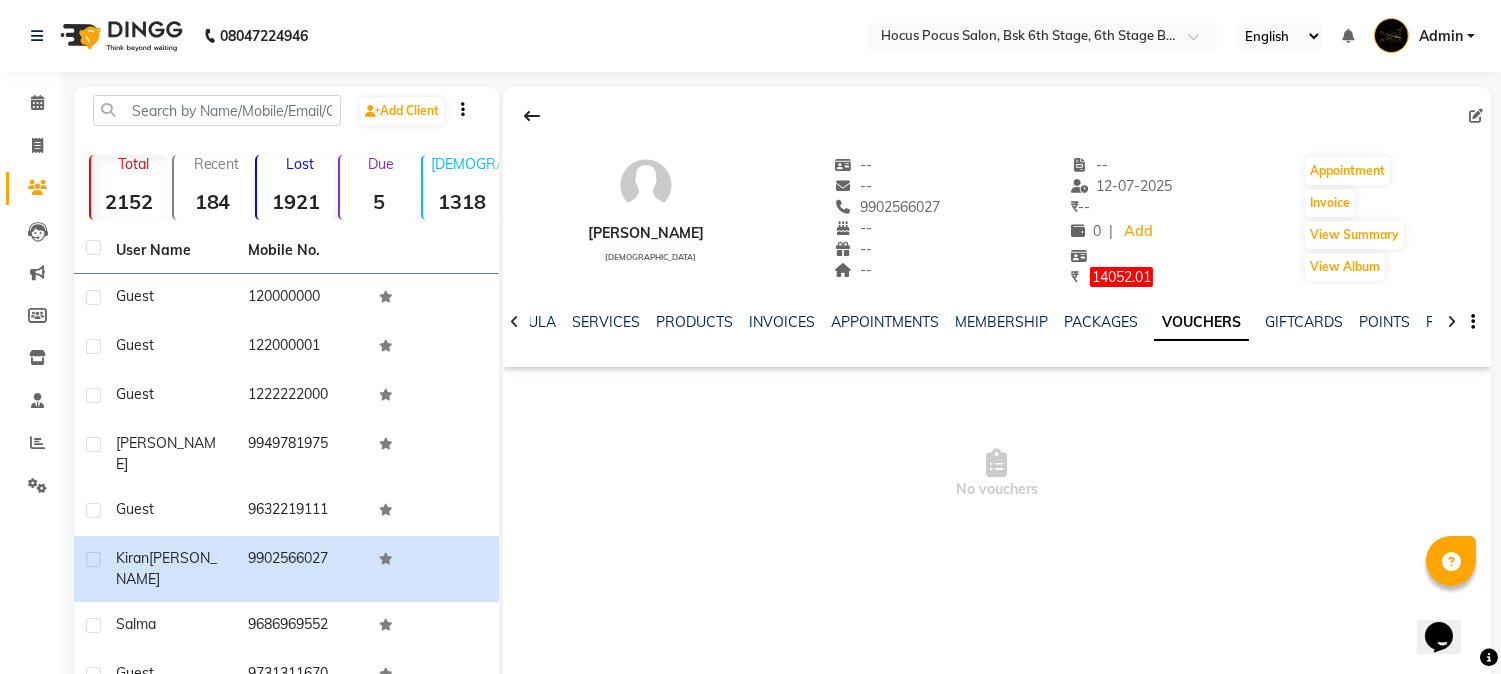 click on "9902566027" 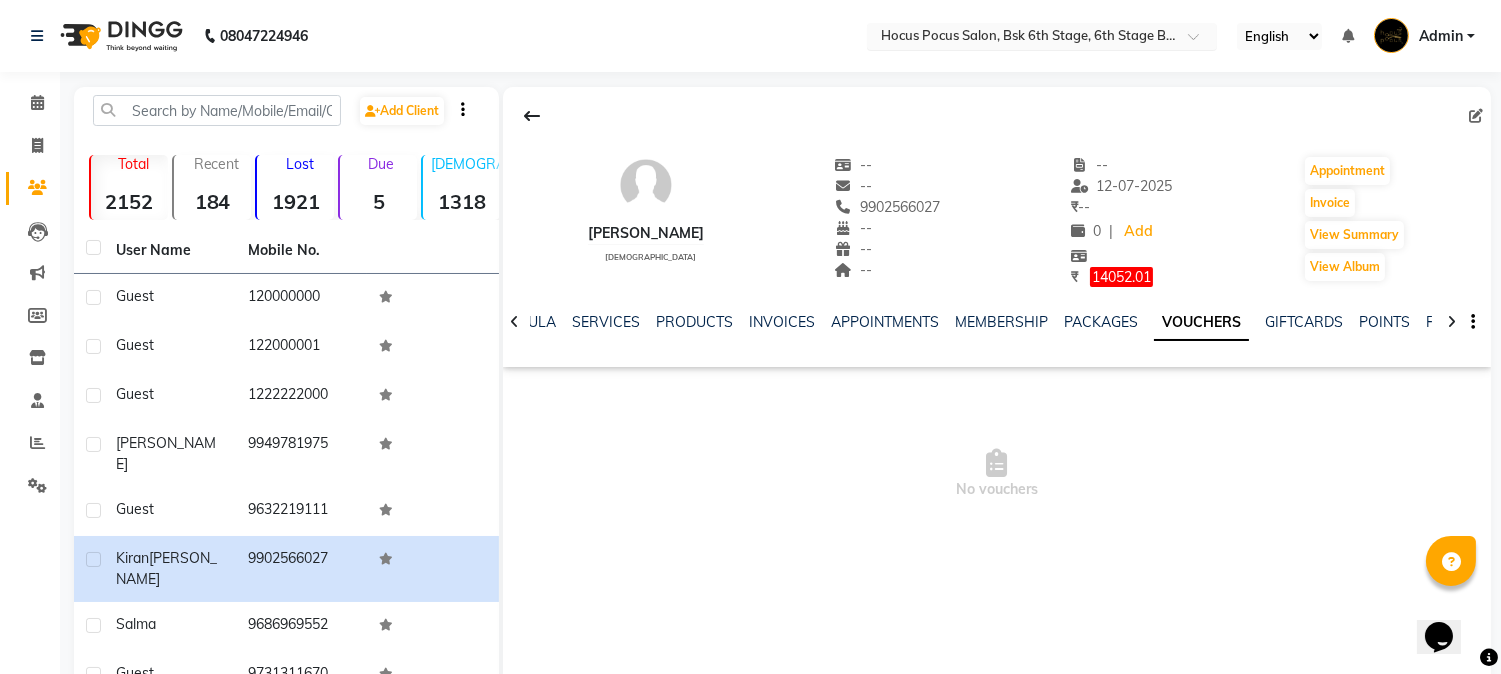 click at bounding box center (1022, 38) 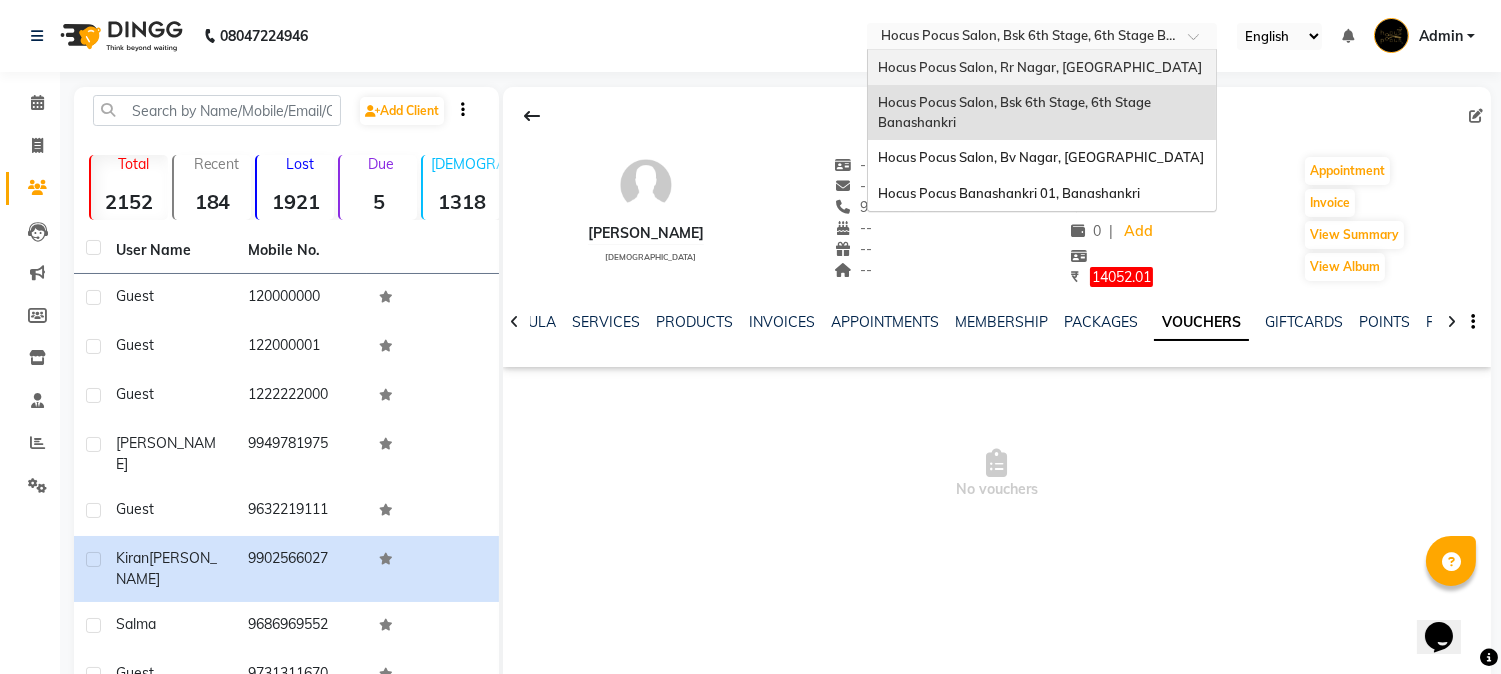 click on "Hocus Pocus Salon, Rr Nagar, [GEOGRAPHIC_DATA]" at bounding box center [1040, 67] 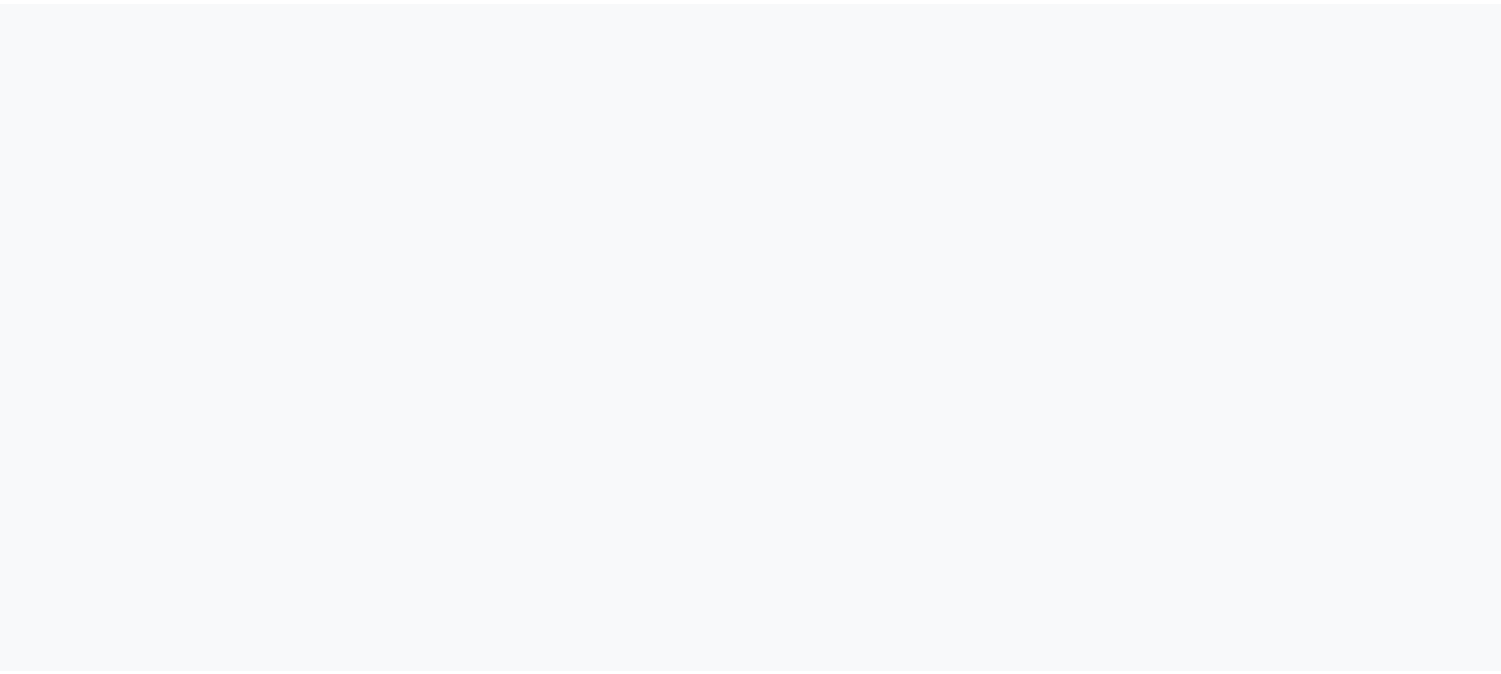 scroll, scrollTop: 0, scrollLeft: 0, axis: both 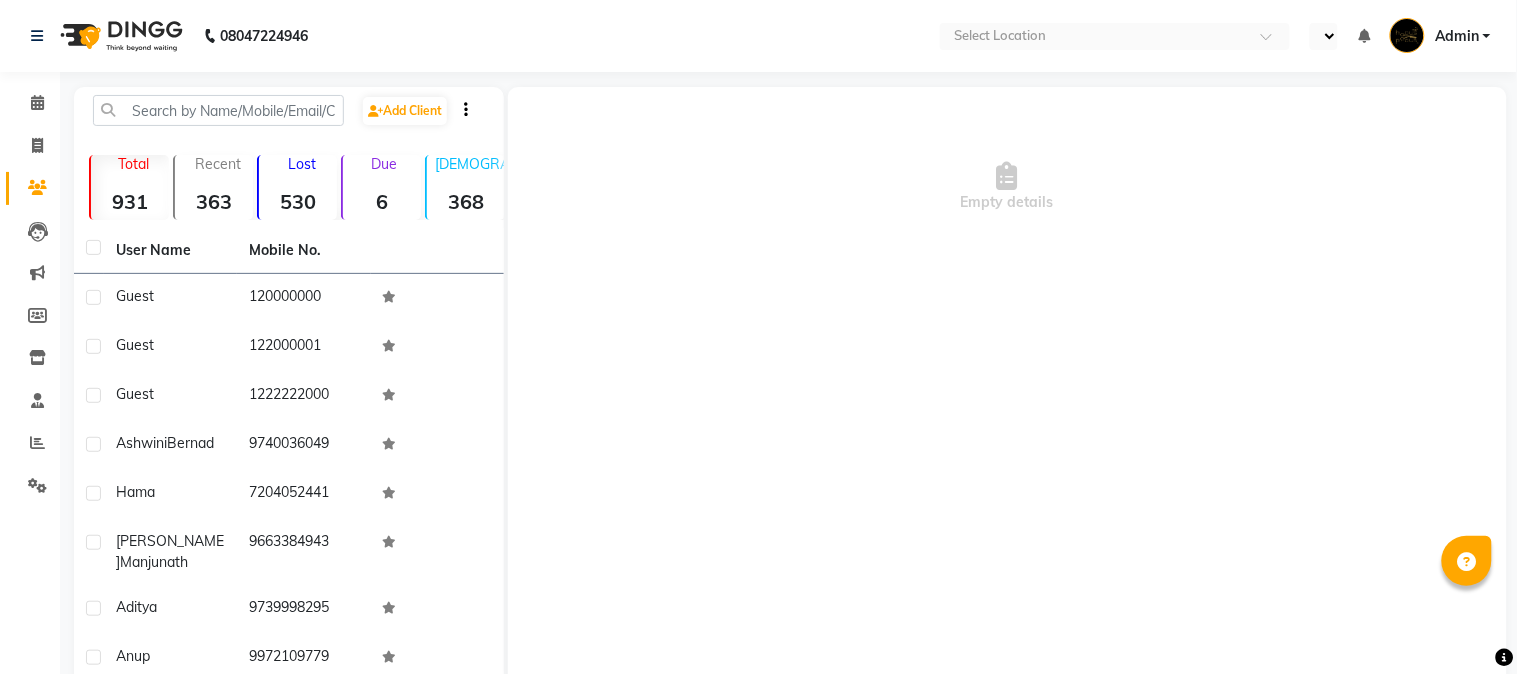 select on "en" 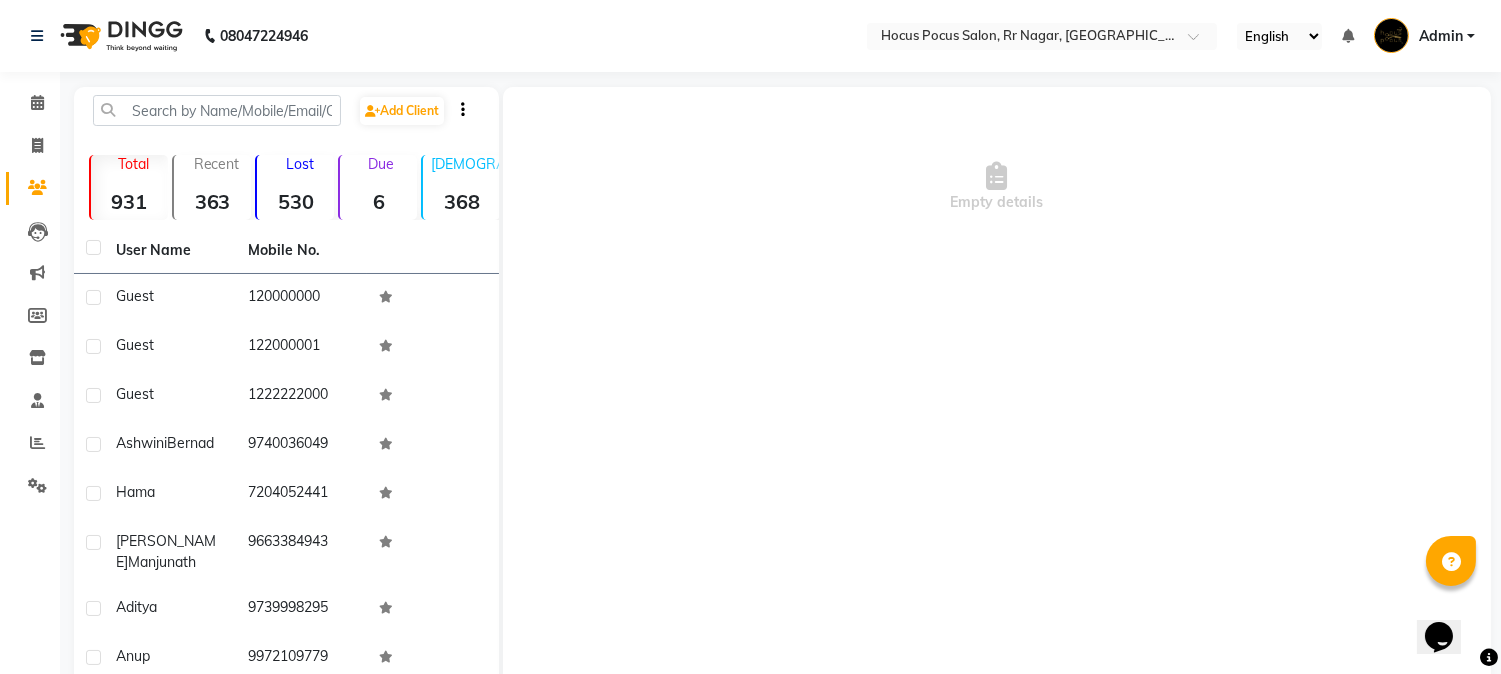 scroll, scrollTop: 0, scrollLeft: 0, axis: both 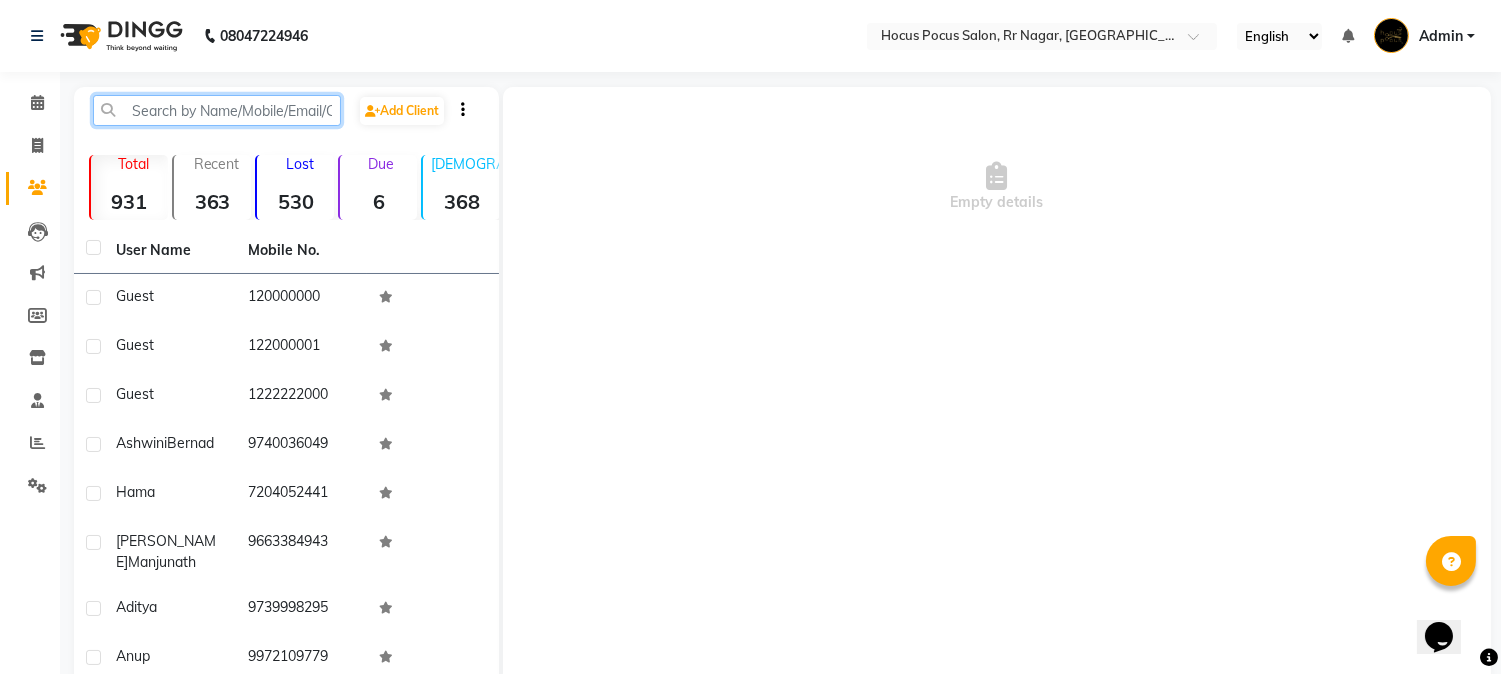 click 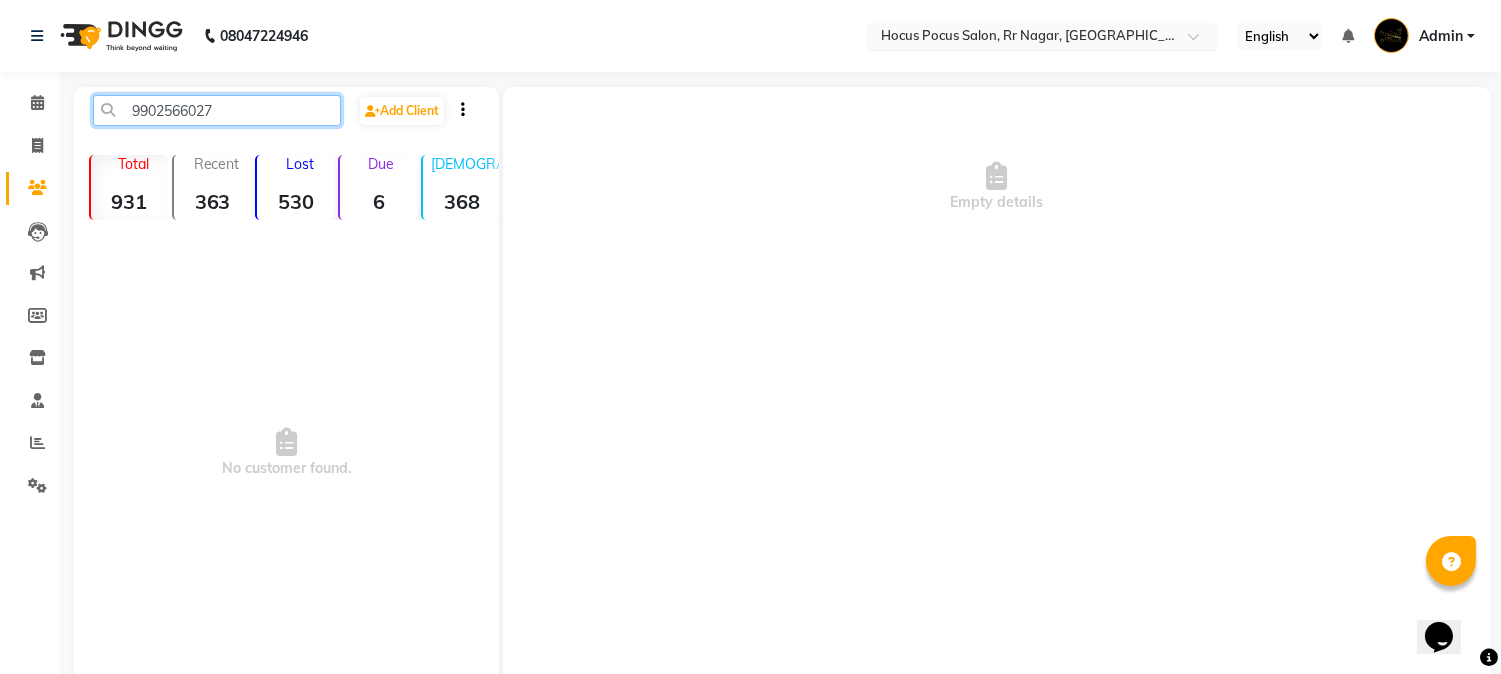 type on "9902566027" 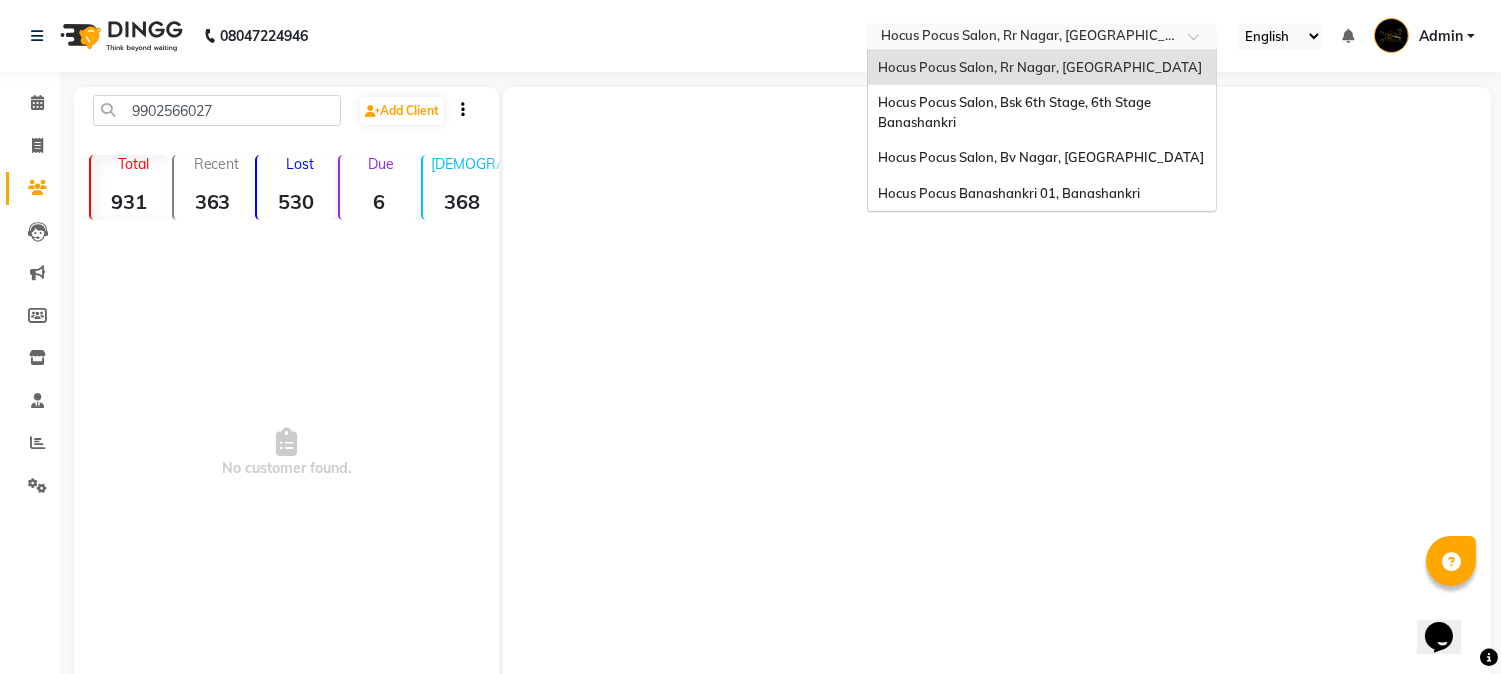 click at bounding box center (1022, 38) 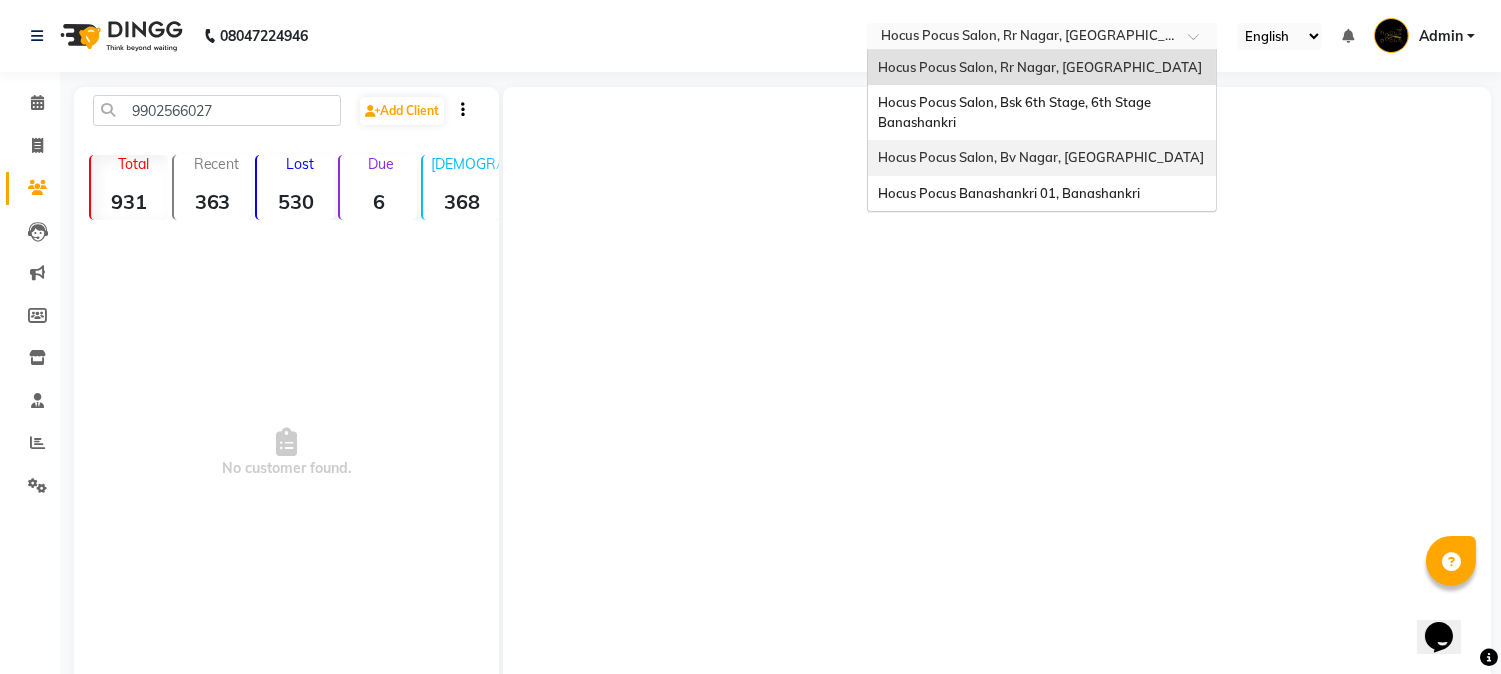 click on "Hocus Pocus Salon, Bv Nagar, [GEOGRAPHIC_DATA]" at bounding box center [1041, 157] 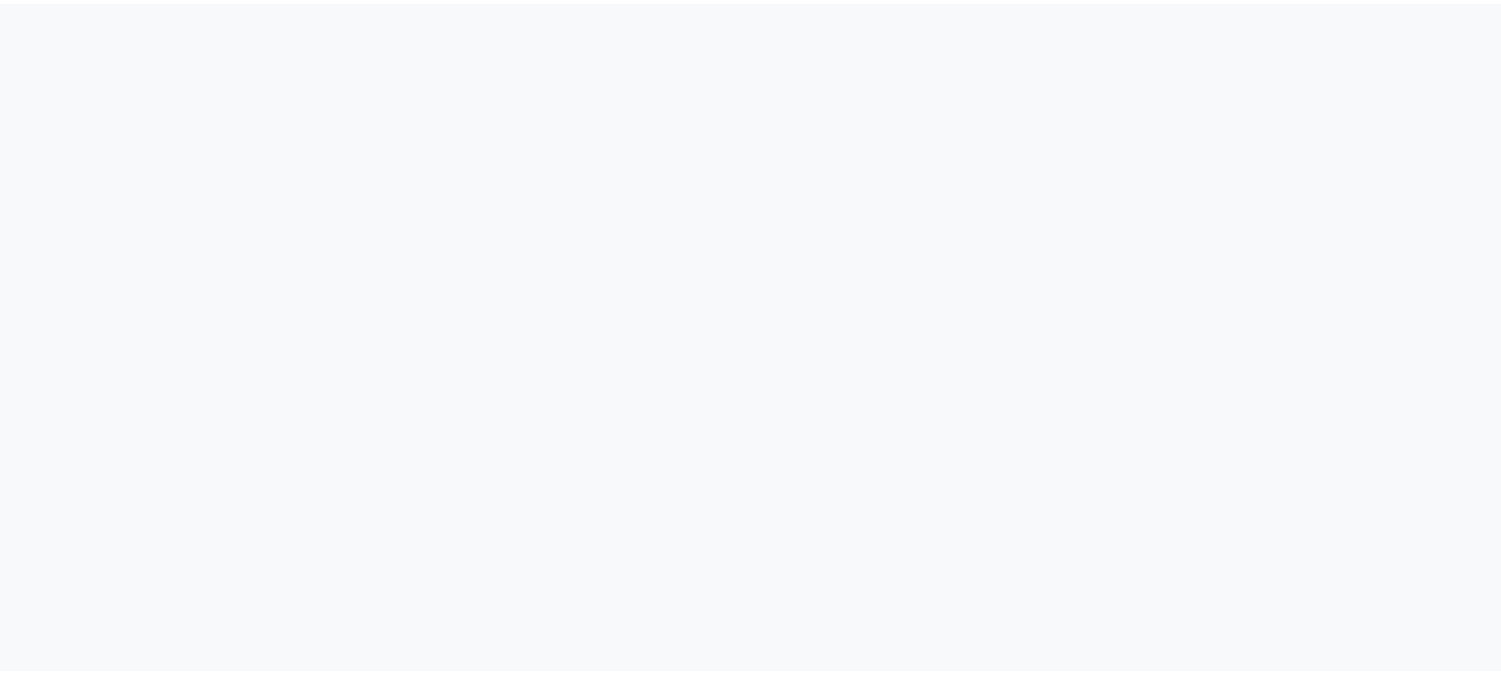 scroll, scrollTop: 0, scrollLeft: 0, axis: both 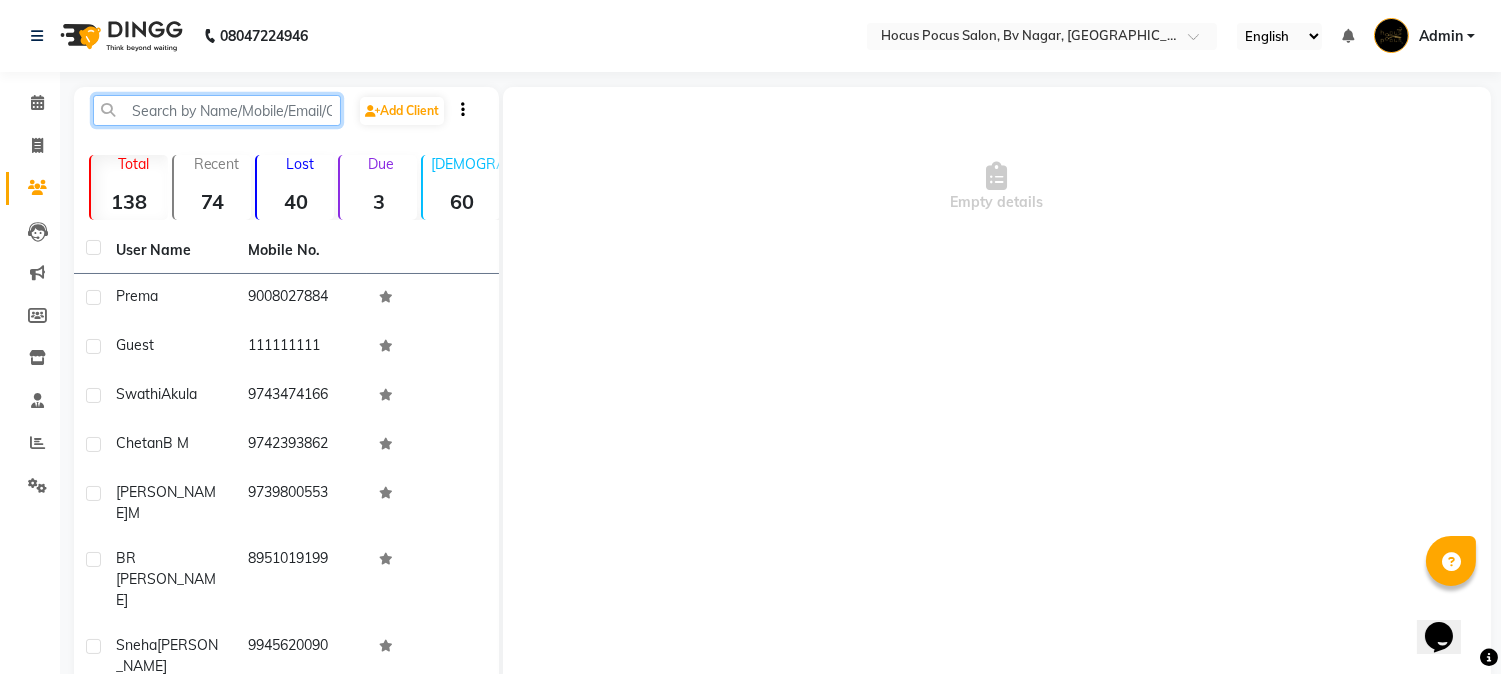 click 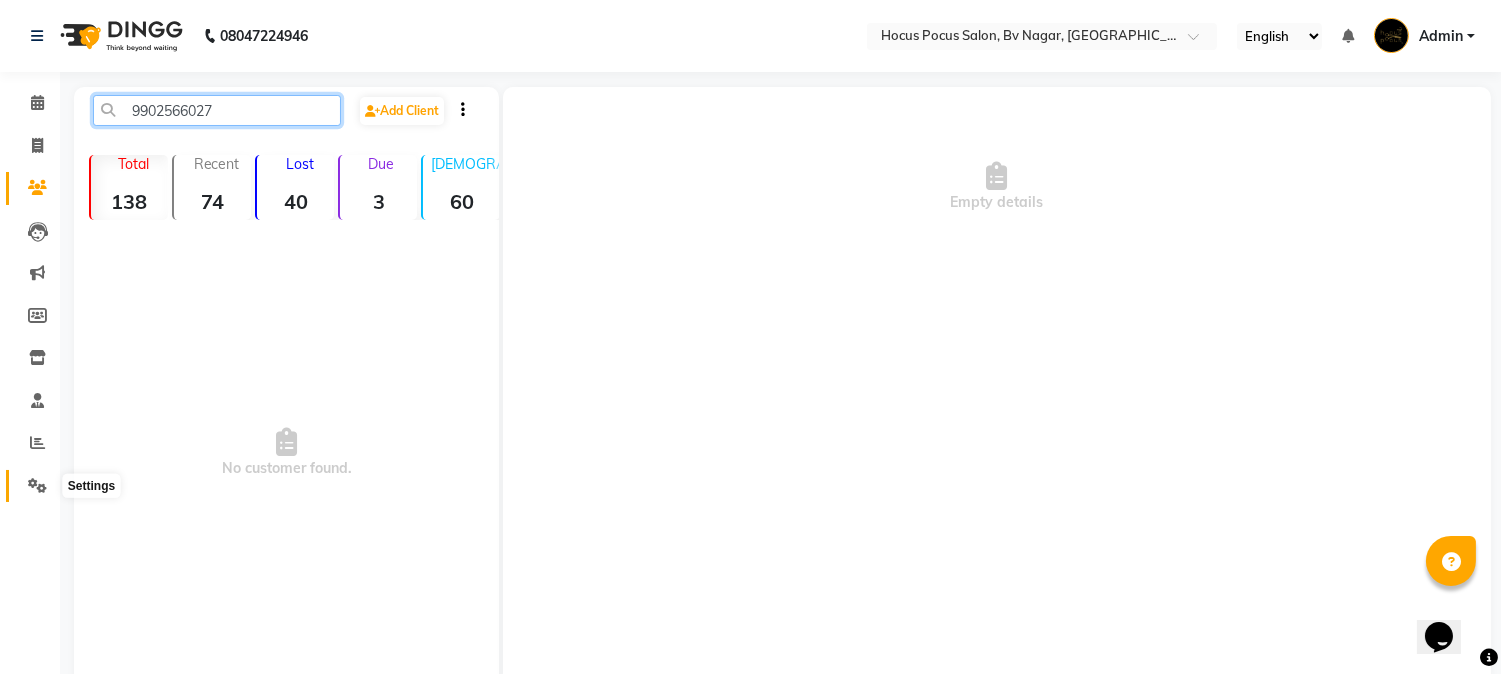 type on "9902566027" 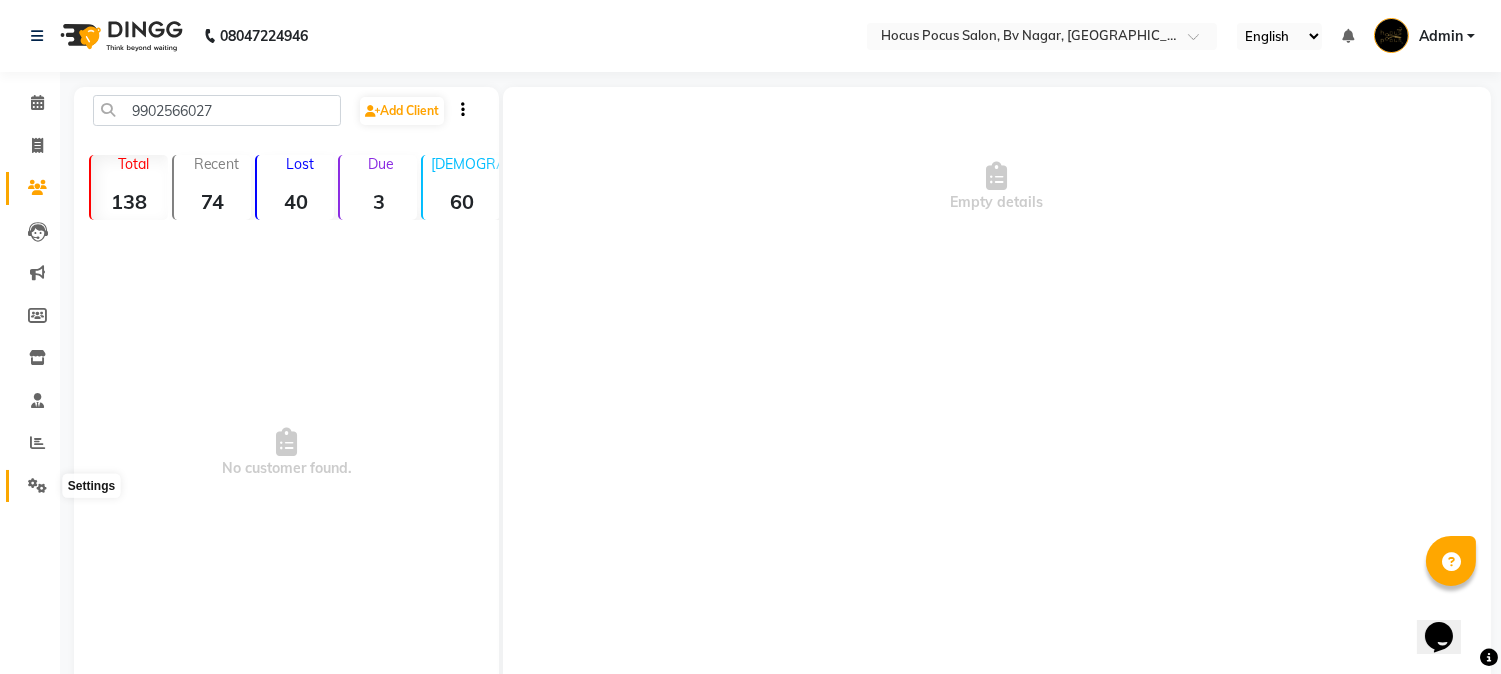 click 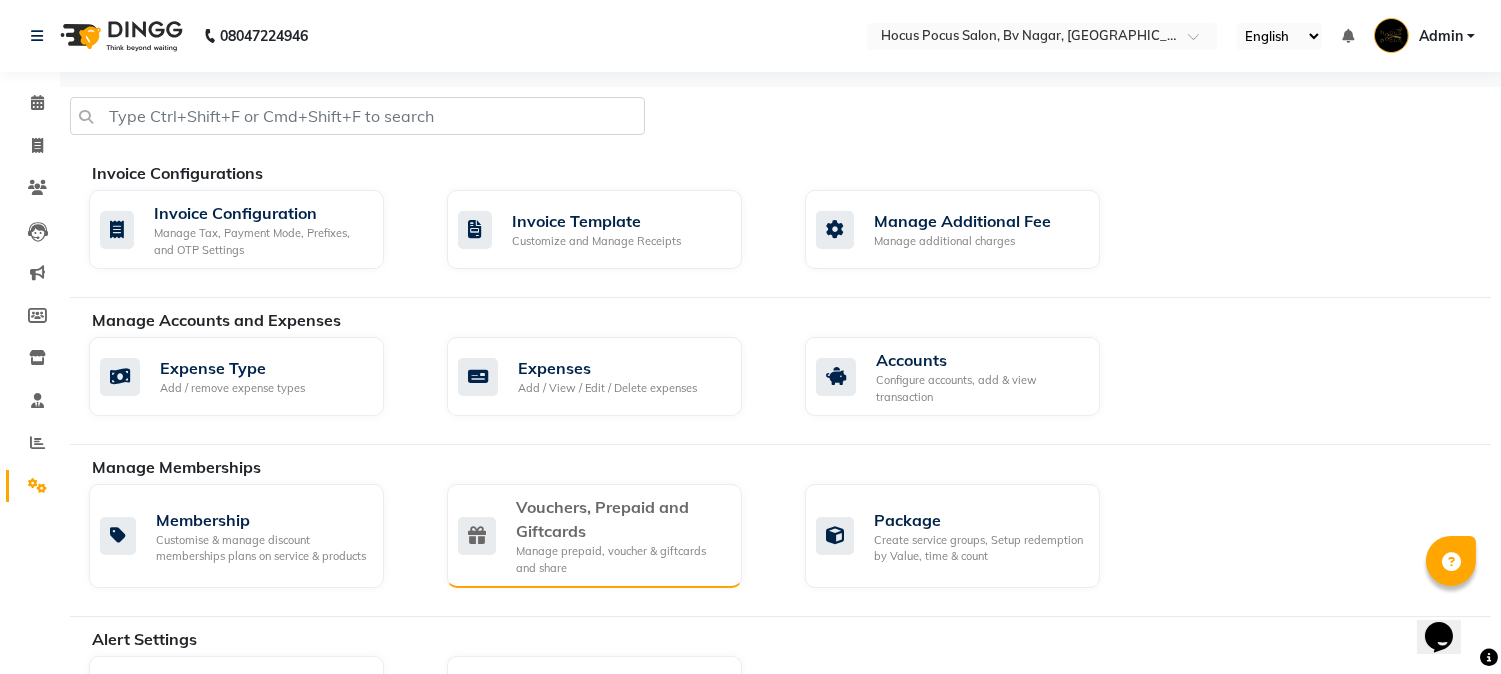 click on "Vouchers, Prepaid and Giftcards" 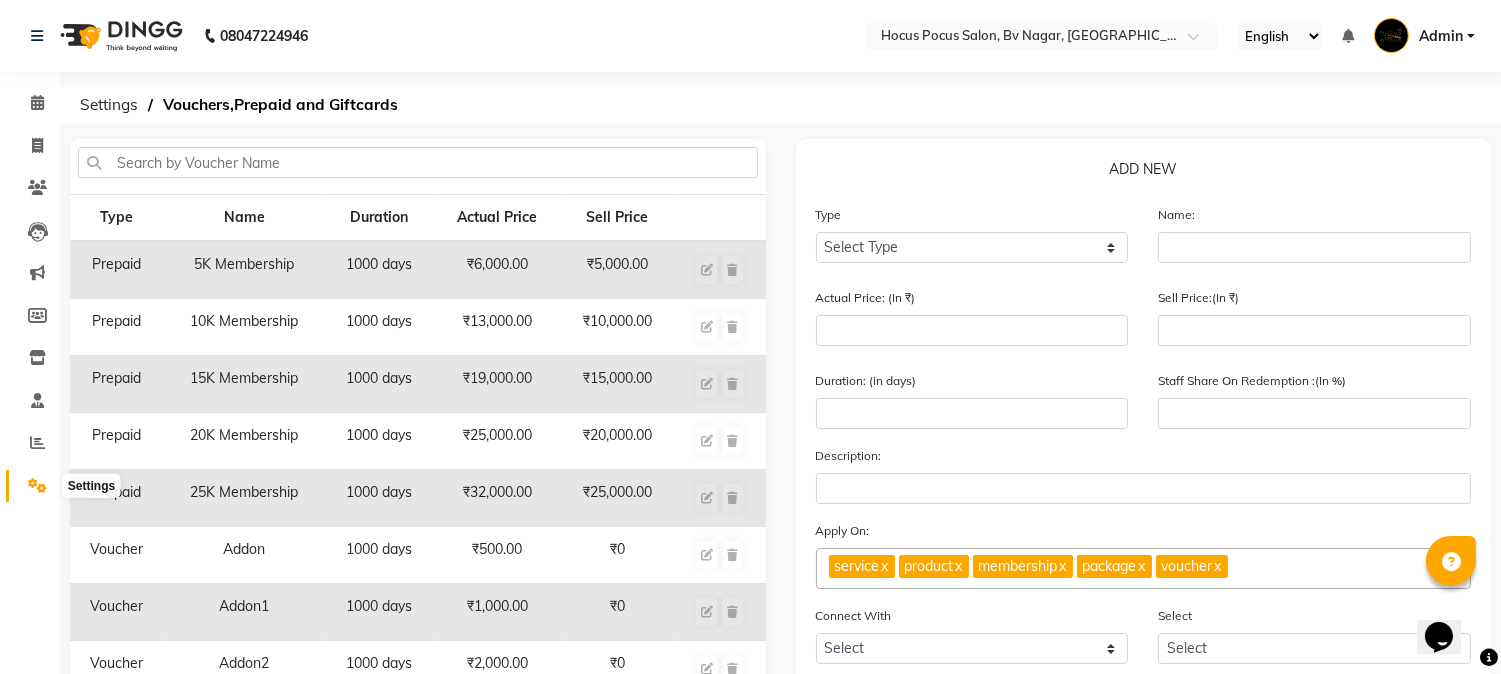 click 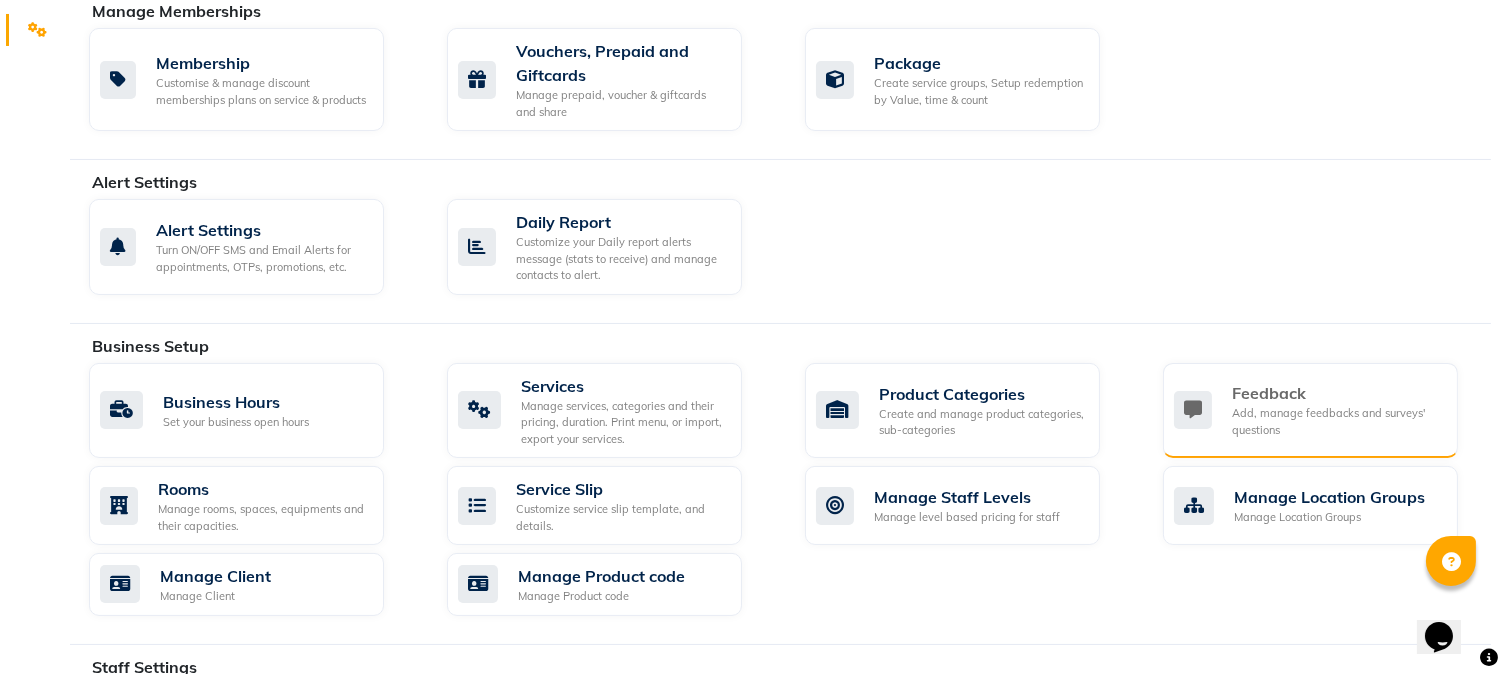 scroll, scrollTop: 555, scrollLeft: 0, axis: vertical 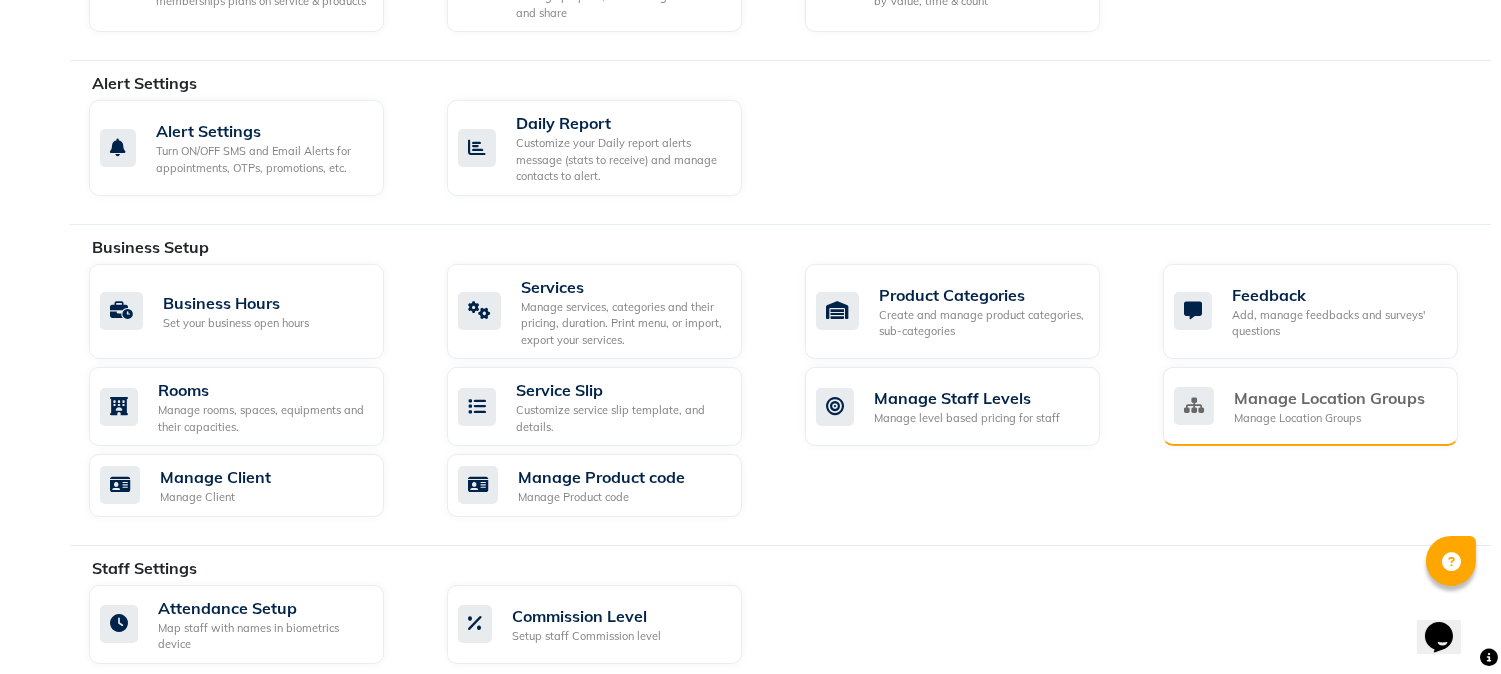 click on "Manage Location Groups" 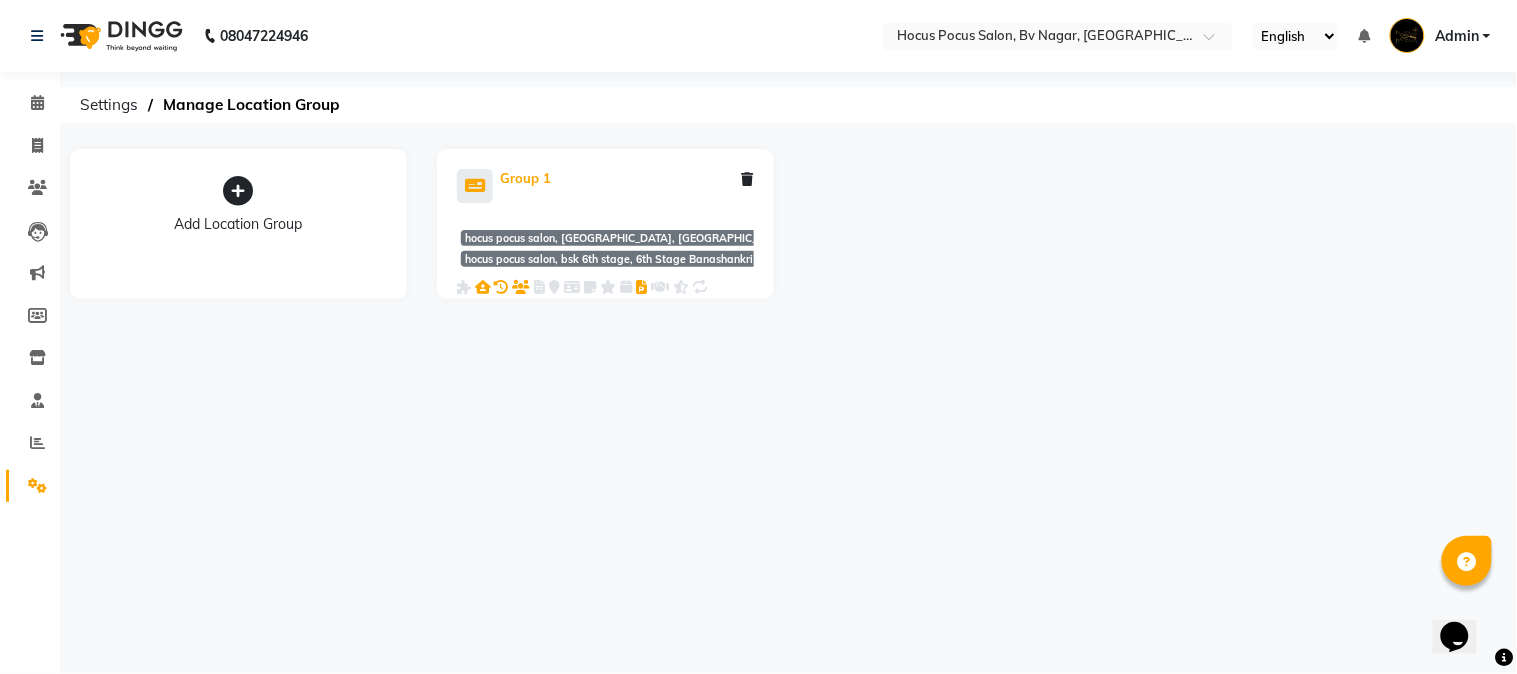 click on "Group 1" 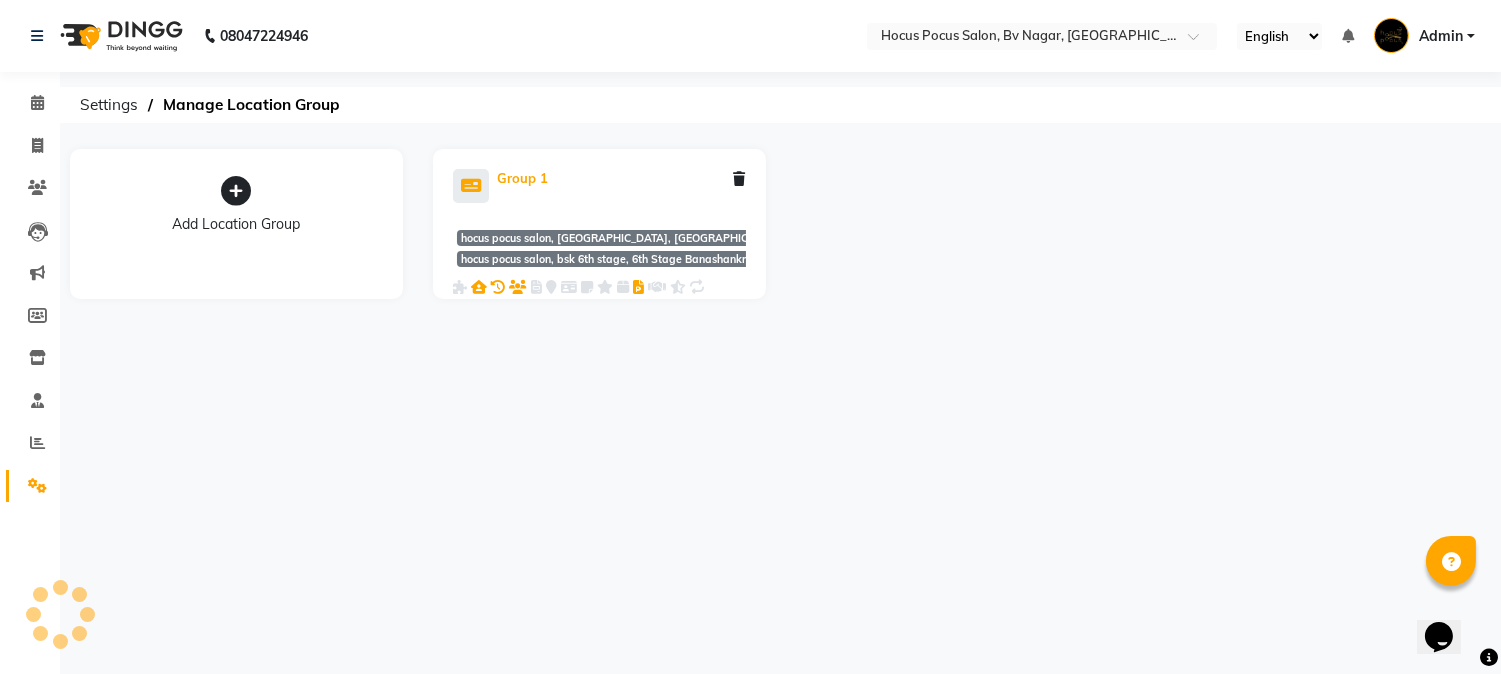 select on "2122" 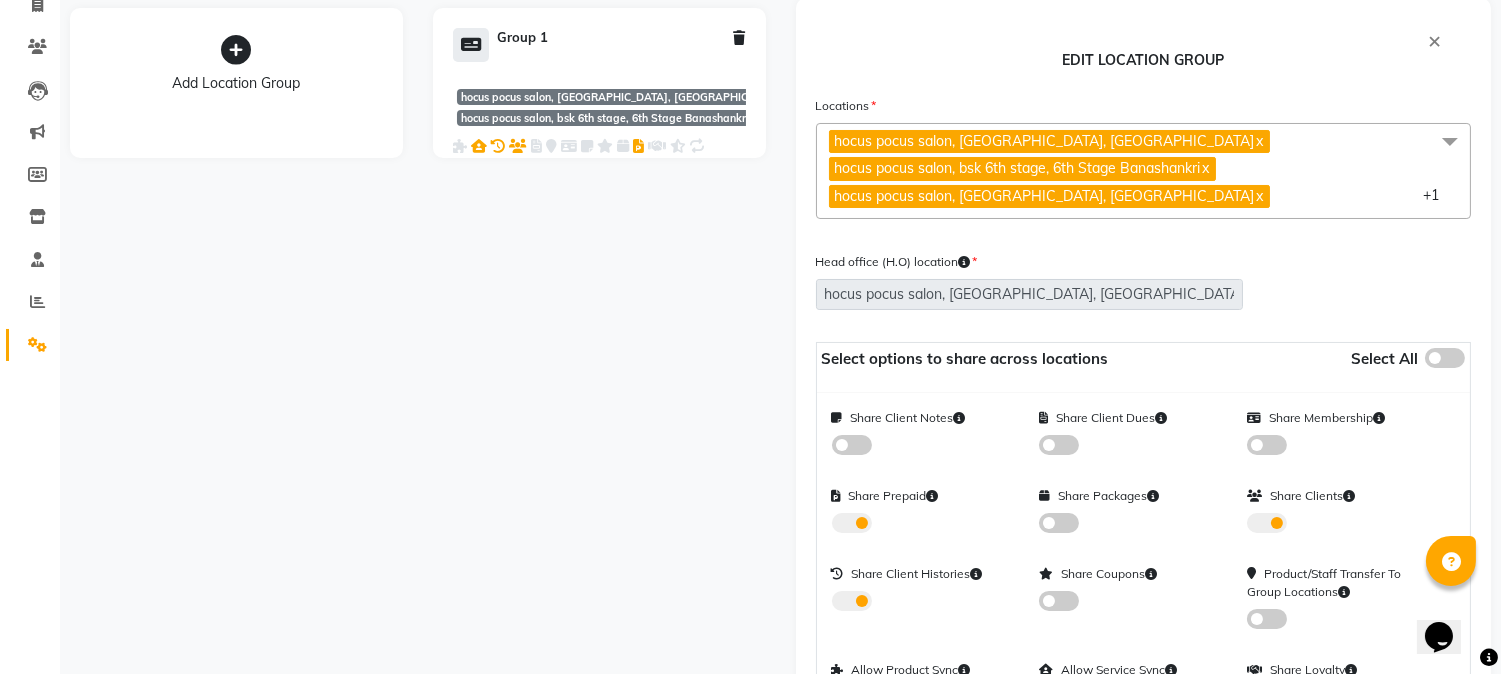 scroll, scrollTop: 111, scrollLeft: 0, axis: vertical 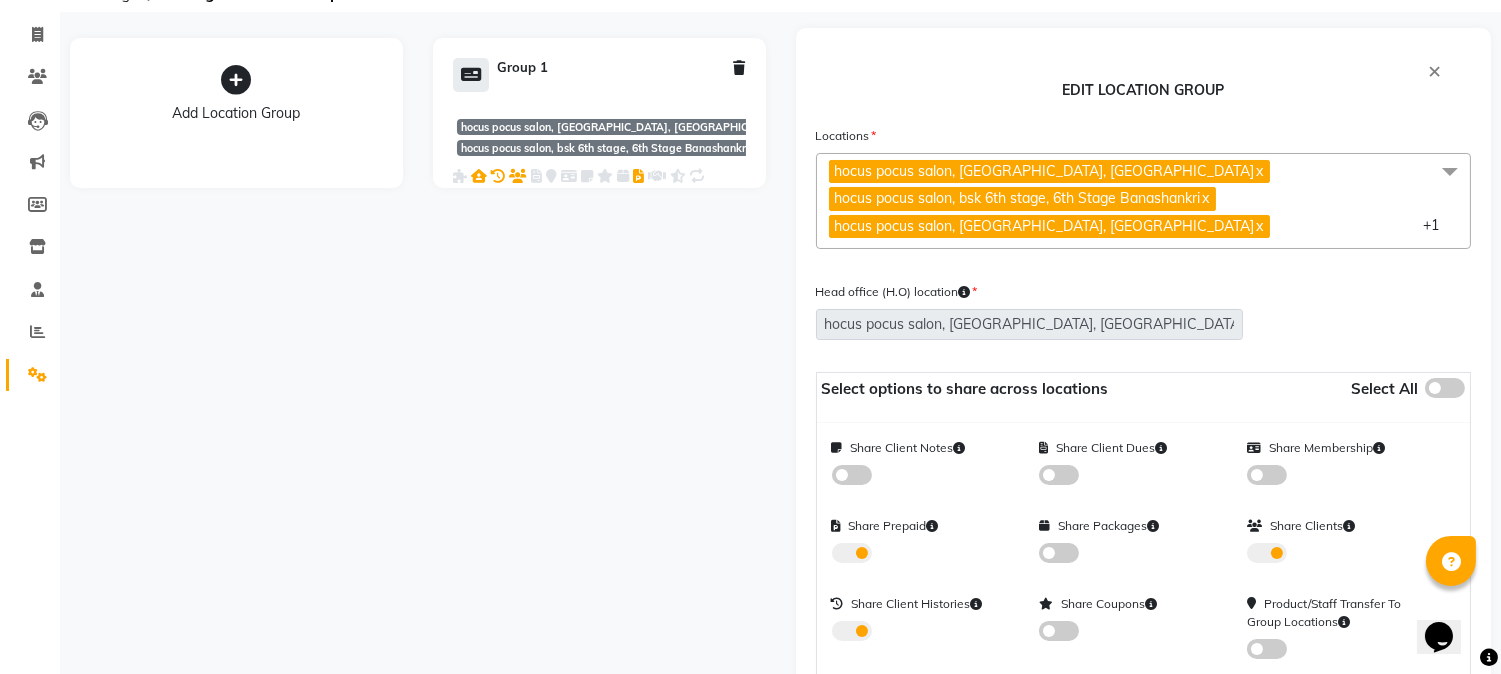 click 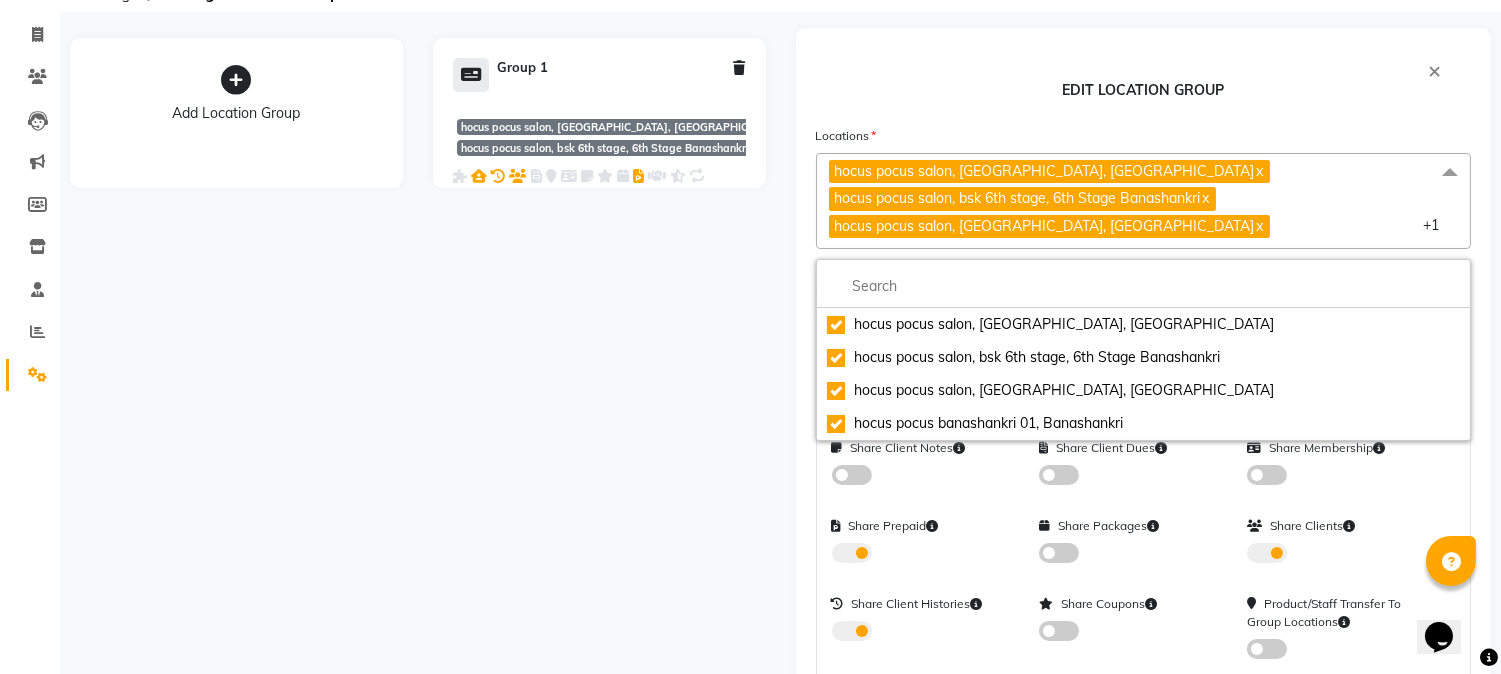 click 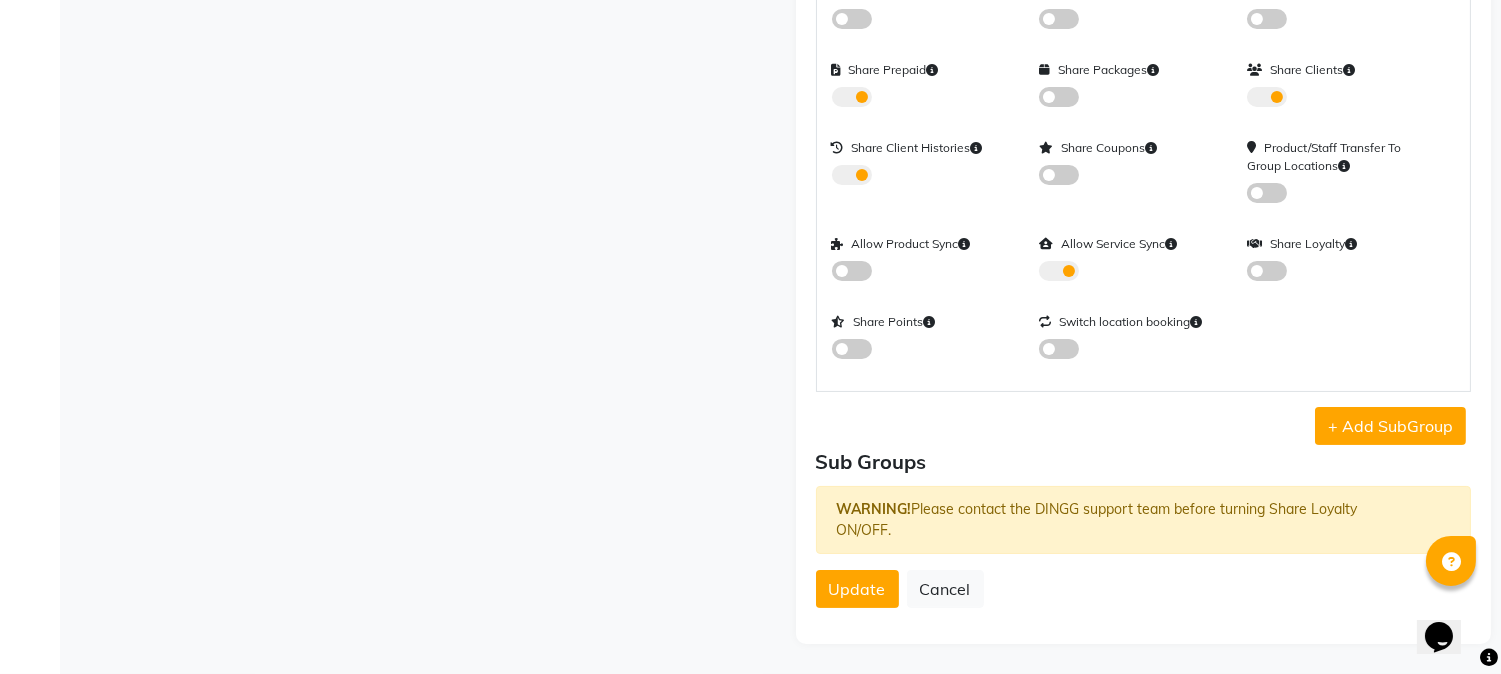 scroll, scrollTop: 457, scrollLeft: 0, axis: vertical 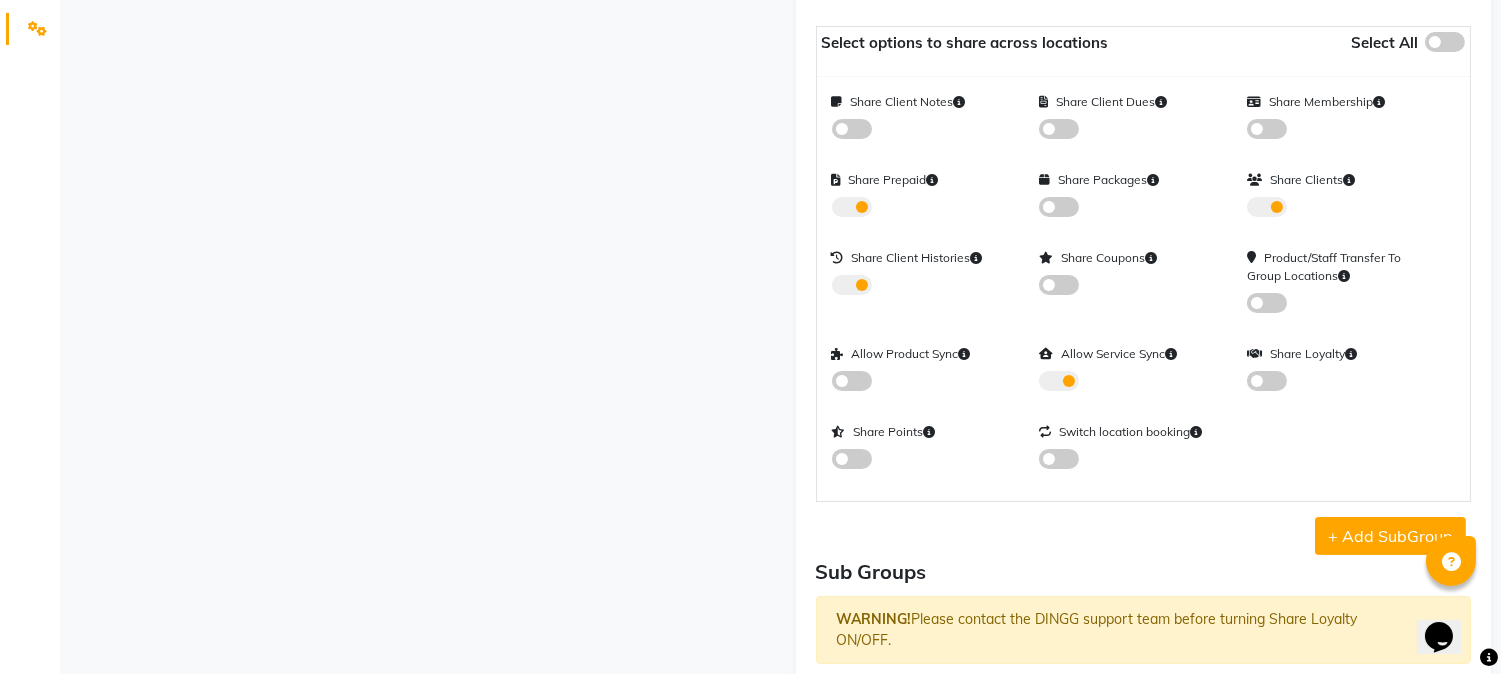 click 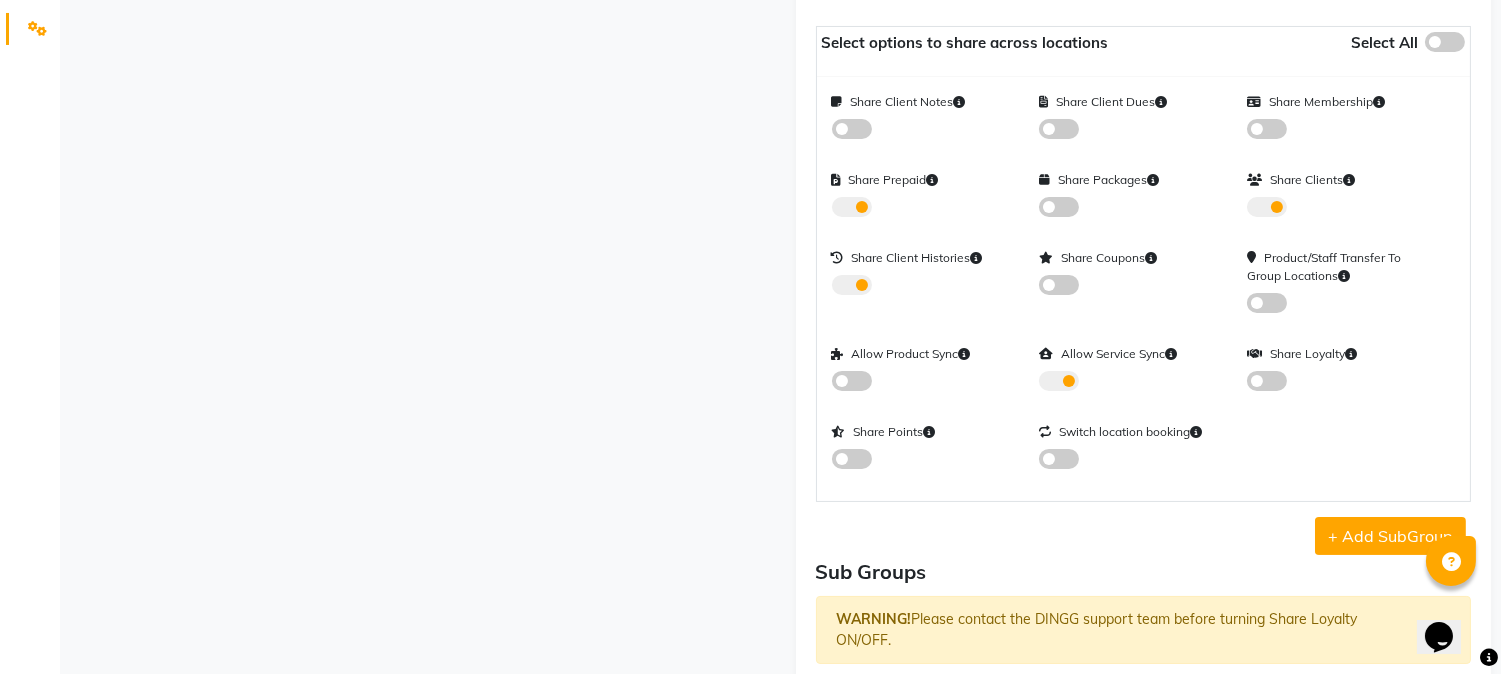click 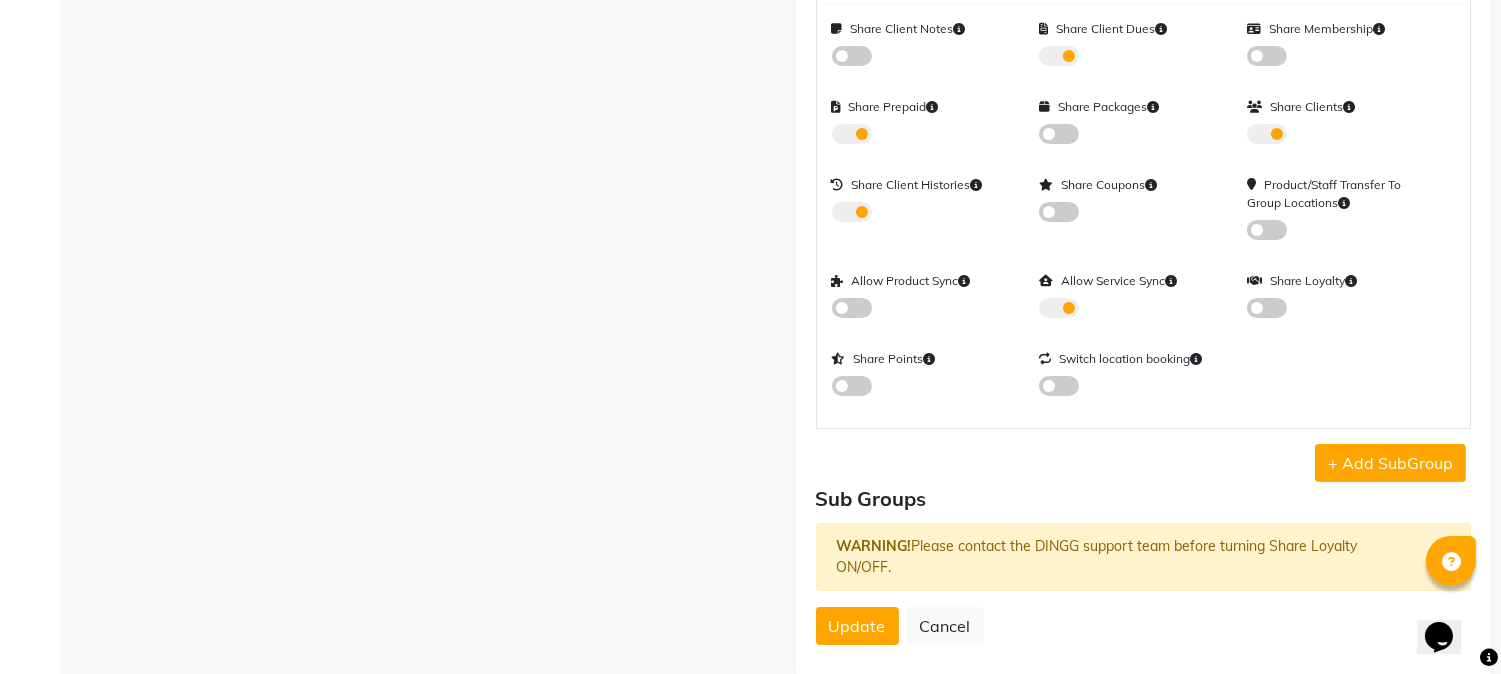 scroll, scrollTop: 568, scrollLeft: 0, axis: vertical 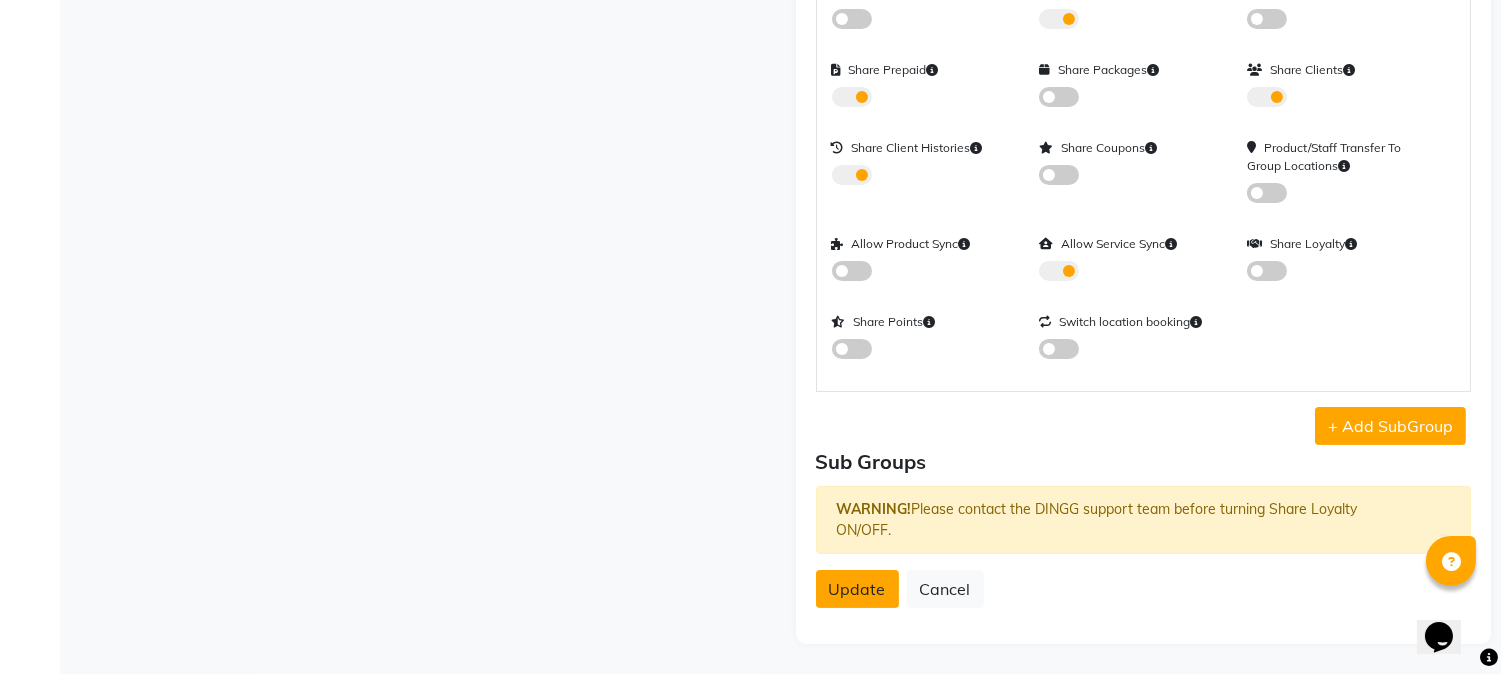 click on "Update" at bounding box center (857, 589) 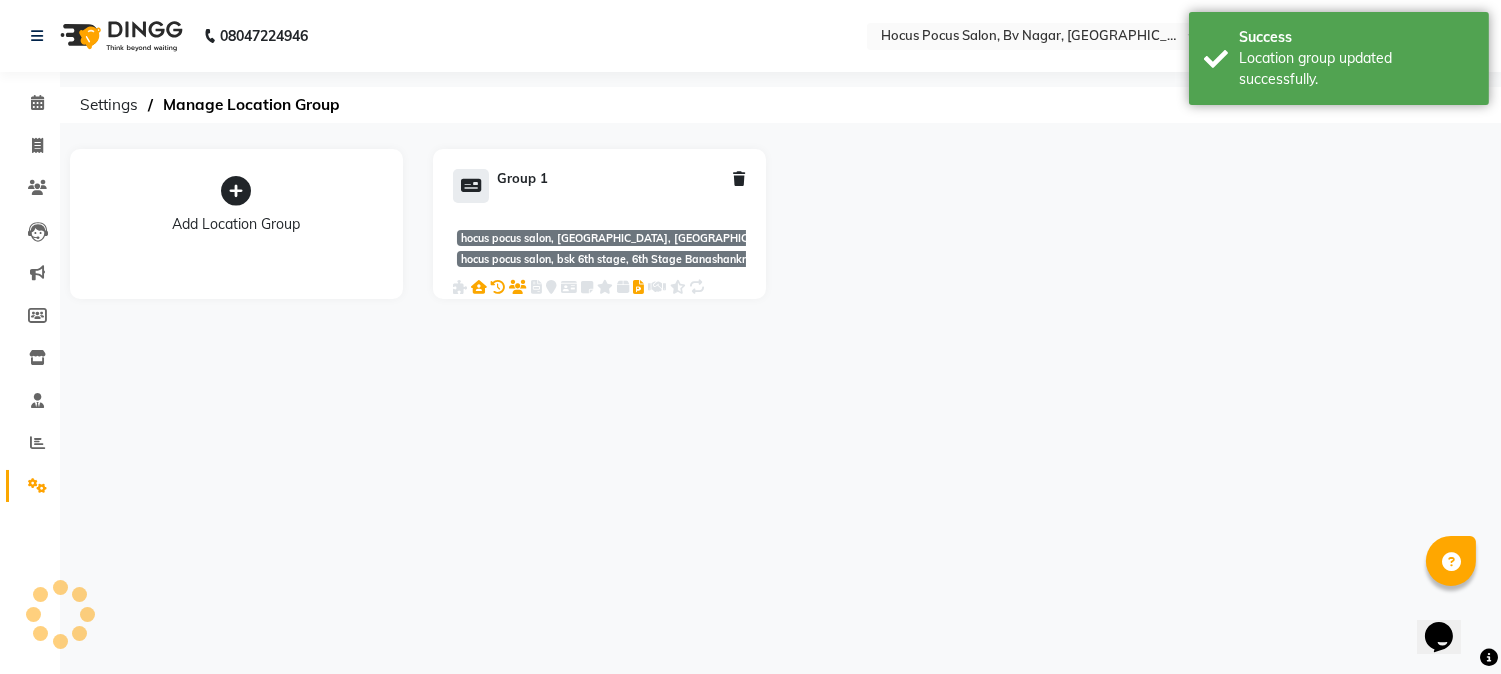 scroll, scrollTop: 0, scrollLeft: 0, axis: both 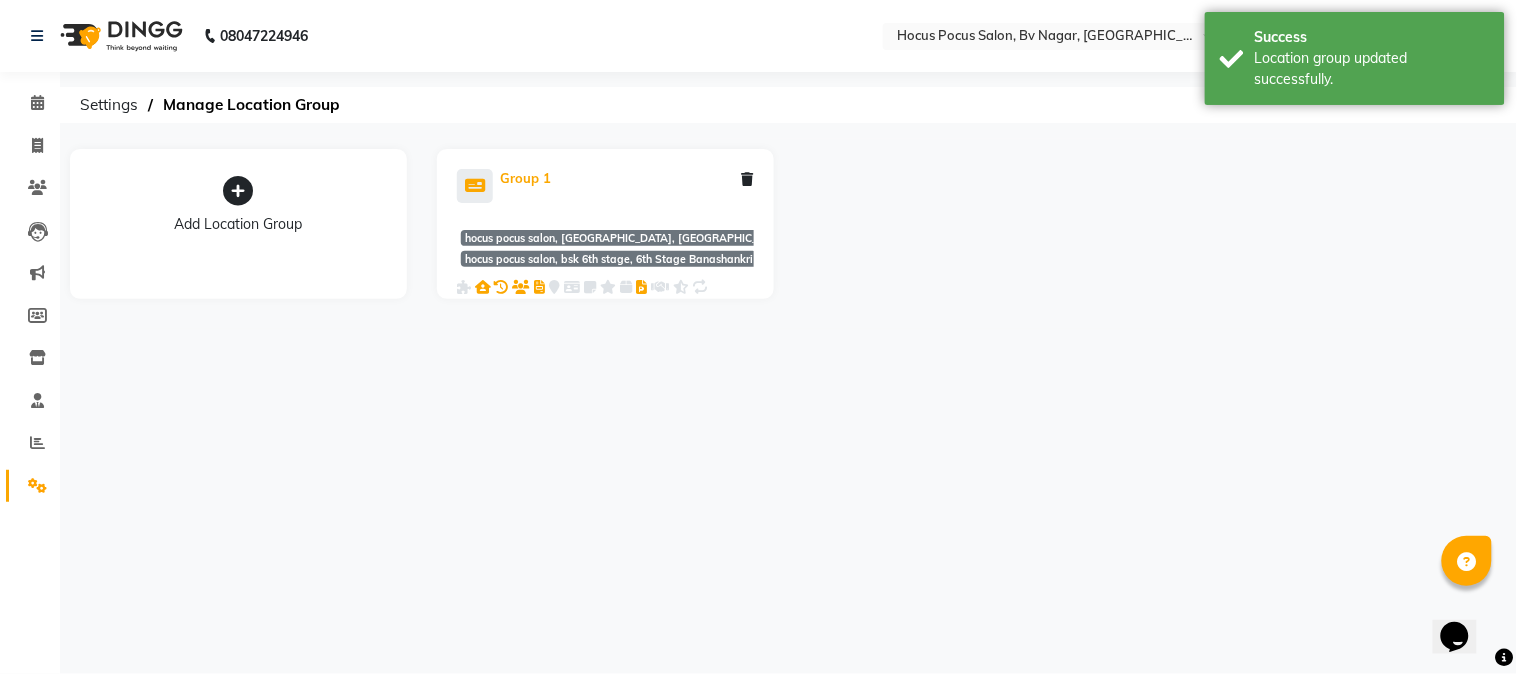 click on "Group 1" 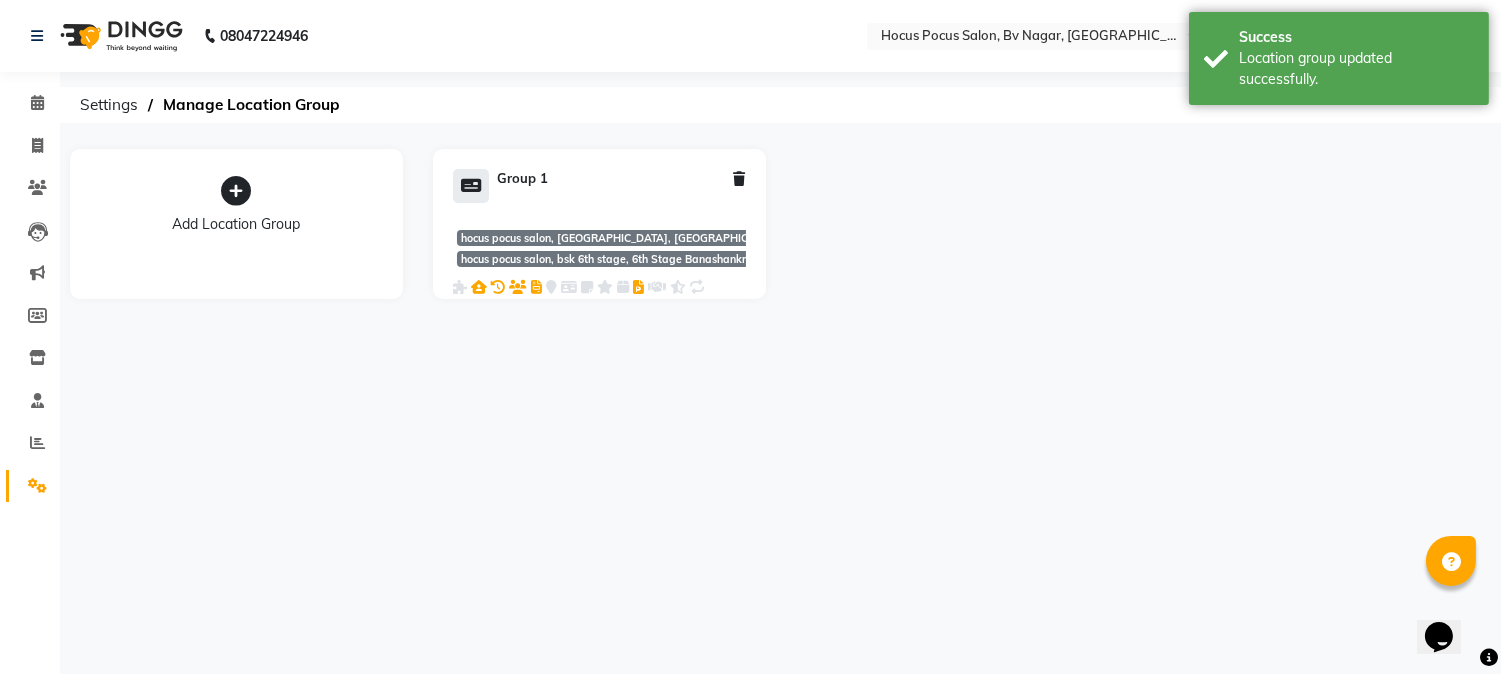 select on "2122" 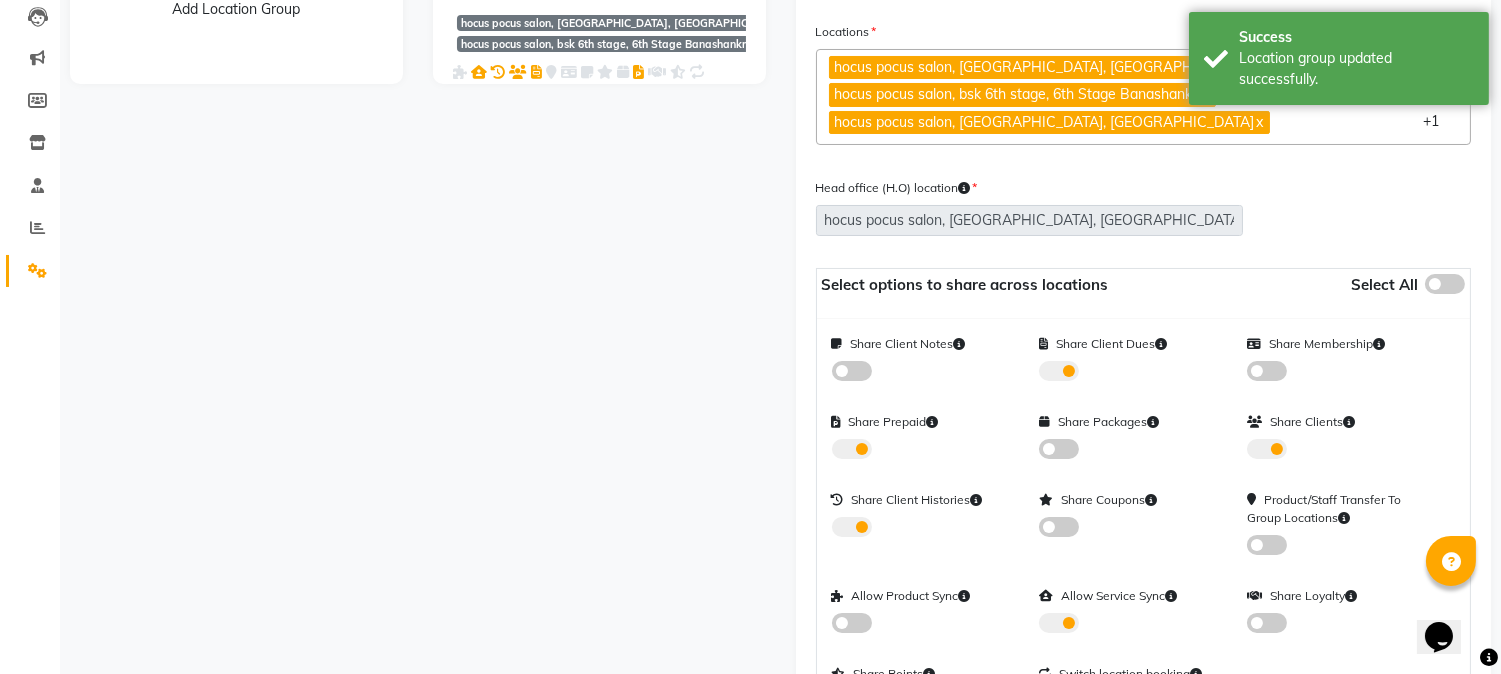 scroll, scrollTop: 333, scrollLeft: 0, axis: vertical 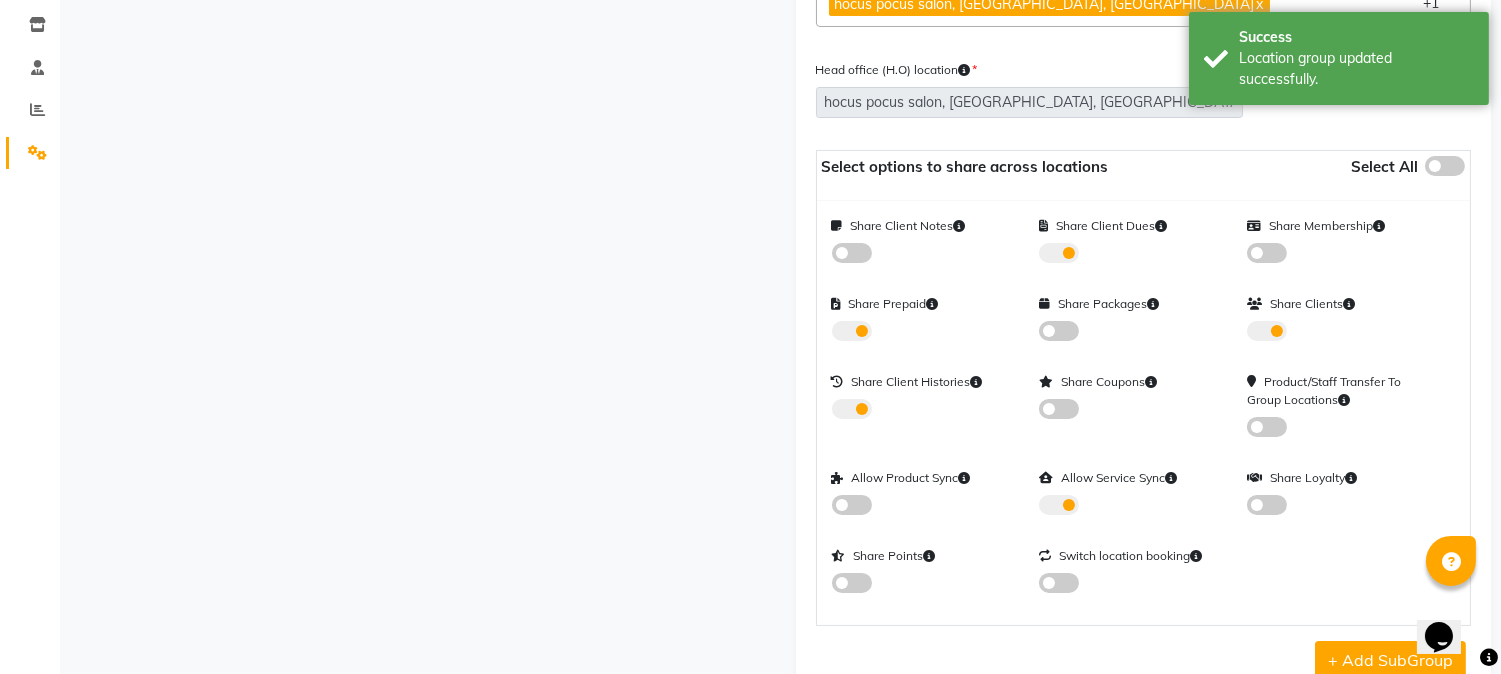 click 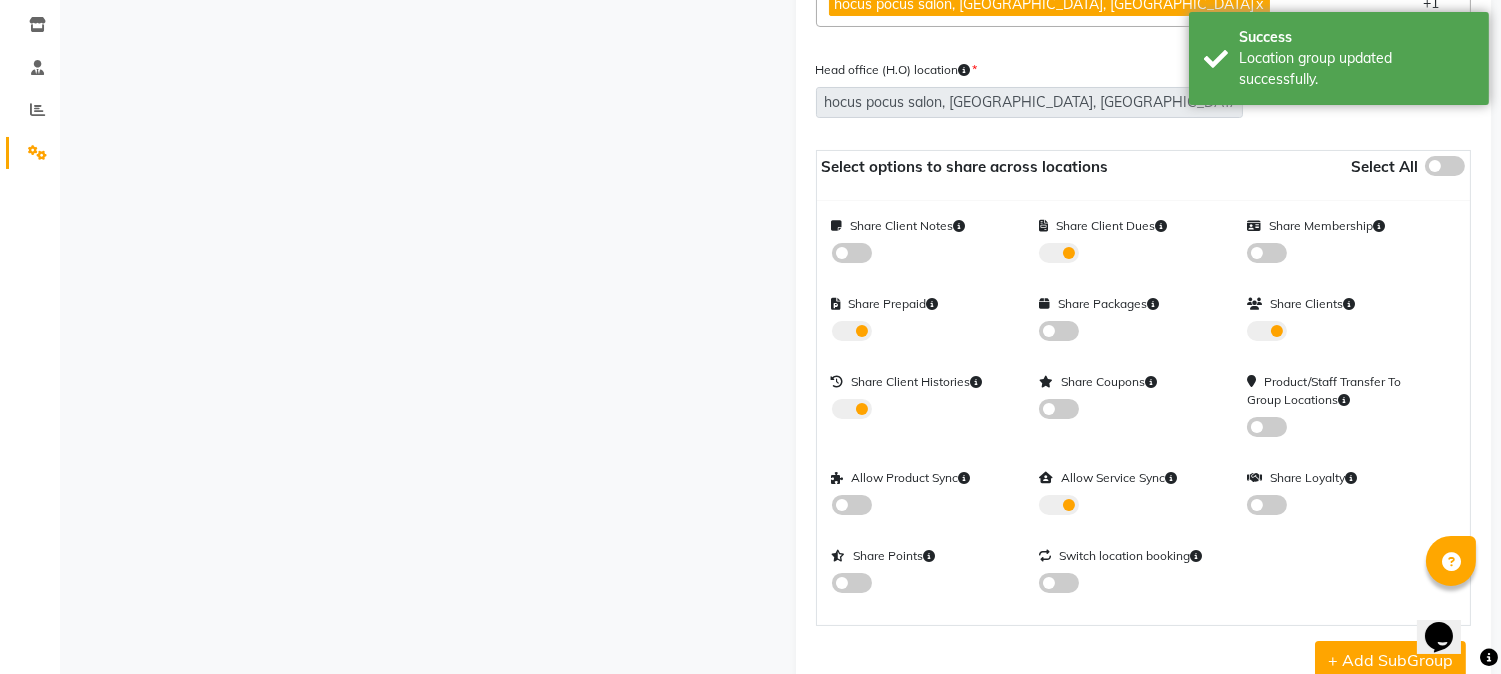 click 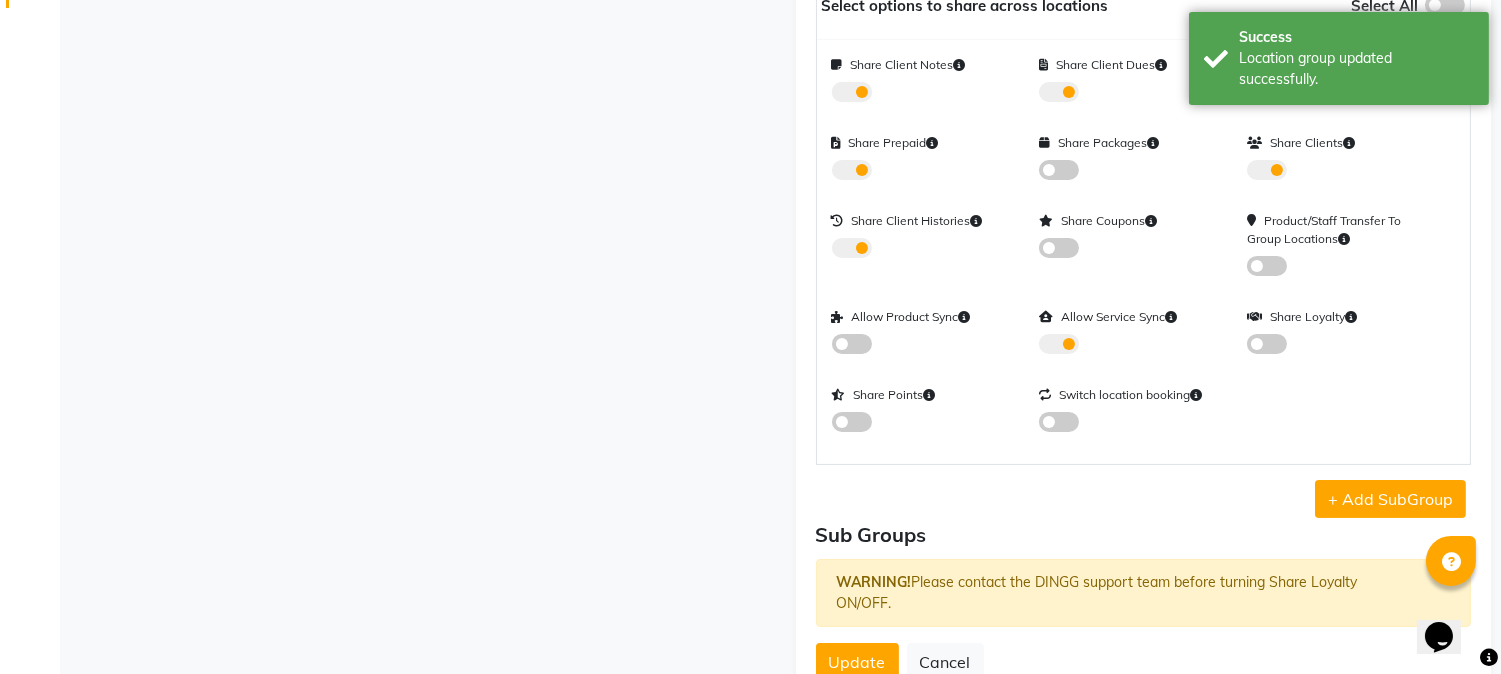 scroll, scrollTop: 555, scrollLeft: 0, axis: vertical 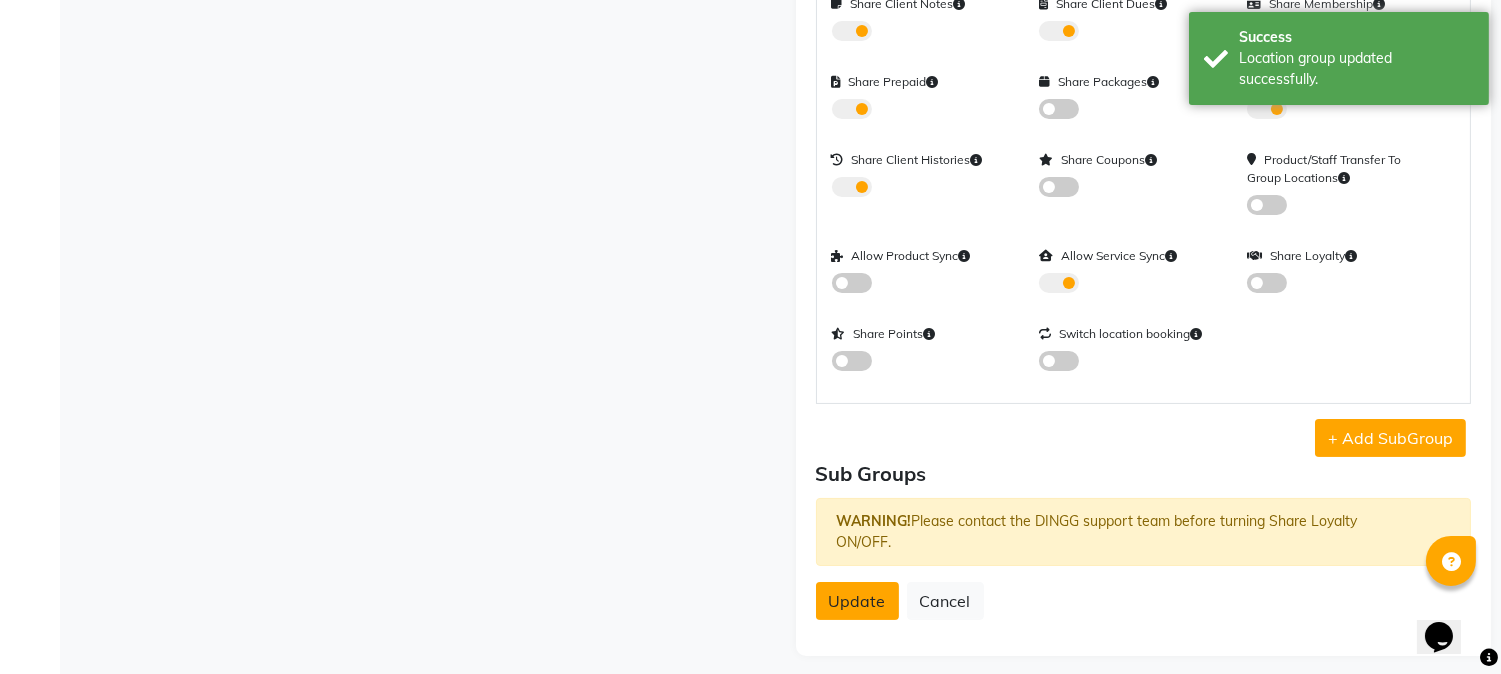 click on "Update" at bounding box center [857, 601] 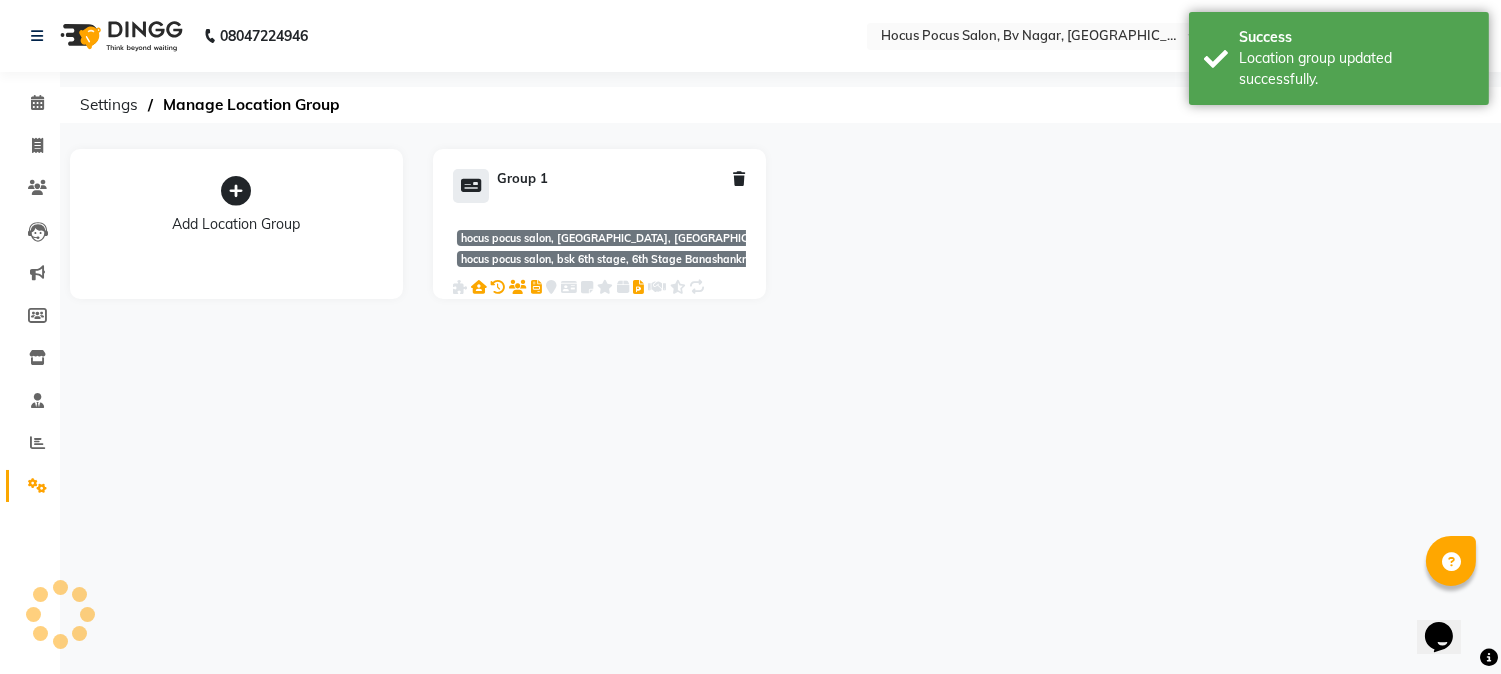 scroll, scrollTop: 0, scrollLeft: 0, axis: both 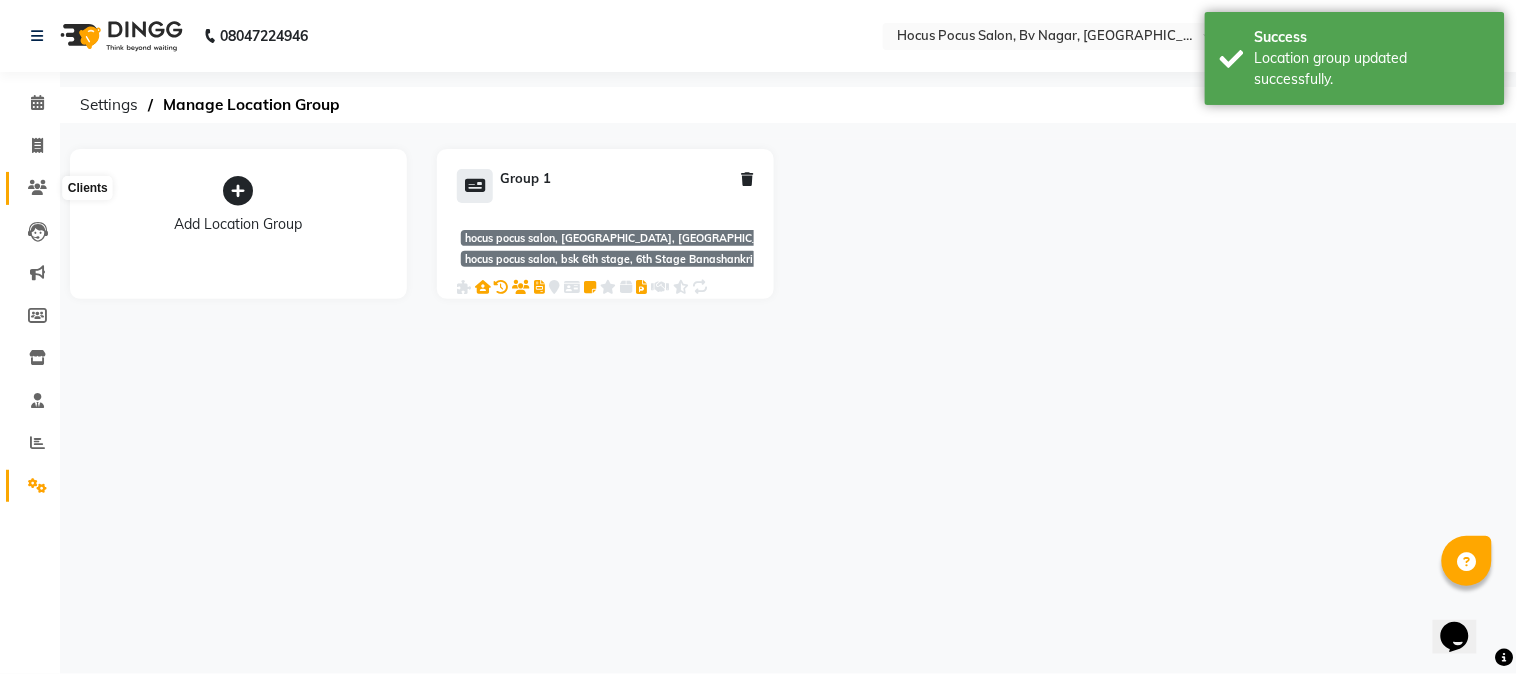 click 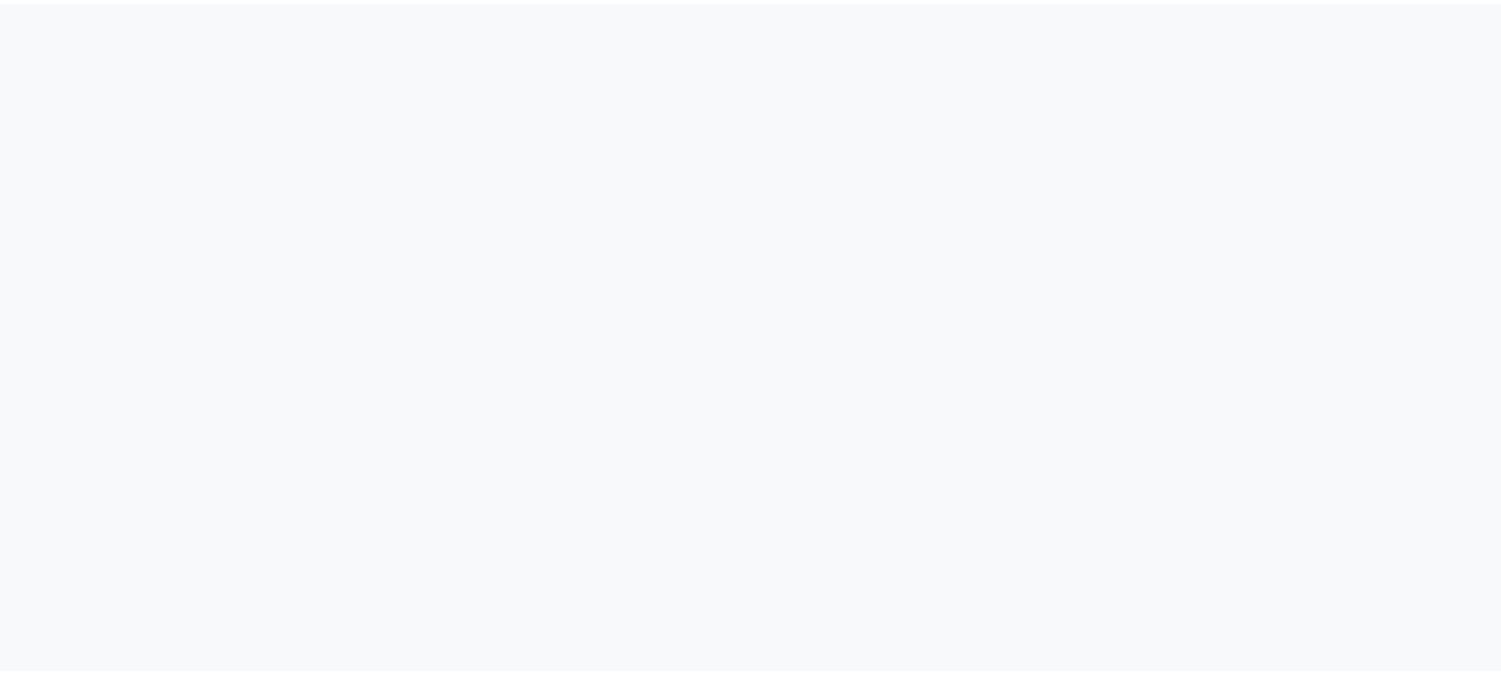 scroll, scrollTop: 0, scrollLeft: 0, axis: both 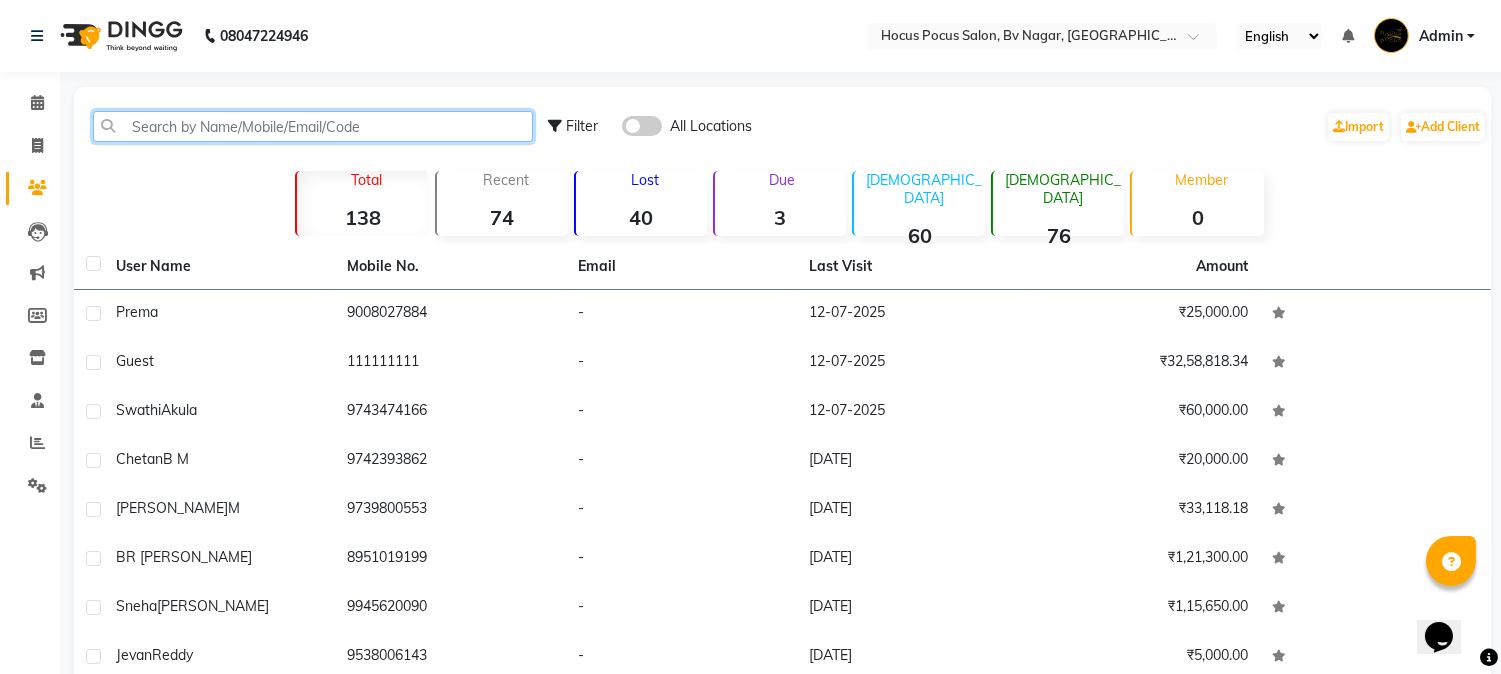 click 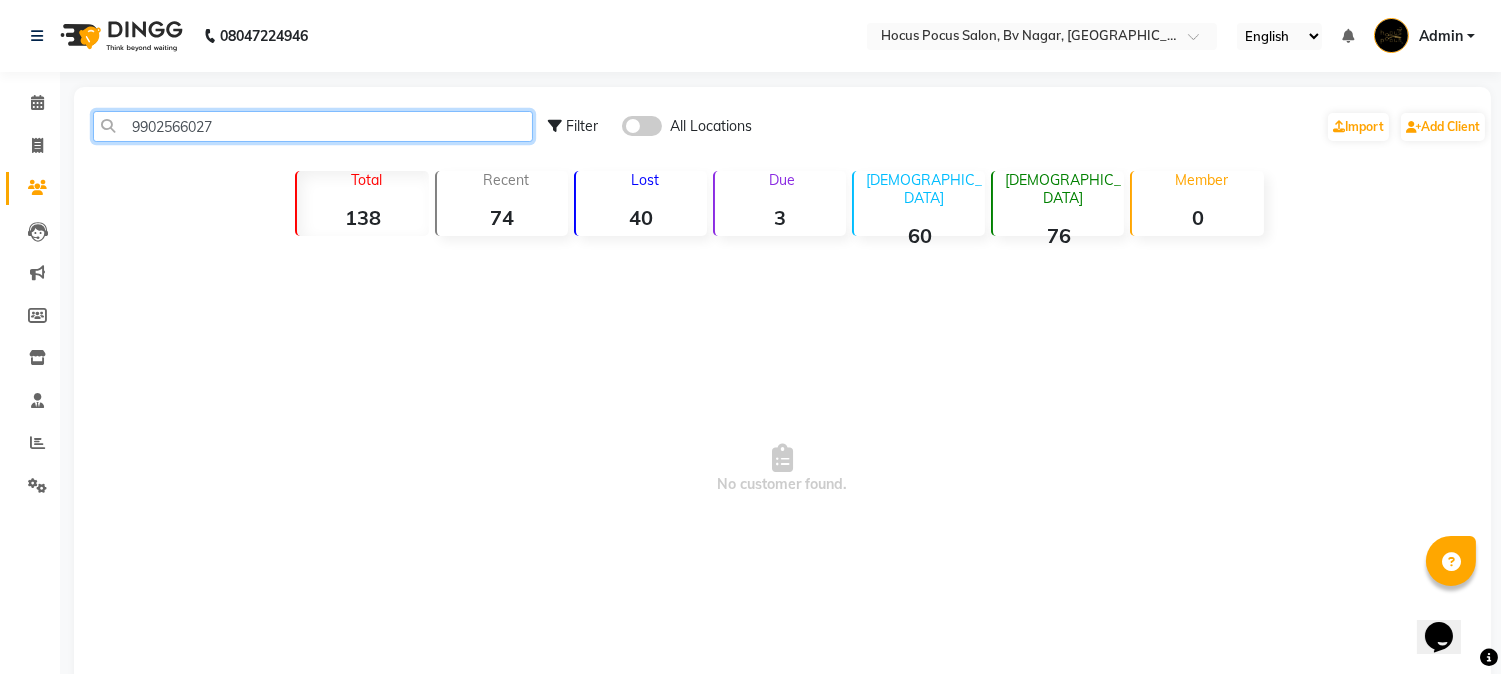 type on "9902566027" 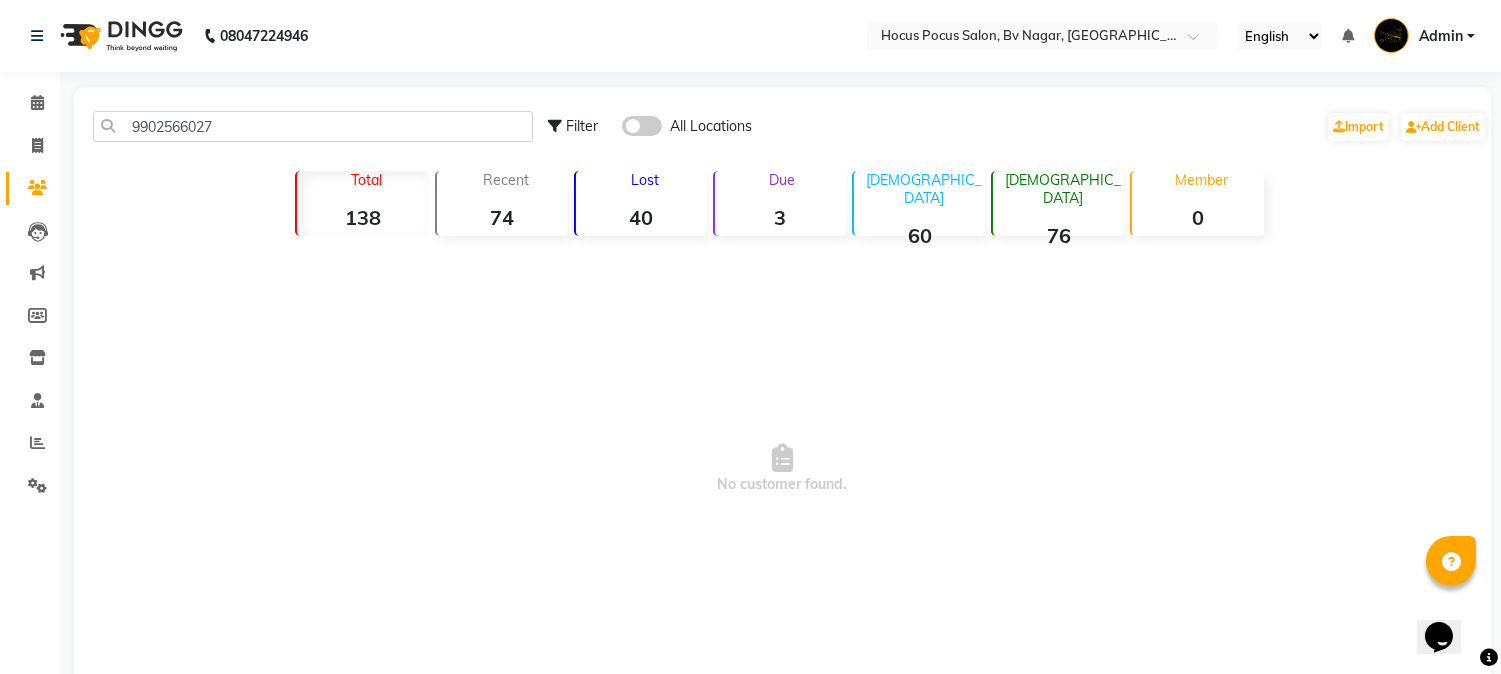 click 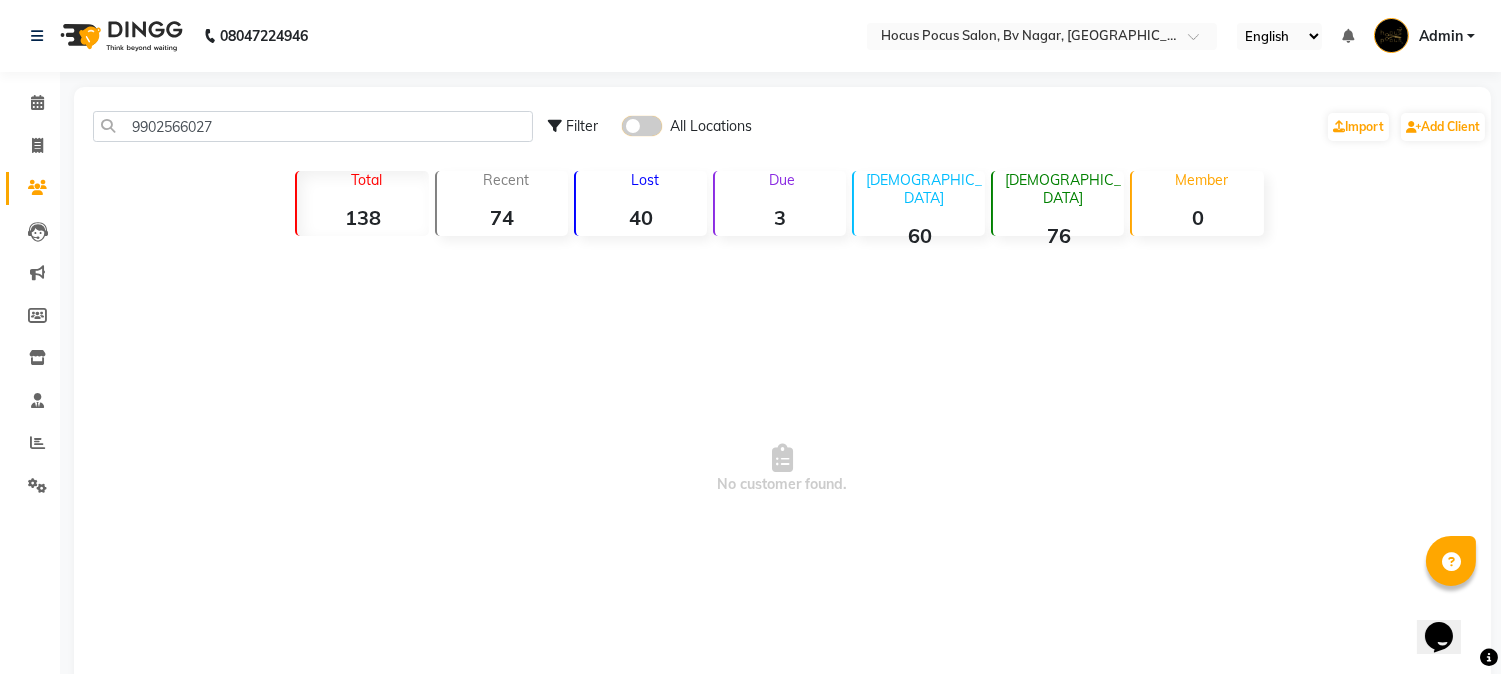 click 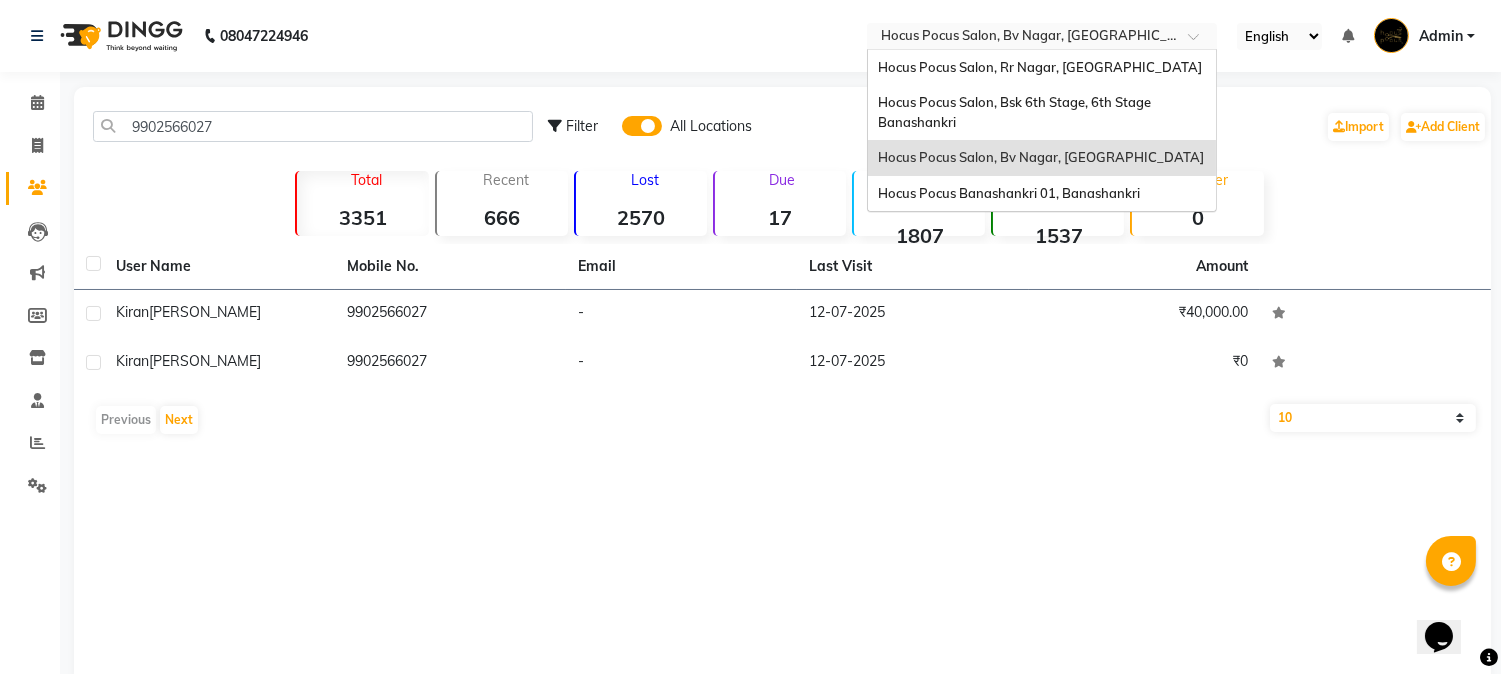 click at bounding box center [1022, 38] 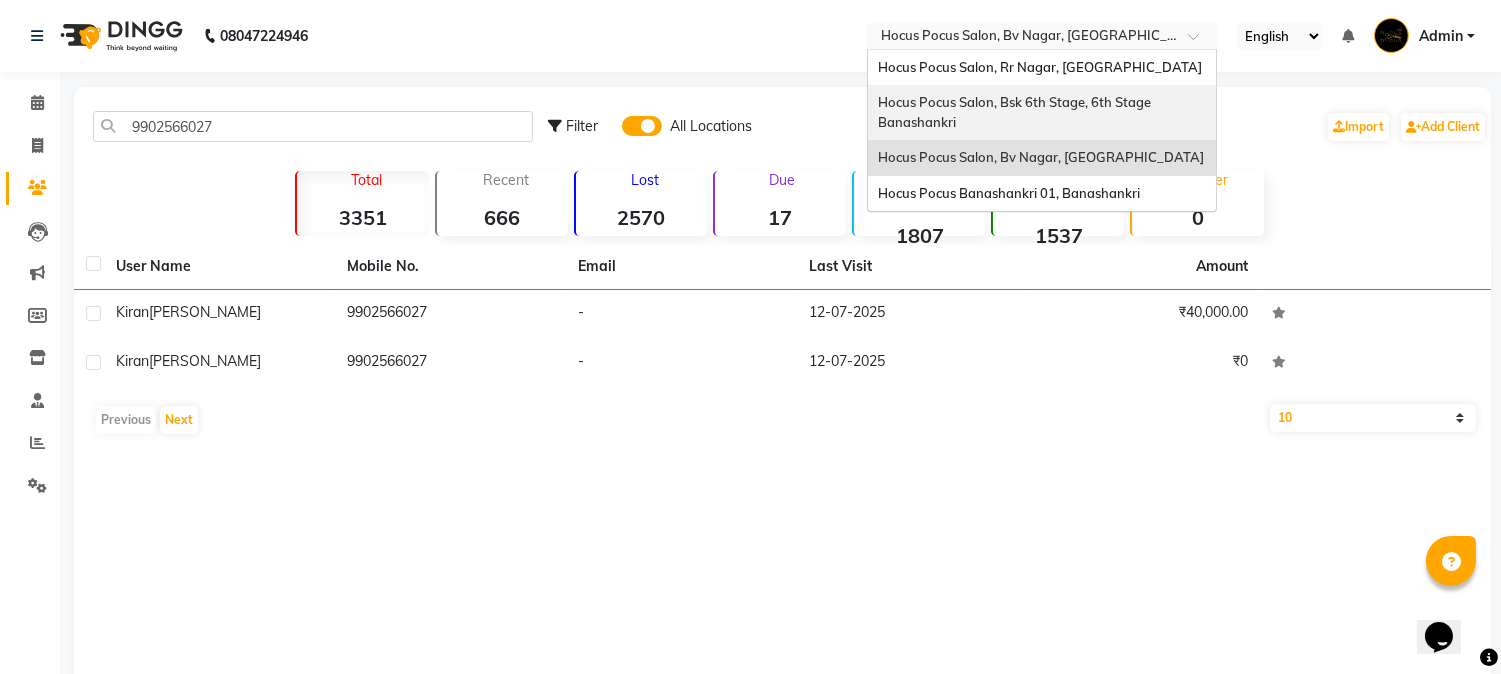 click on "Hocus Pocus Salon, Bsk 6th Stage, 6th Stage Banashankri" at bounding box center (1016, 112) 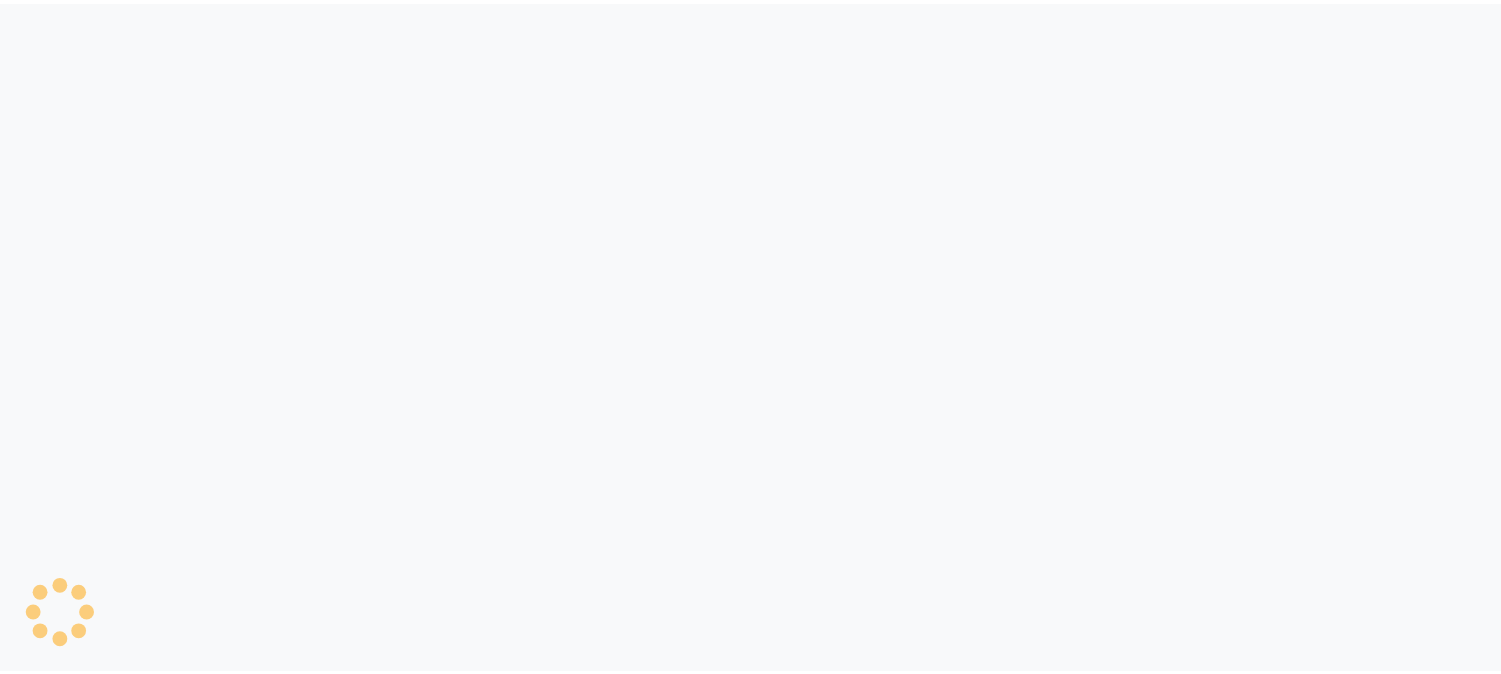 scroll, scrollTop: 0, scrollLeft: 0, axis: both 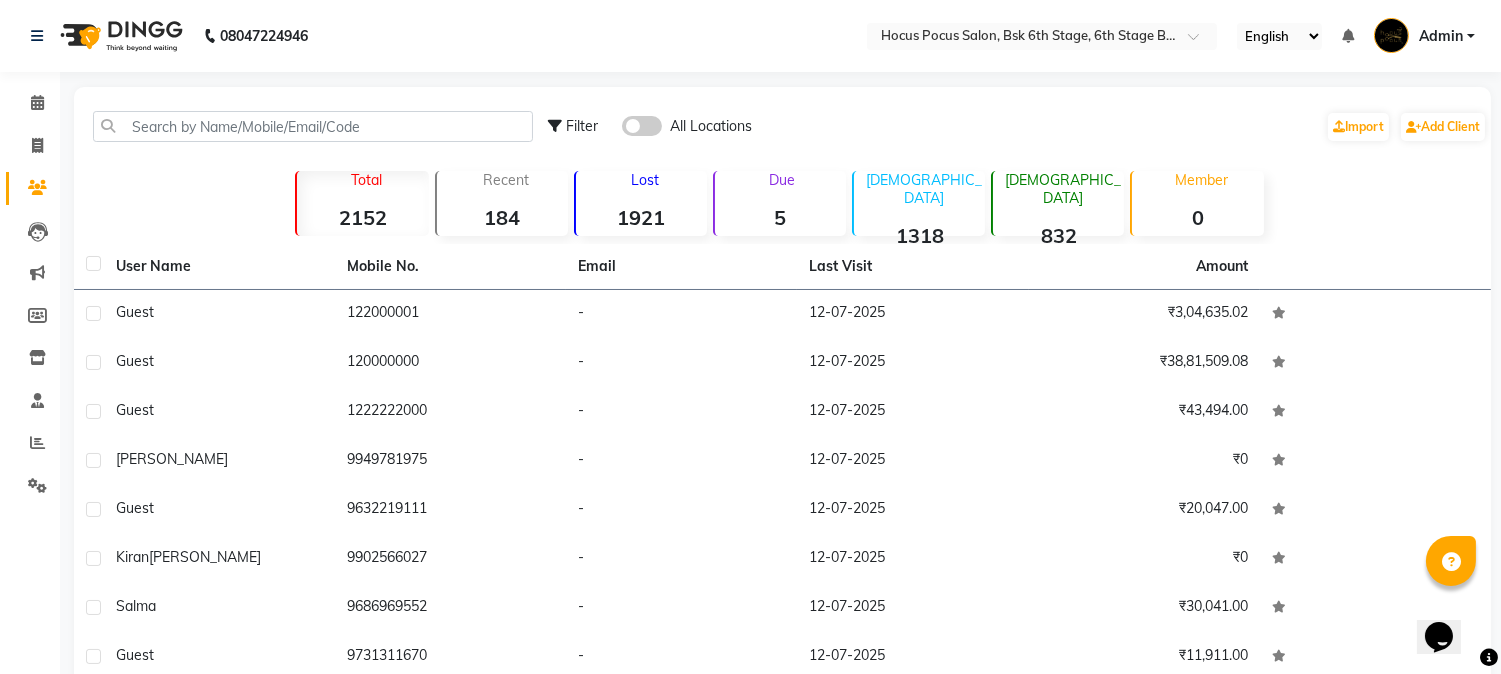 click 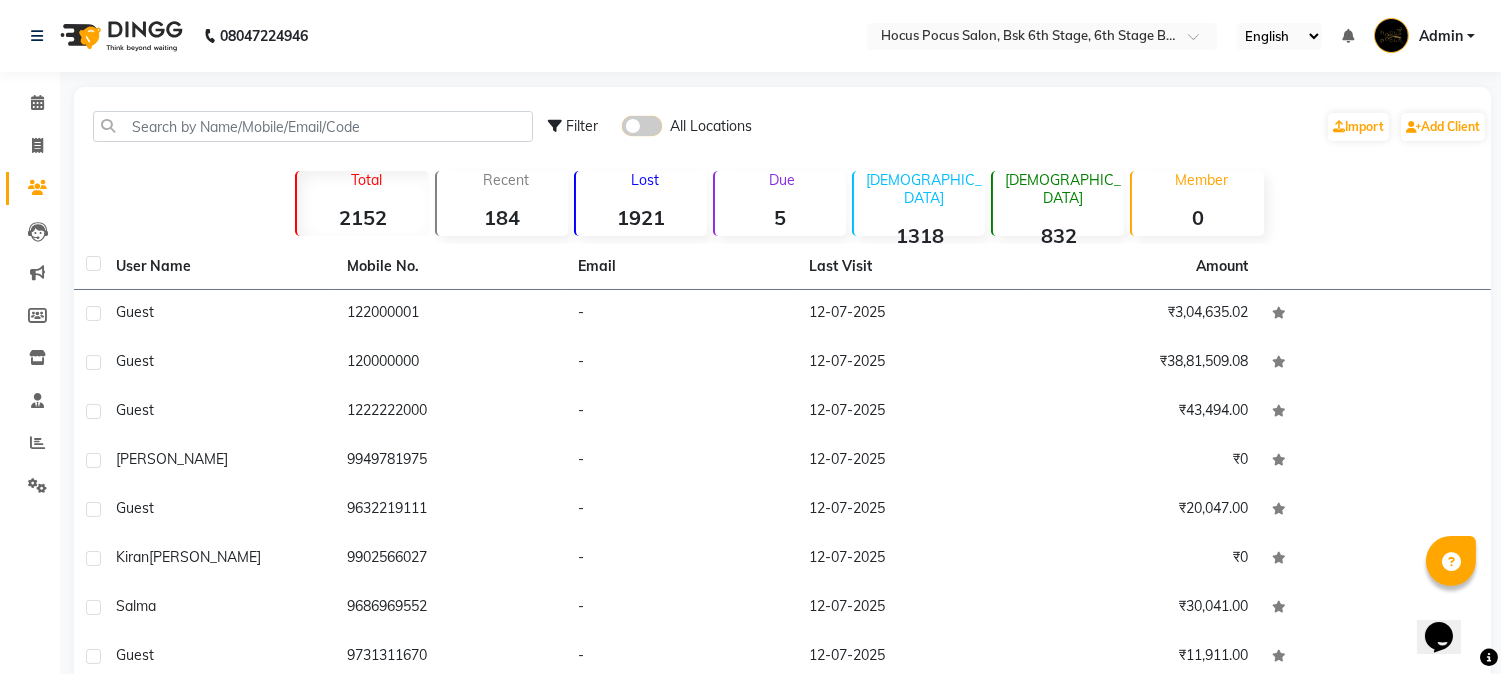 click 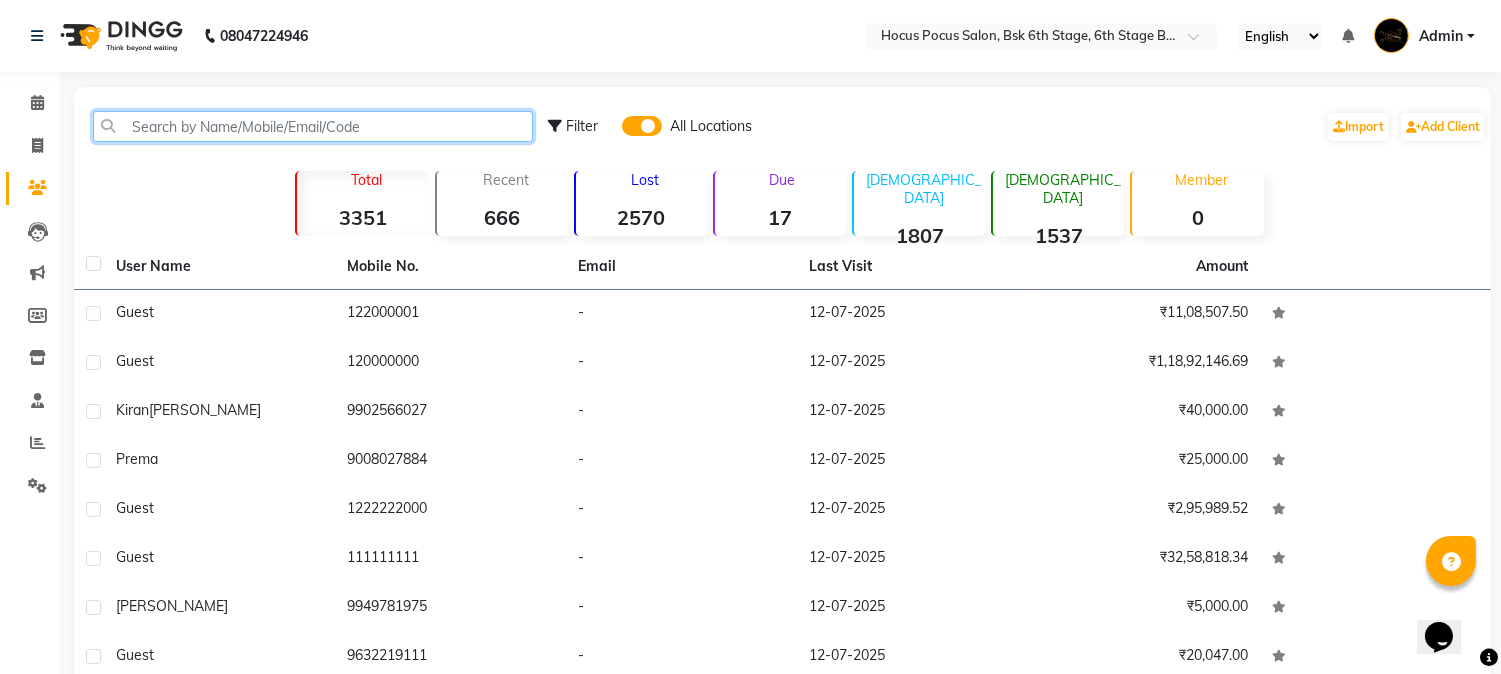 click 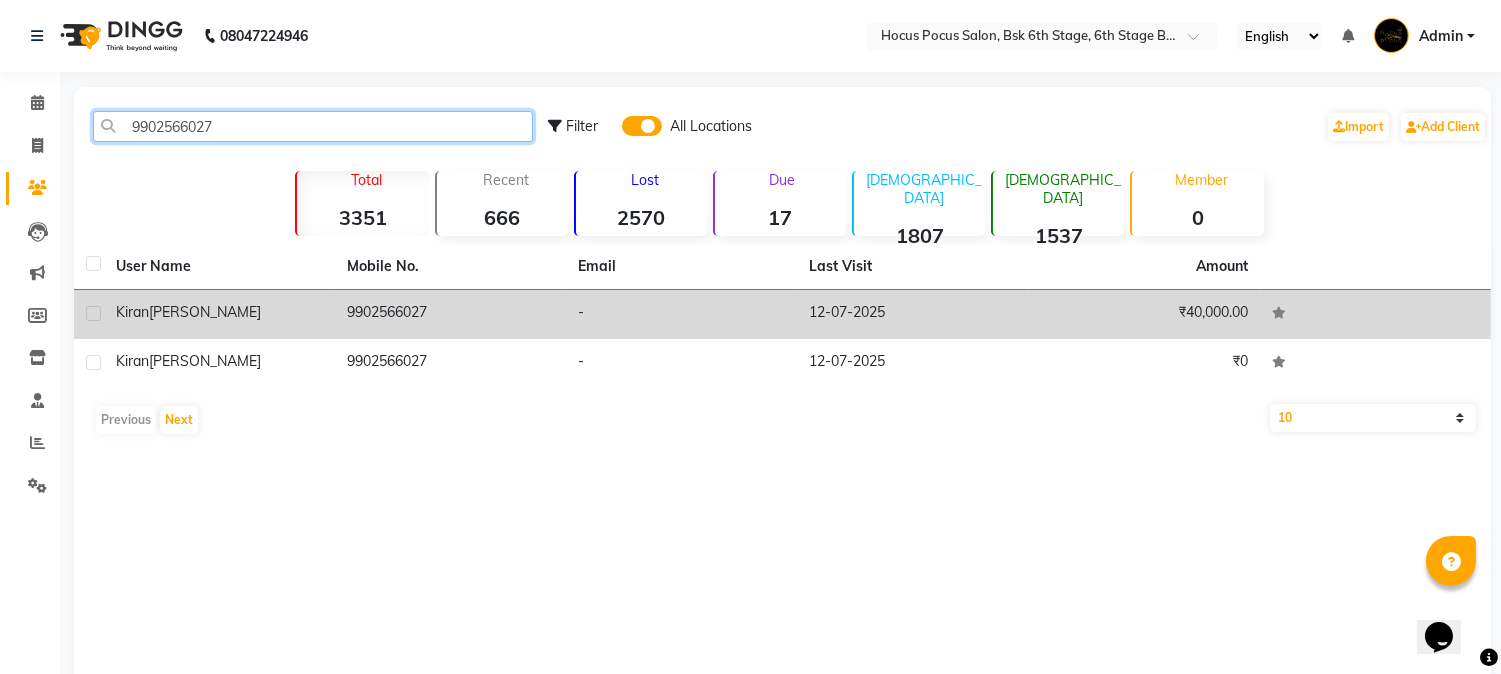 type on "9902566027" 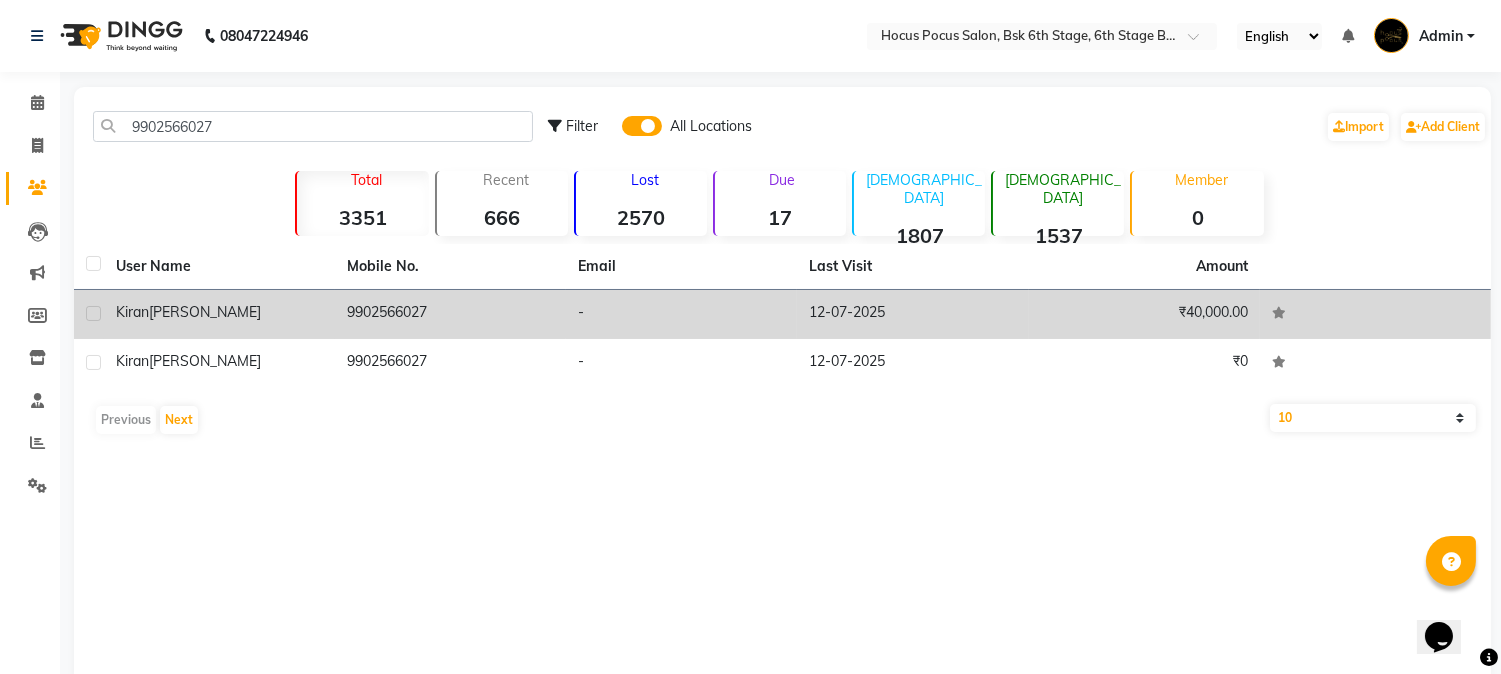 click on "Kiran  Kumar" 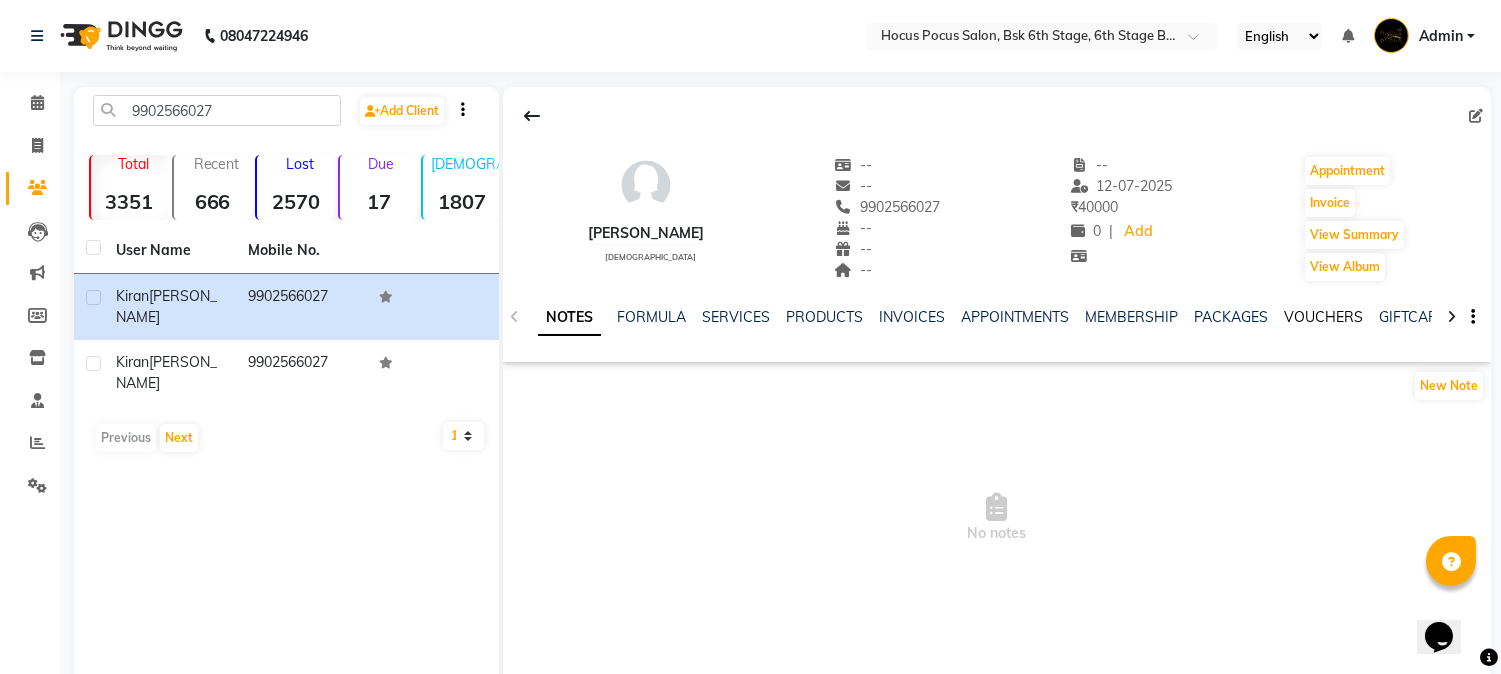 click on "VOUCHERS" 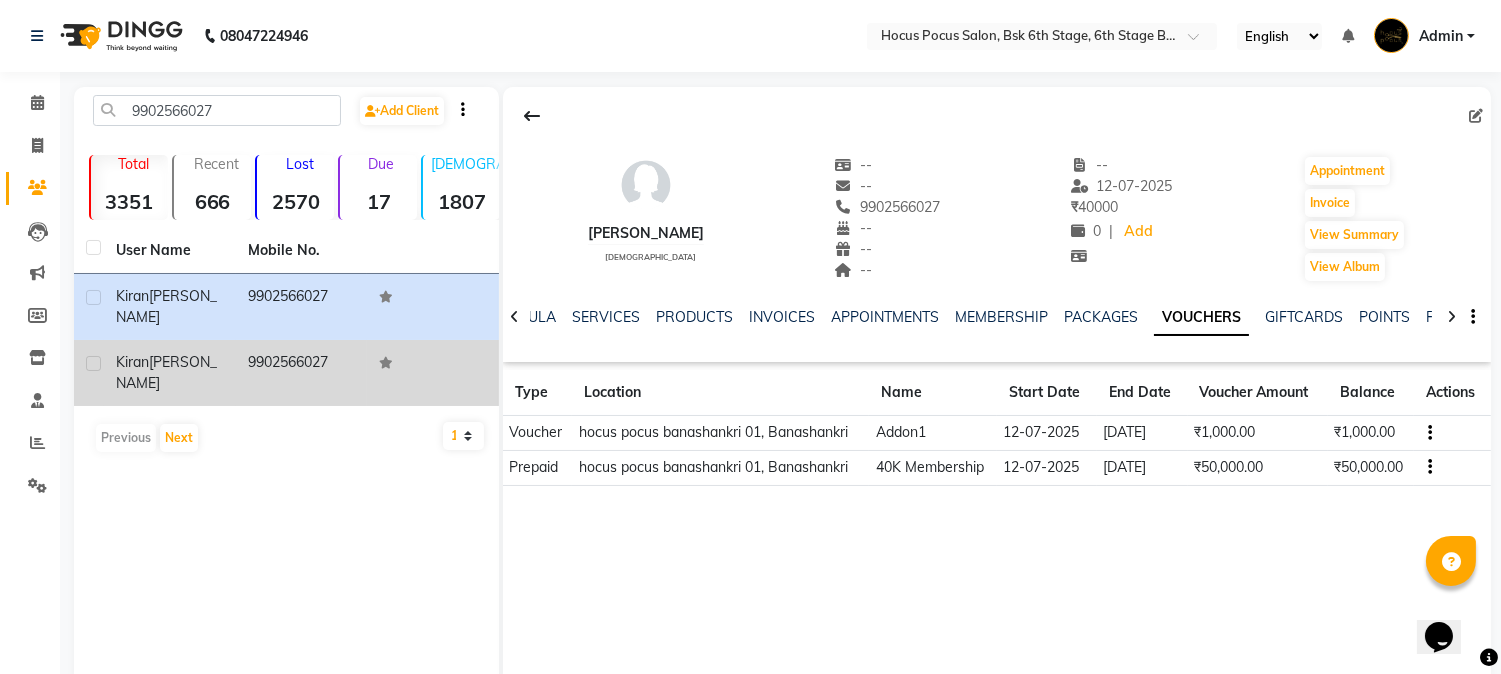 click on "9902566027" 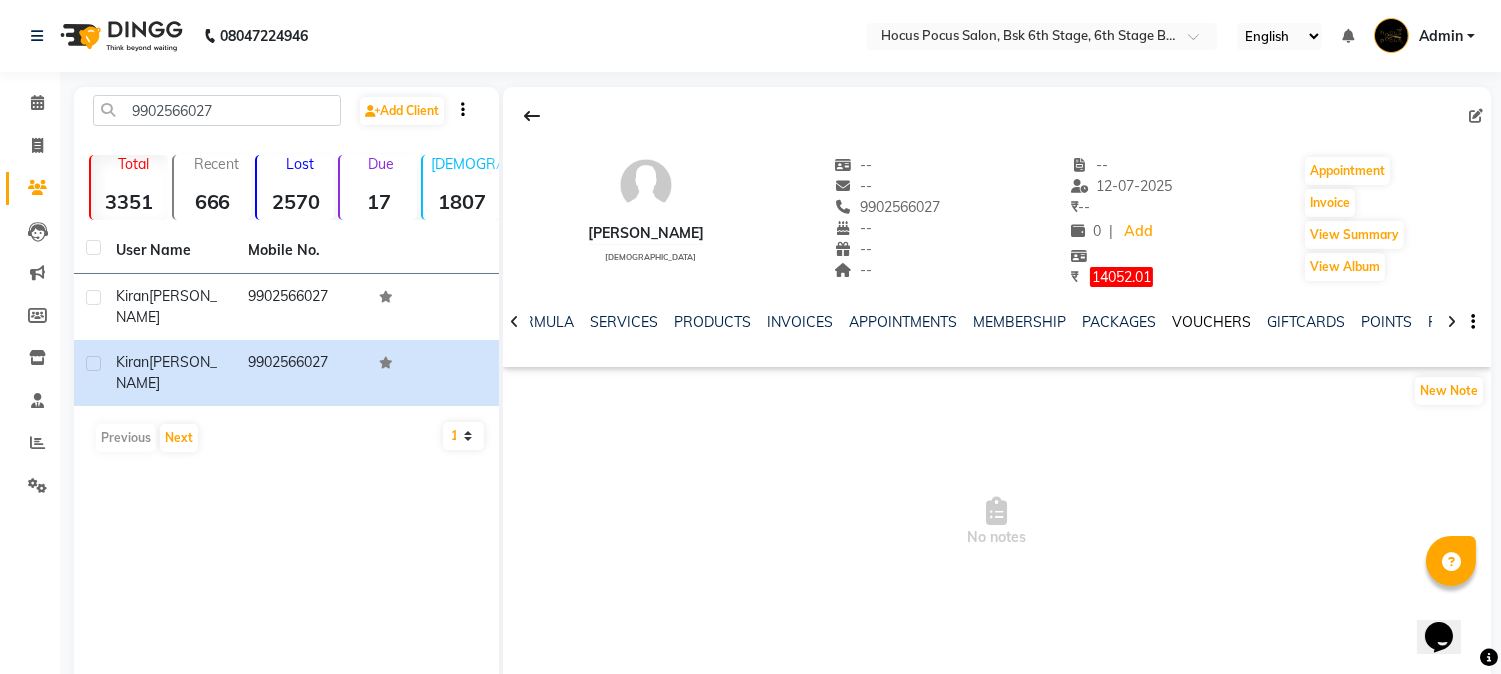 click on "VOUCHERS" 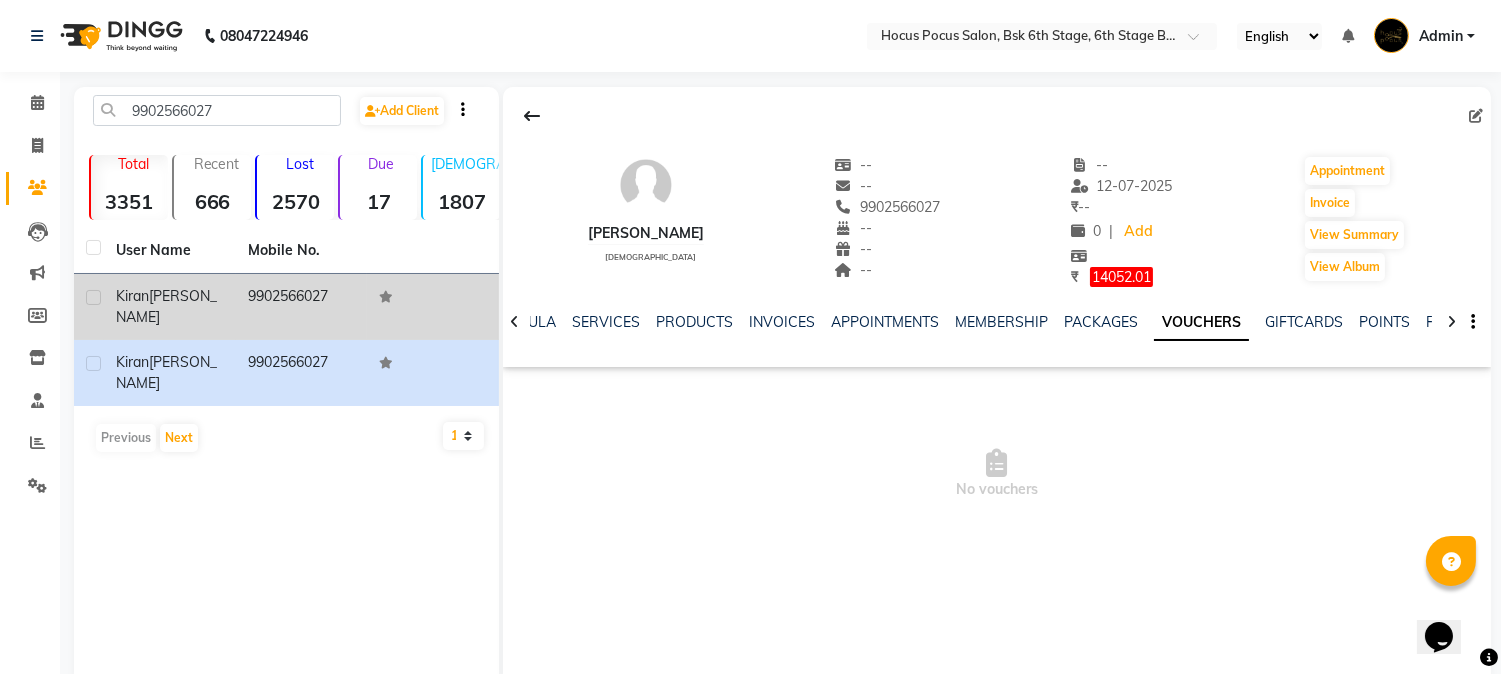 click on "9902566027" 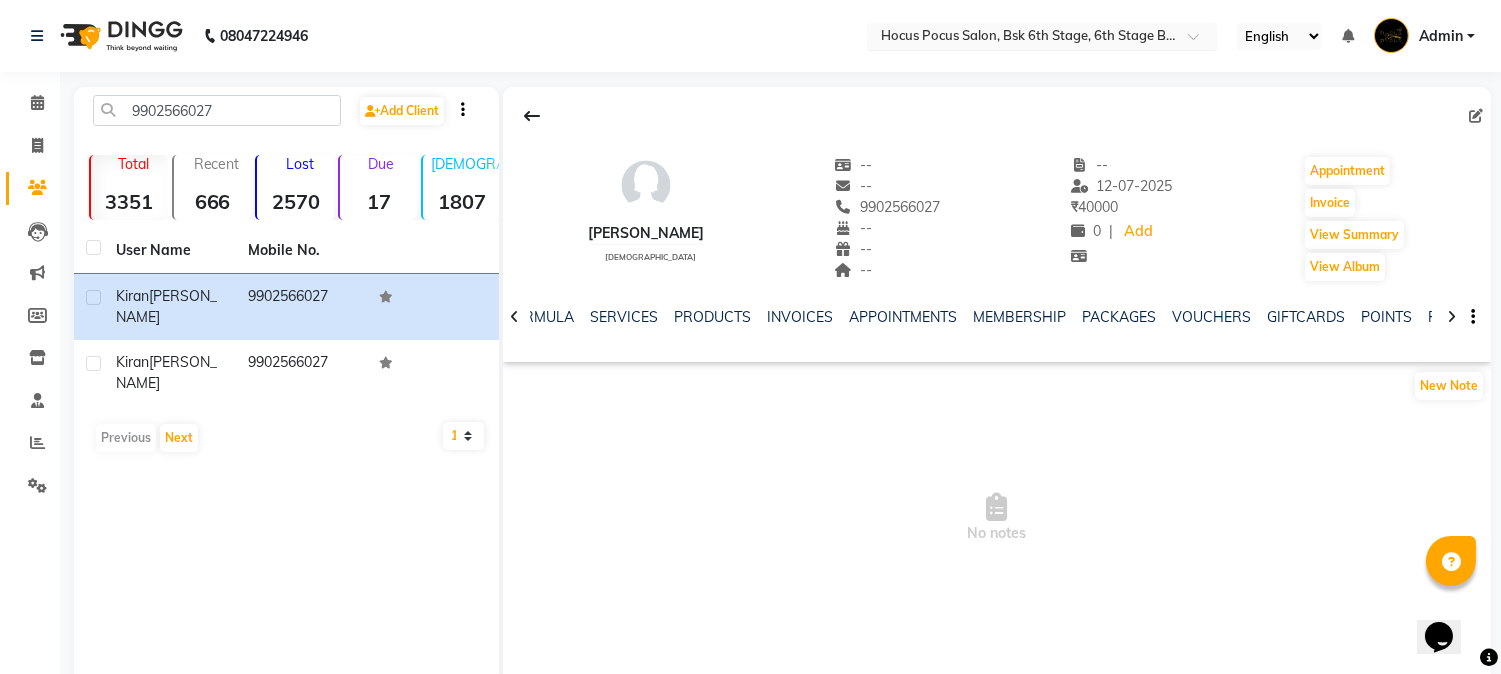 click at bounding box center [1022, 38] 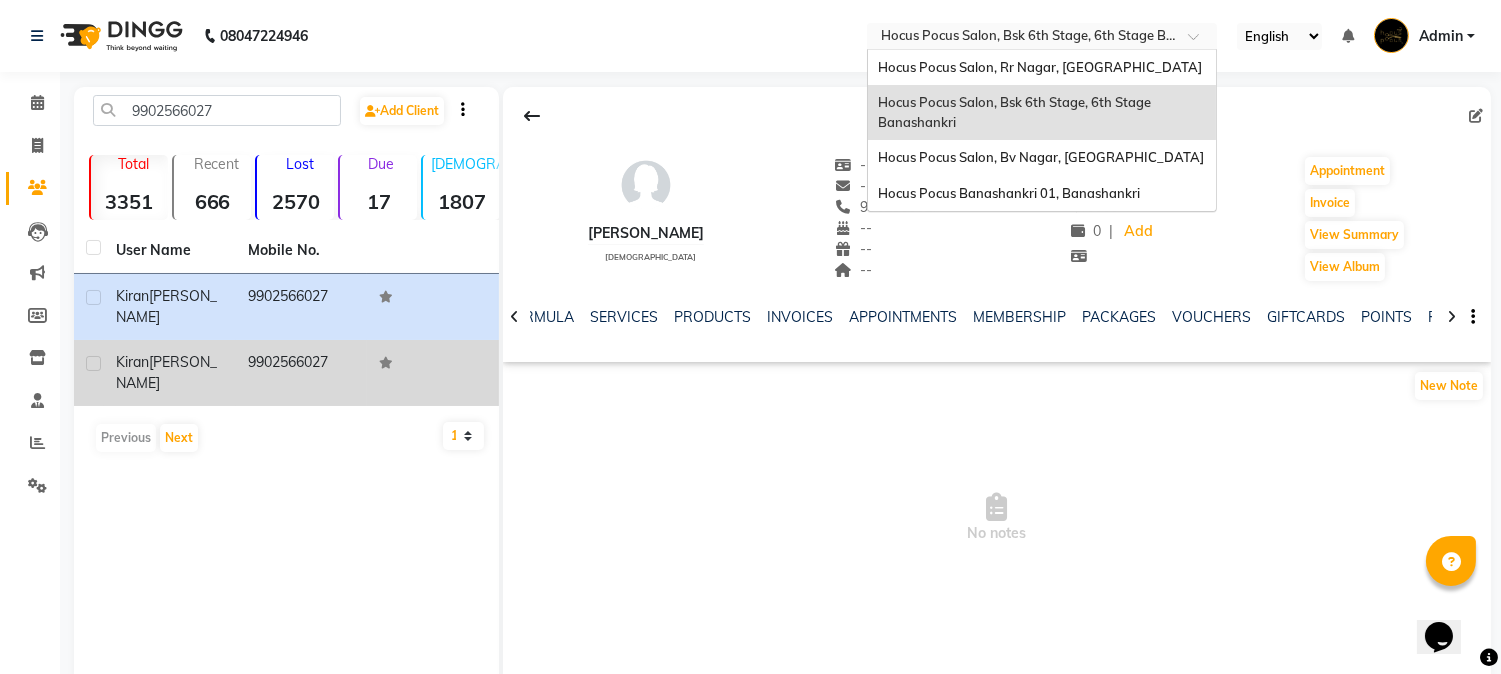 click on "9902566027" 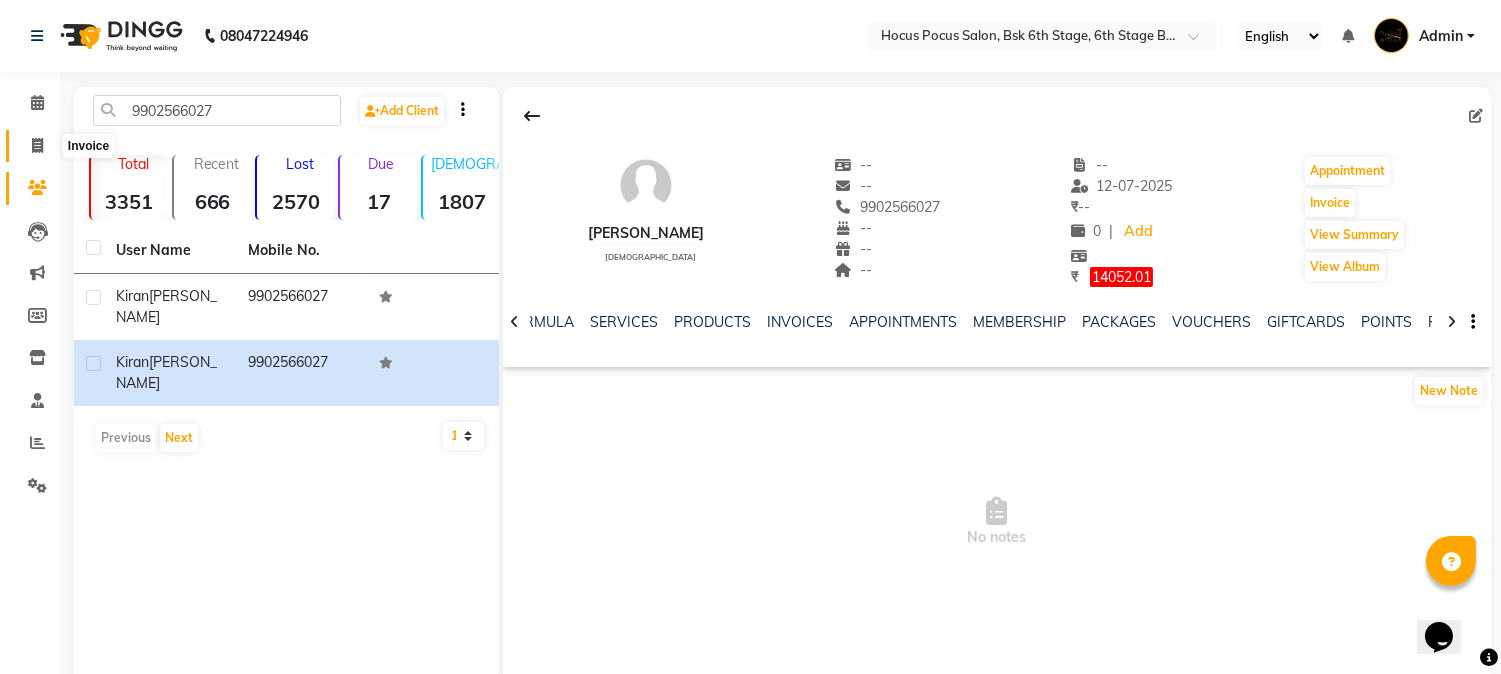 click 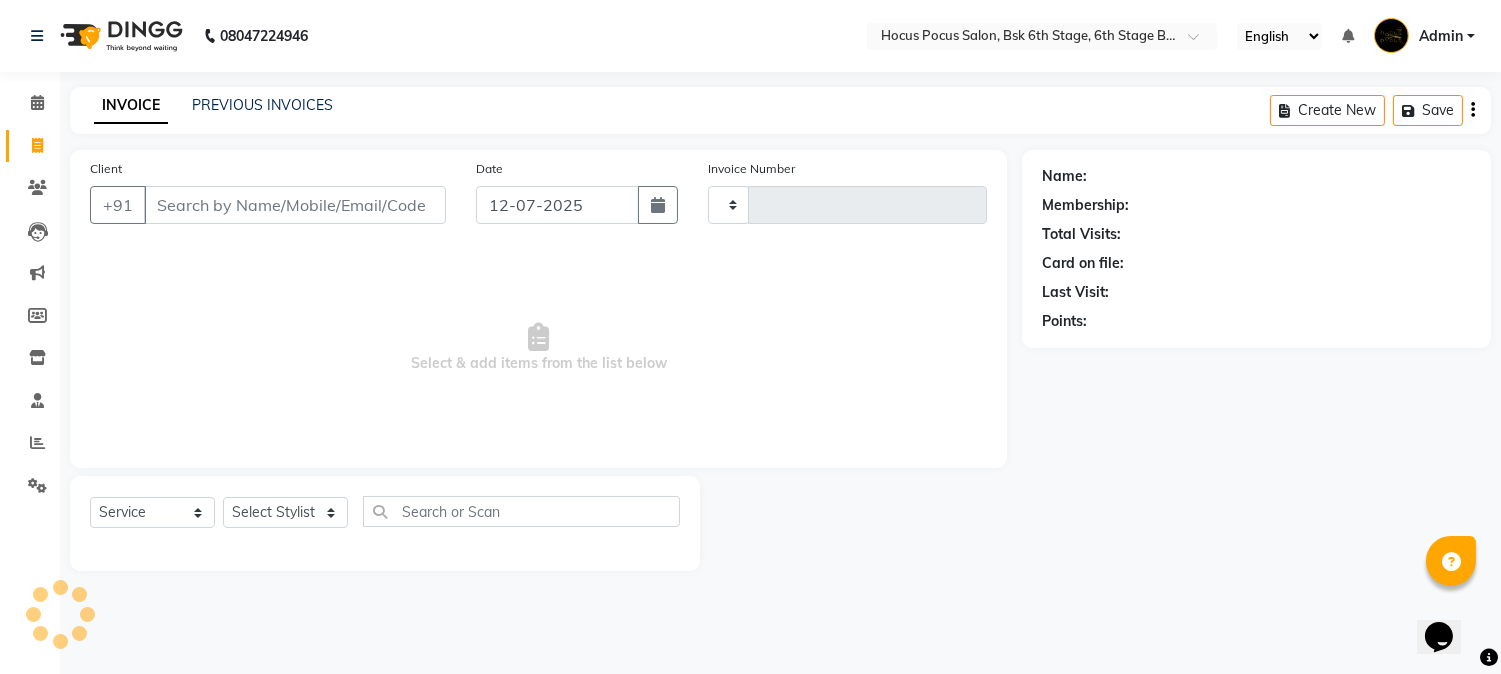 type on "2409" 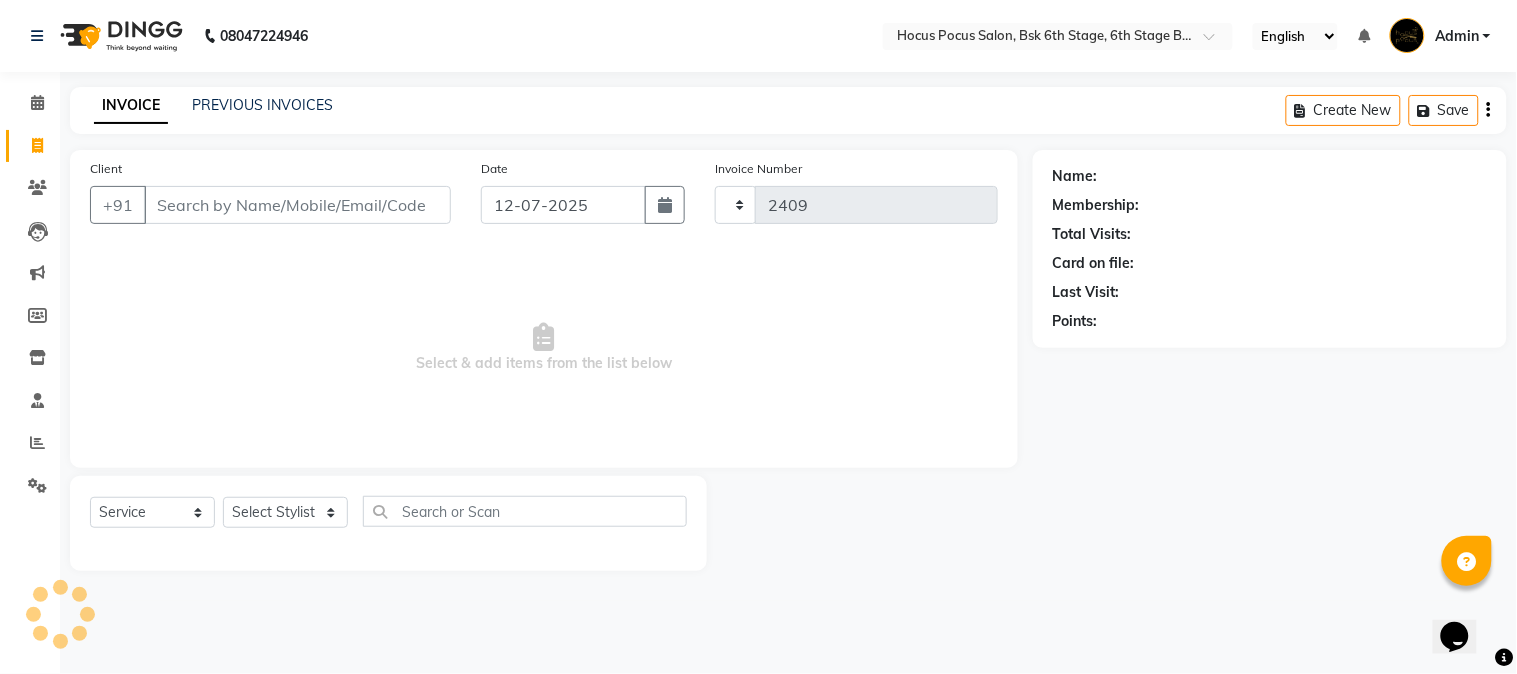 select on "5242" 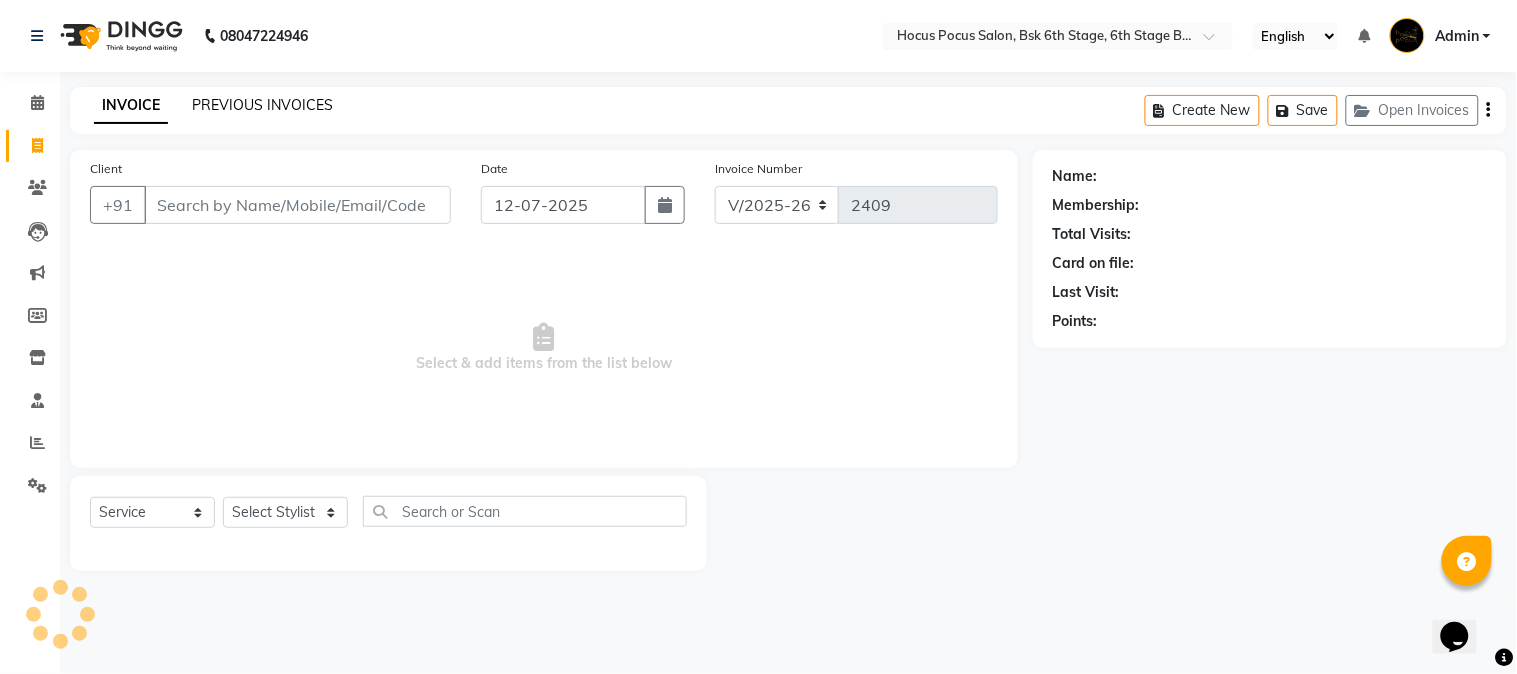 click on "PREVIOUS INVOICES" 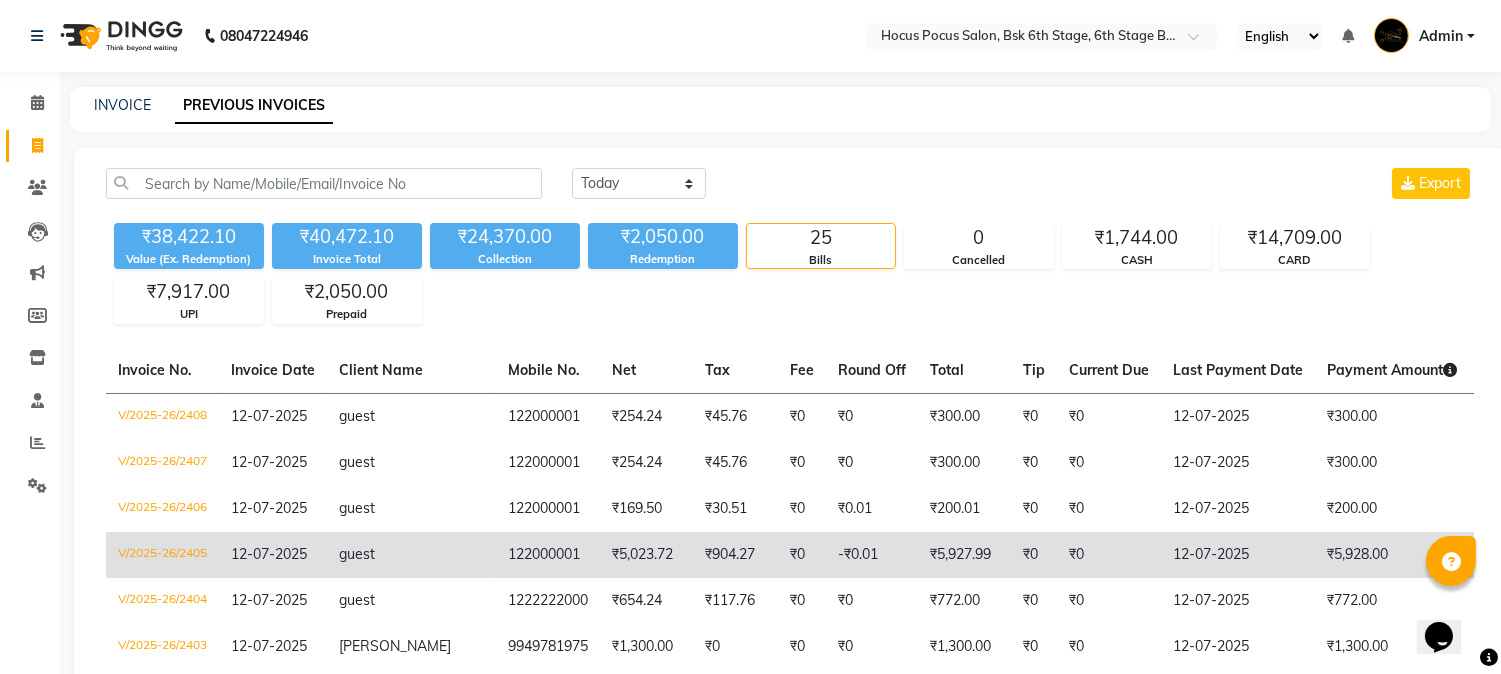 scroll, scrollTop: 111, scrollLeft: 0, axis: vertical 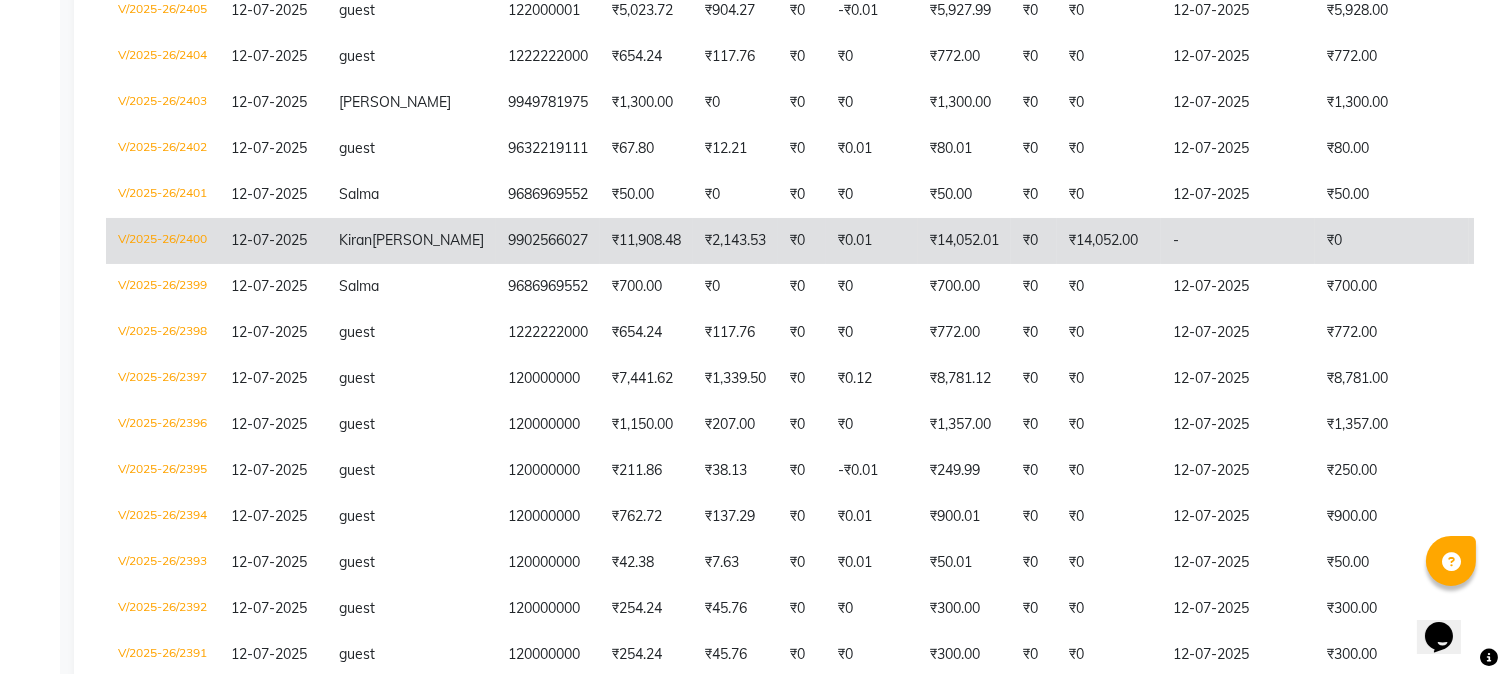click on "-" 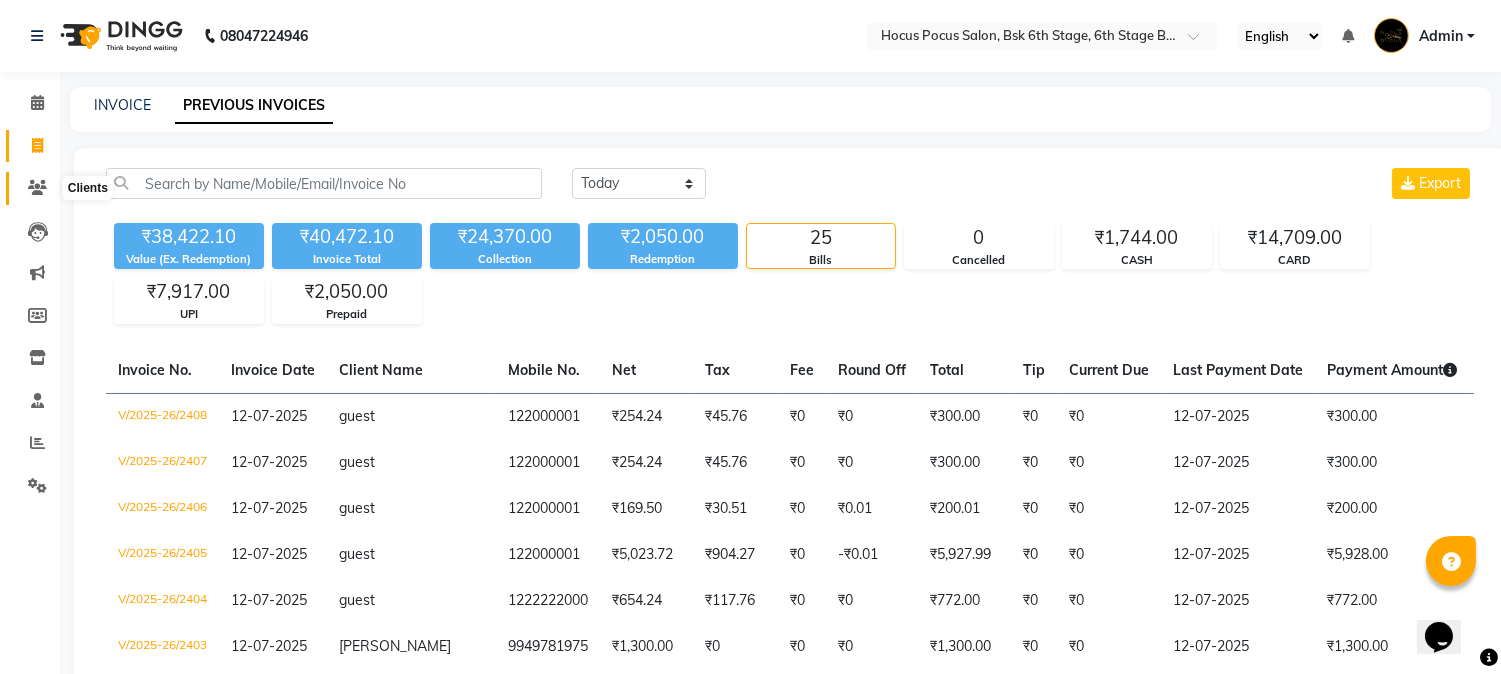 click 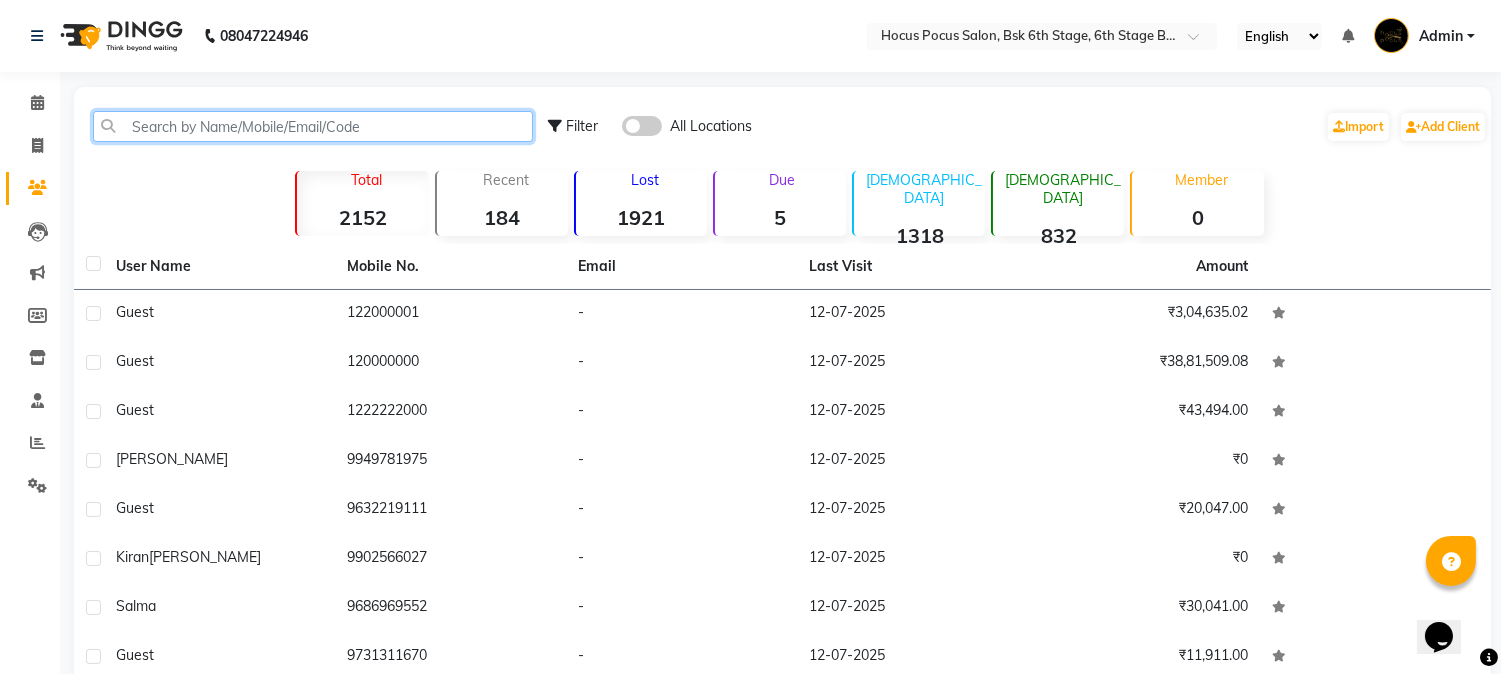 click 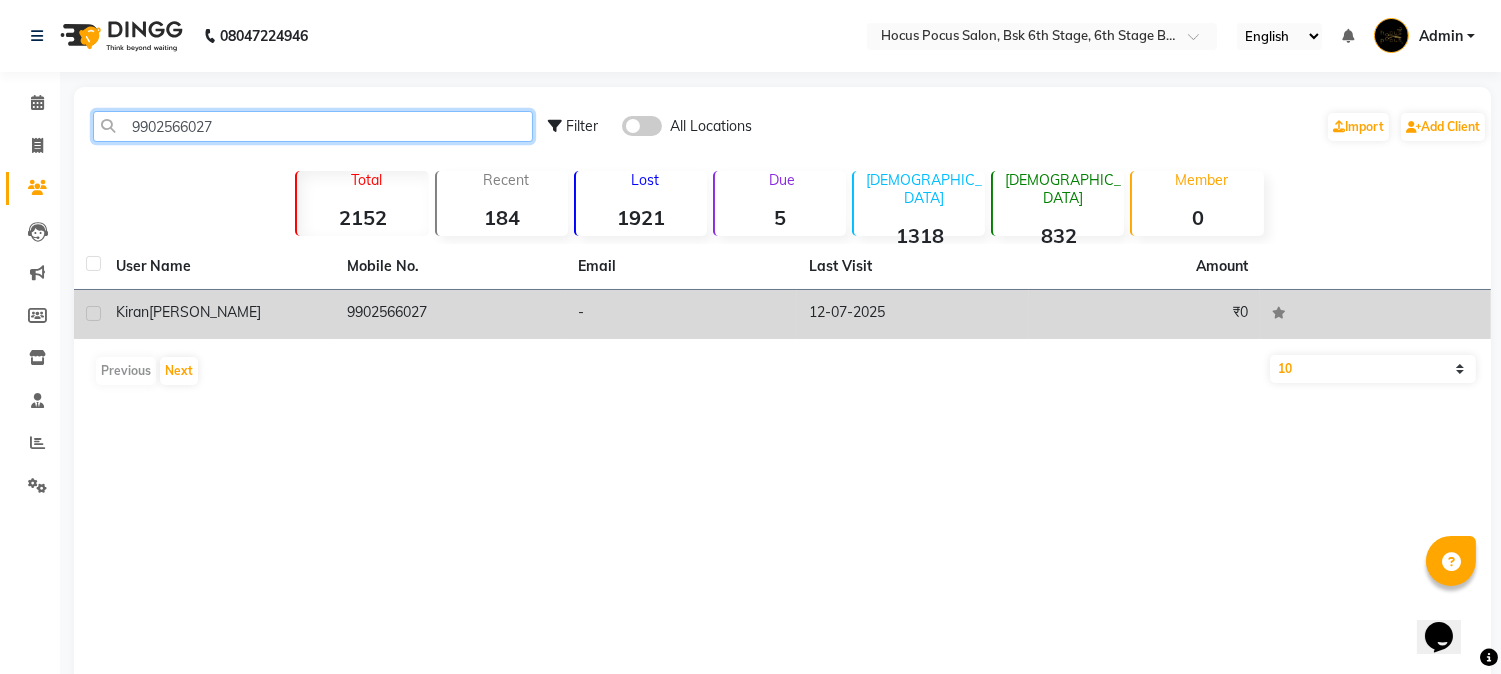 type on "9902566027" 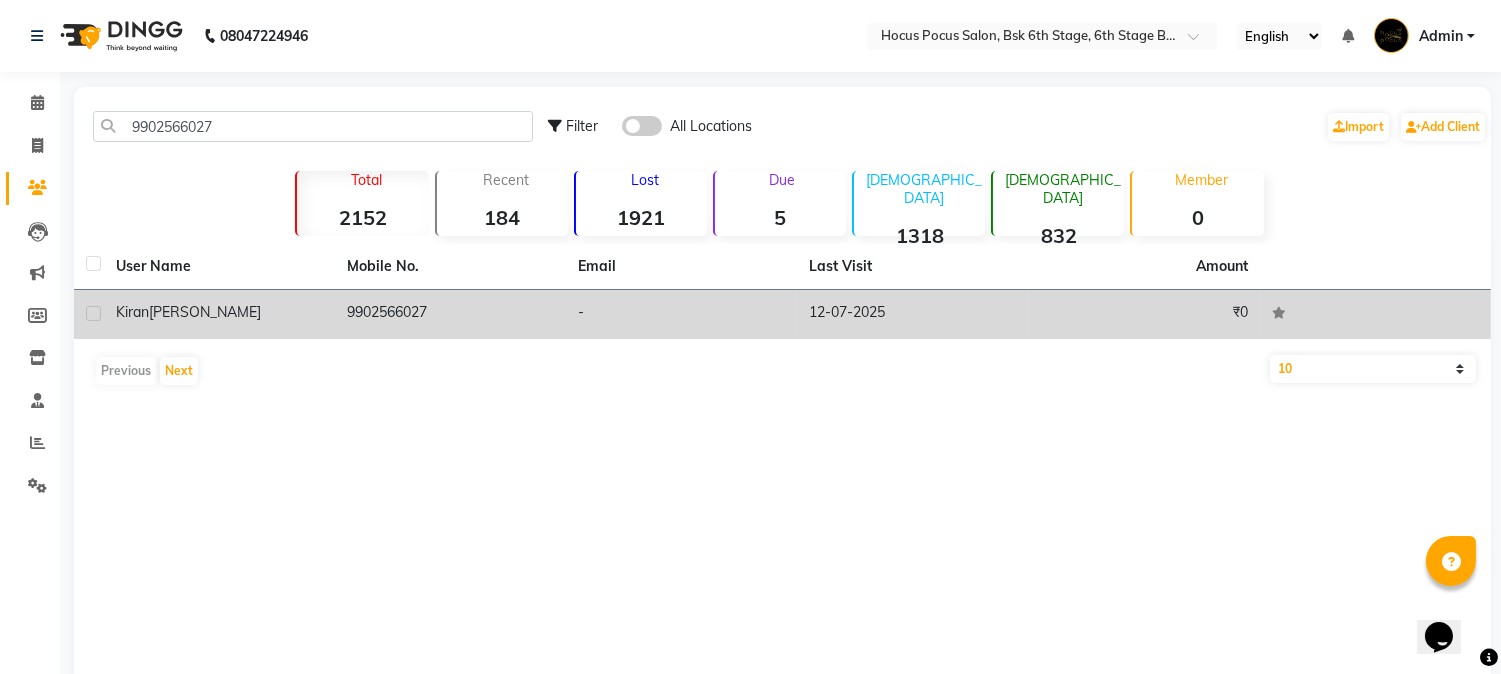 click on "9902566027" 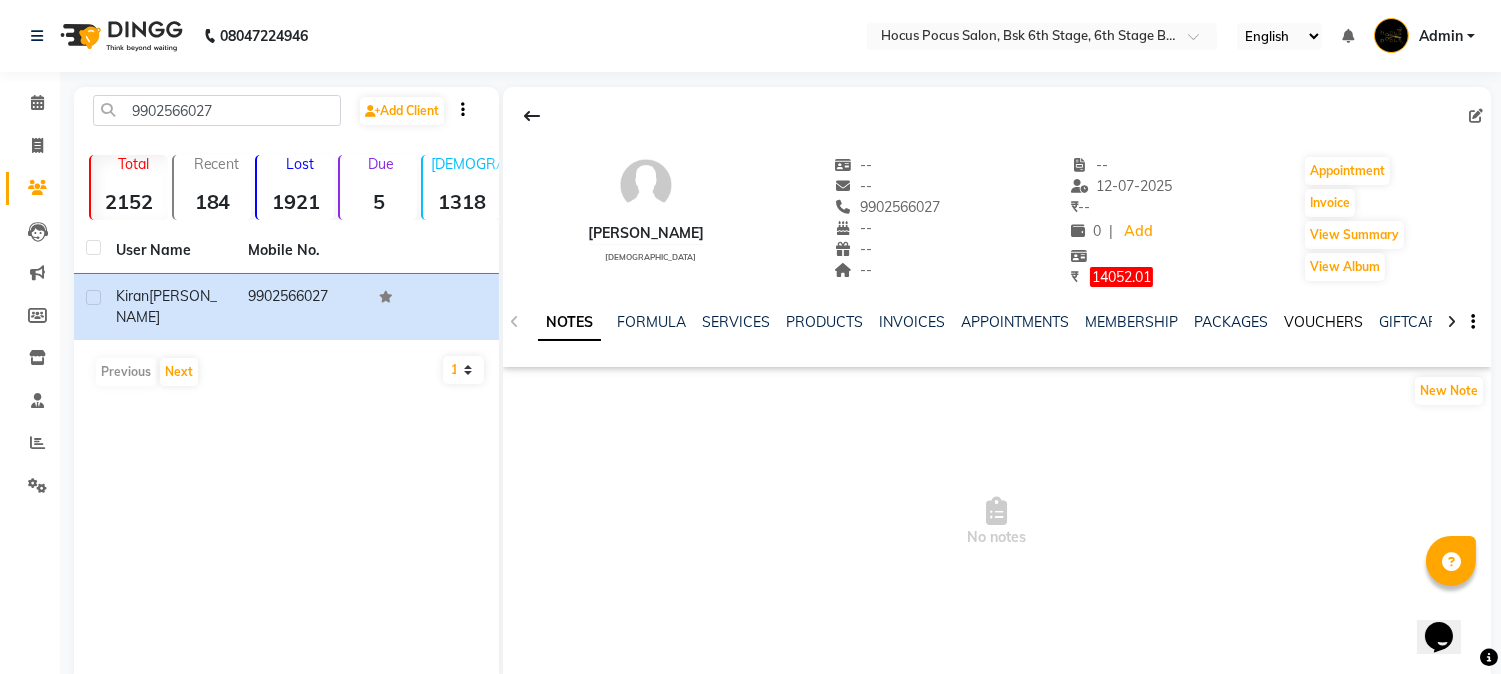 click on "VOUCHERS" 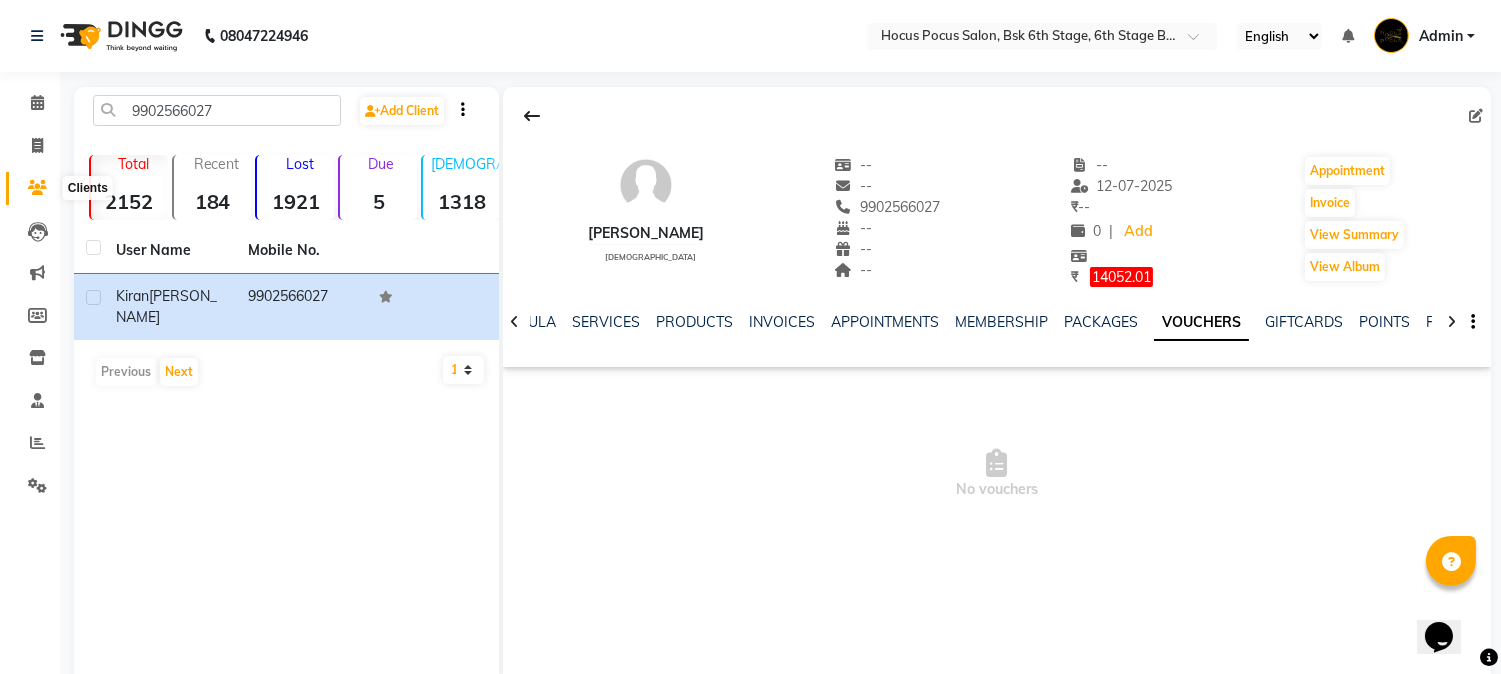 click 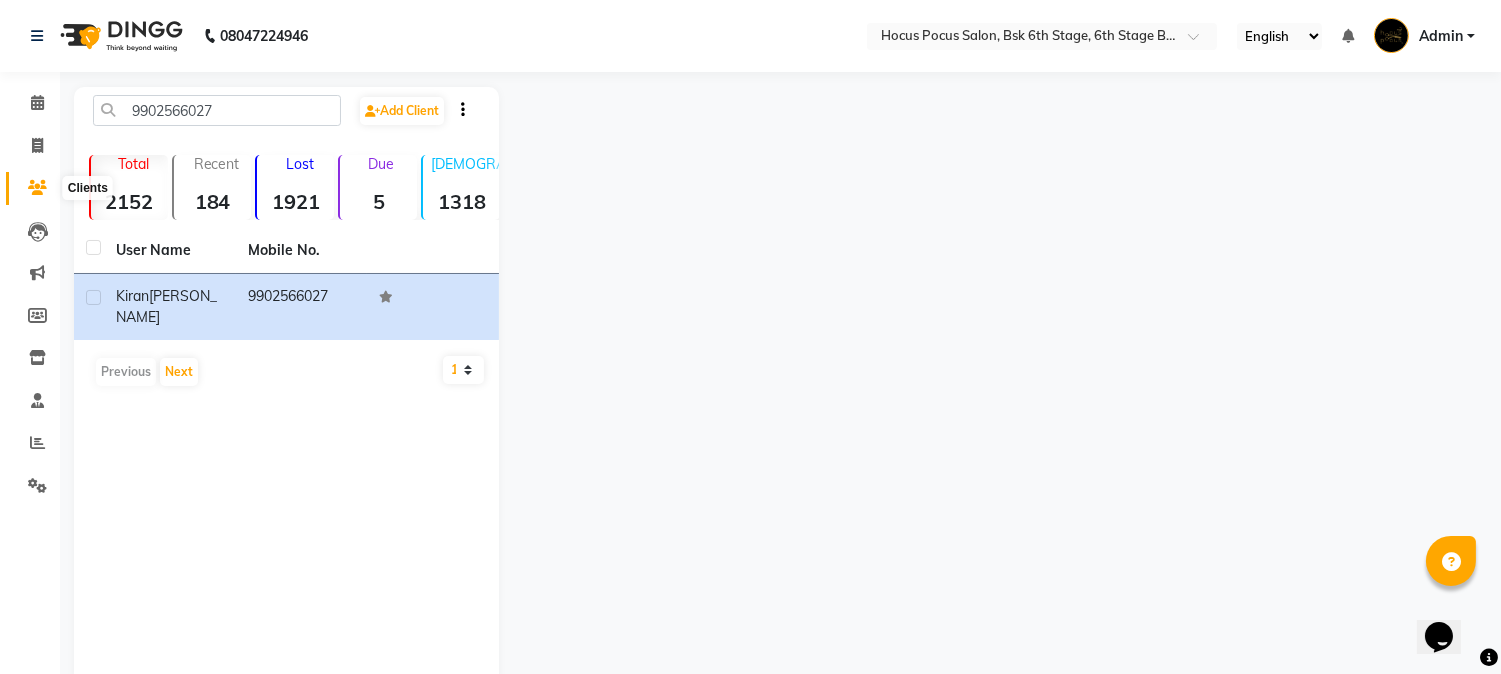 click 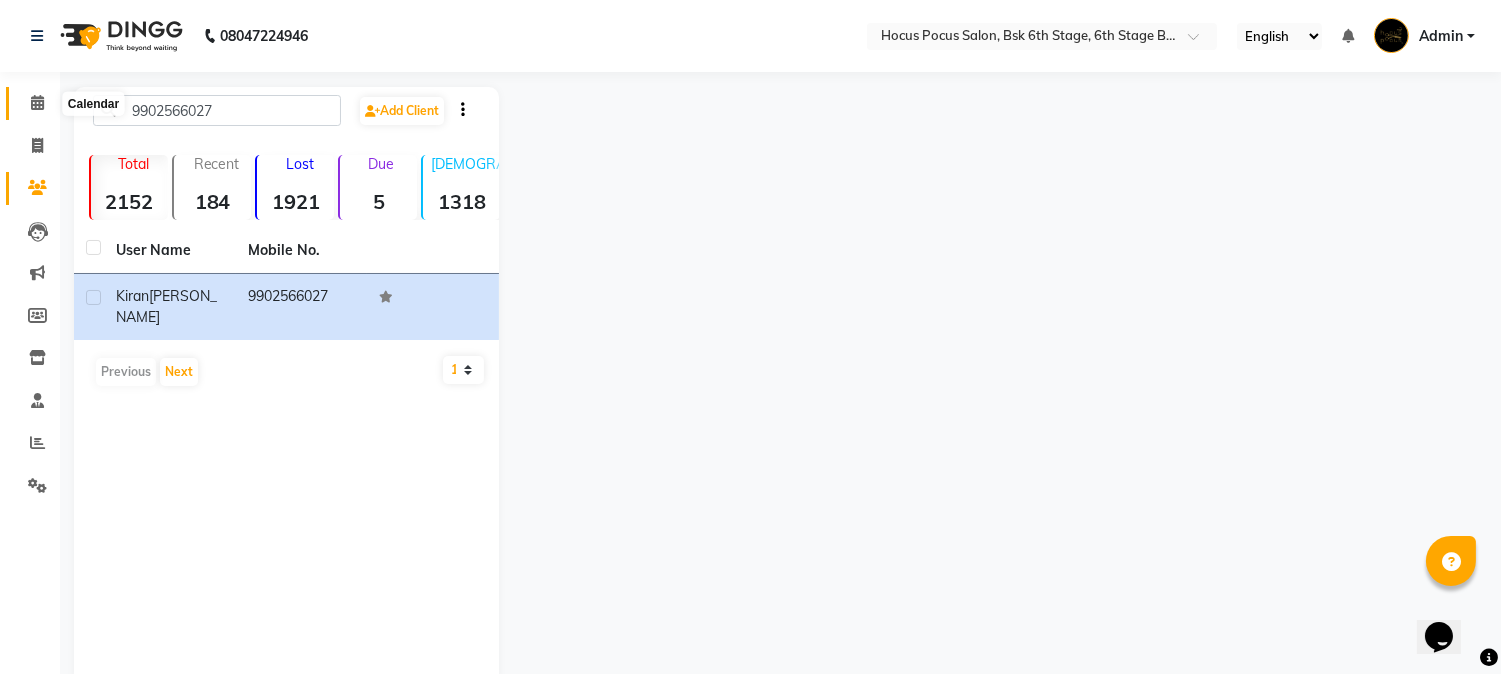 click 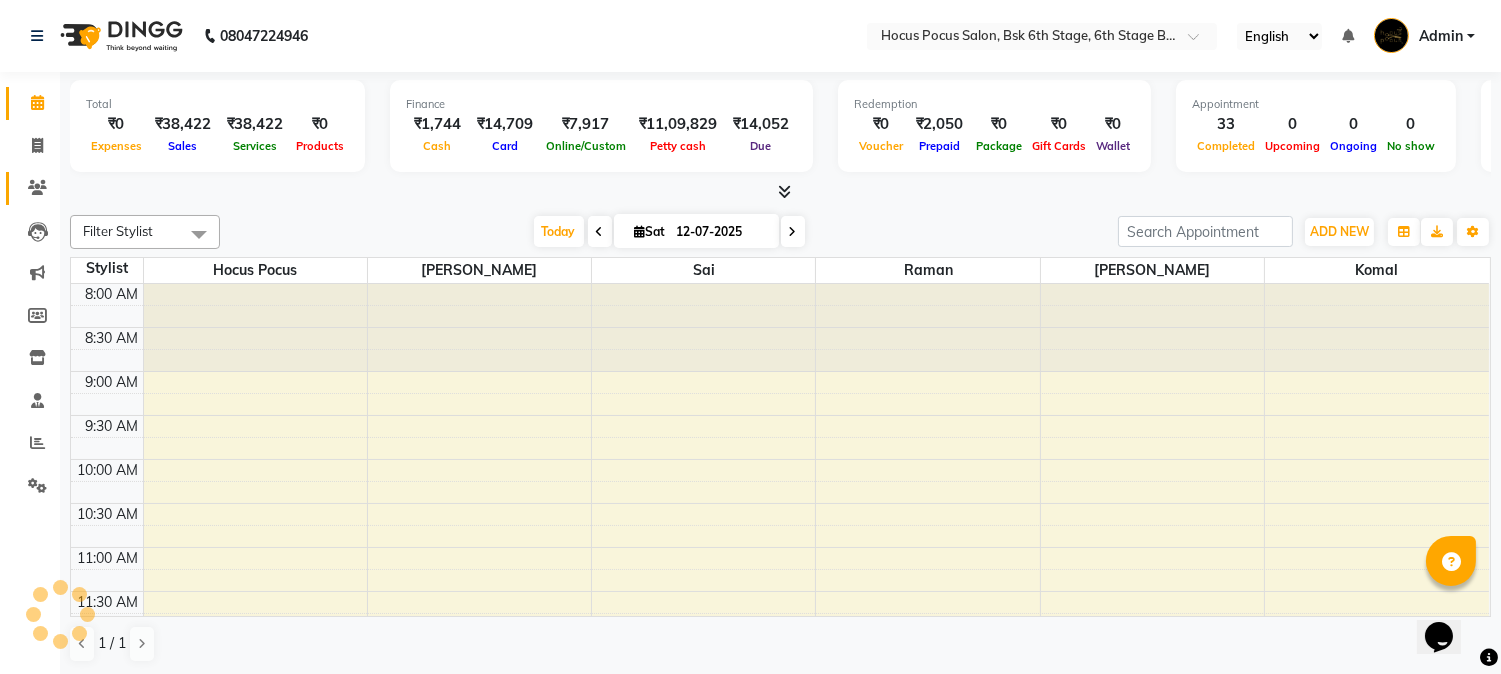 click on "Clients" 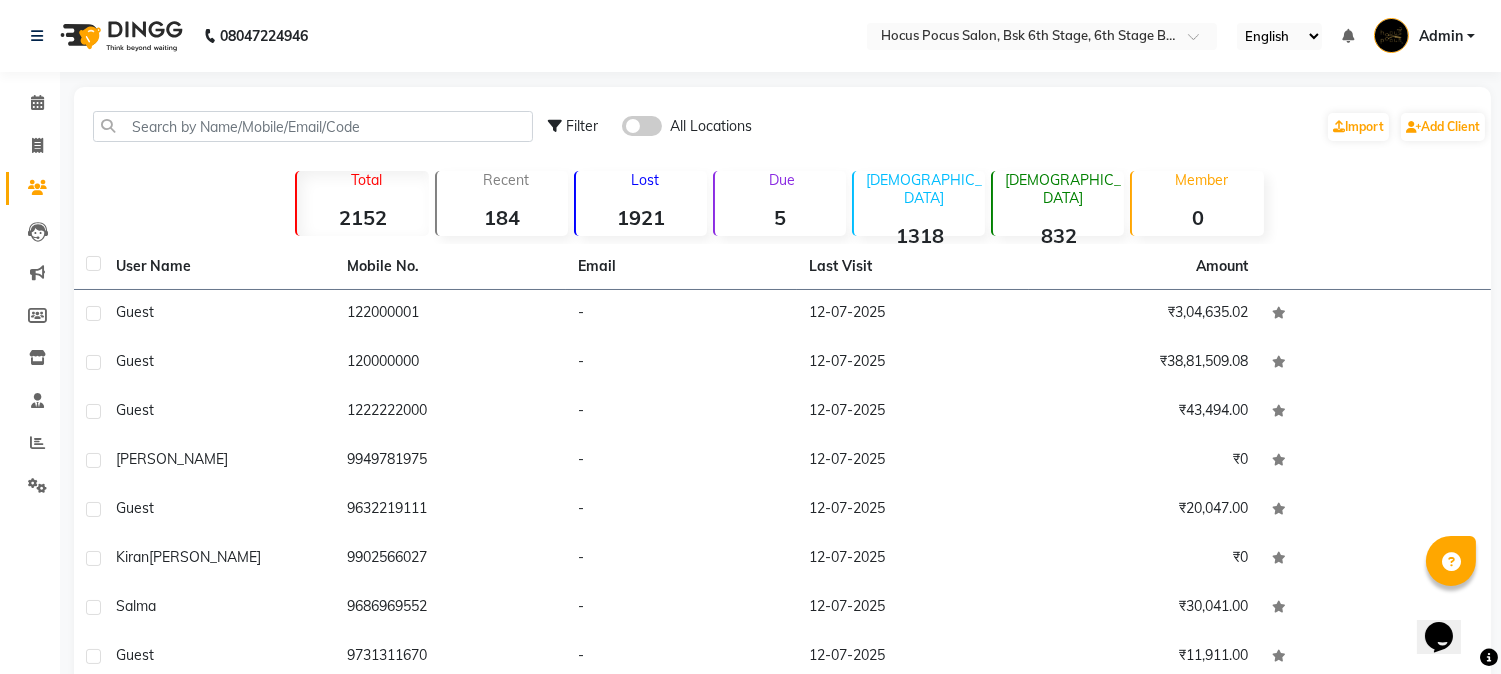 click on "Filter All Locations  Import   Add Client" 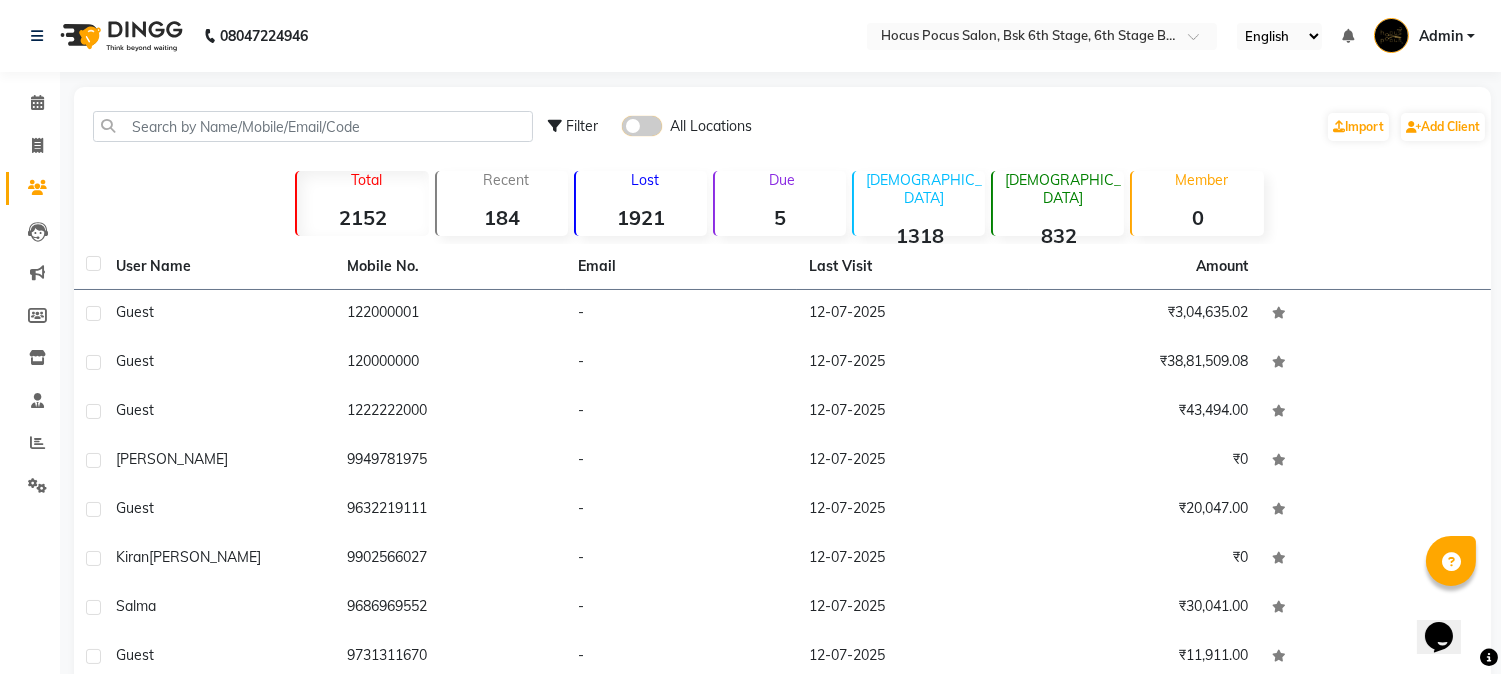 click 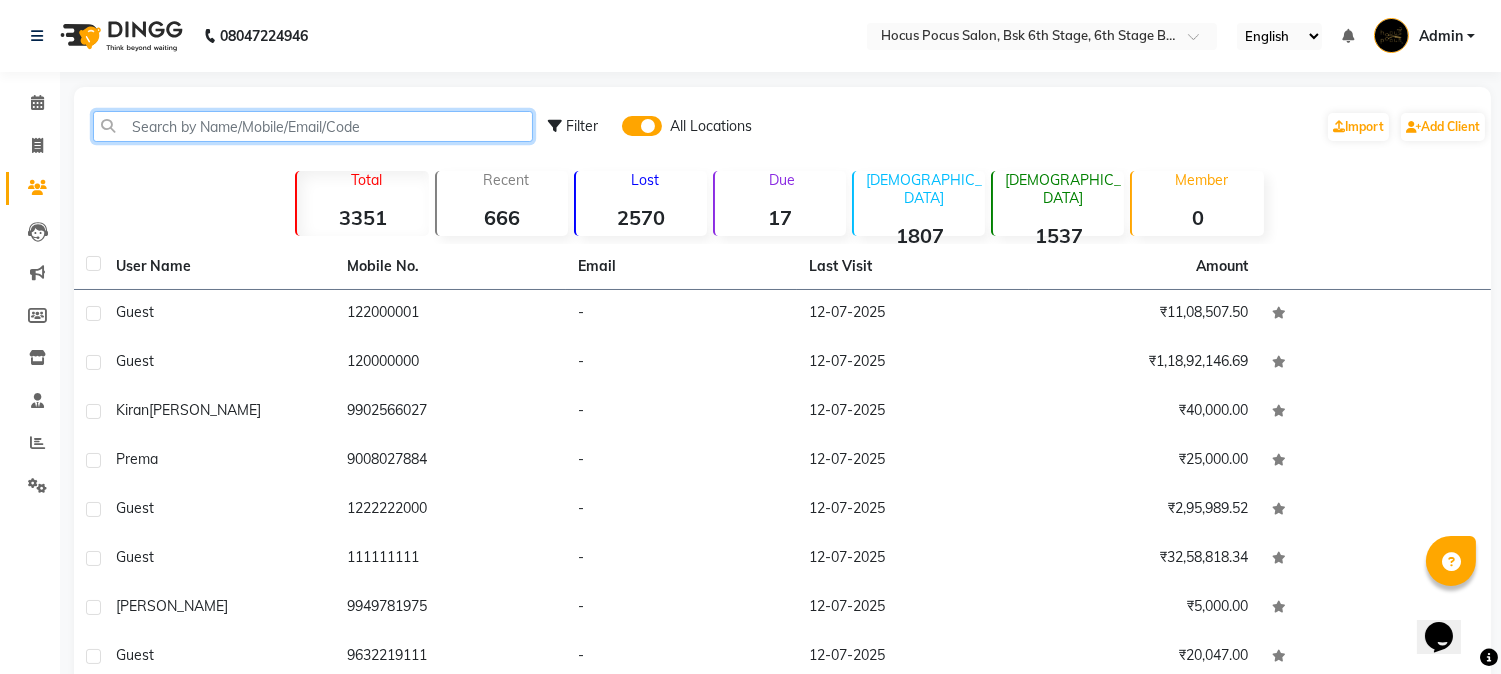 click 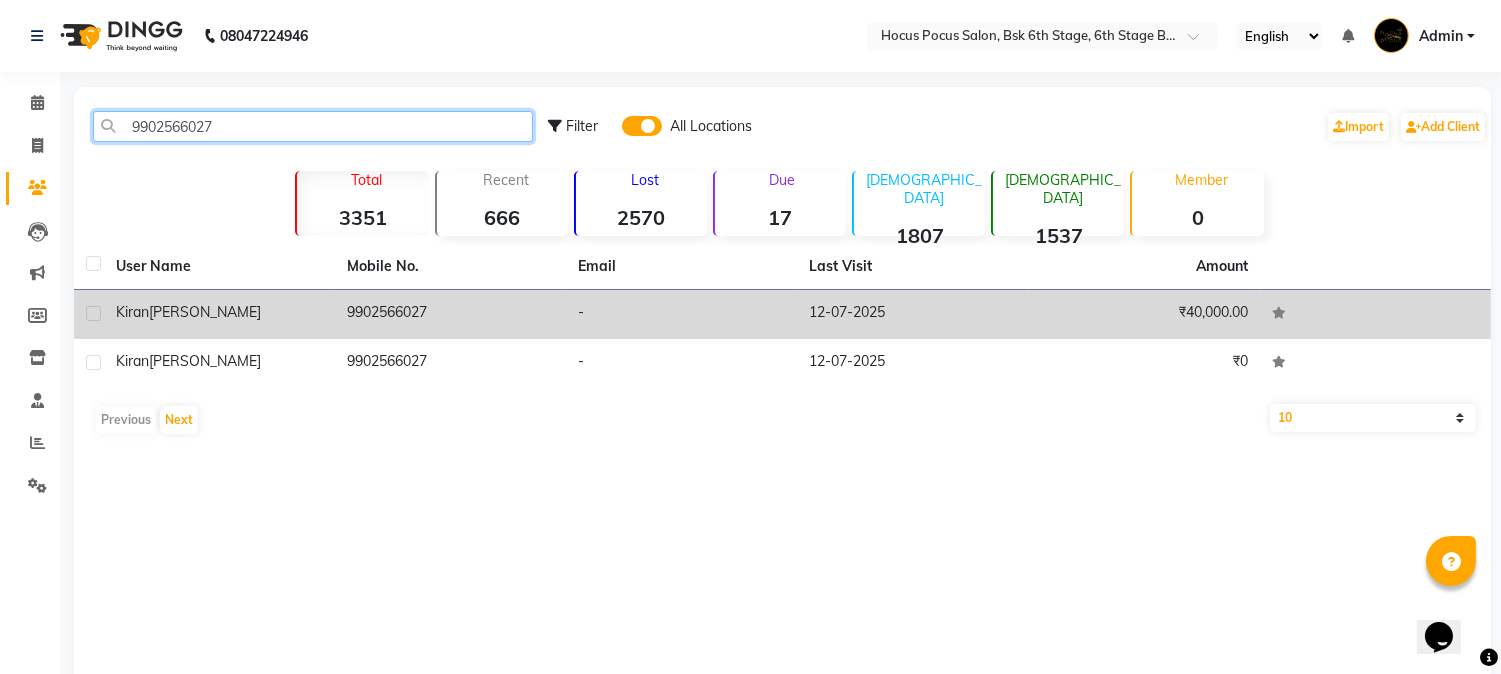 type on "9902566027" 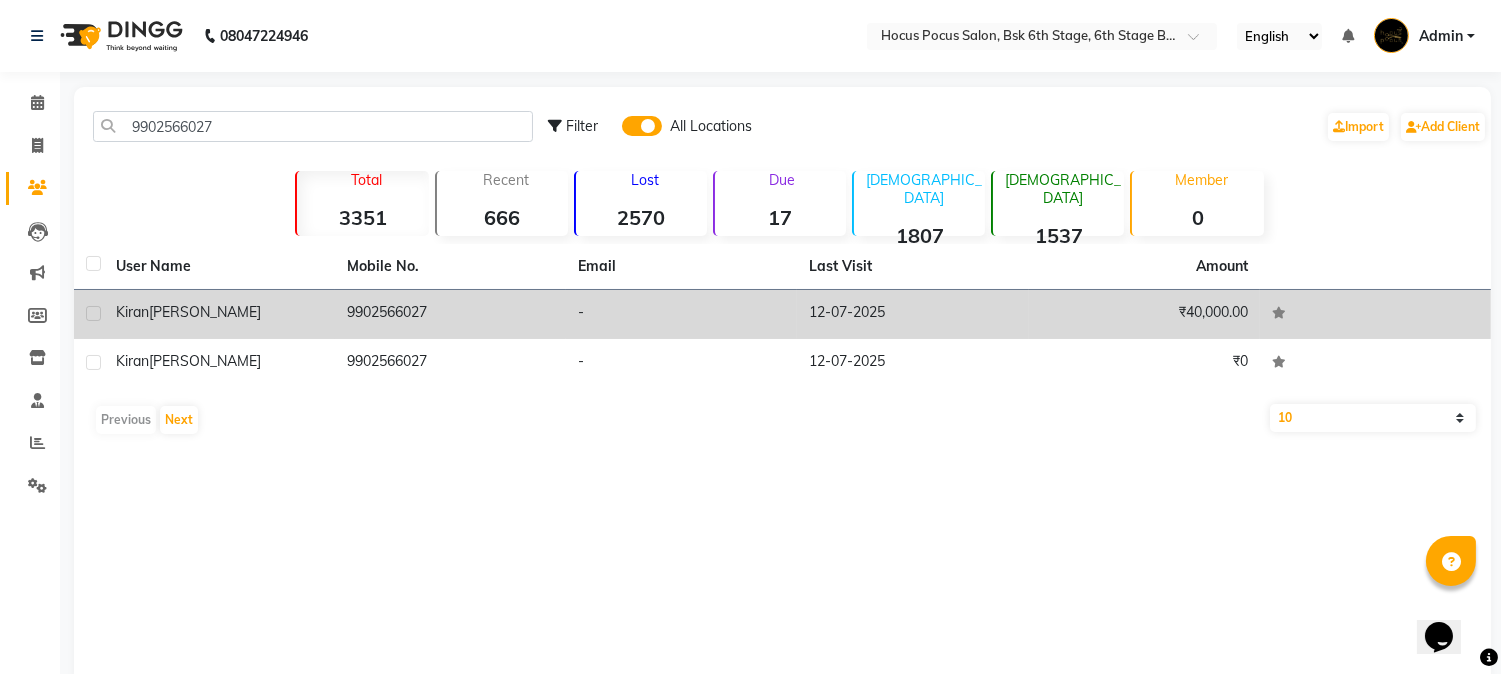 click on "9902566027" 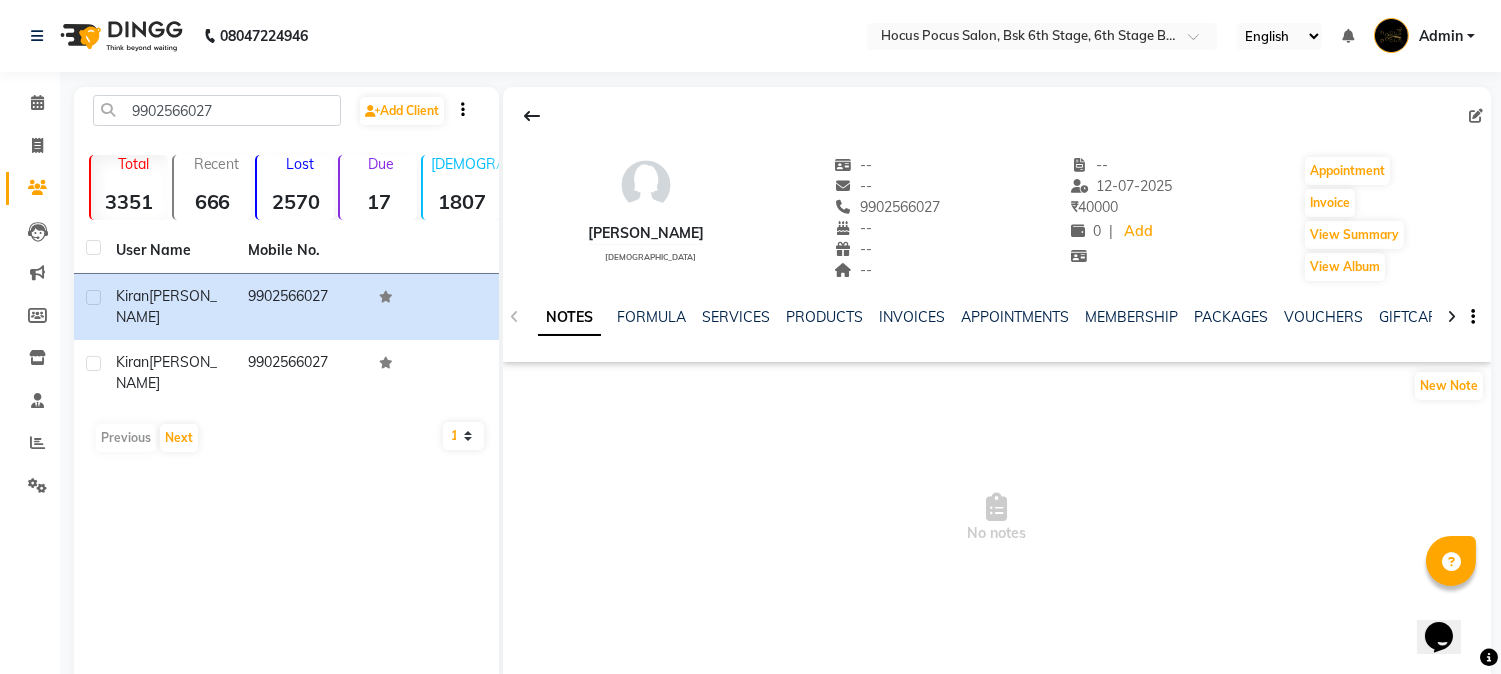 click on "9902566027  Add Client  Total  3351  Recent  666  Lost  2570  Due  17  Male  1807  Female  1537  Member  0 User Name Mobile No. Kiran  Kumar   9902566027  Kiran  Kumar   9902566027   Previous   Next   10   50   100" 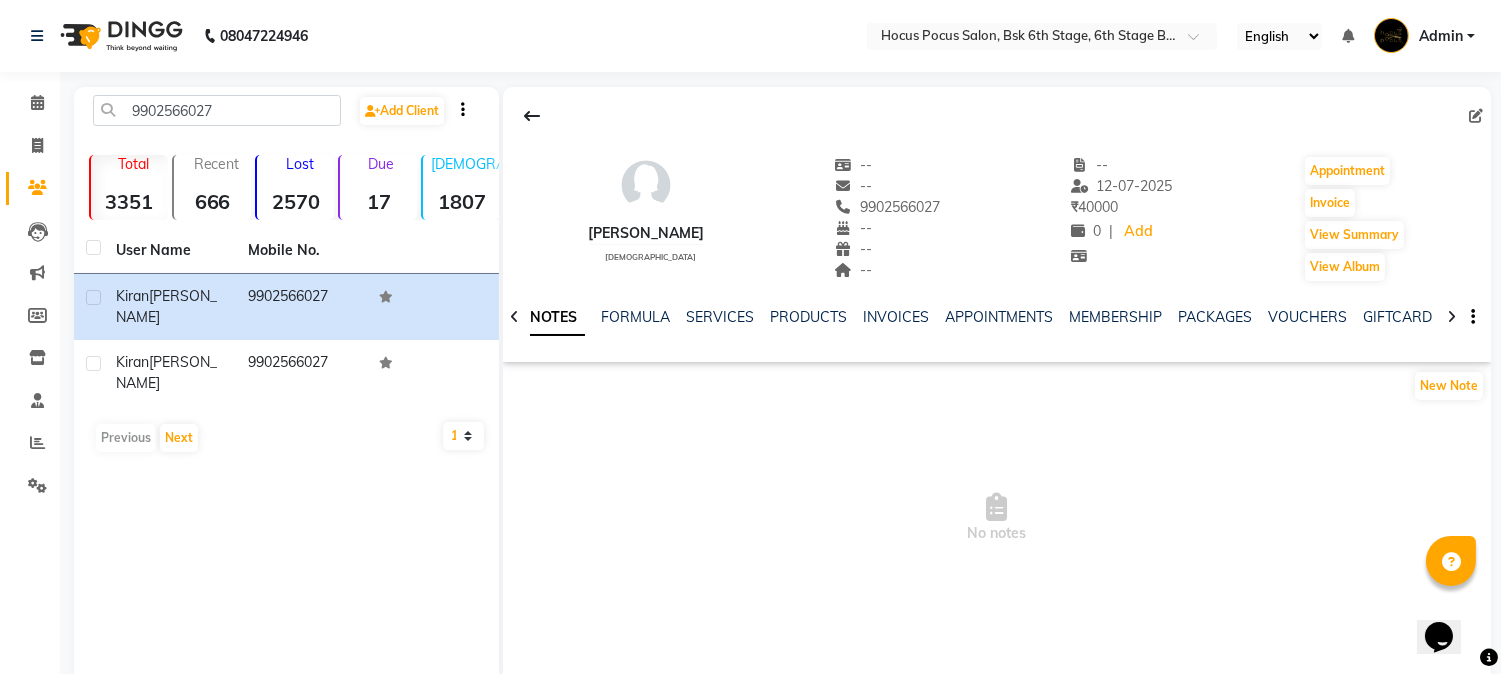 click 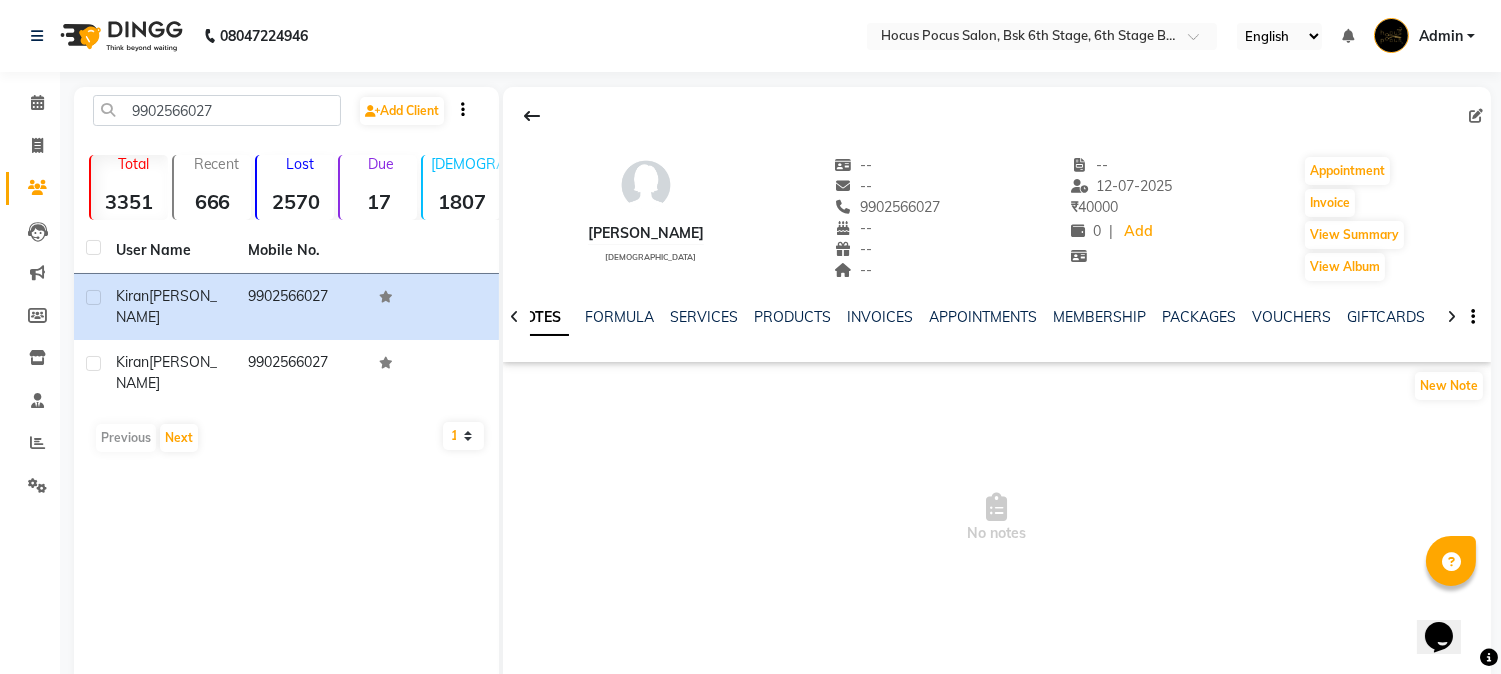 click 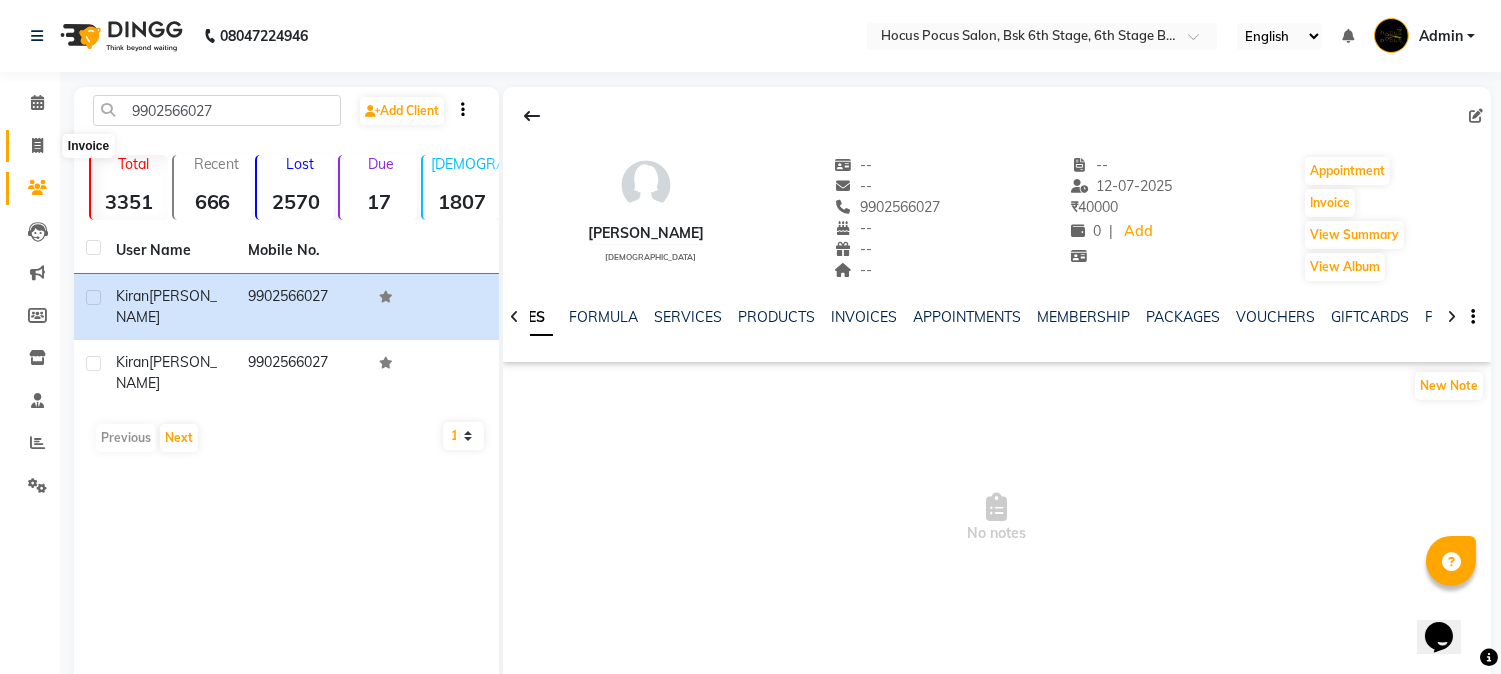 click 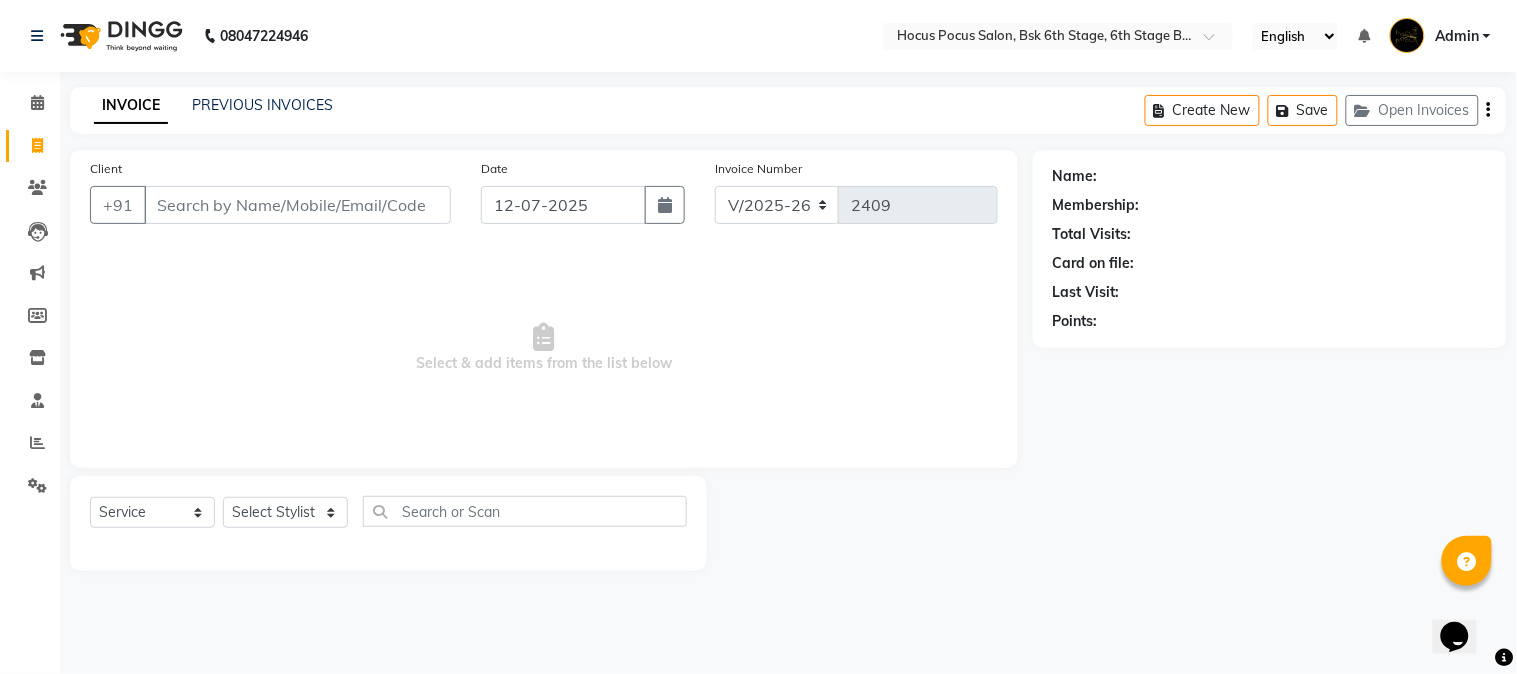 click on "Client" at bounding box center [297, 205] 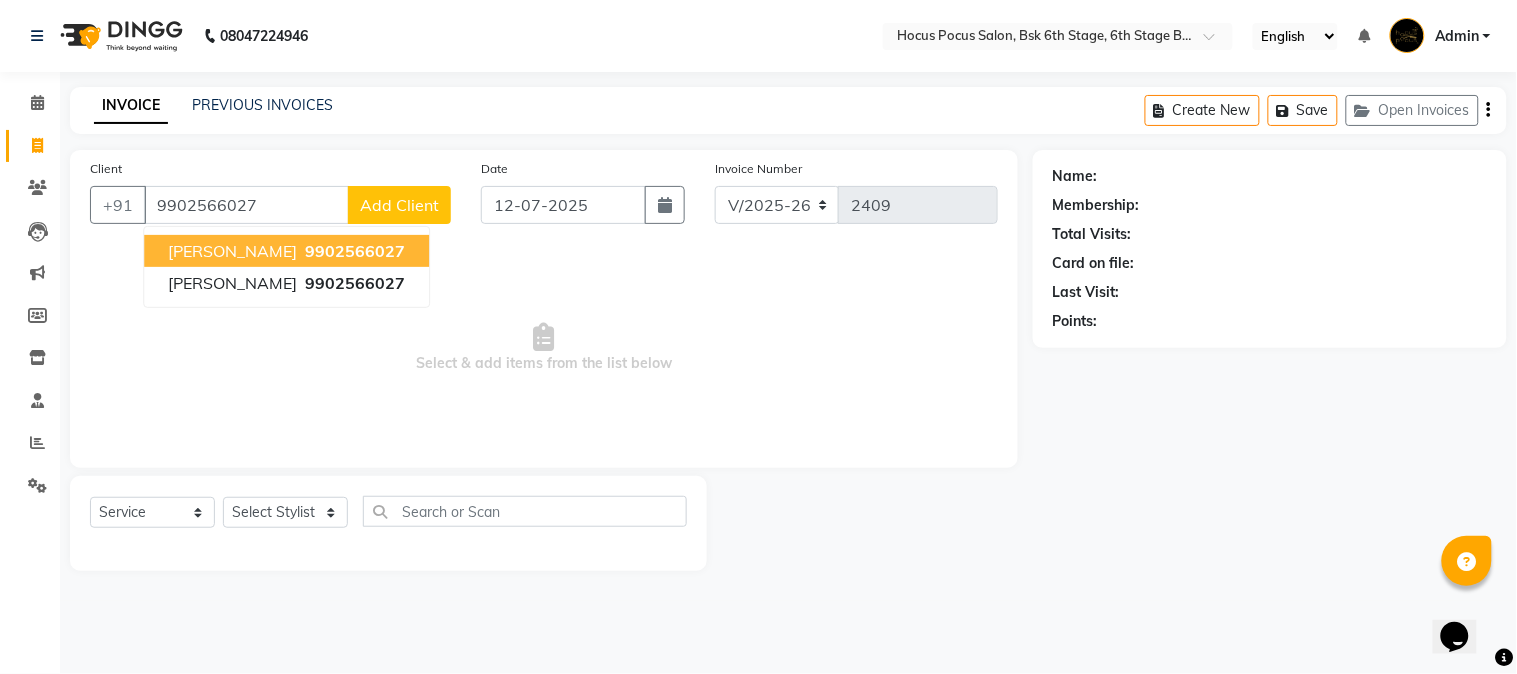 click on "9902566027" at bounding box center (355, 251) 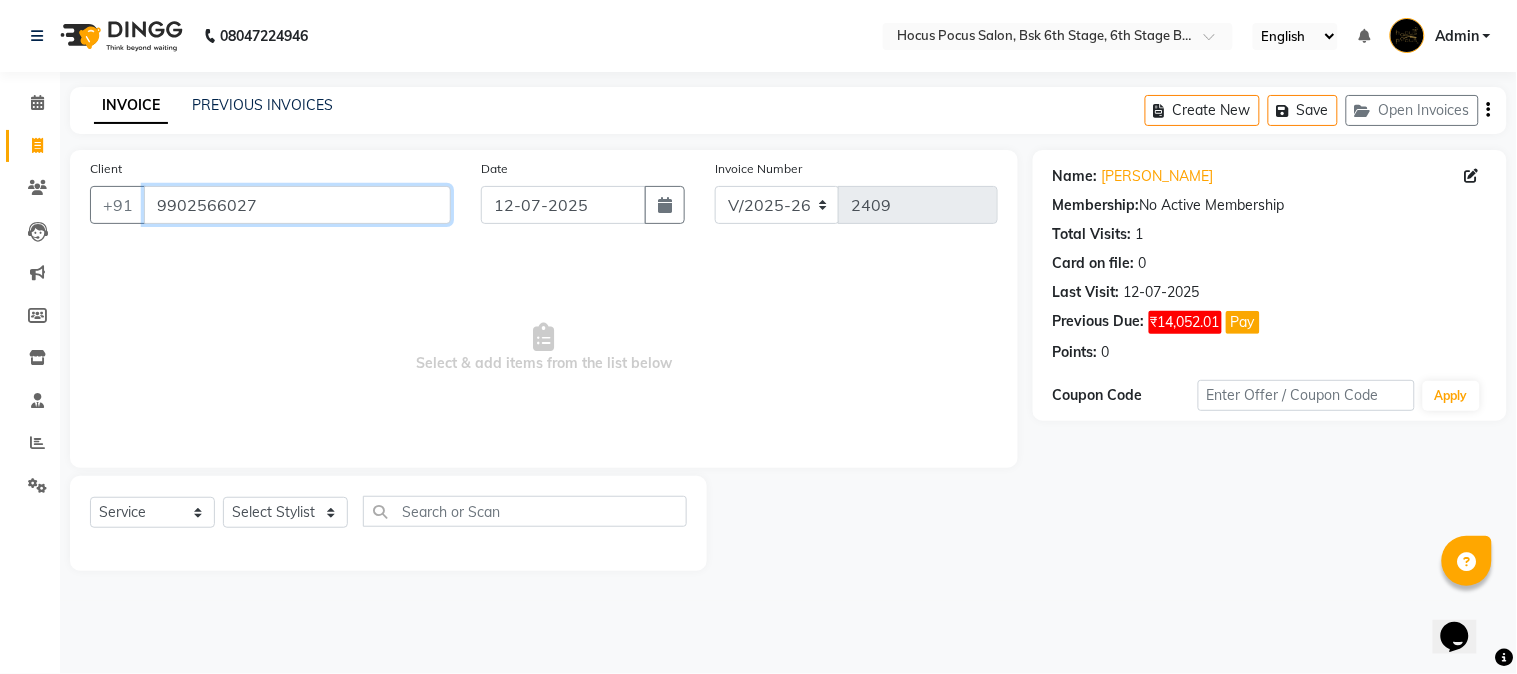 click on "9902566027" at bounding box center [297, 205] 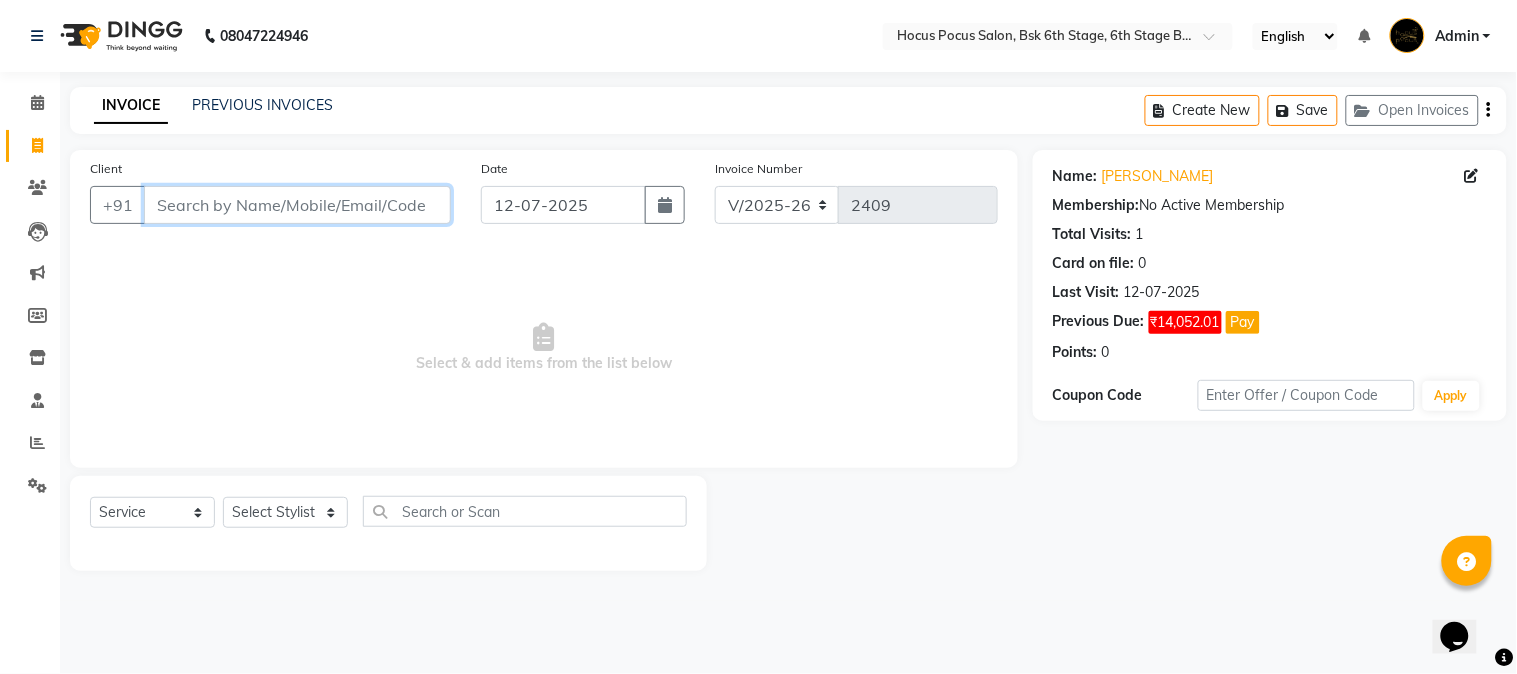 paste on "9902566027" 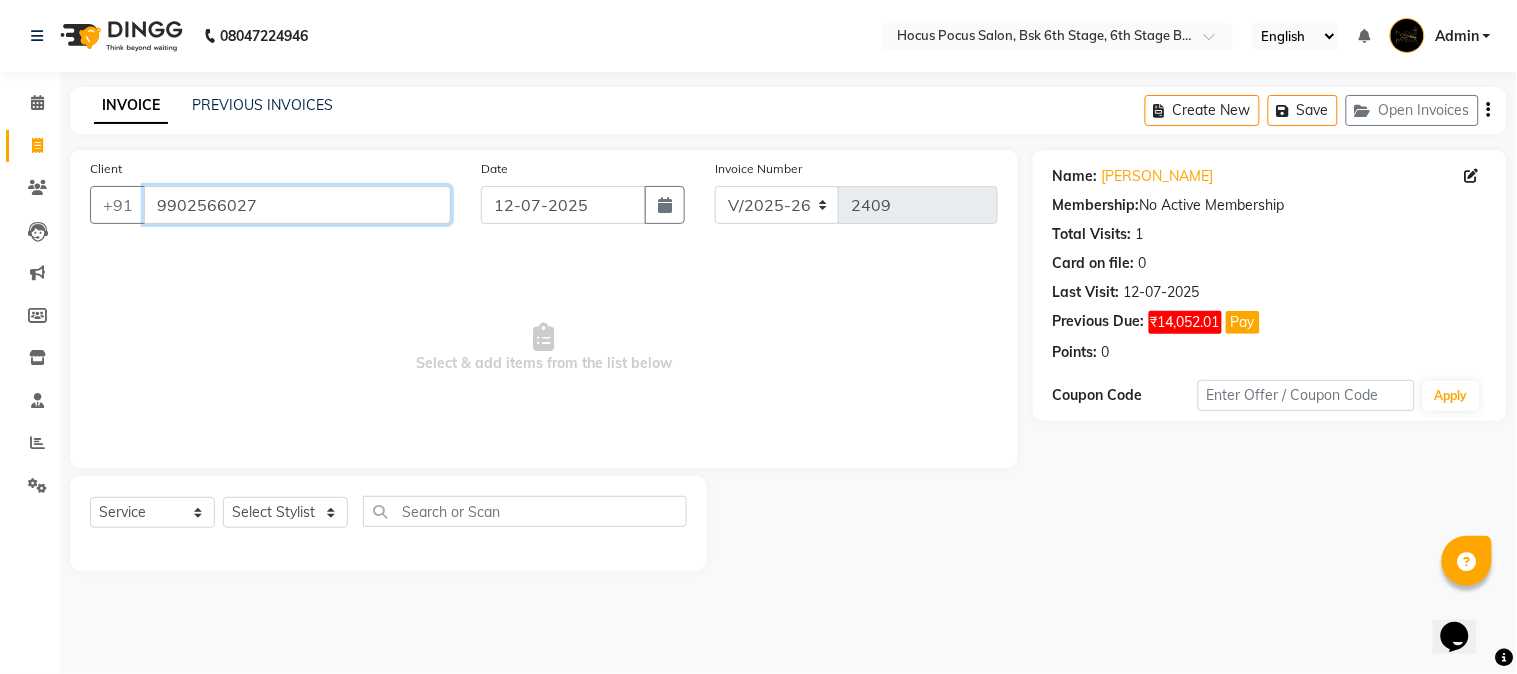 click on "9902566027" at bounding box center [297, 205] 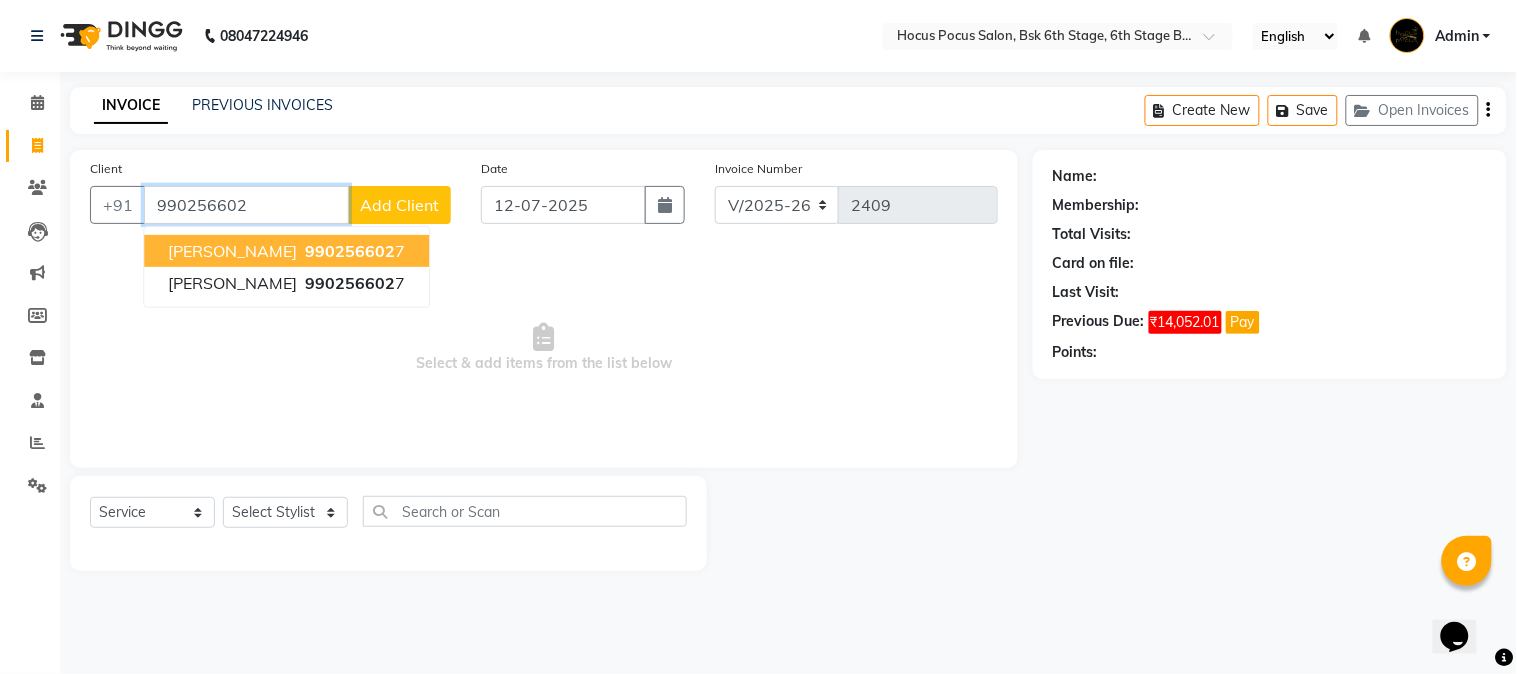 type on "9902566027" 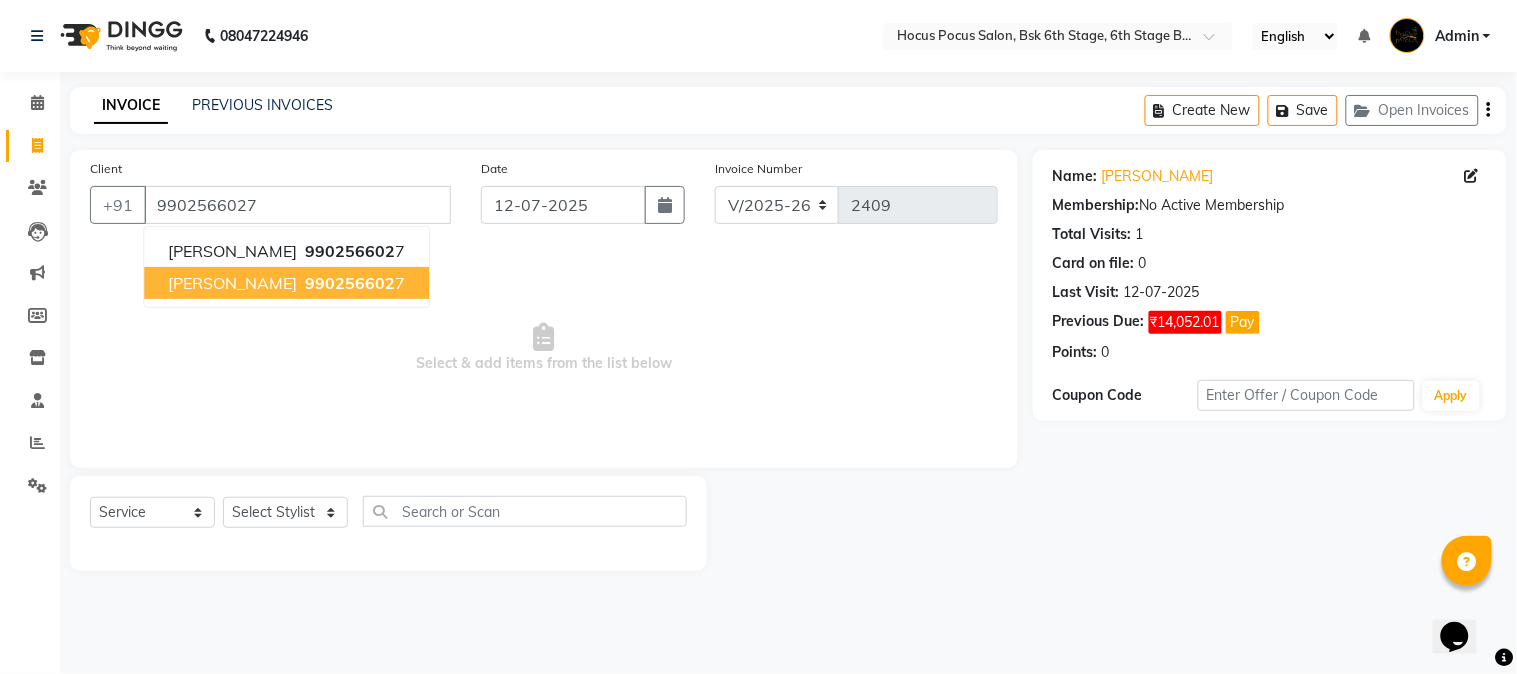 click on "990256602" at bounding box center (350, 283) 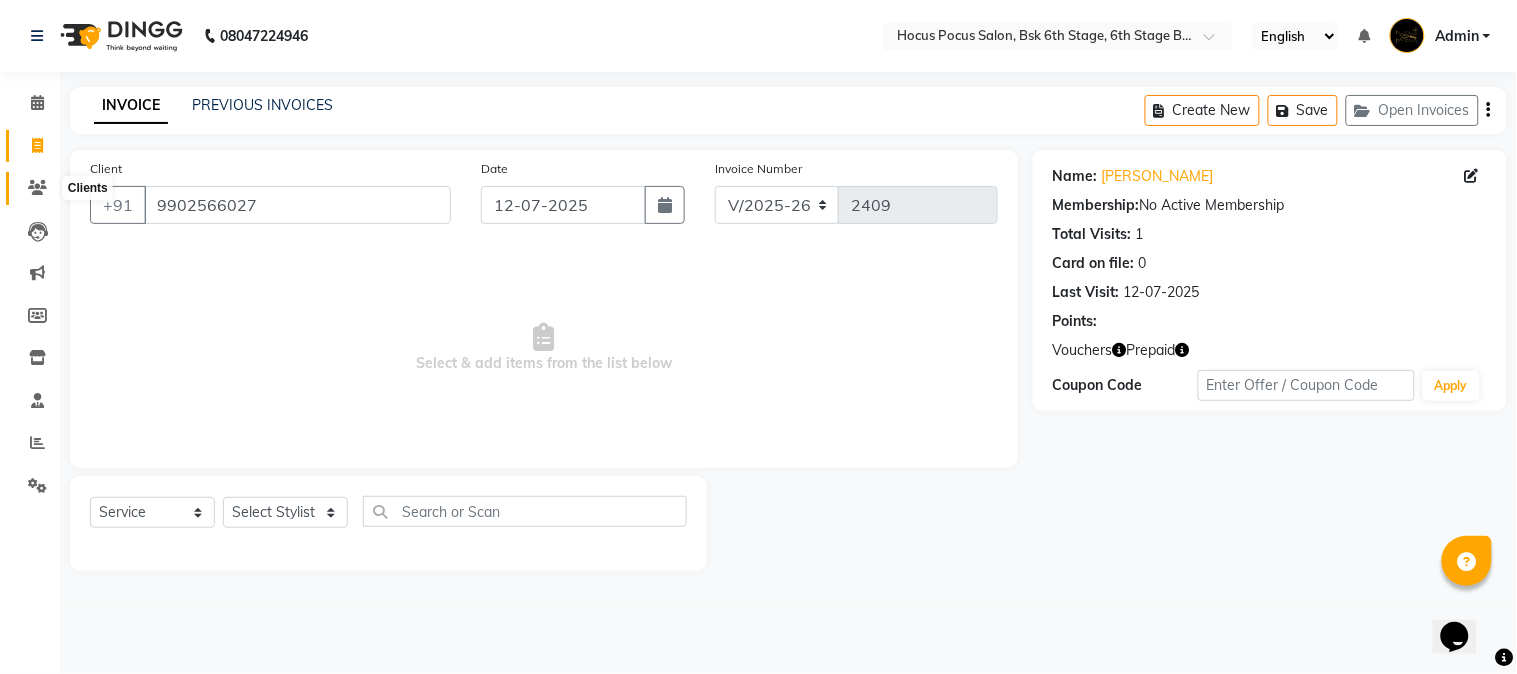 click 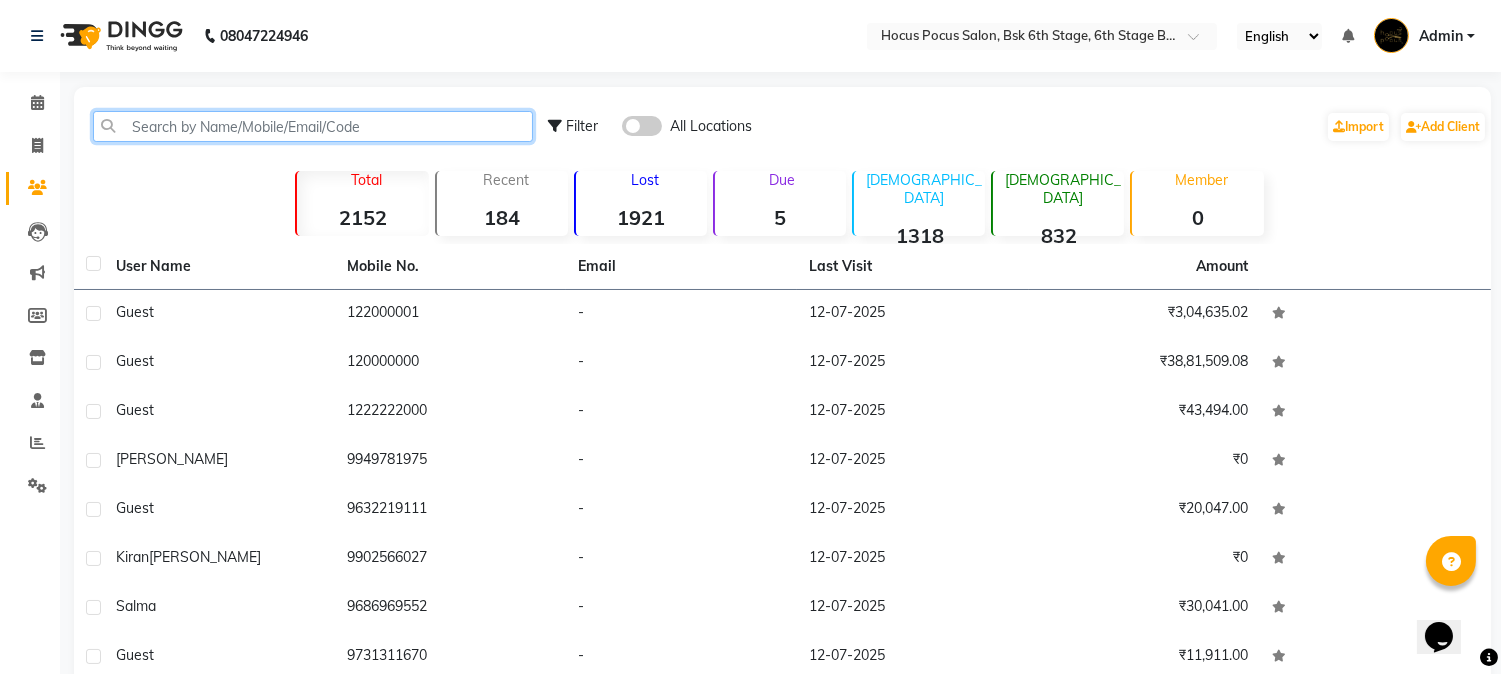 click 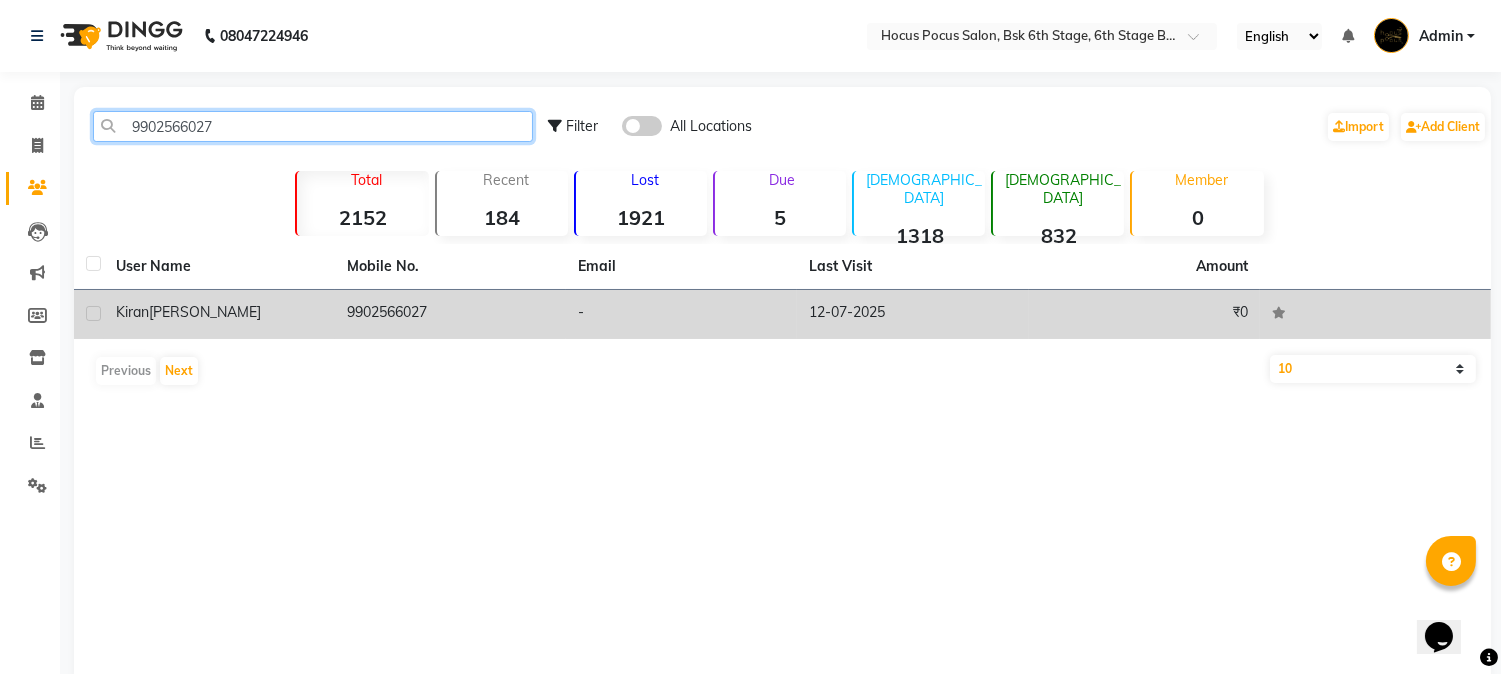 type on "9902566027" 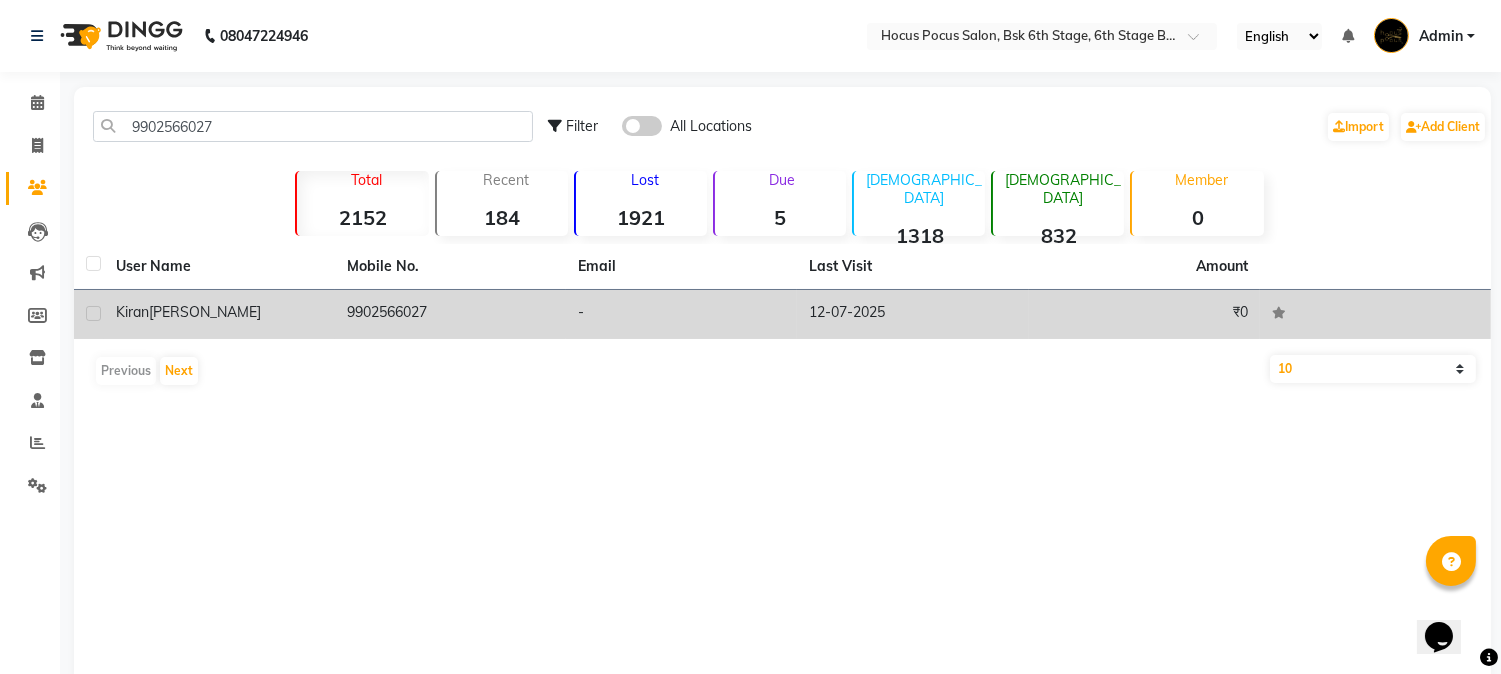 click on "12-07-2025" 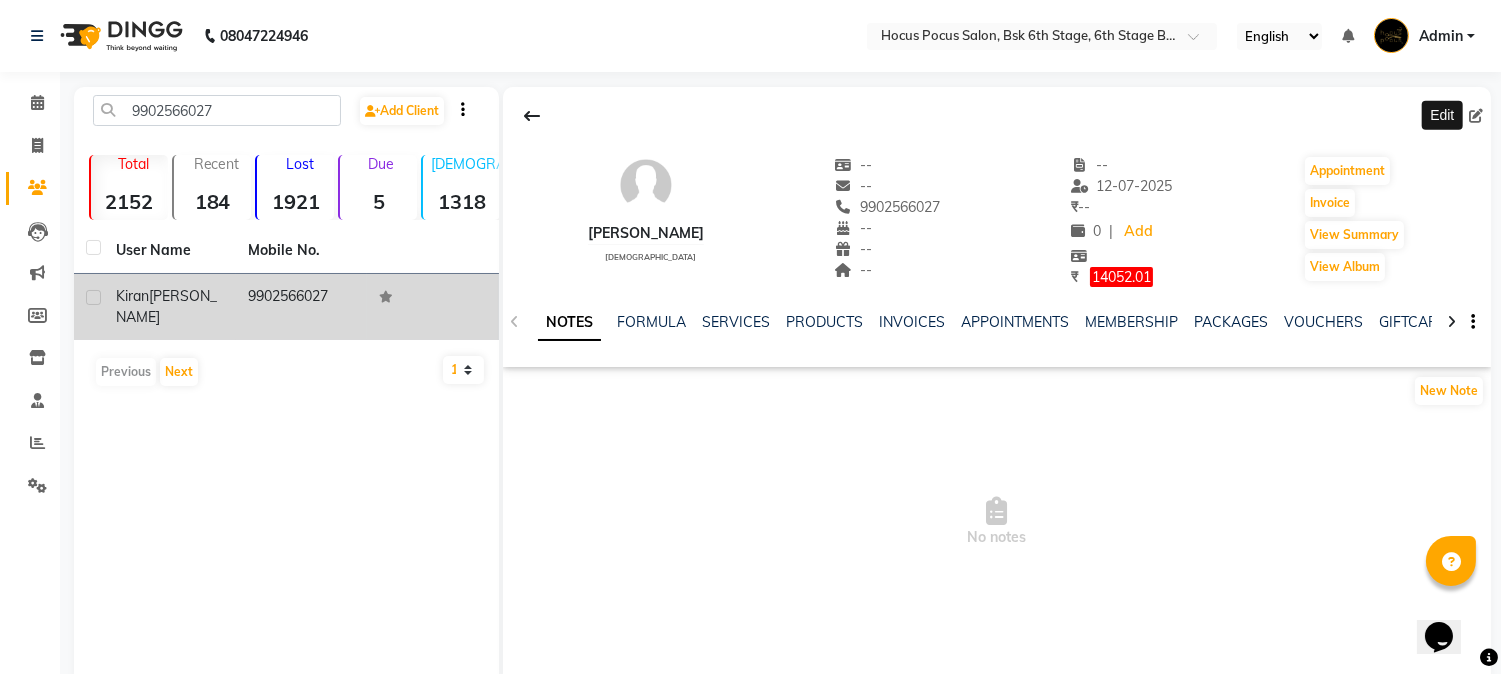 click 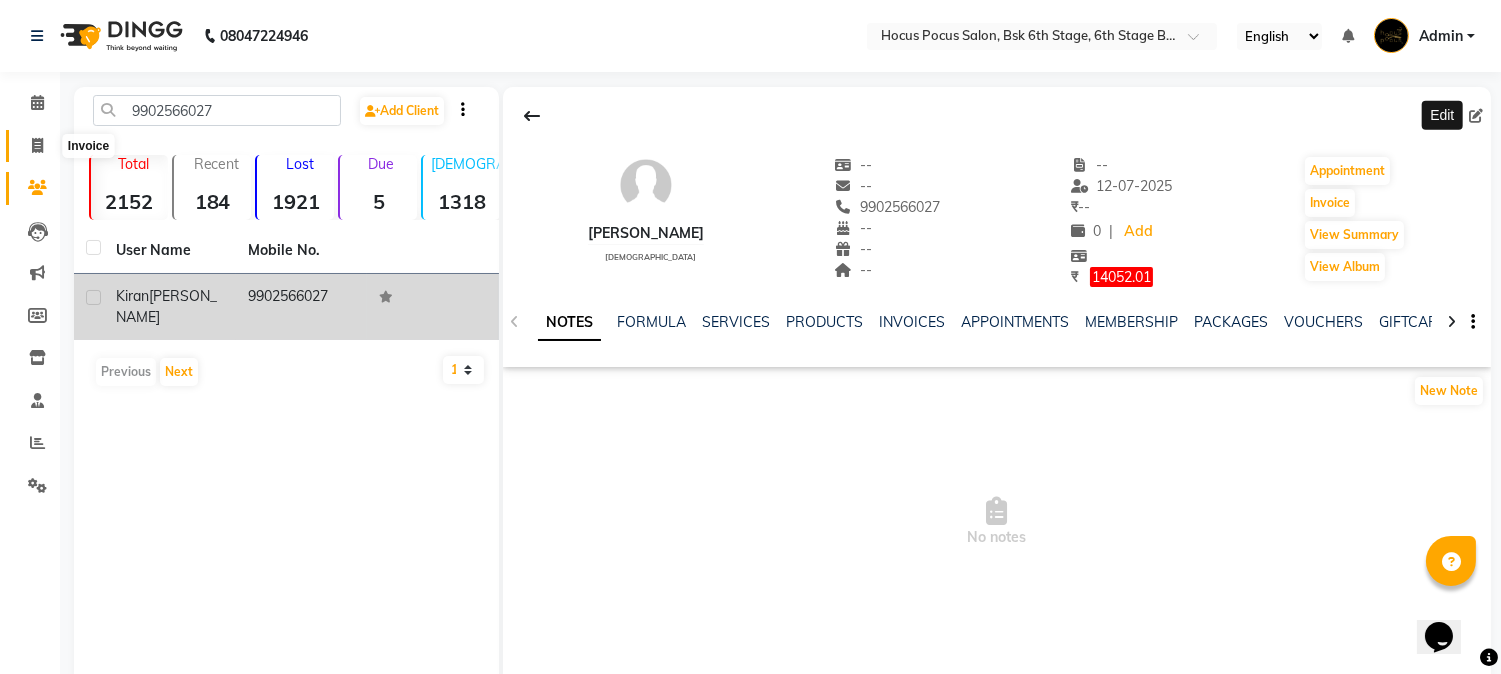 click 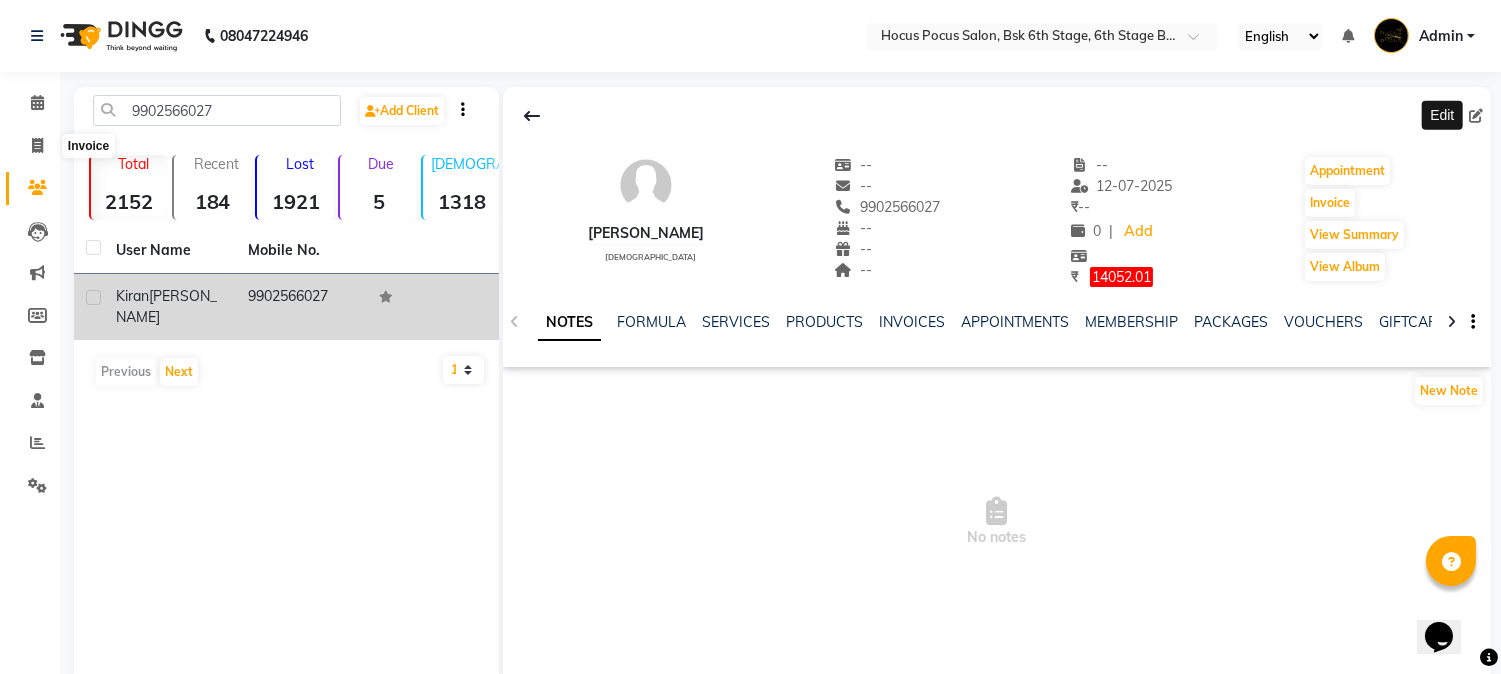 select on "service" 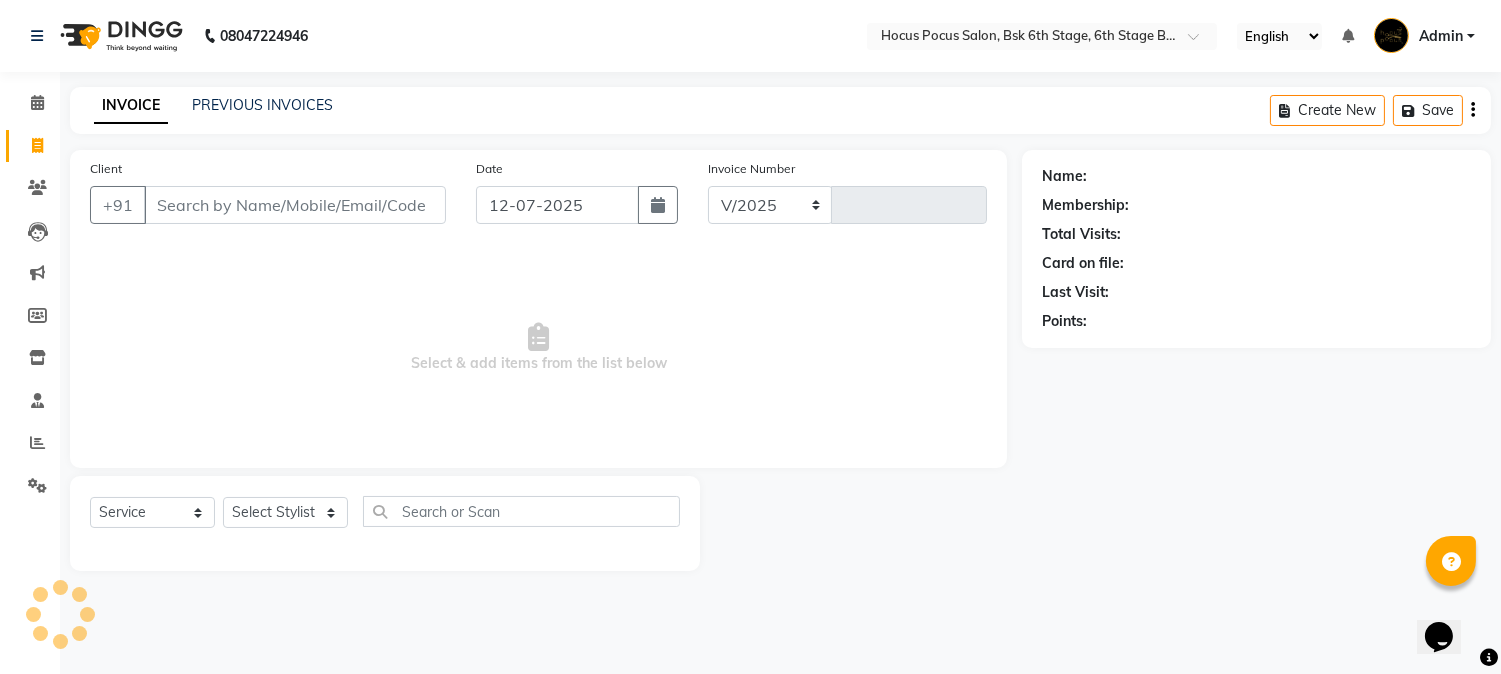 select on "5242" 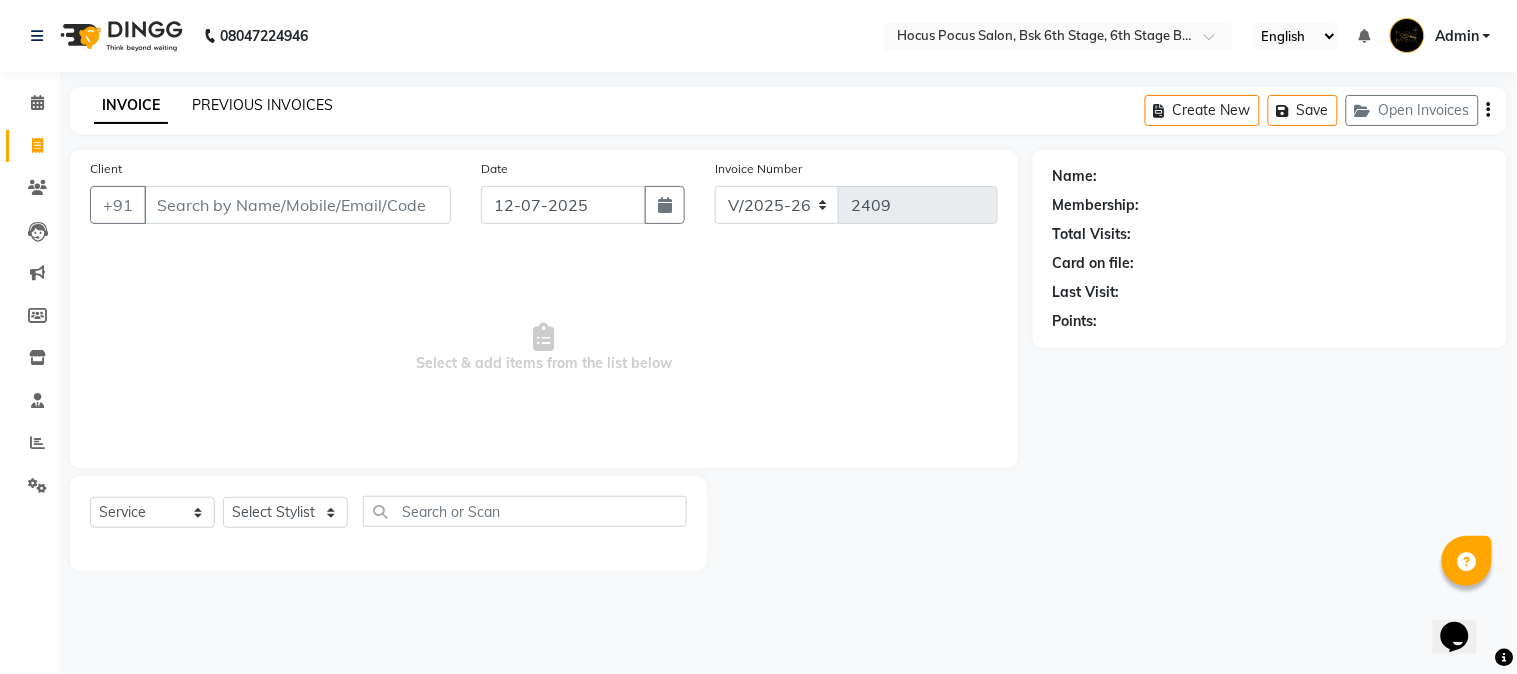 click on "PREVIOUS INVOICES" 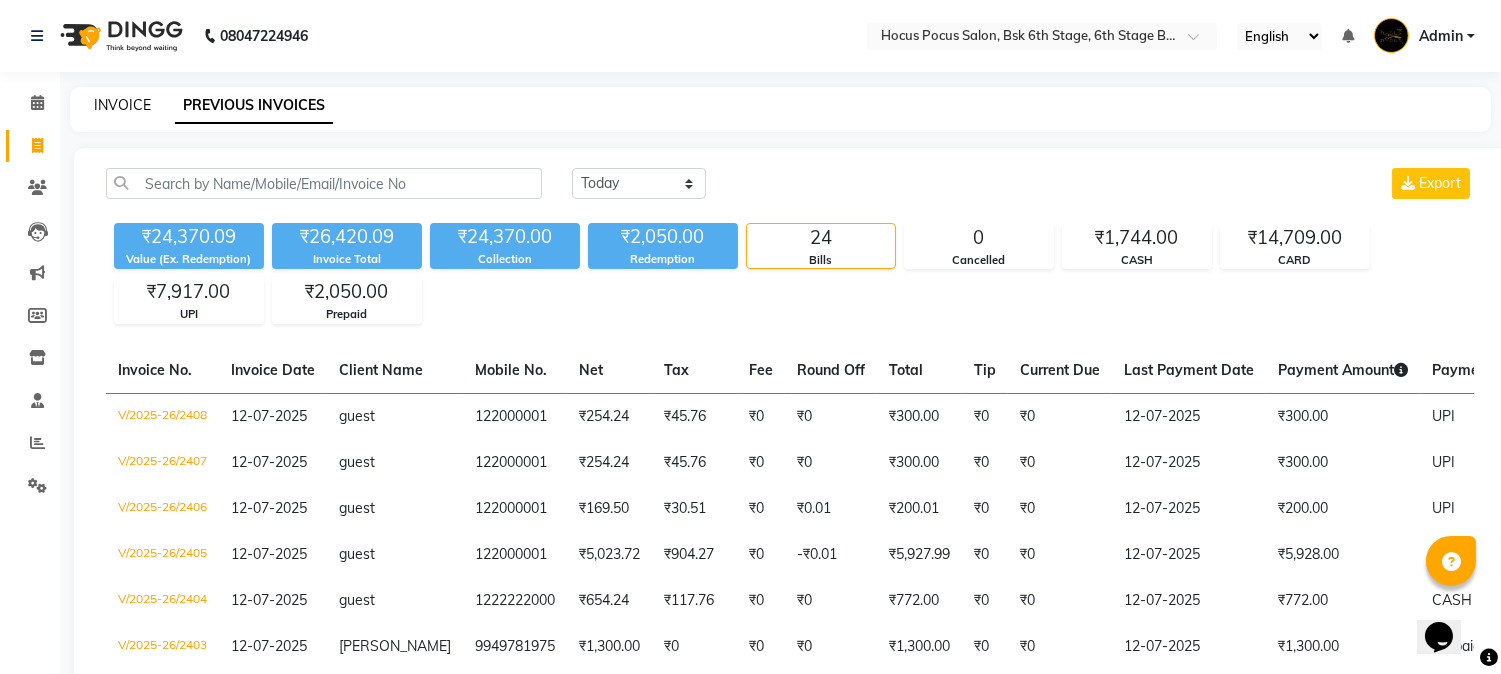 click on "INVOICE" 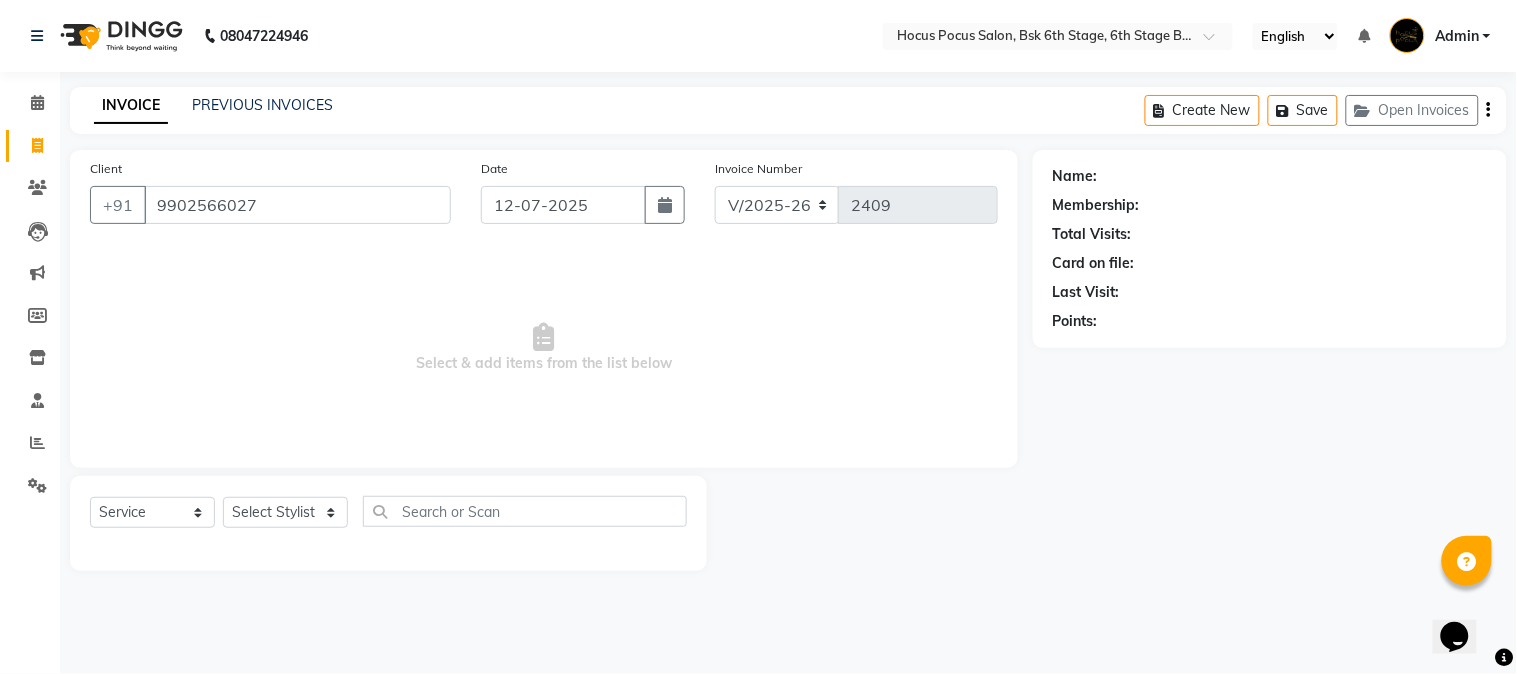 type on "9902566027" 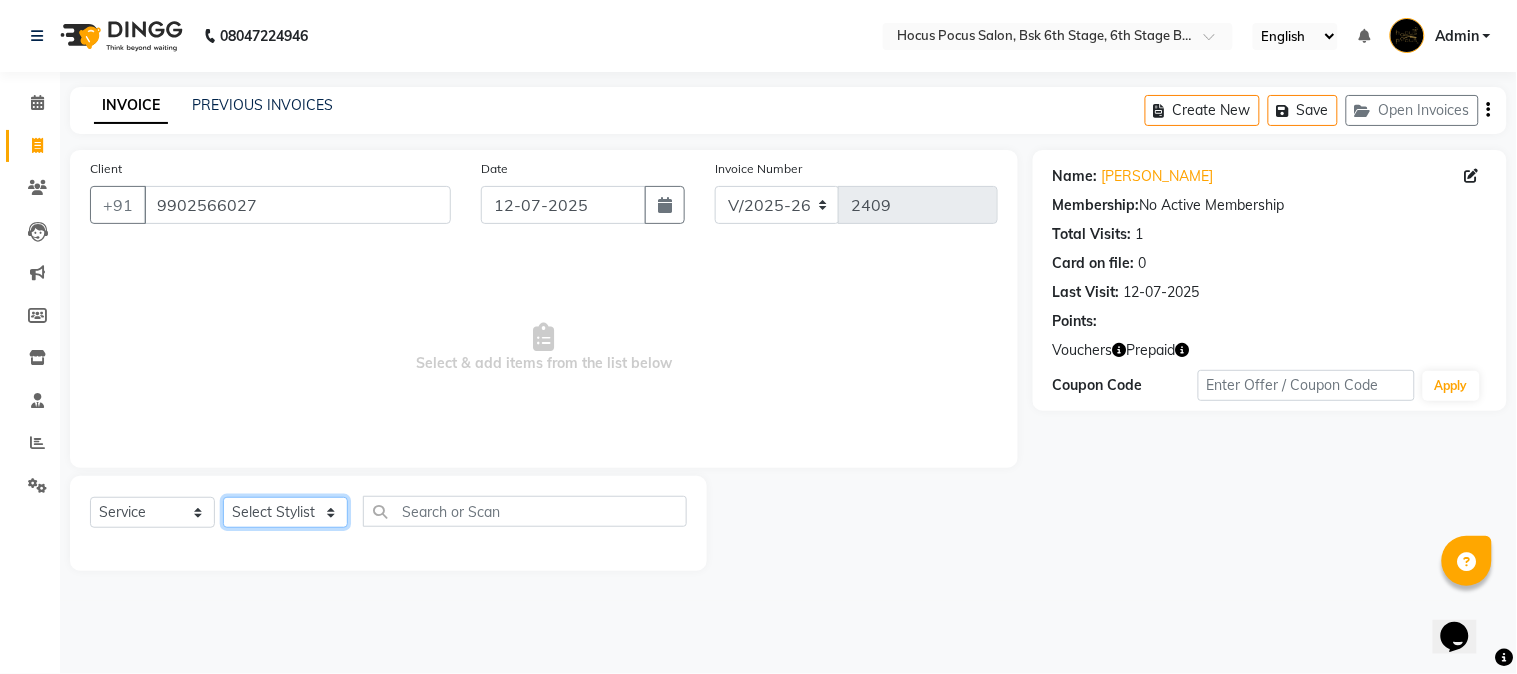 click on "Select Stylist Ayan hocus pocus  Komal Pabithra Raman Sai" 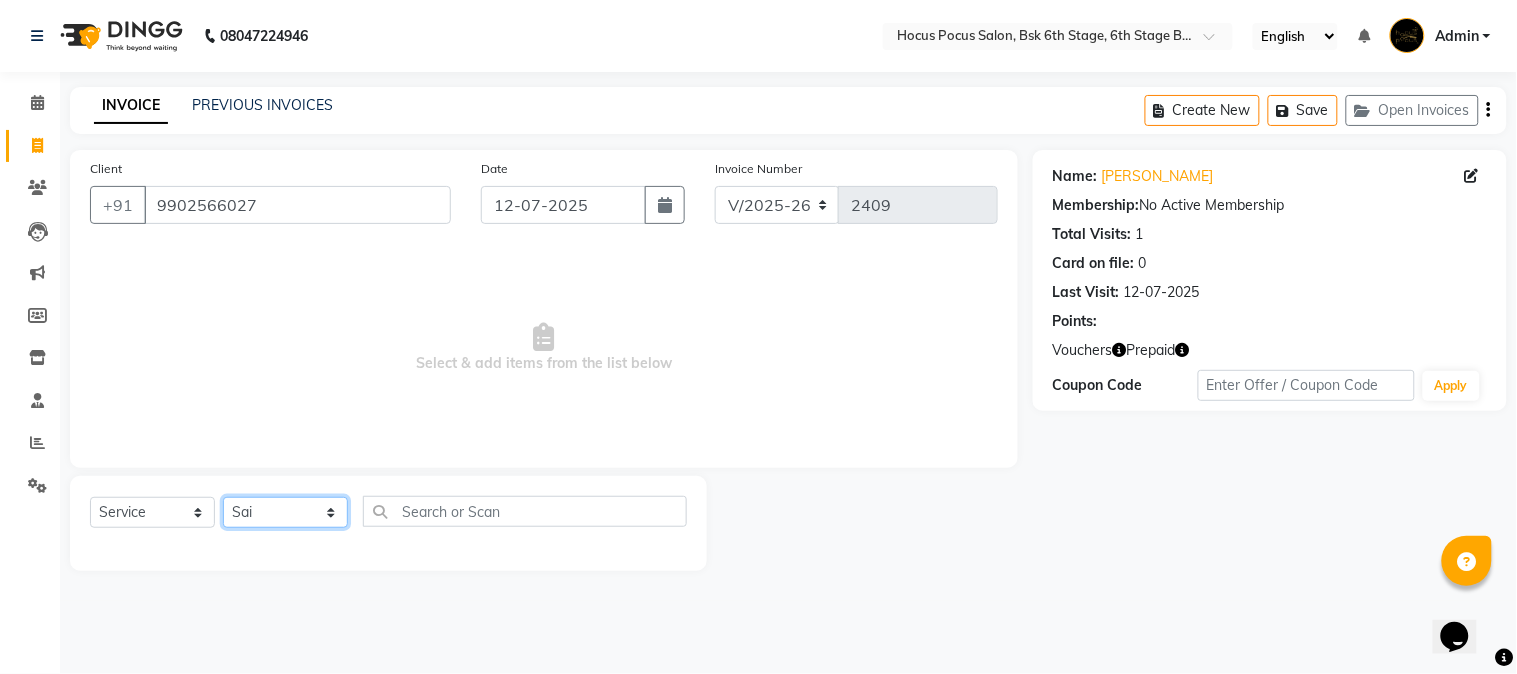 click on "Select Stylist Ayan hocus pocus  Komal Pabithra Raman Sai" 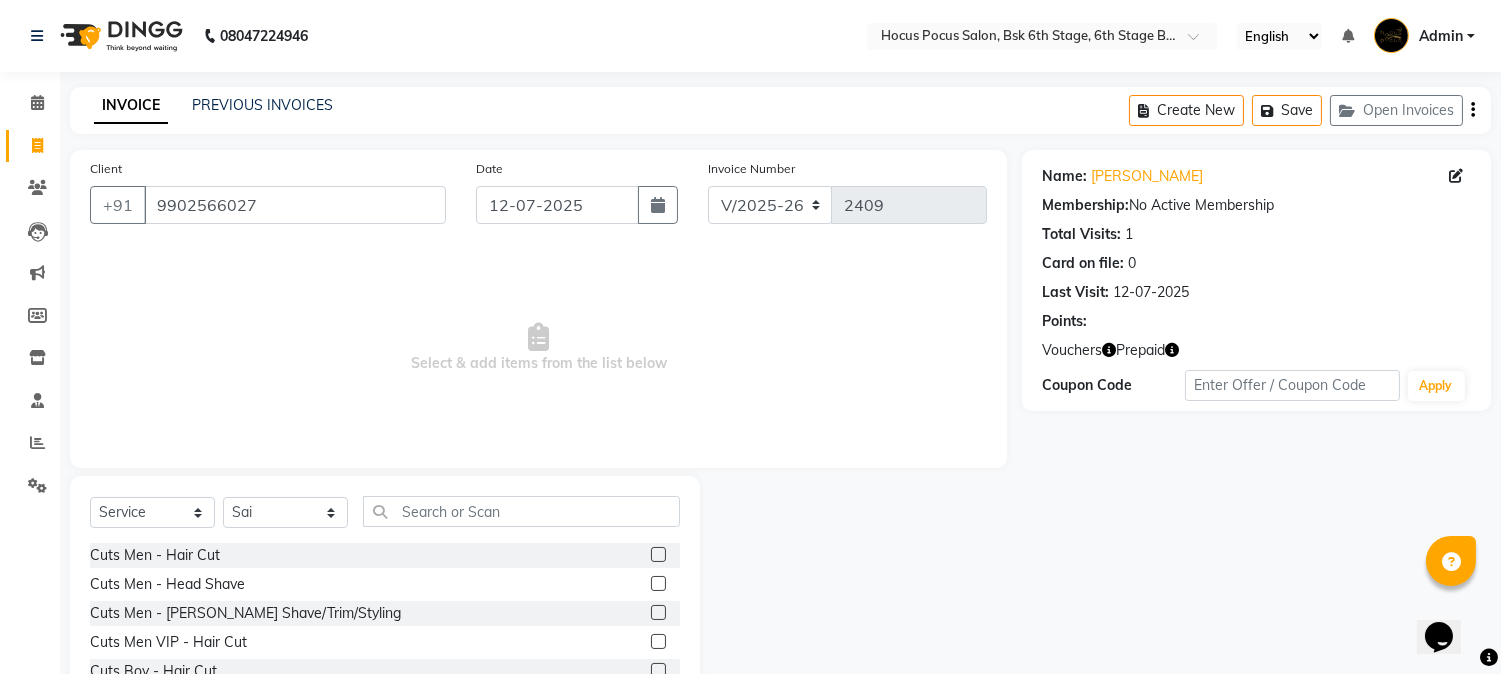 click 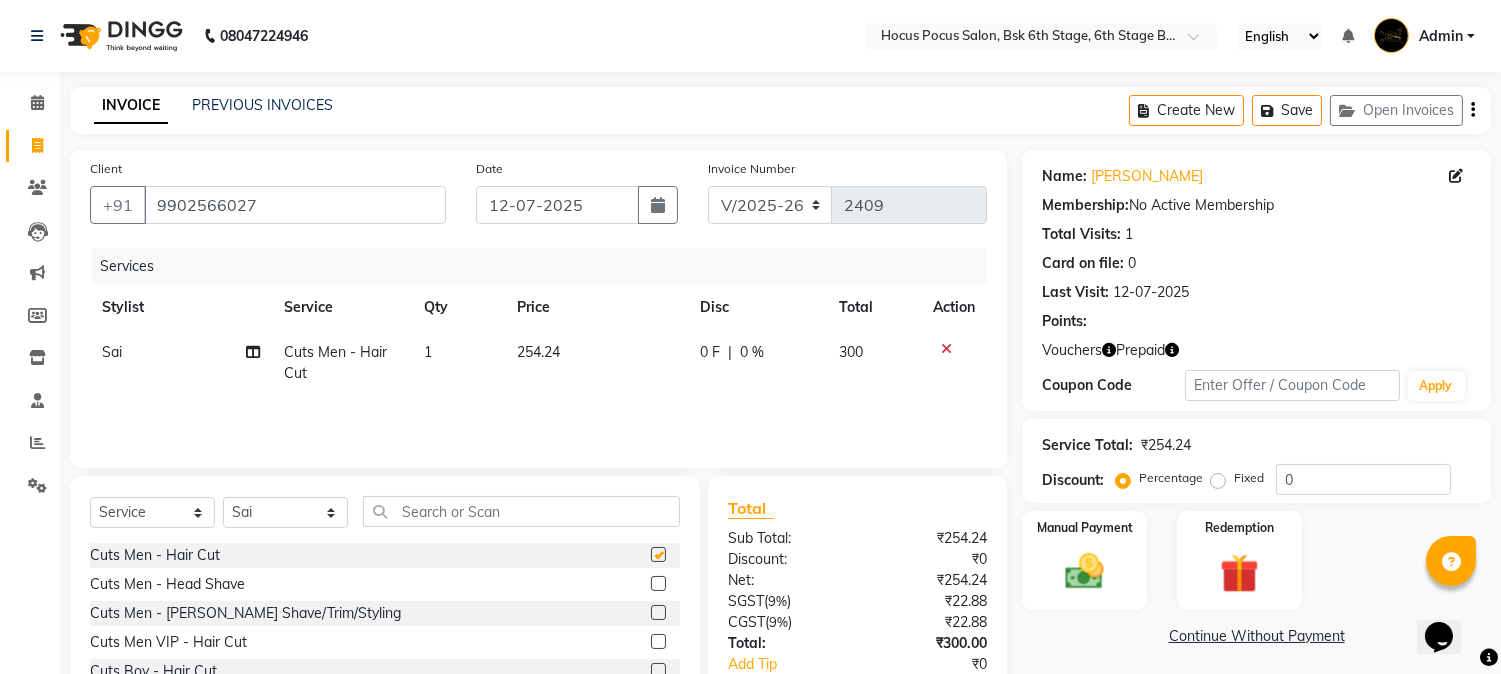 checkbox on "false" 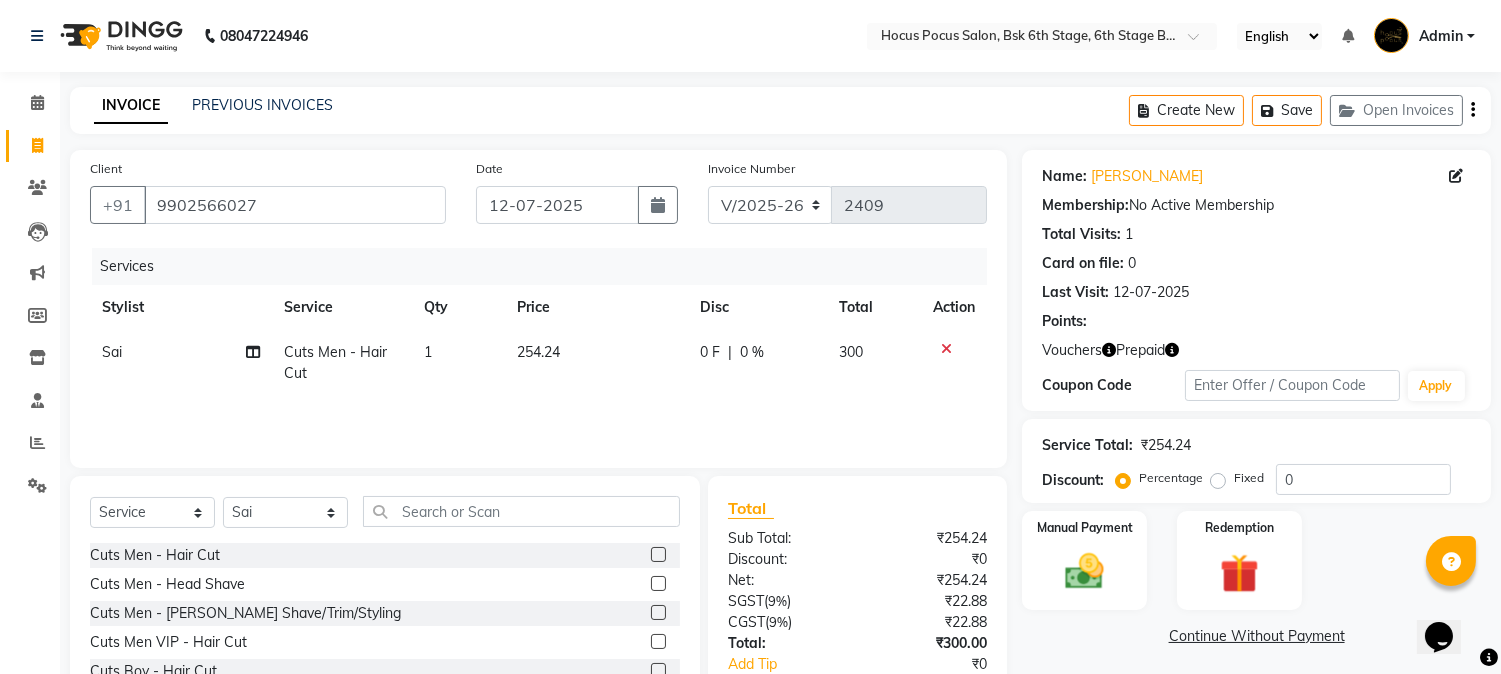 click on "254.24" 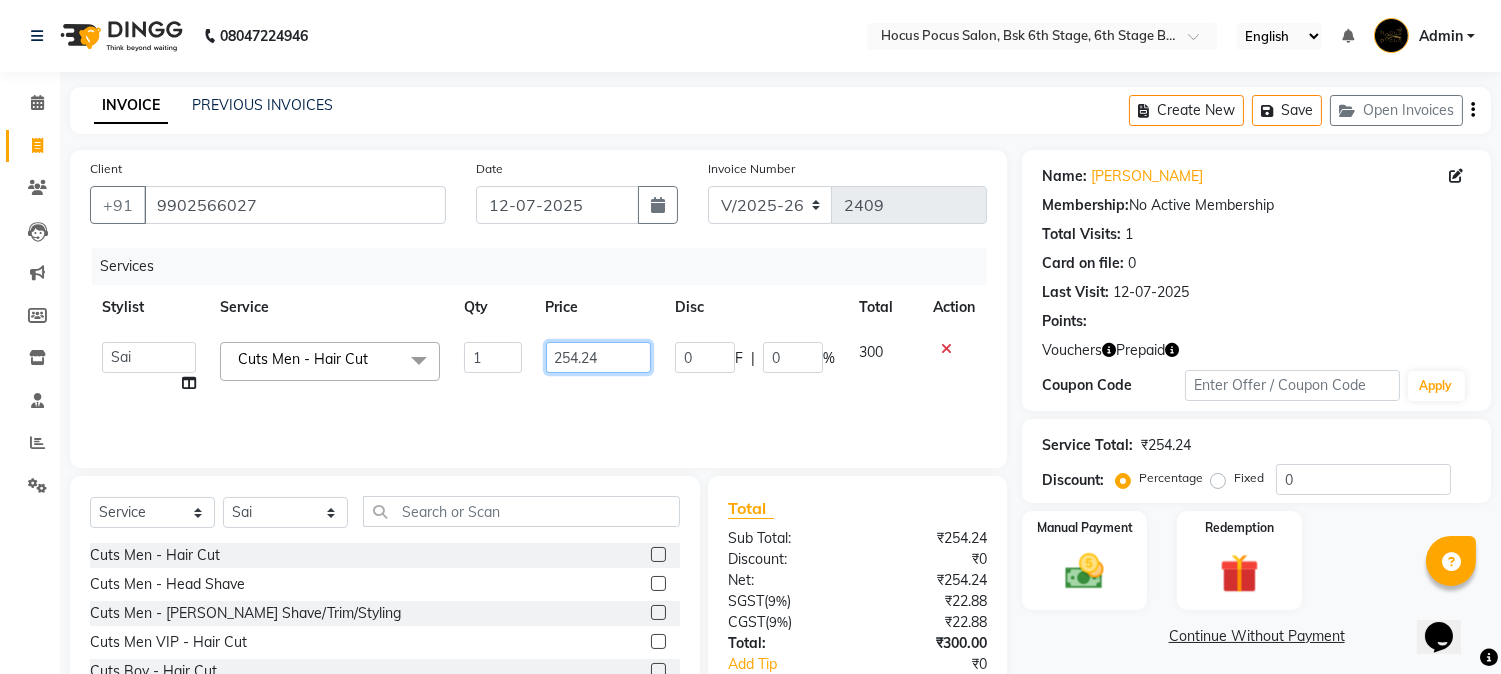 drag, startPoint x: 613, startPoint y: 356, endPoint x: 471, endPoint y: 331, distance: 144.18391 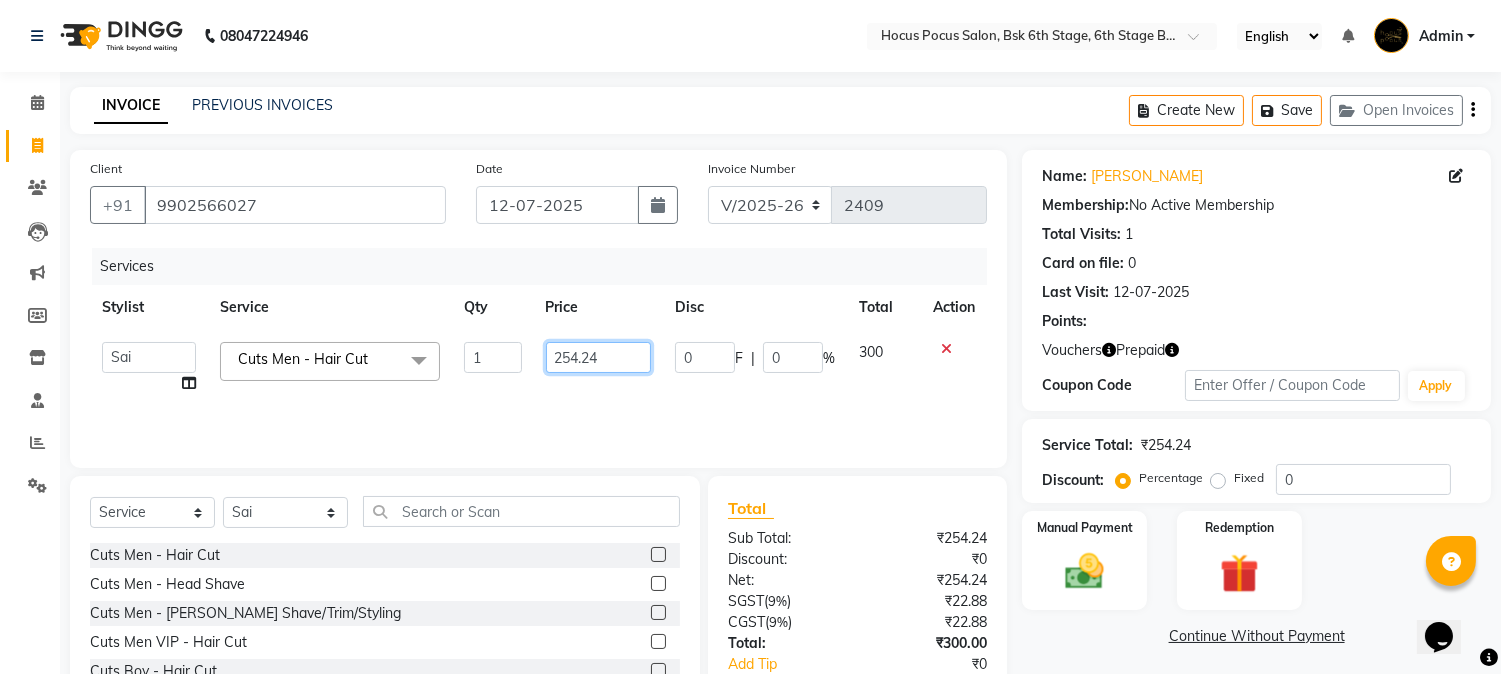 click on "Ayan   hocus pocus    Komal   Pabithra   Raman   Sai  Cuts Men - Hair Cut  x Cuts Men - Hair Cut Cuts Men - Head Shave Cuts Men - Beard Shave/Trim/Styling Cuts Men VIP - Hair Cut Cuts Boy - Hair Cut Cuts Girl - Hair Cut Cuts Men - Hair Cut & Trim Cuts Women  - Hair Cut Cuts Women  - Fringe Cut Colour - Men (Normal) - Full Global Colour - Men (Normal) - Full Global (Ammonia Free) Colour - Men (Normal) - Highlights - Half Tube Colour - Men (Normal) - Highlights - Full Tube Colour - Men (Normal) - Highlights - Per Streak (Normal) Colour - Men (Normal) - Highlights - Per Streak (Fancy) Colour - Men (Normal) - Highlights - Prelightening Colour - Men (Normal) - Prelightening Colour VIP - Men (Normal) Full Global Colour   - Men Beard Colour - Mustache Short  - Root Touch Up Short  - Root Touch Up (Ammonia Free) Colour - Women Short  - Full Global Colour - Women Short  Full Global (Ammonia Free) Short  - Highlights - Full Tube Short  - Highlights - Per Streak Short  - Highlights - Prelightening Long  - Full Global" 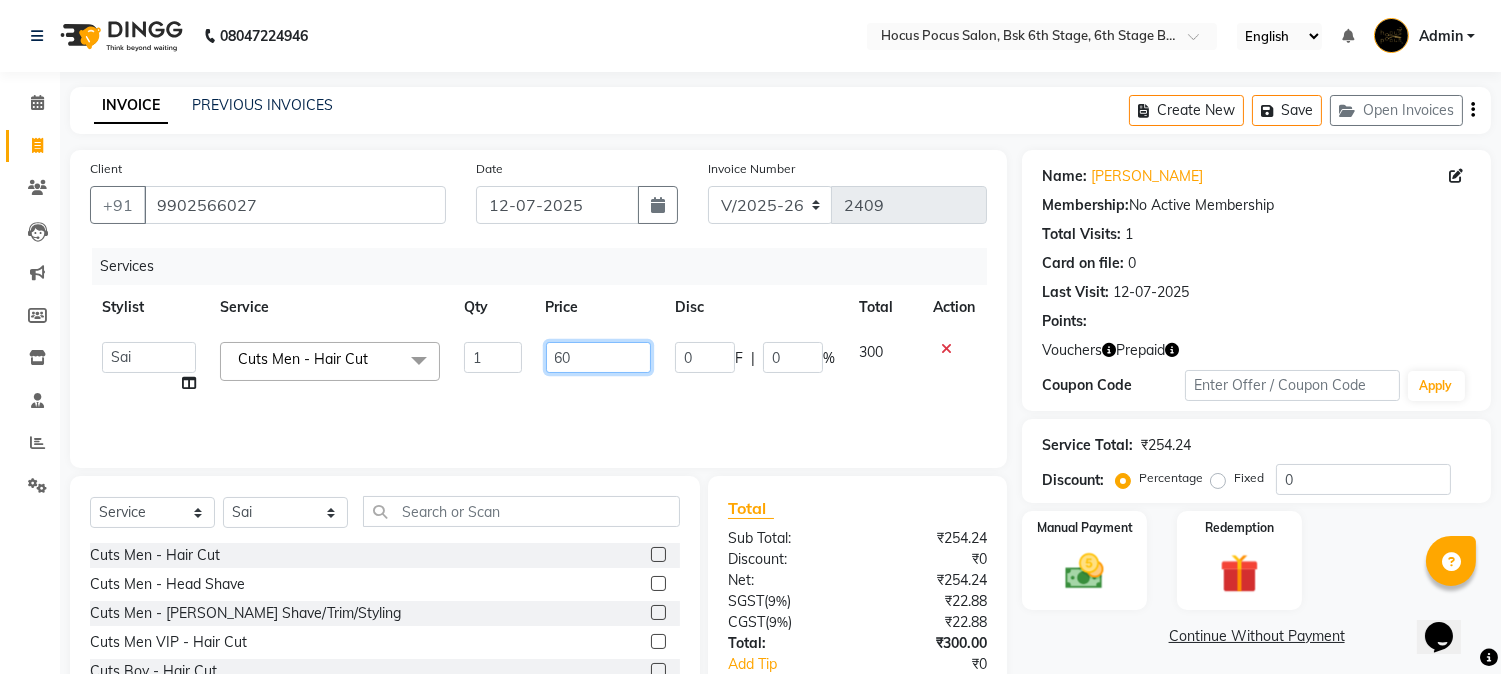 type on "600" 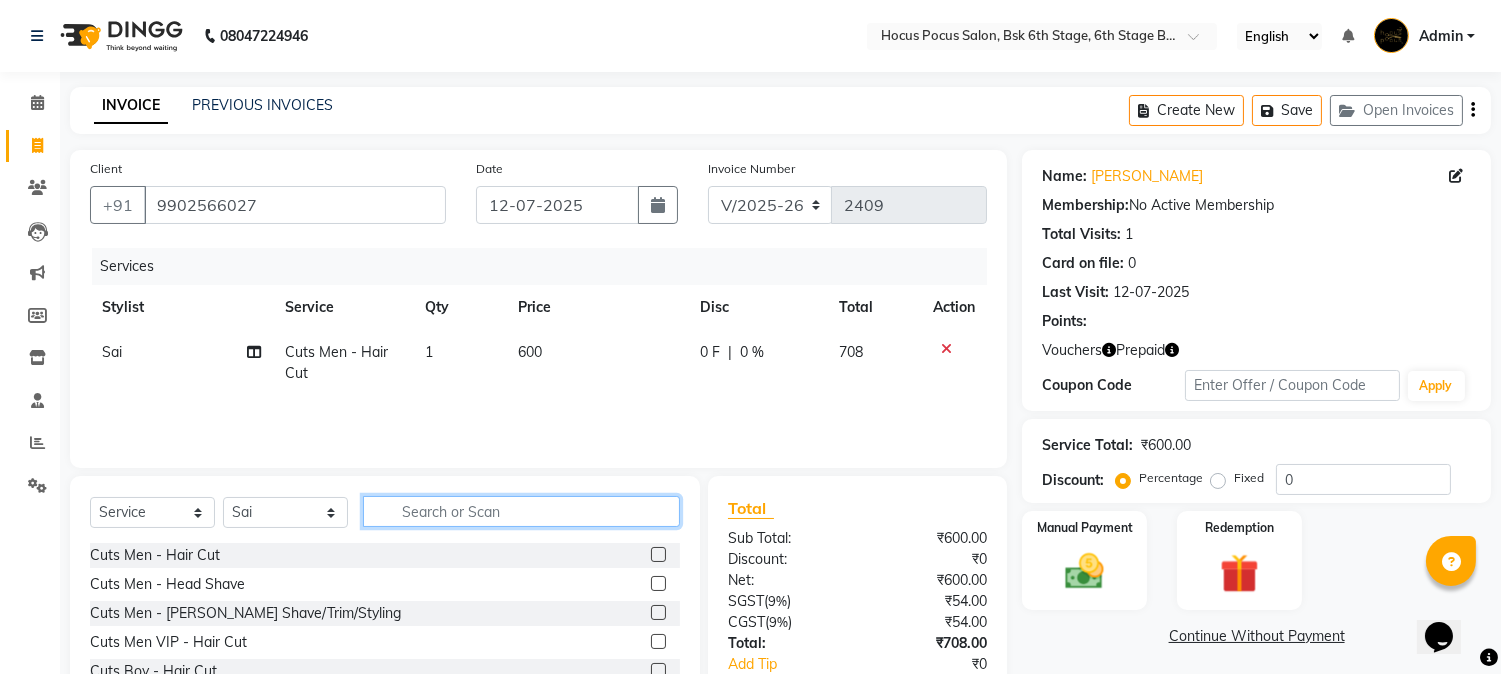 click 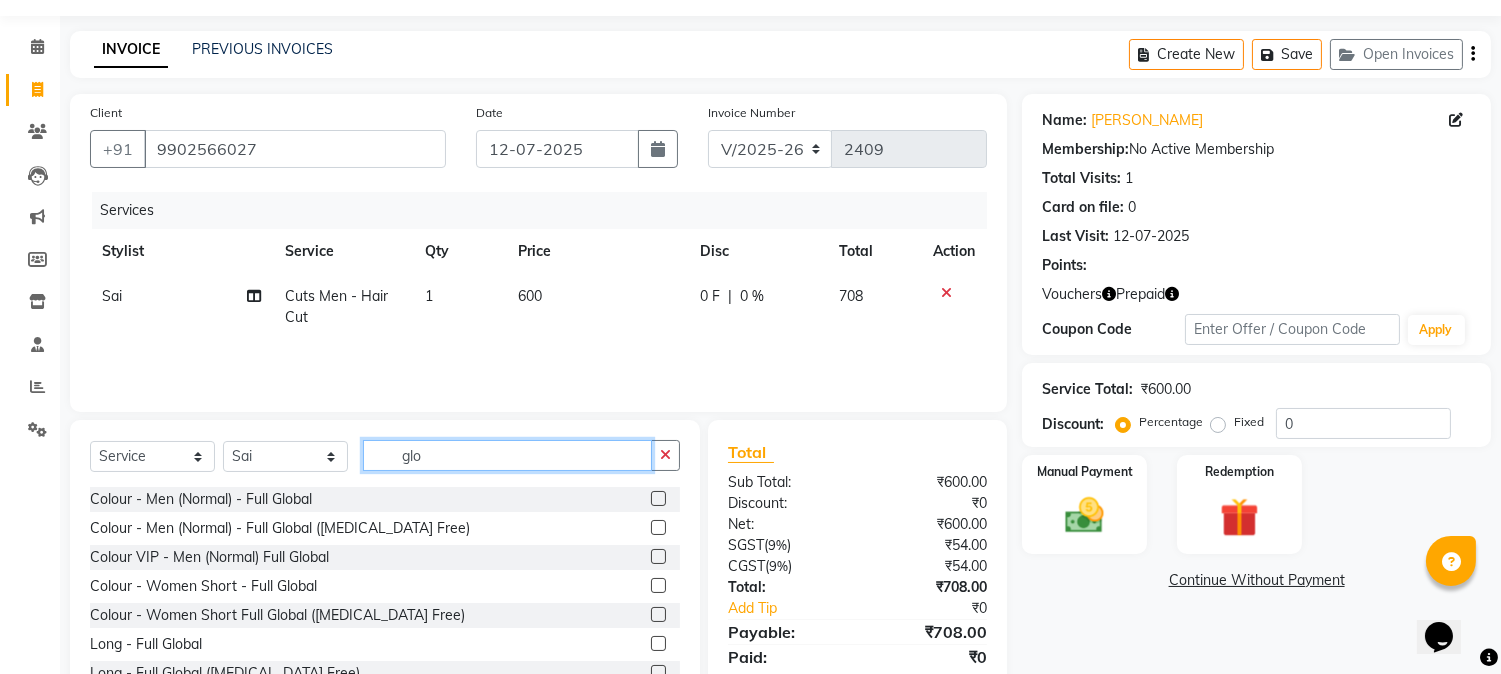 scroll, scrollTop: 111, scrollLeft: 0, axis: vertical 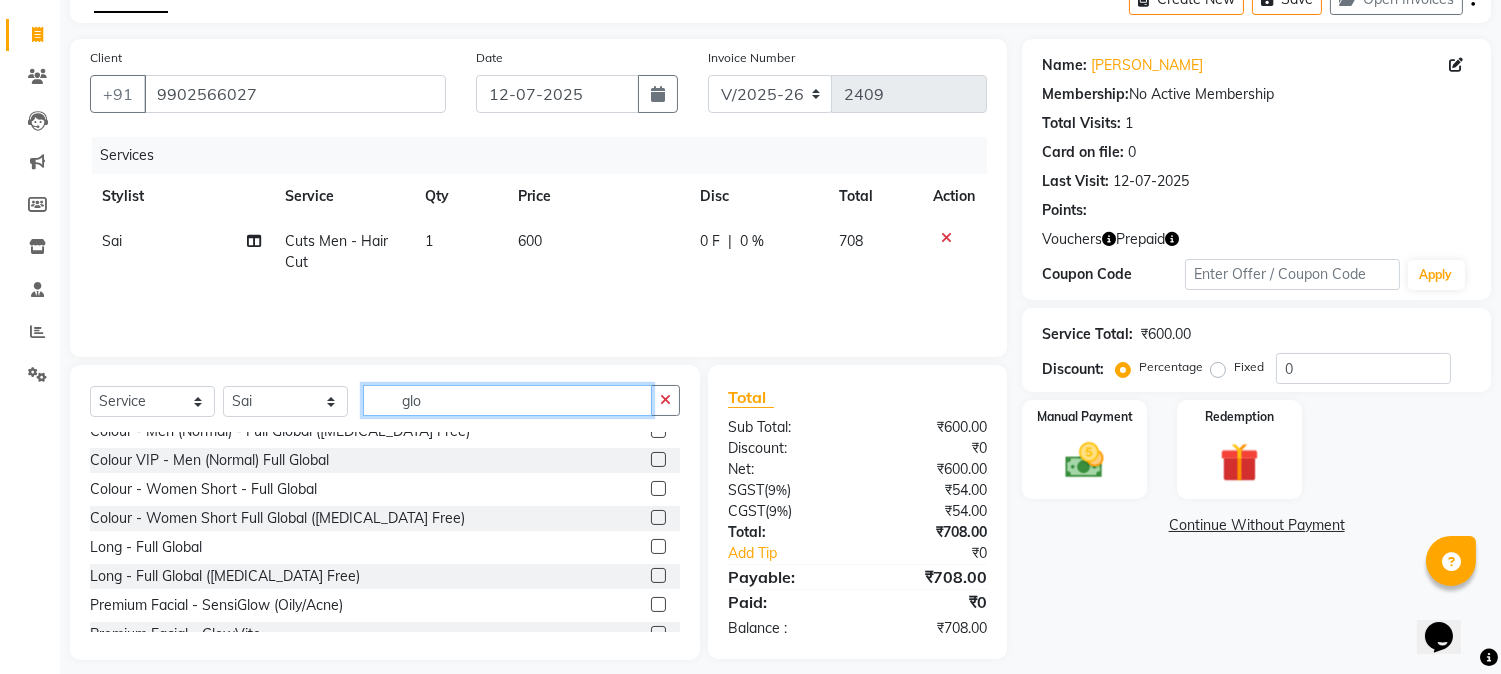 type on "glo" 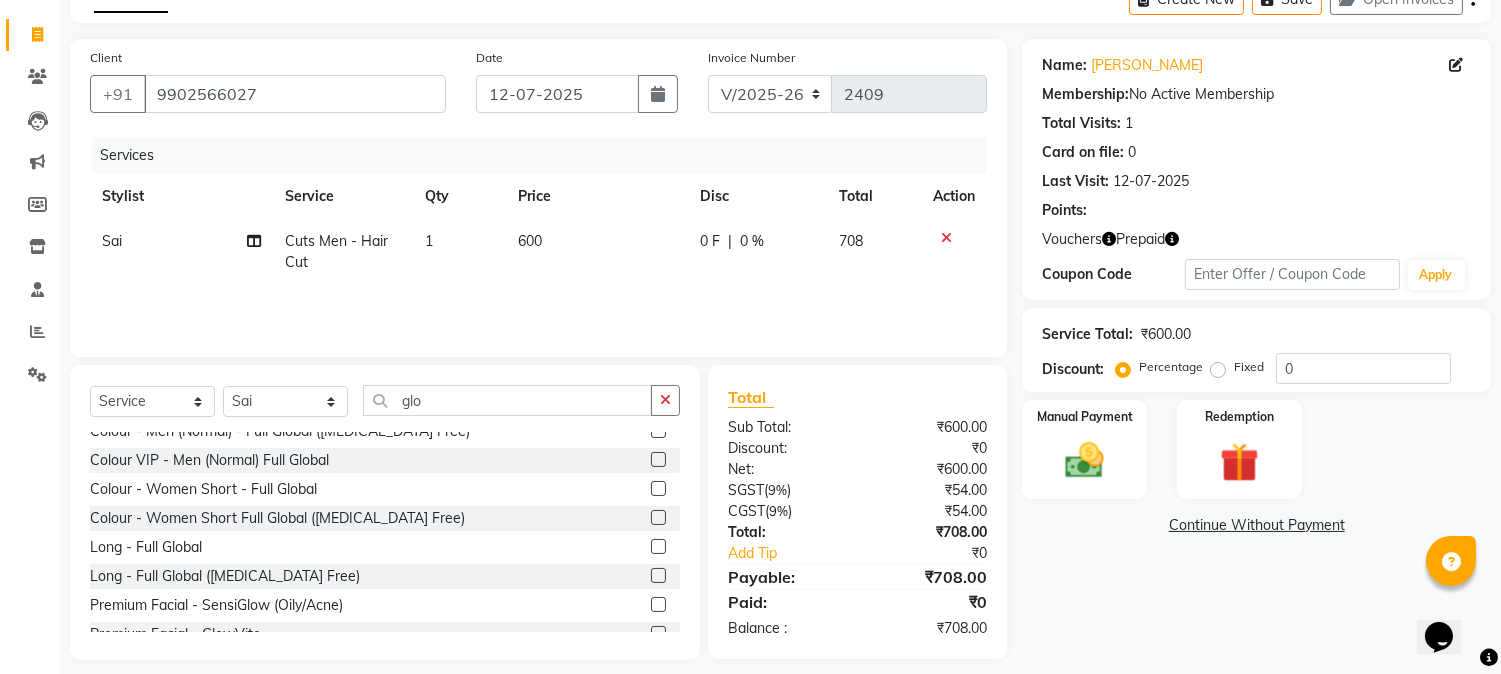 click 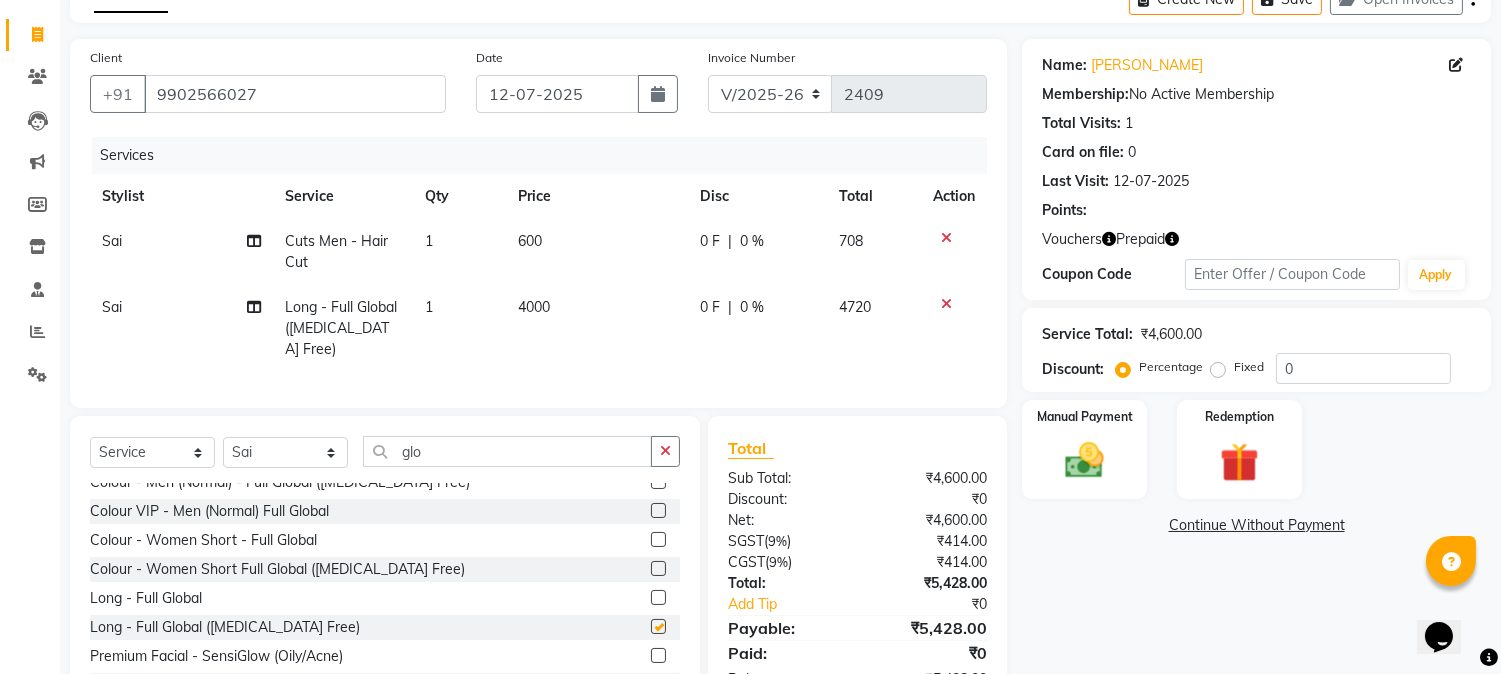 checkbox on "false" 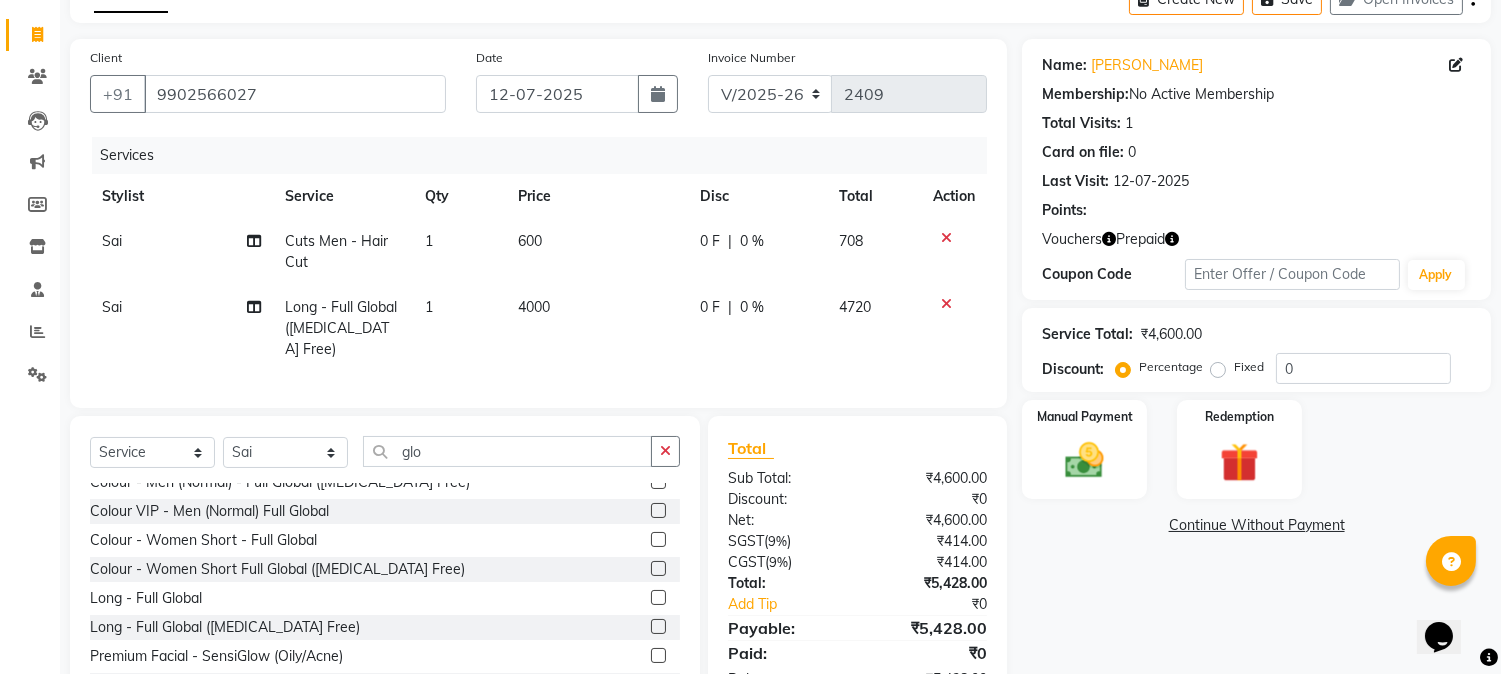 click on "4000" 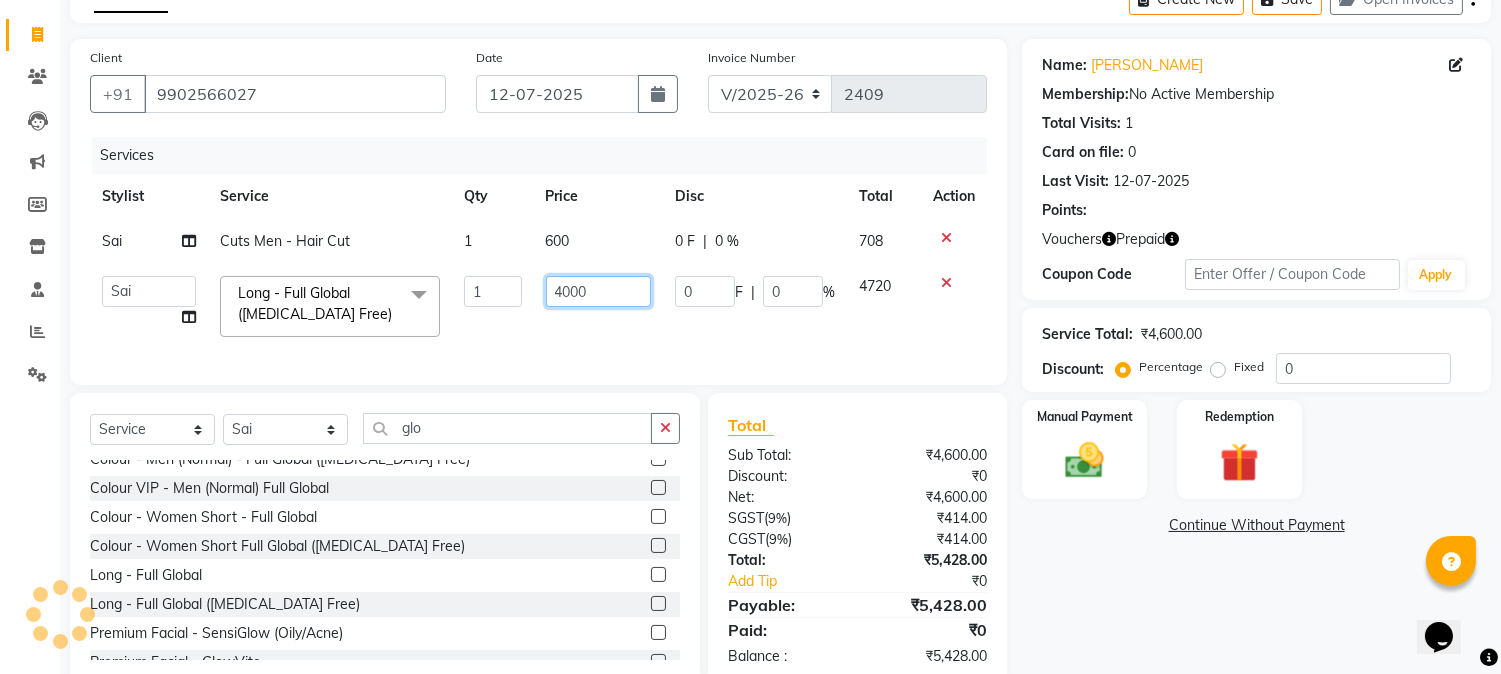 click on "4000" 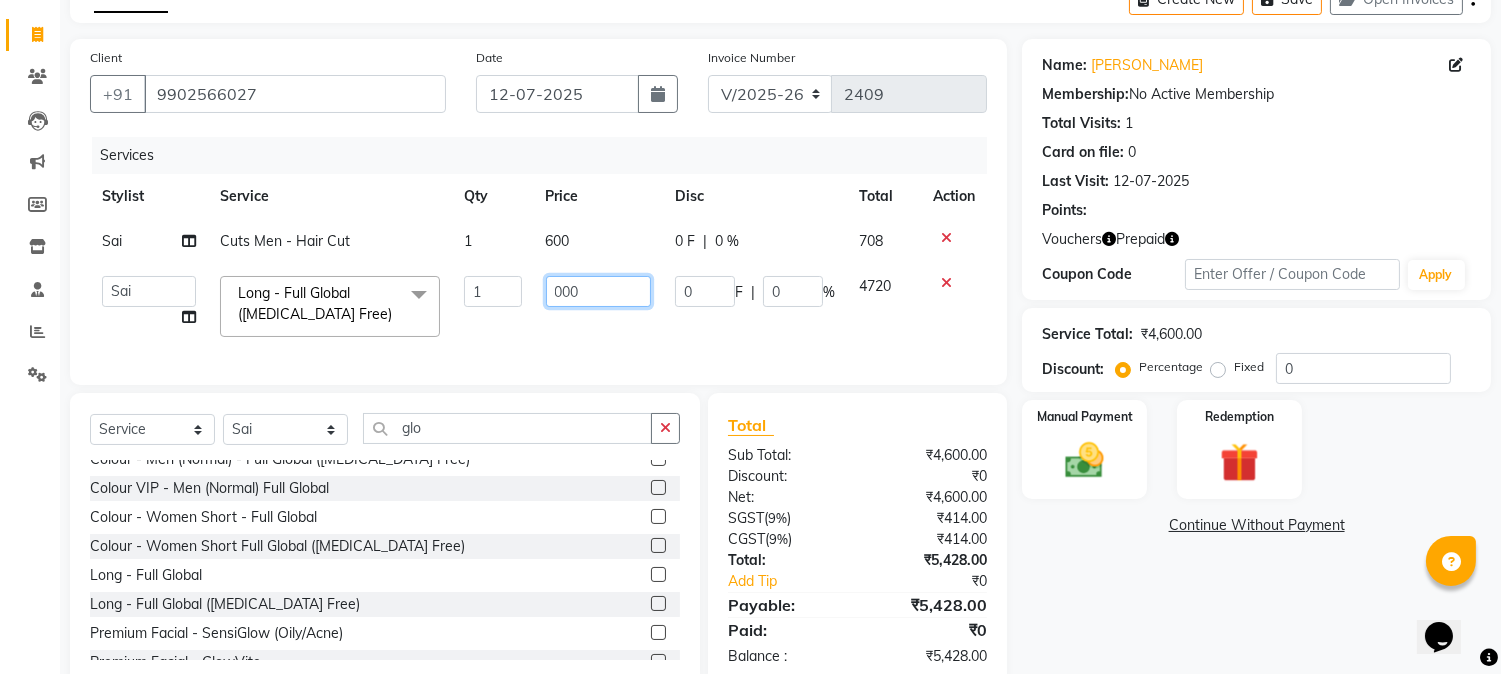 type on "5000" 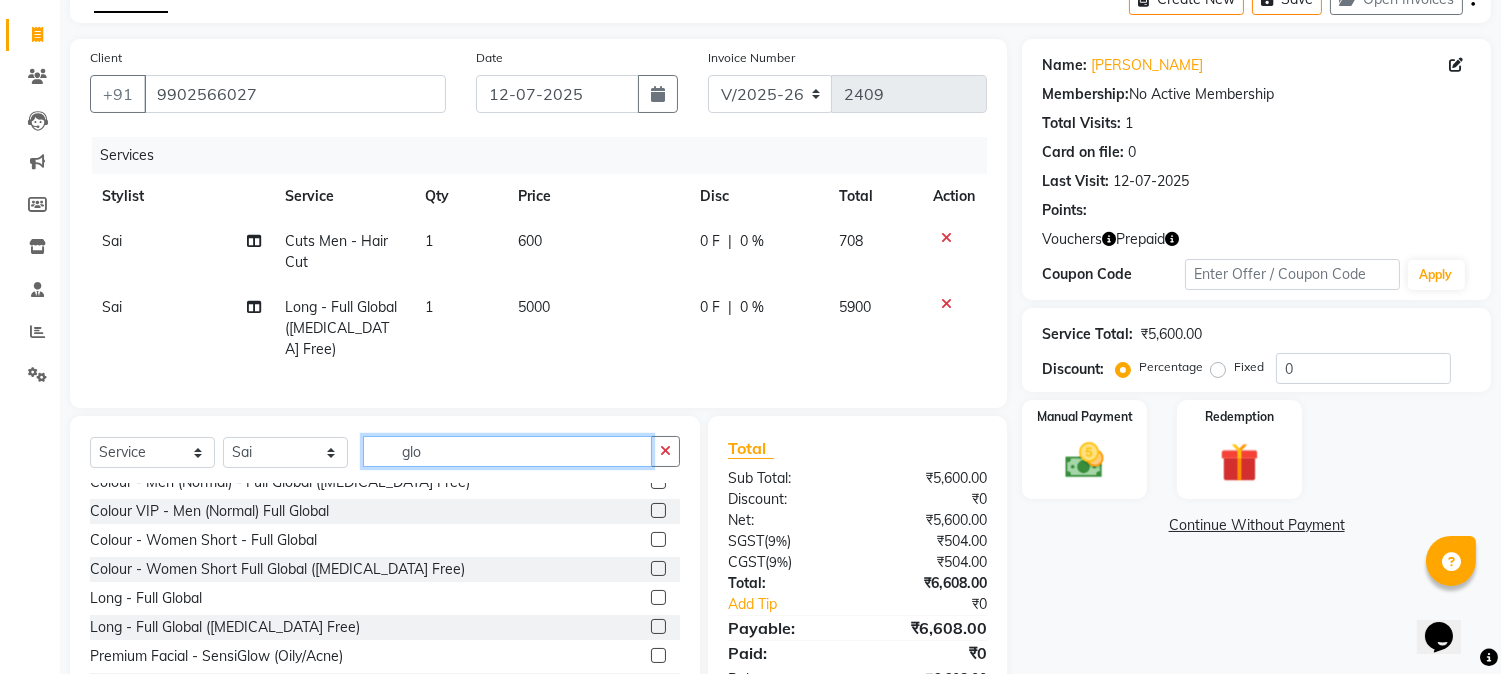 click on "glo" 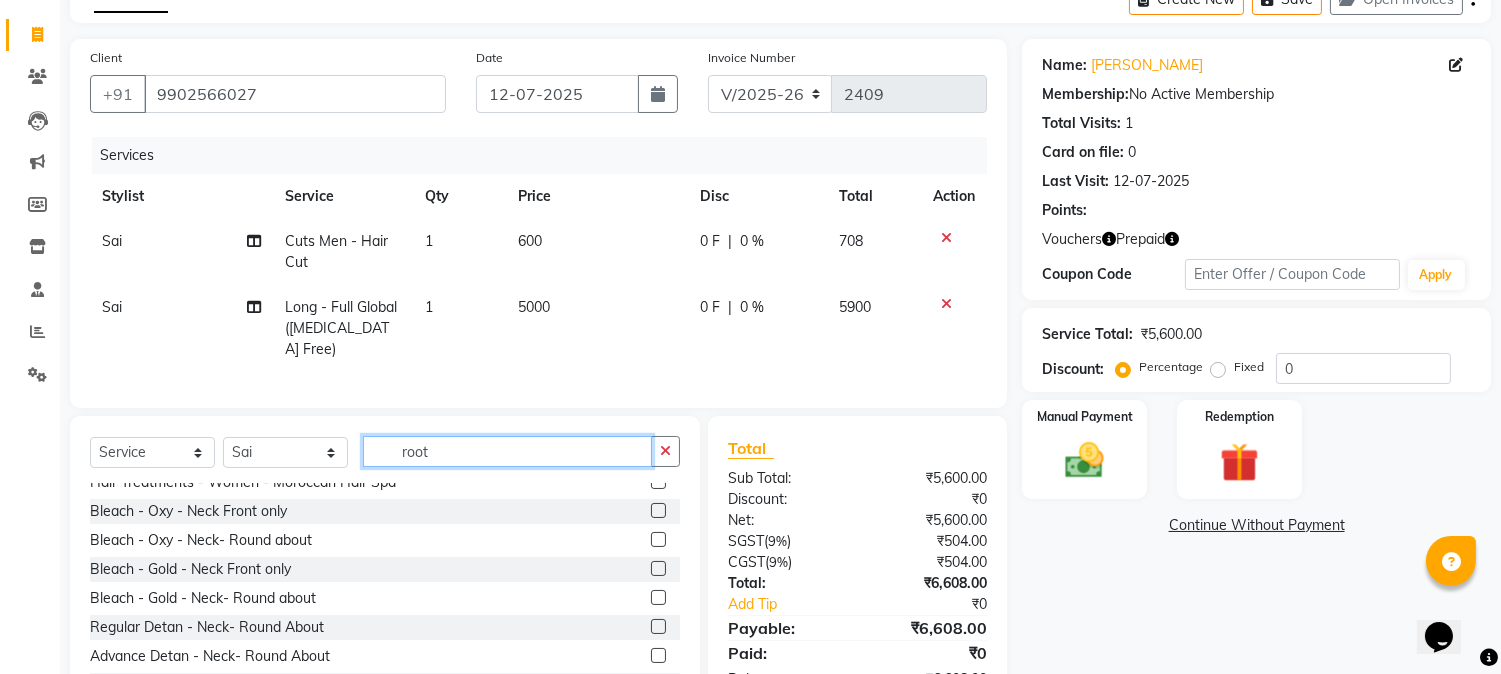 scroll, scrollTop: 0, scrollLeft: 0, axis: both 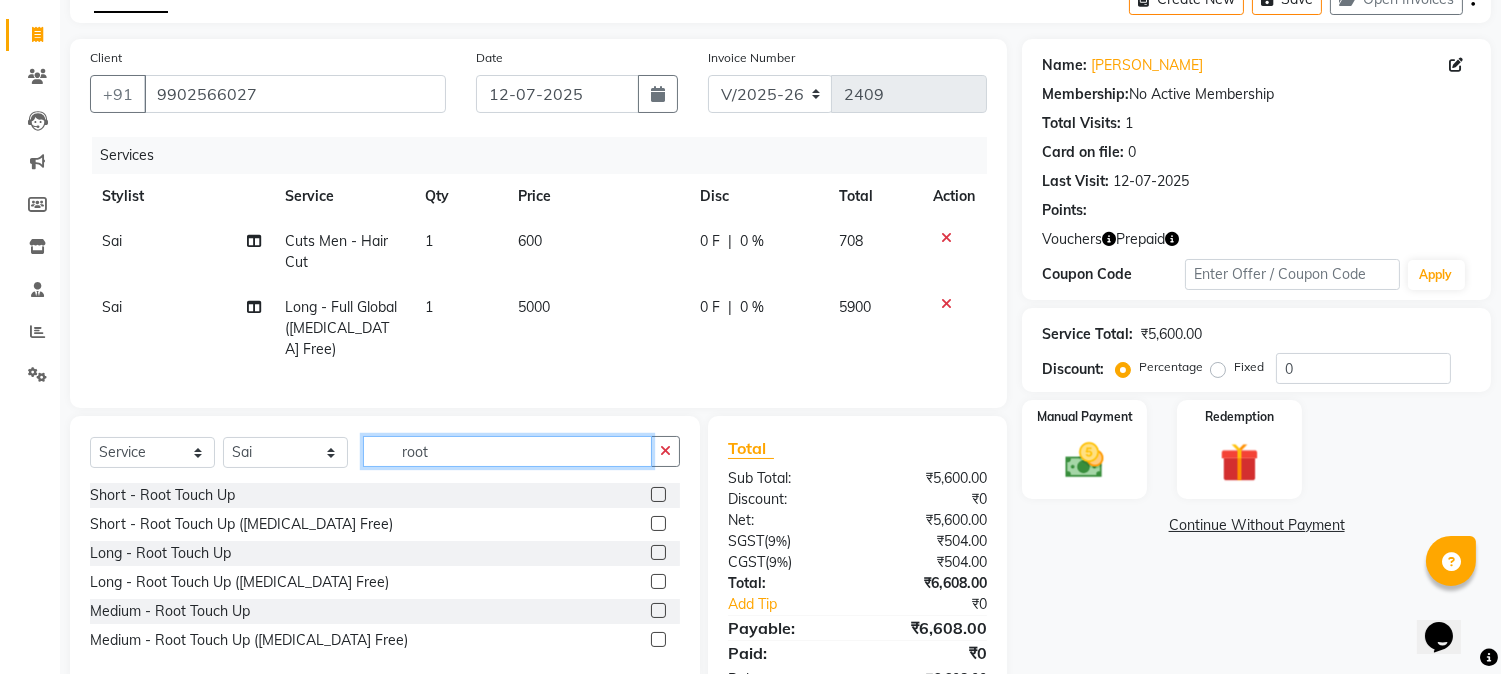 type on "root" 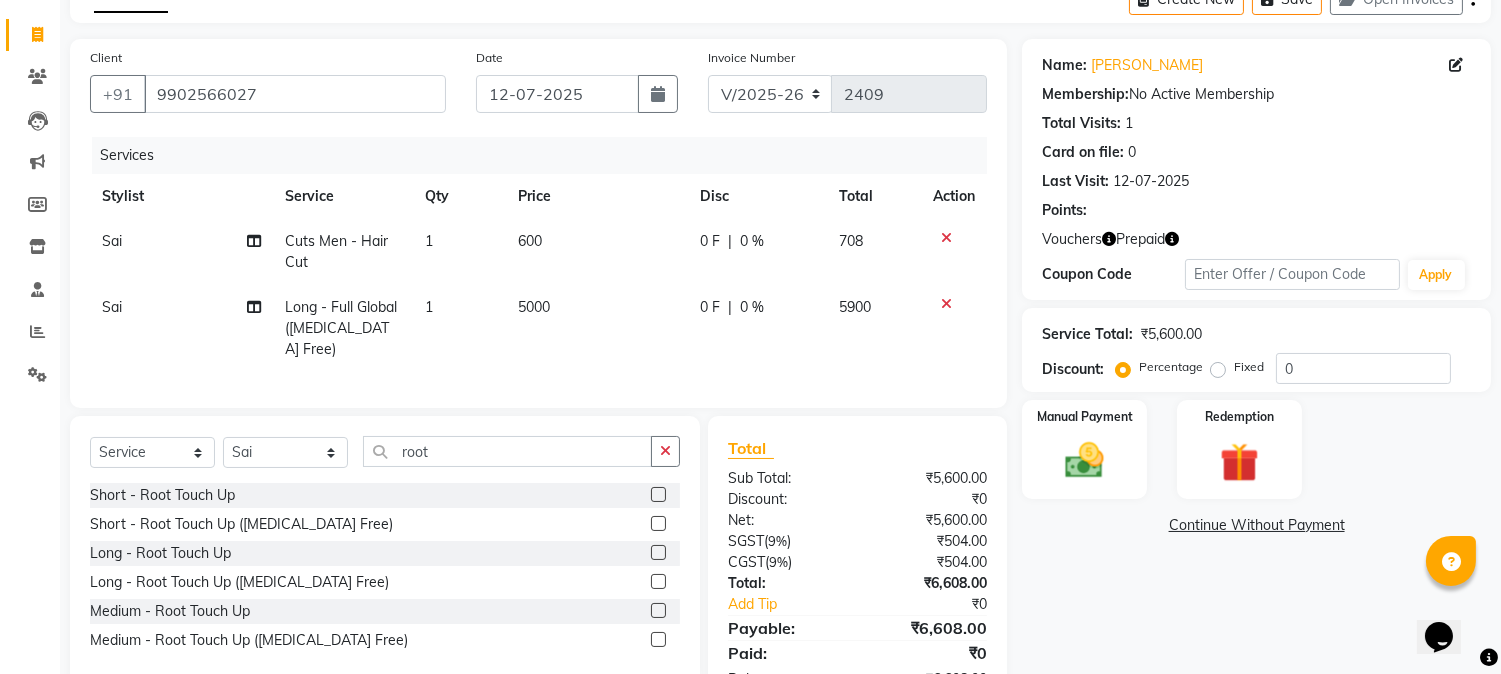 click on "5000" 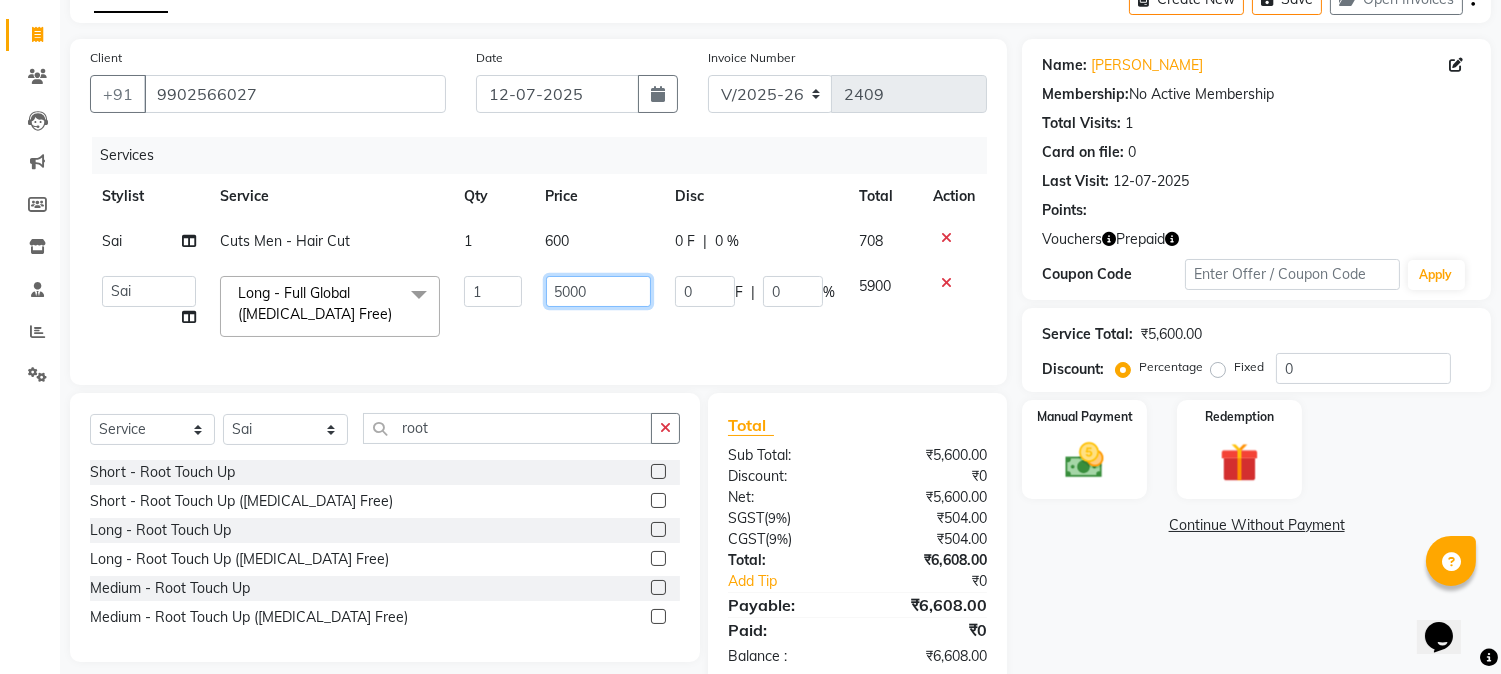 click on "5000" 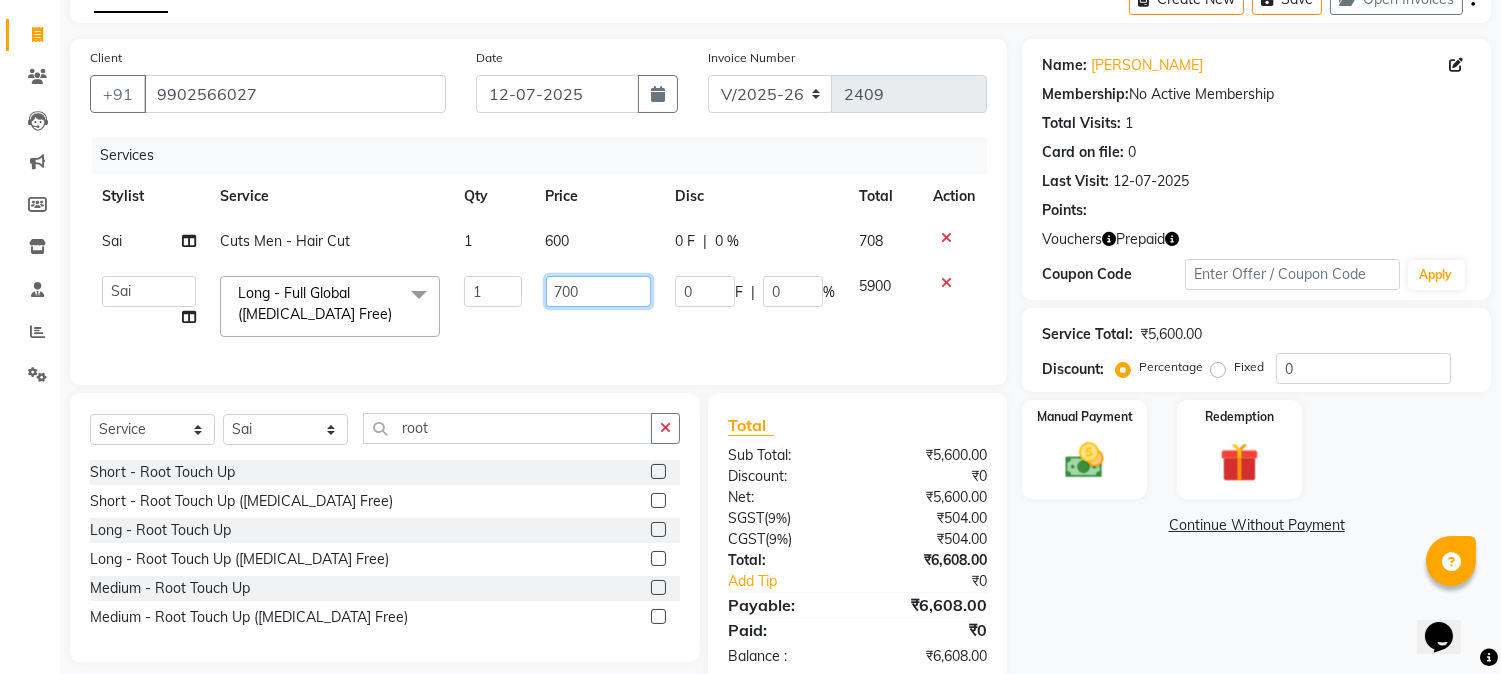 type on "7200" 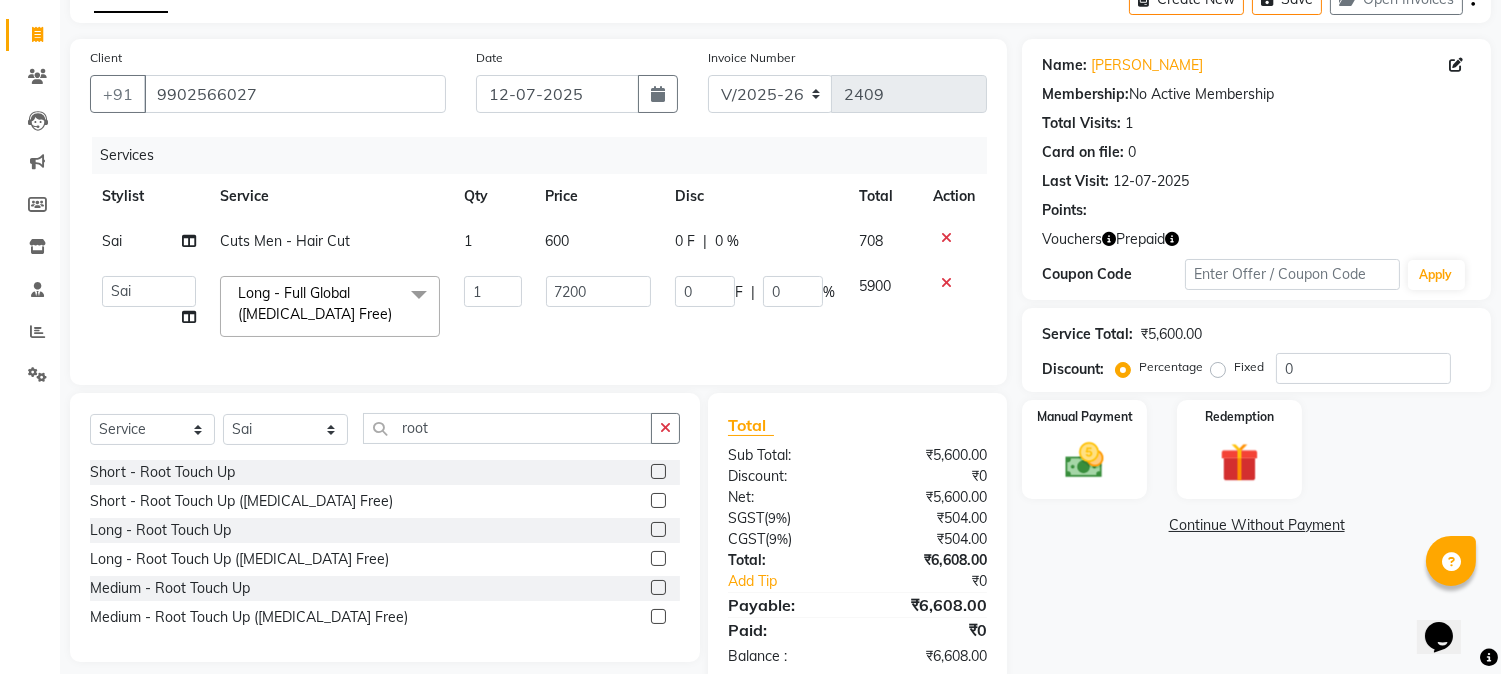 click 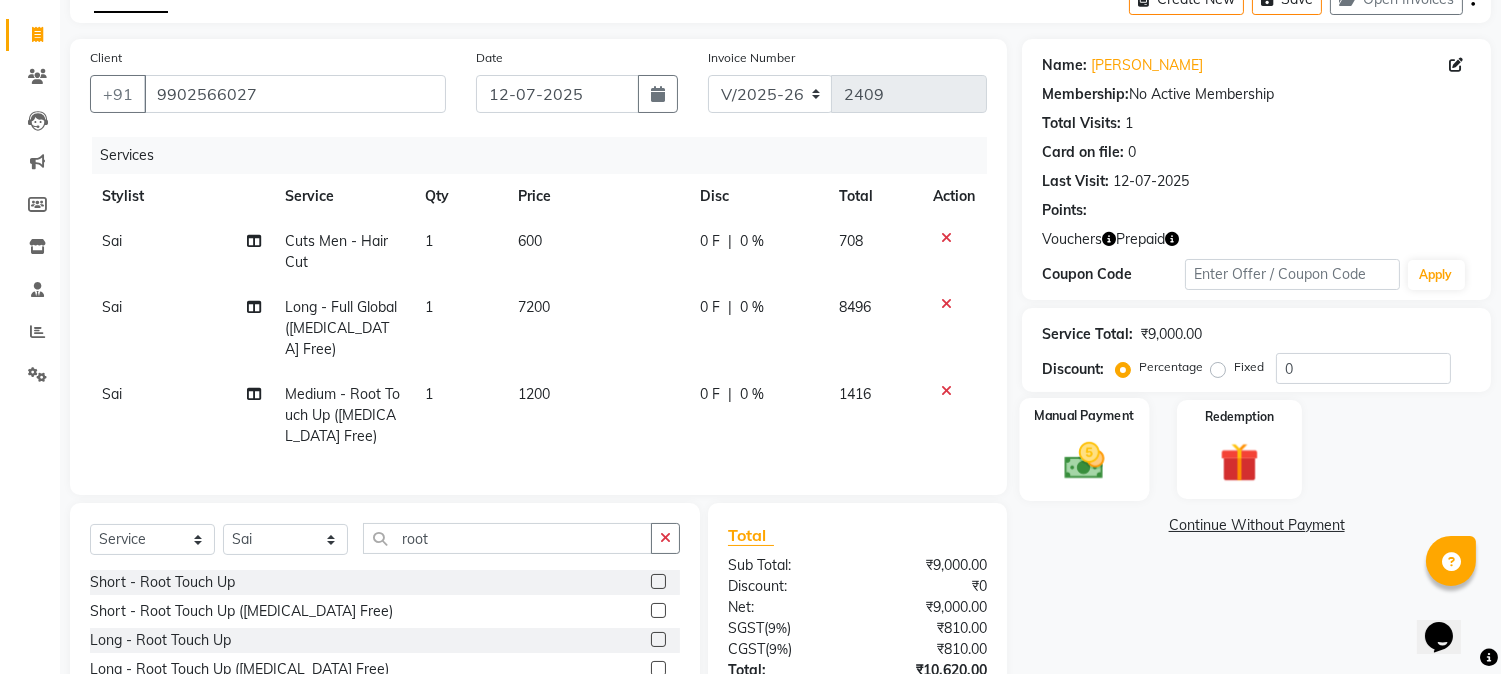checkbox on "false" 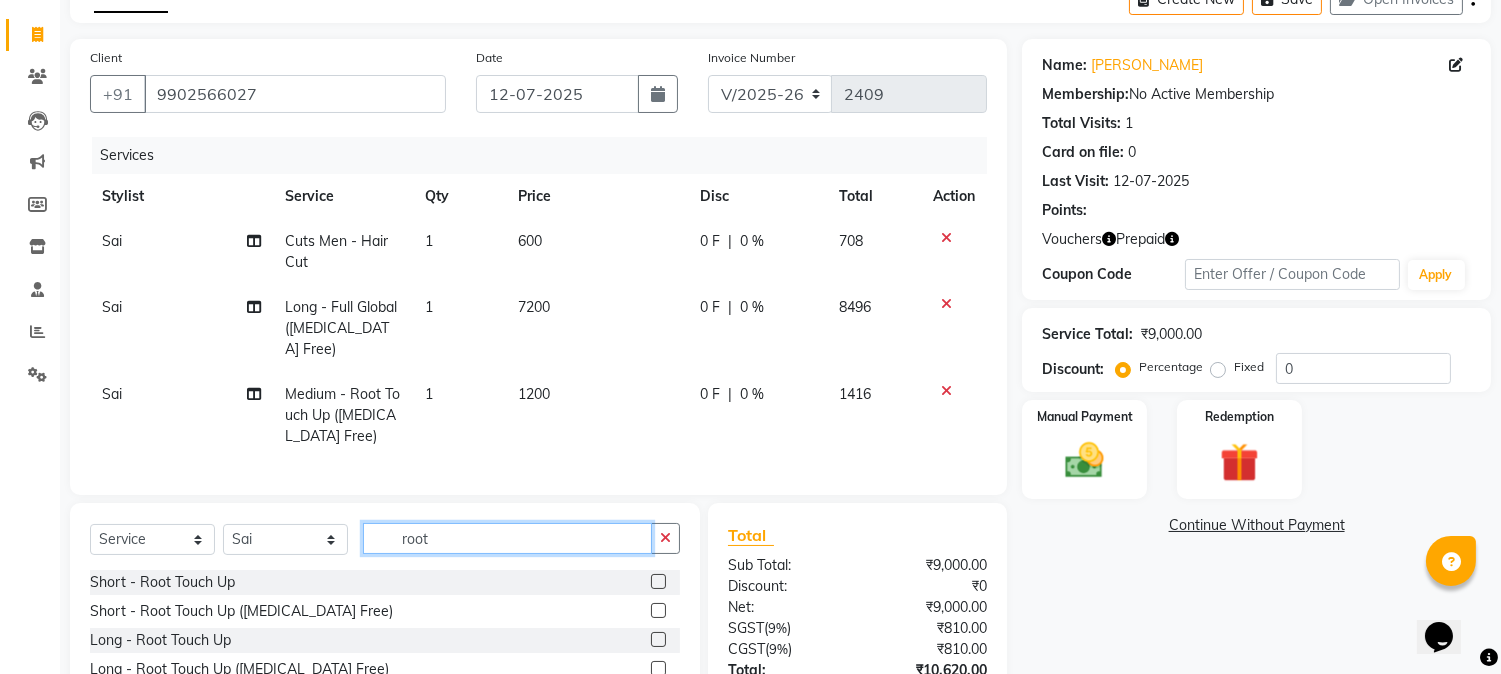 click on "root" 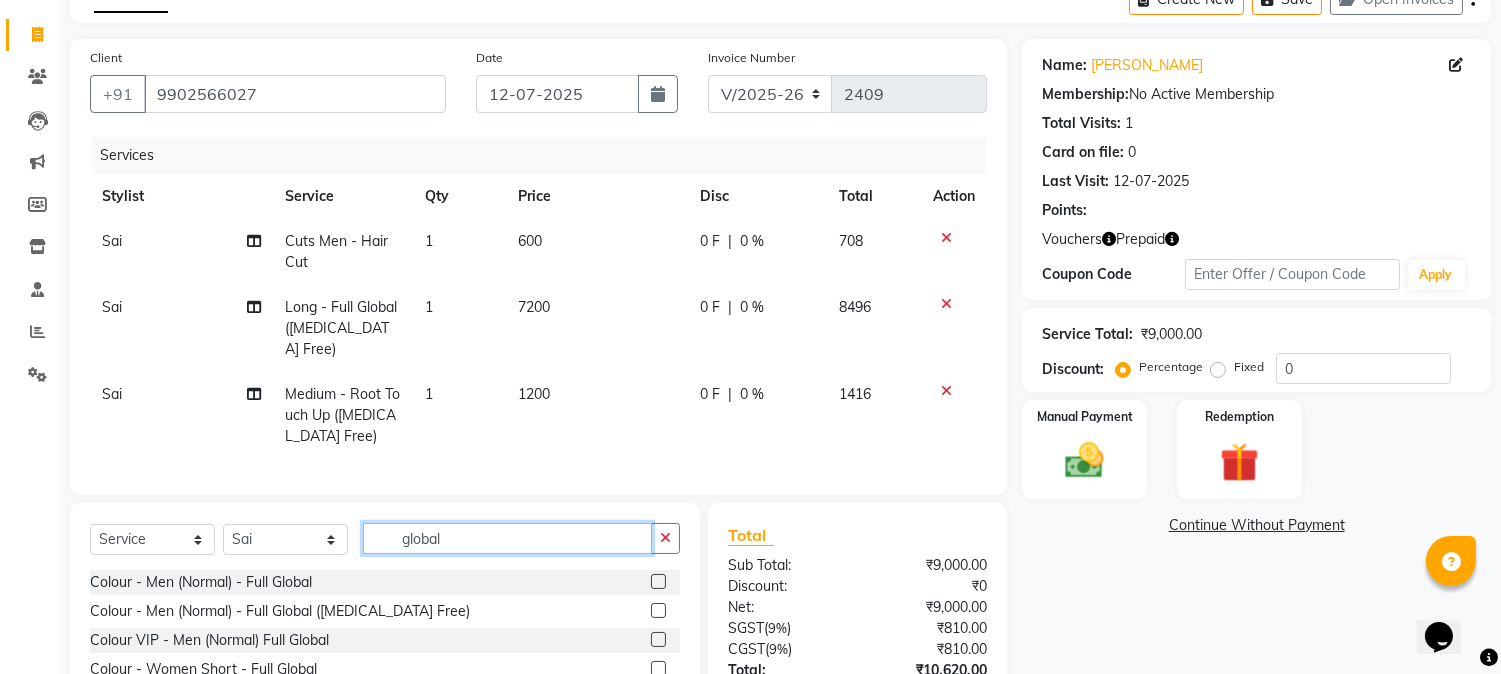 type on "global" 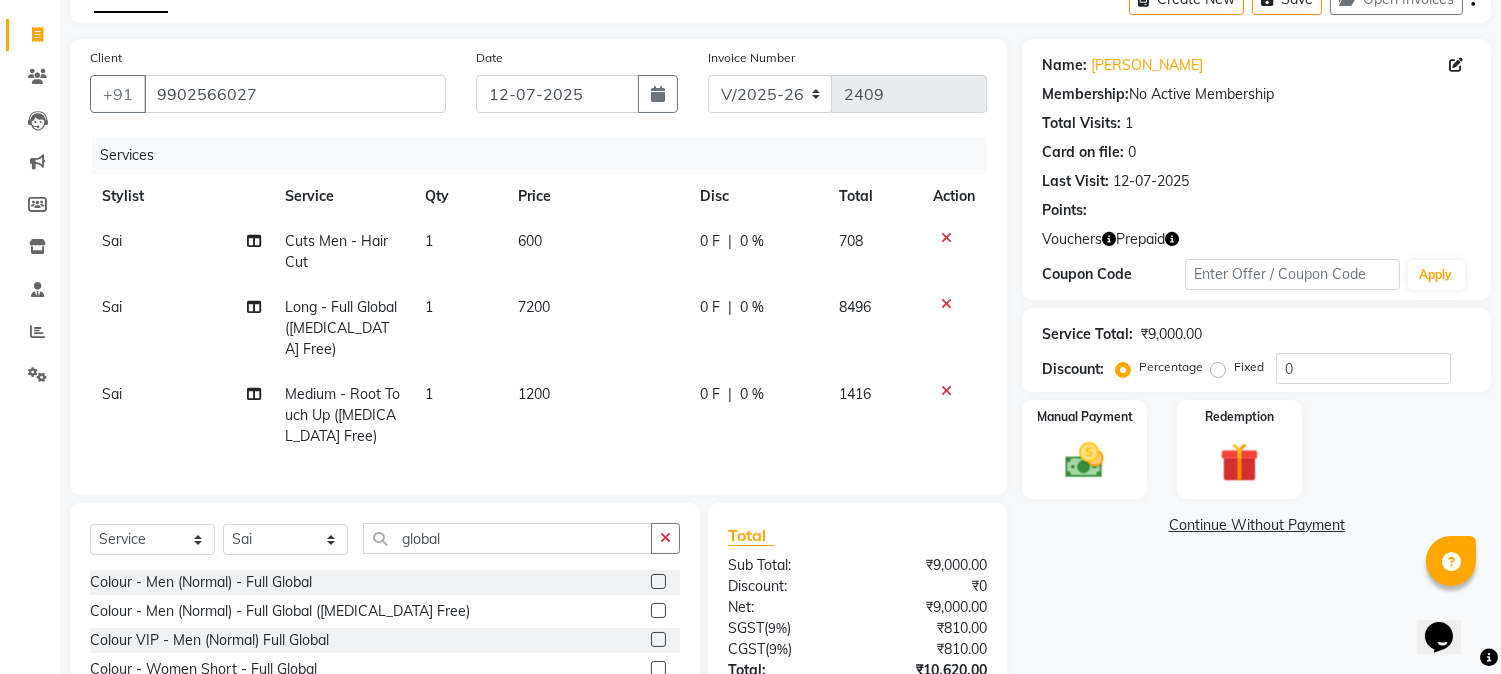 click 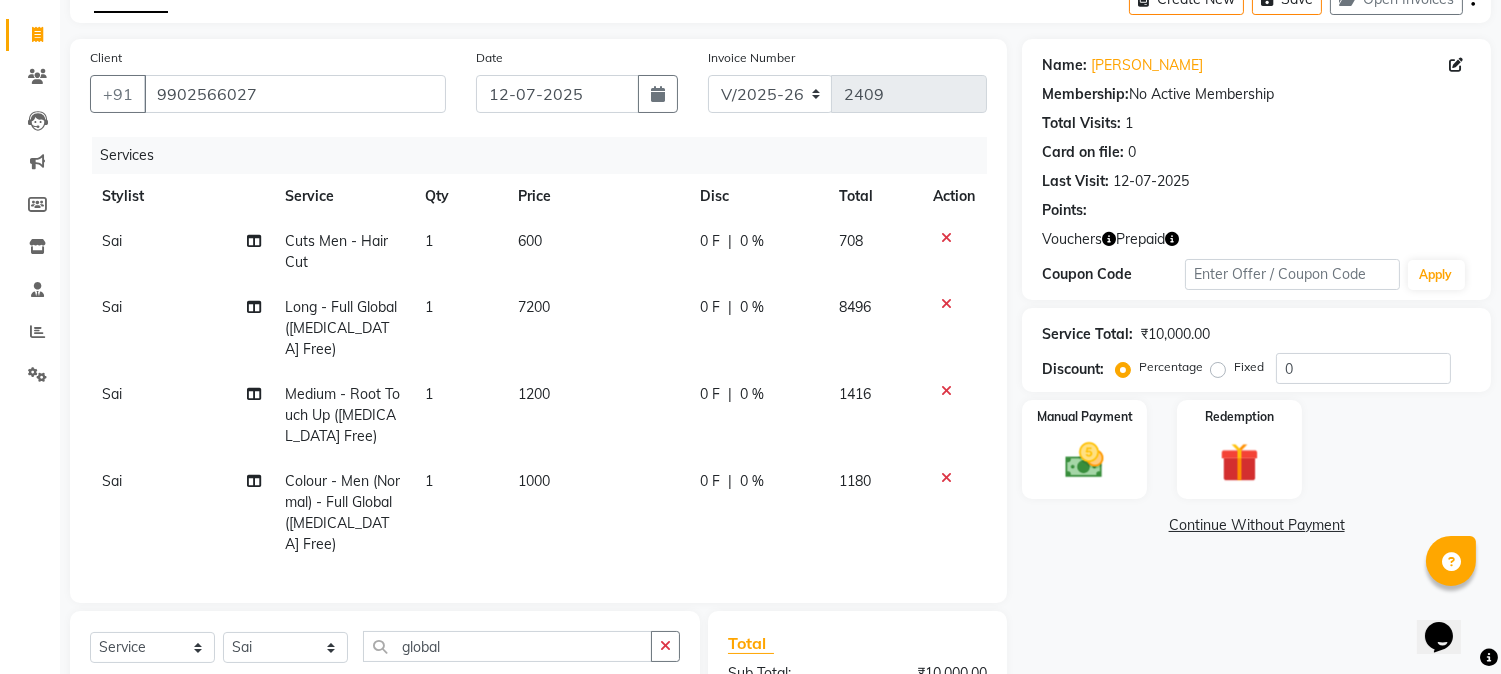 checkbox on "false" 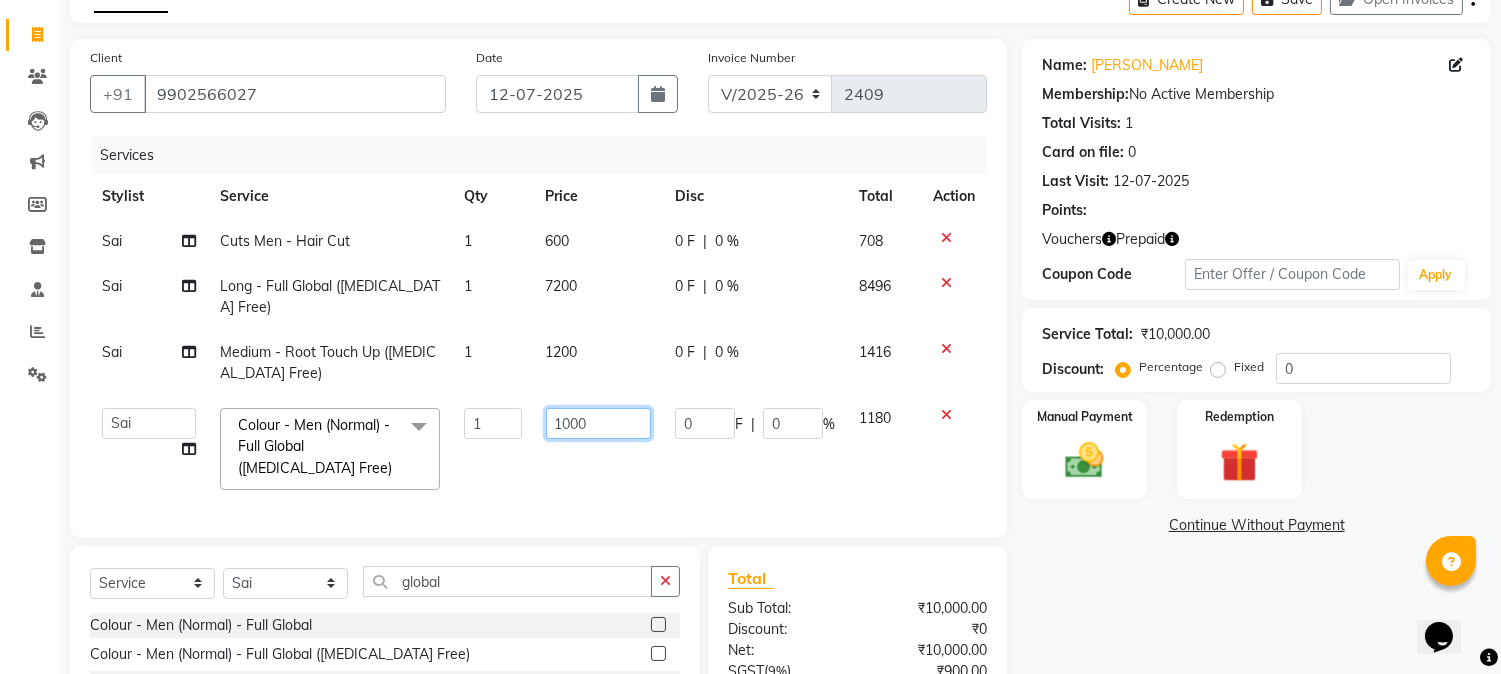 click on "1000" 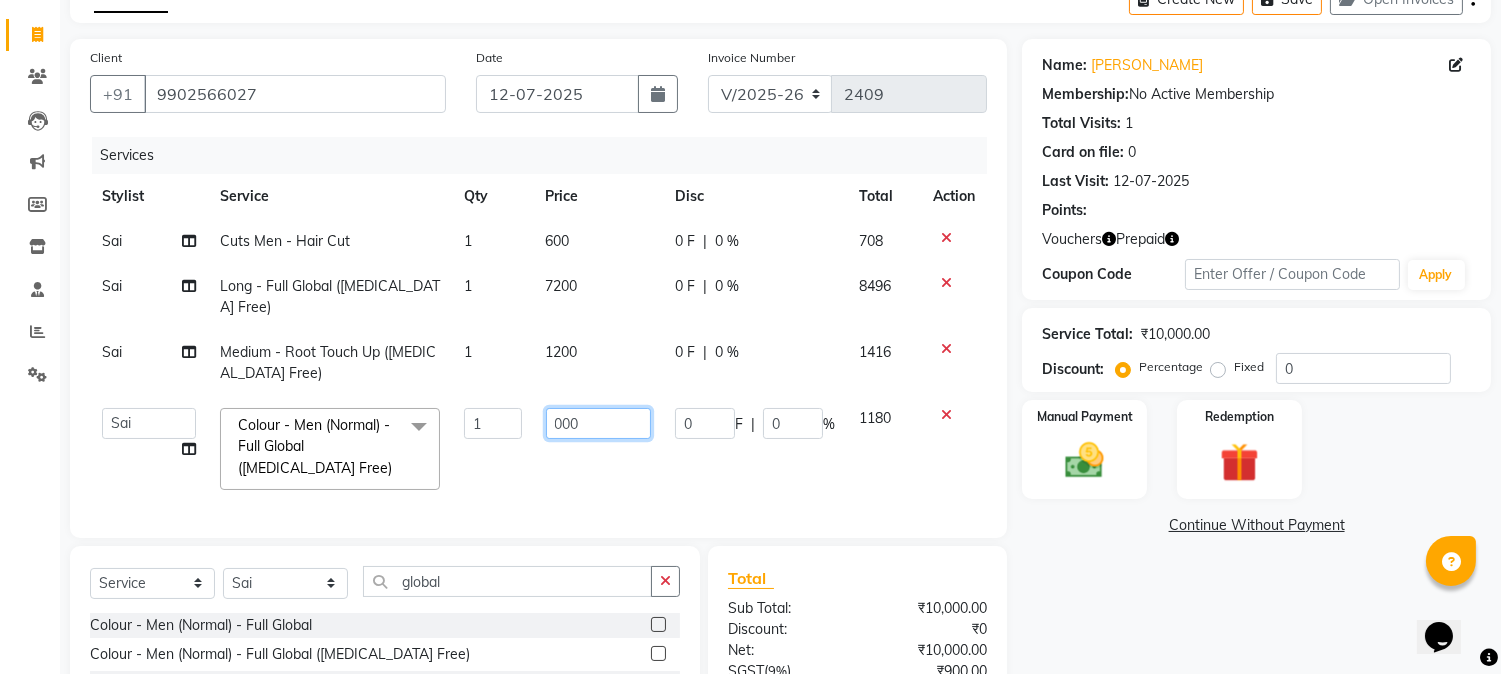 type on "3000" 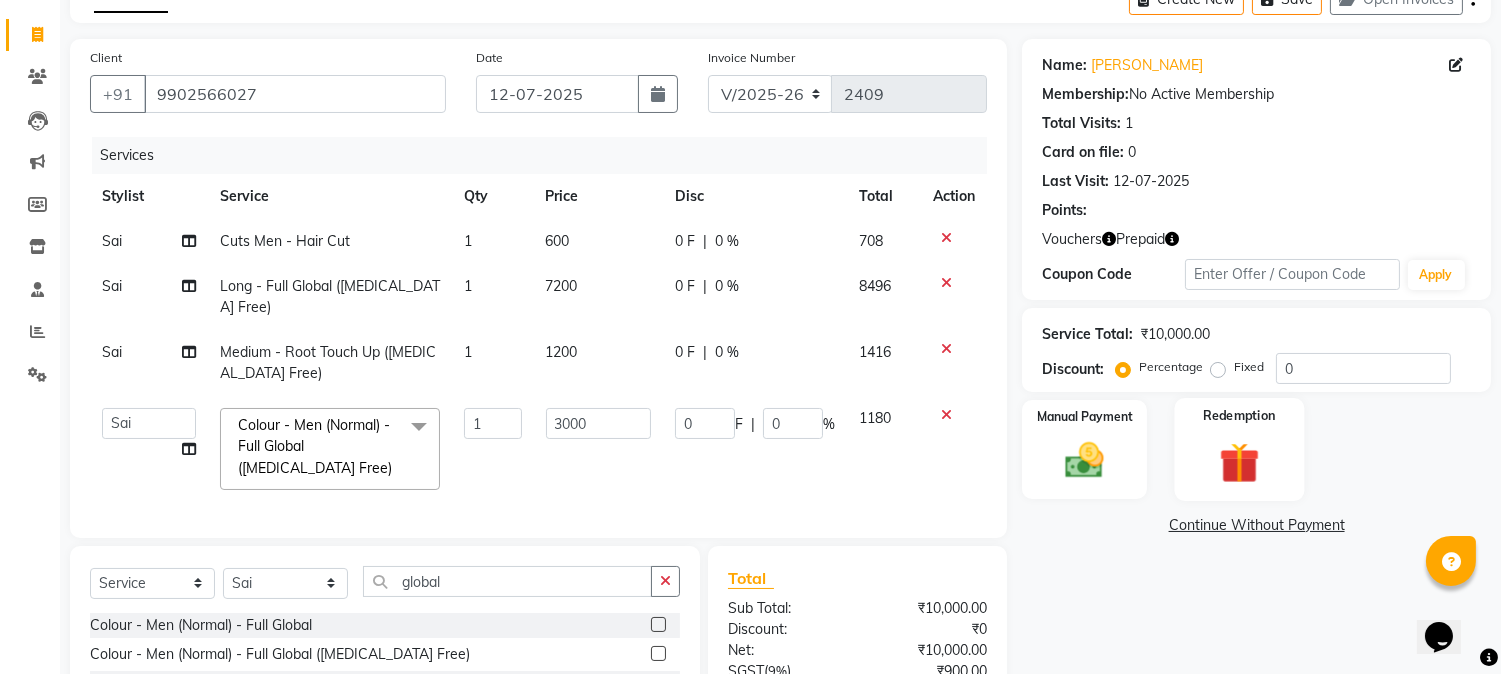 click 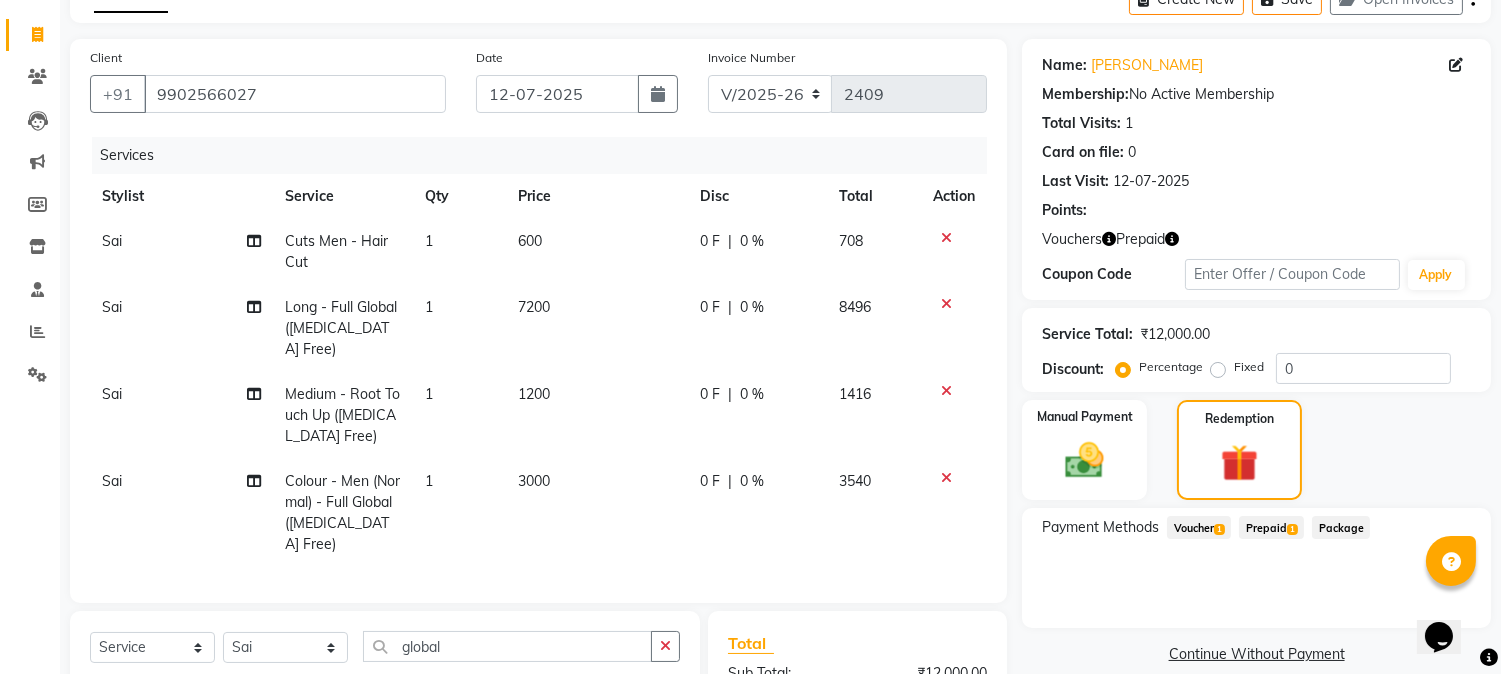 click on "Voucher  1" 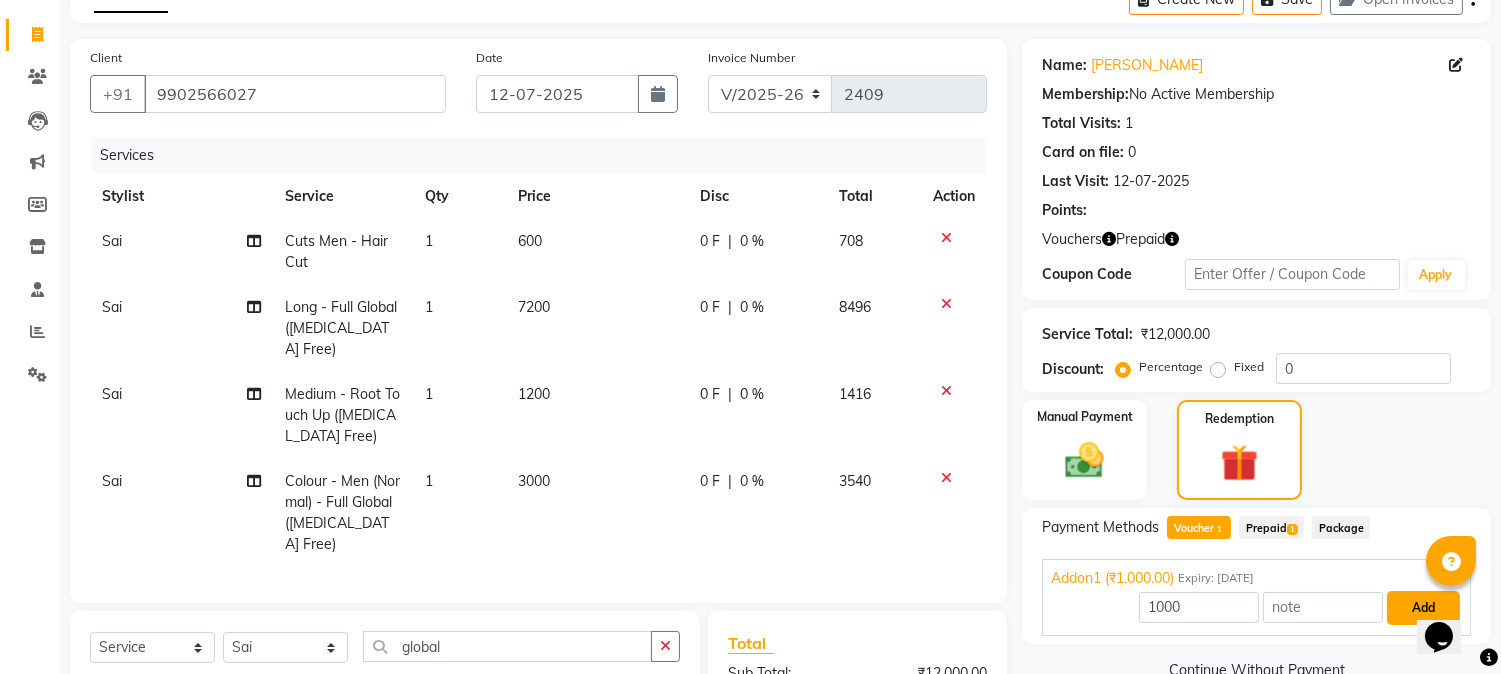click on "Add" at bounding box center (1423, 608) 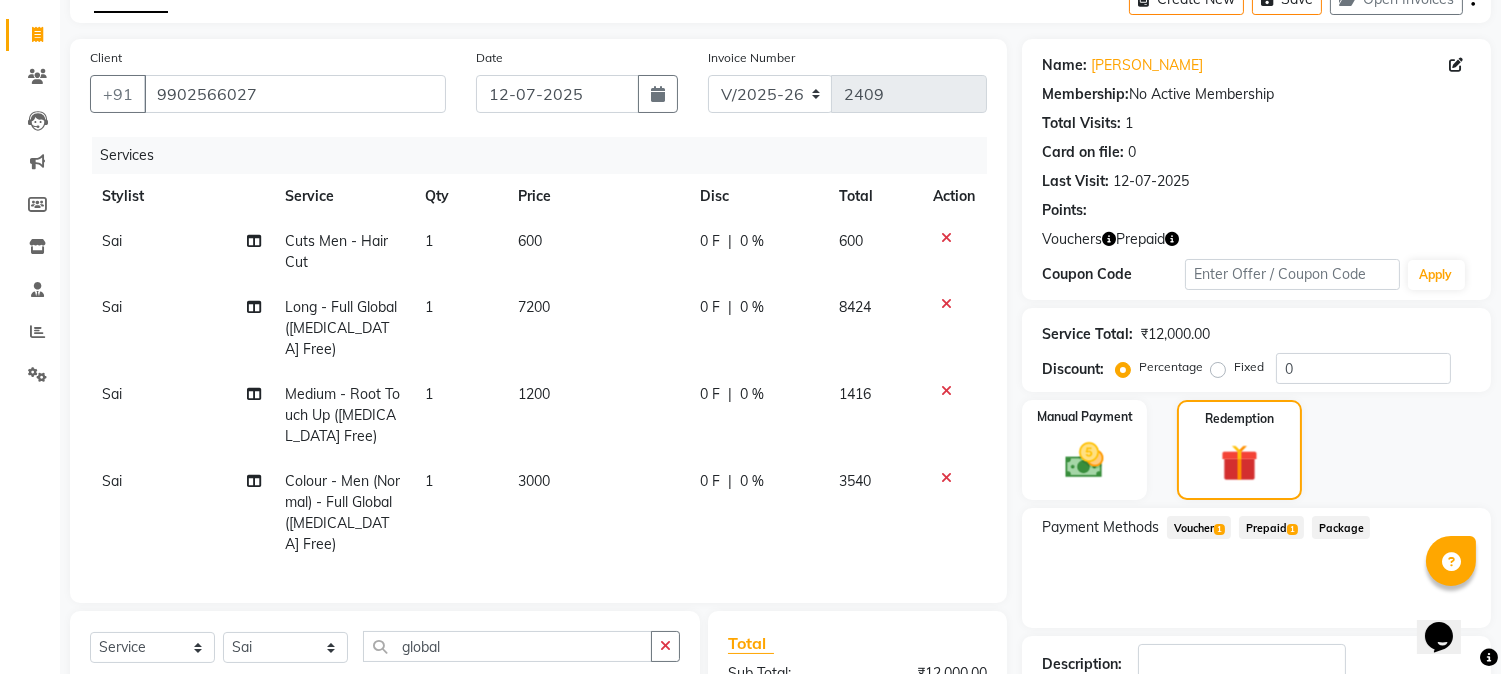 click on "Prepaid  1" 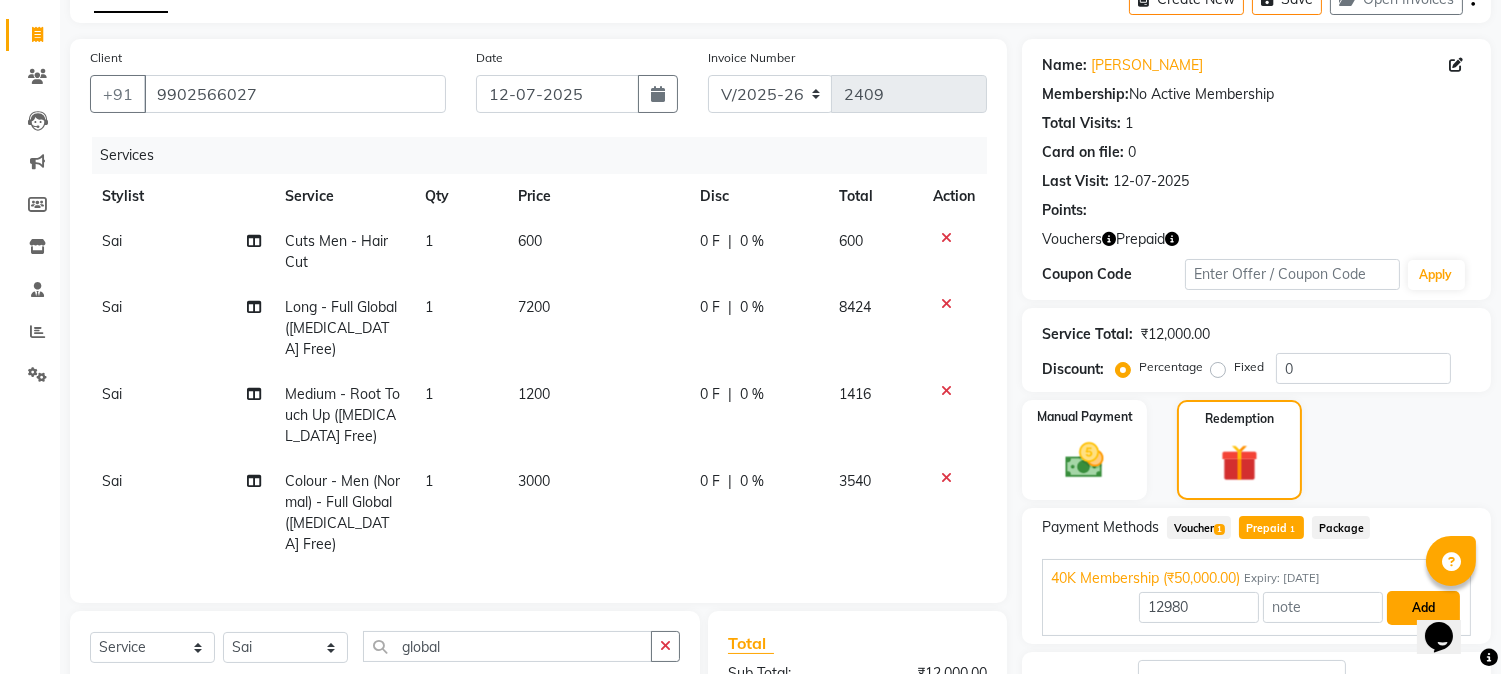 click on "Add" at bounding box center (1423, 608) 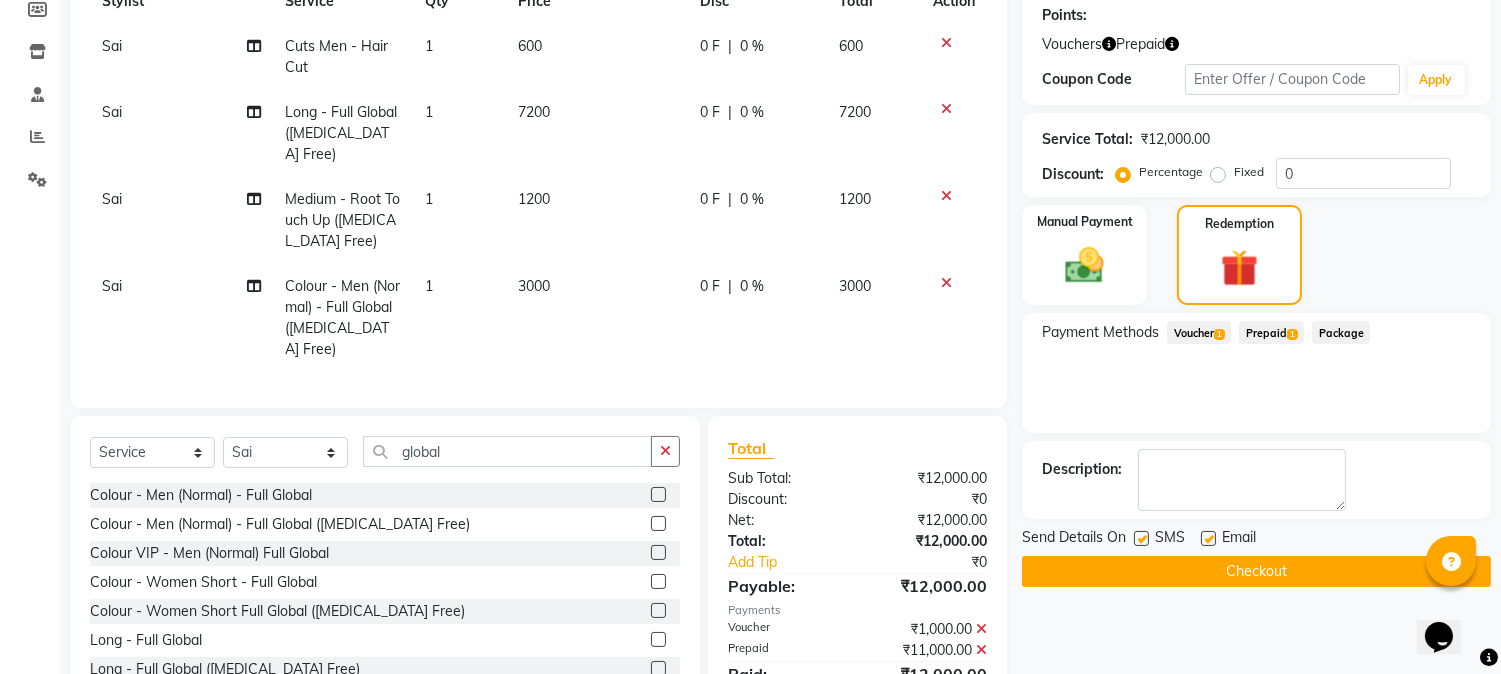 scroll, scrollTop: 307, scrollLeft: 0, axis: vertical 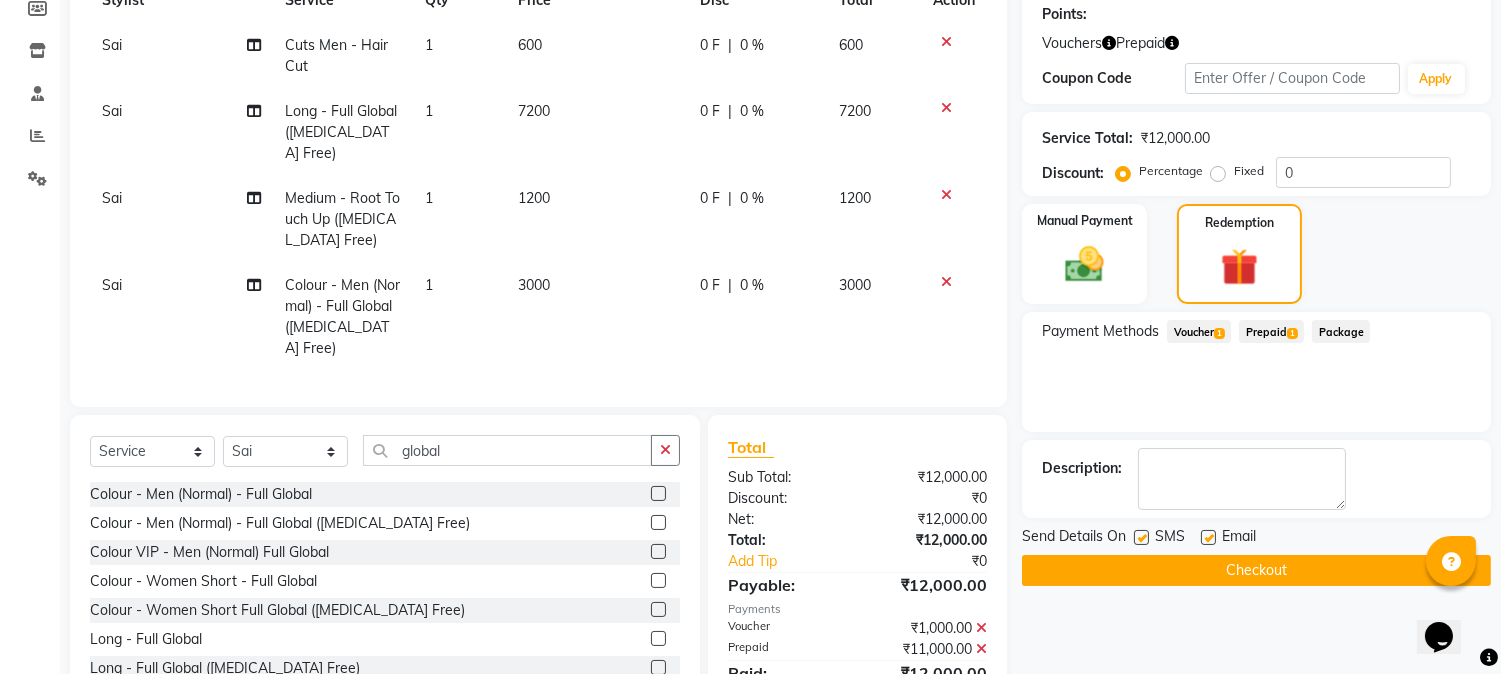 click 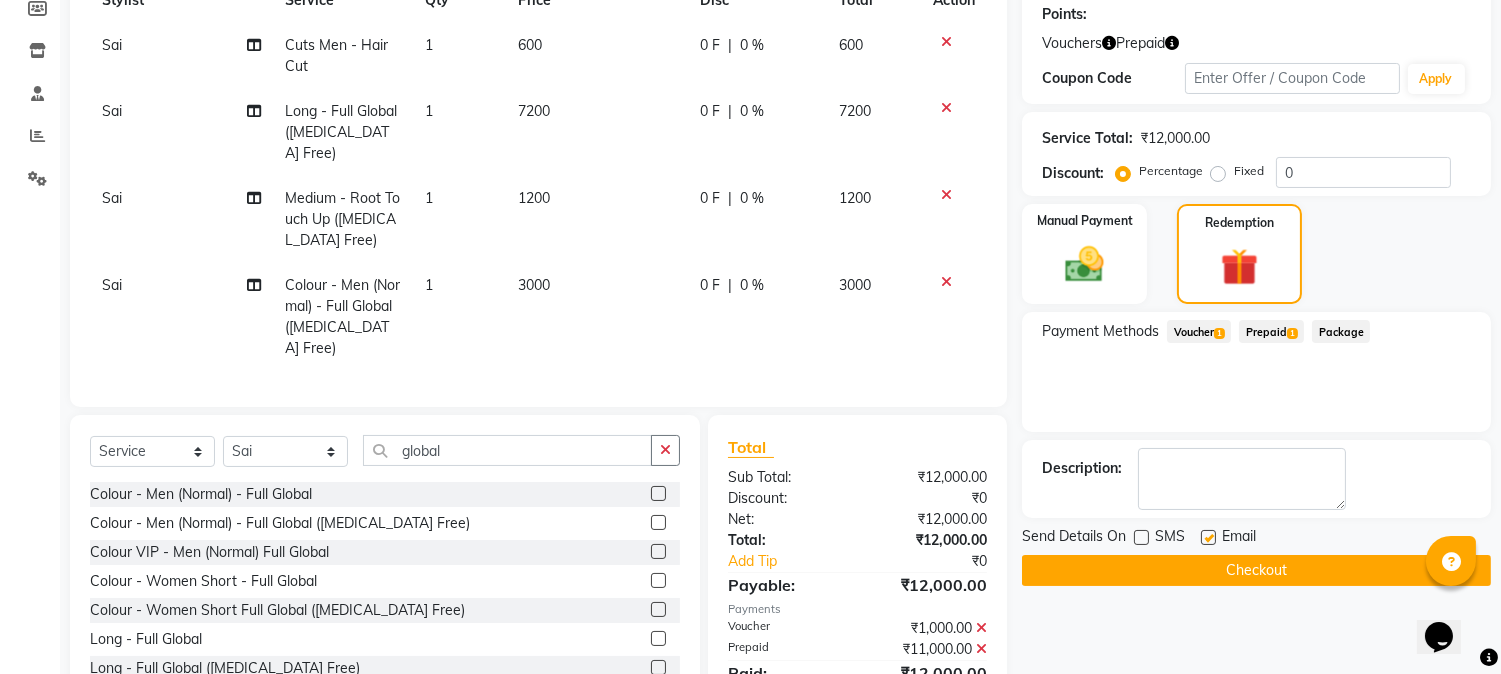 click on "Checkout" 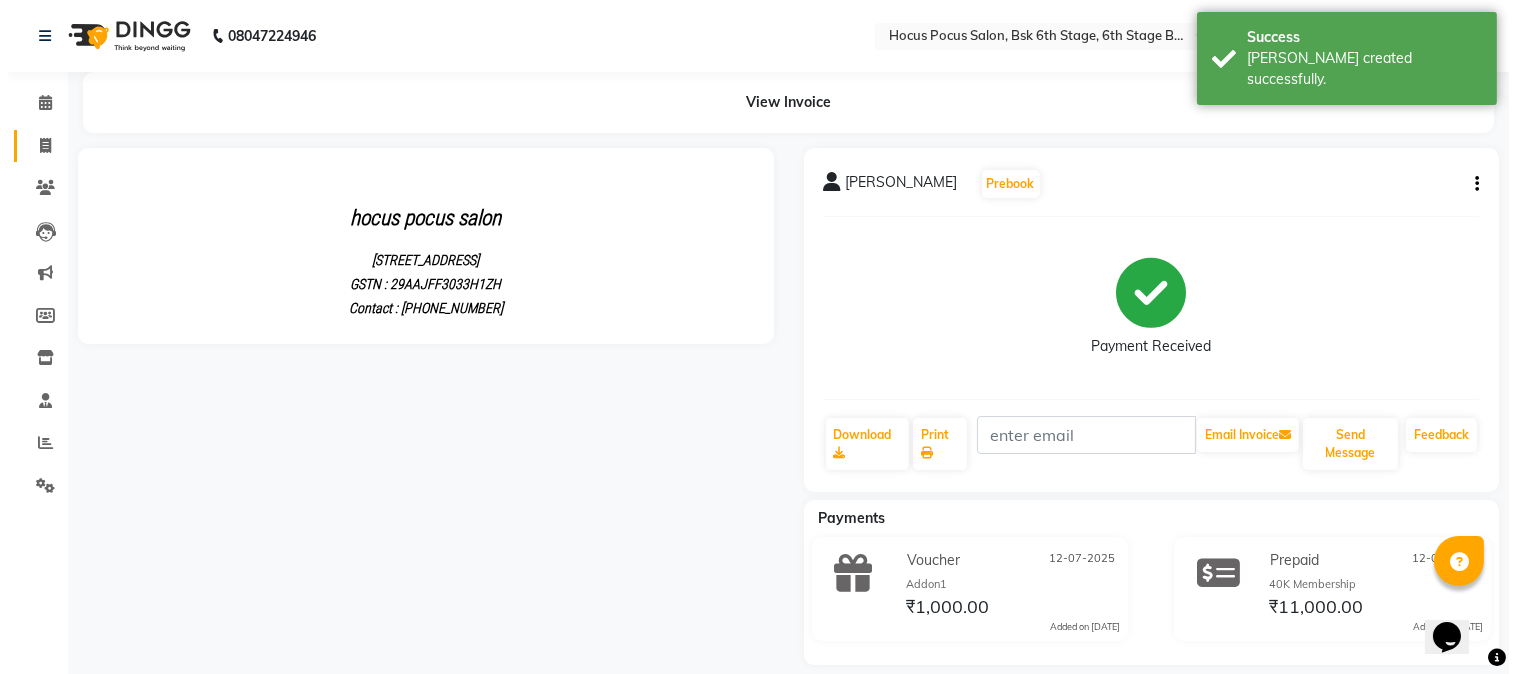 scroll, scrollTop: 0, scrollLeft: 0, axis: both 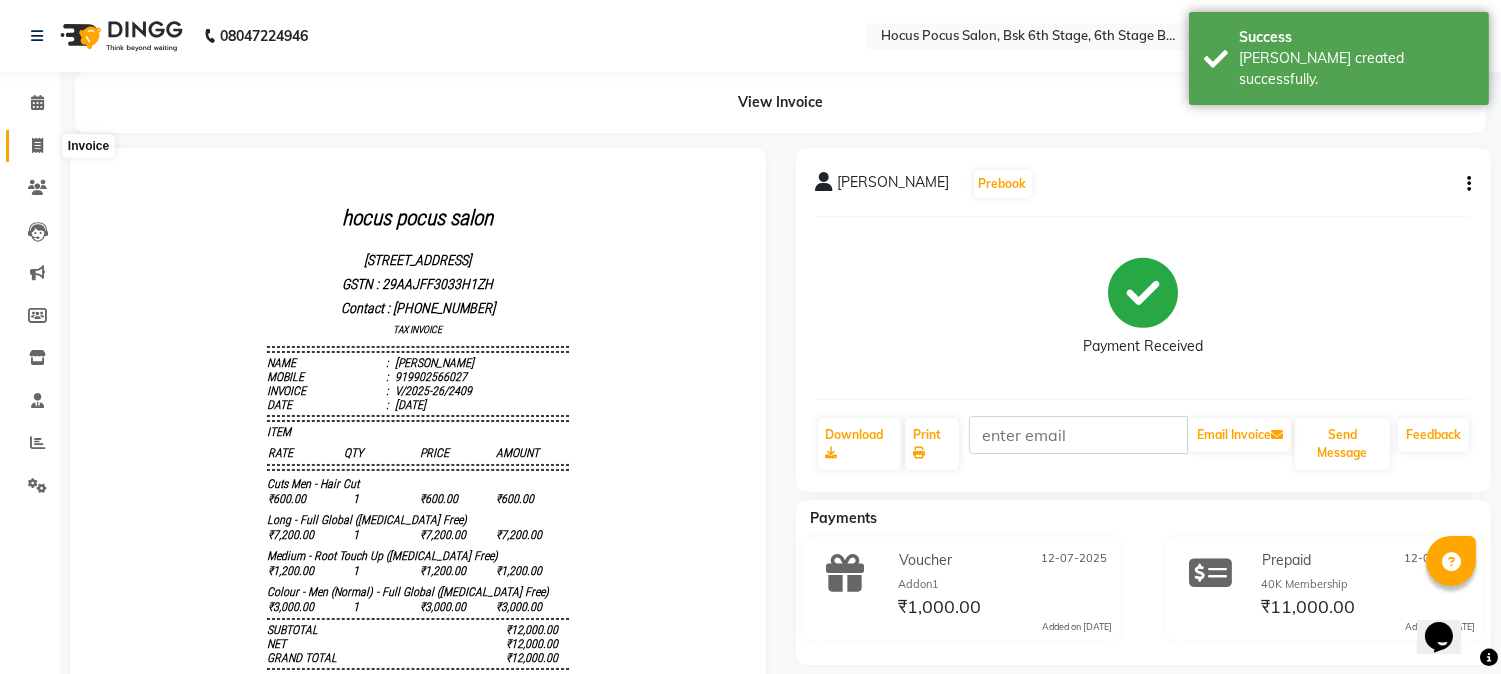 click 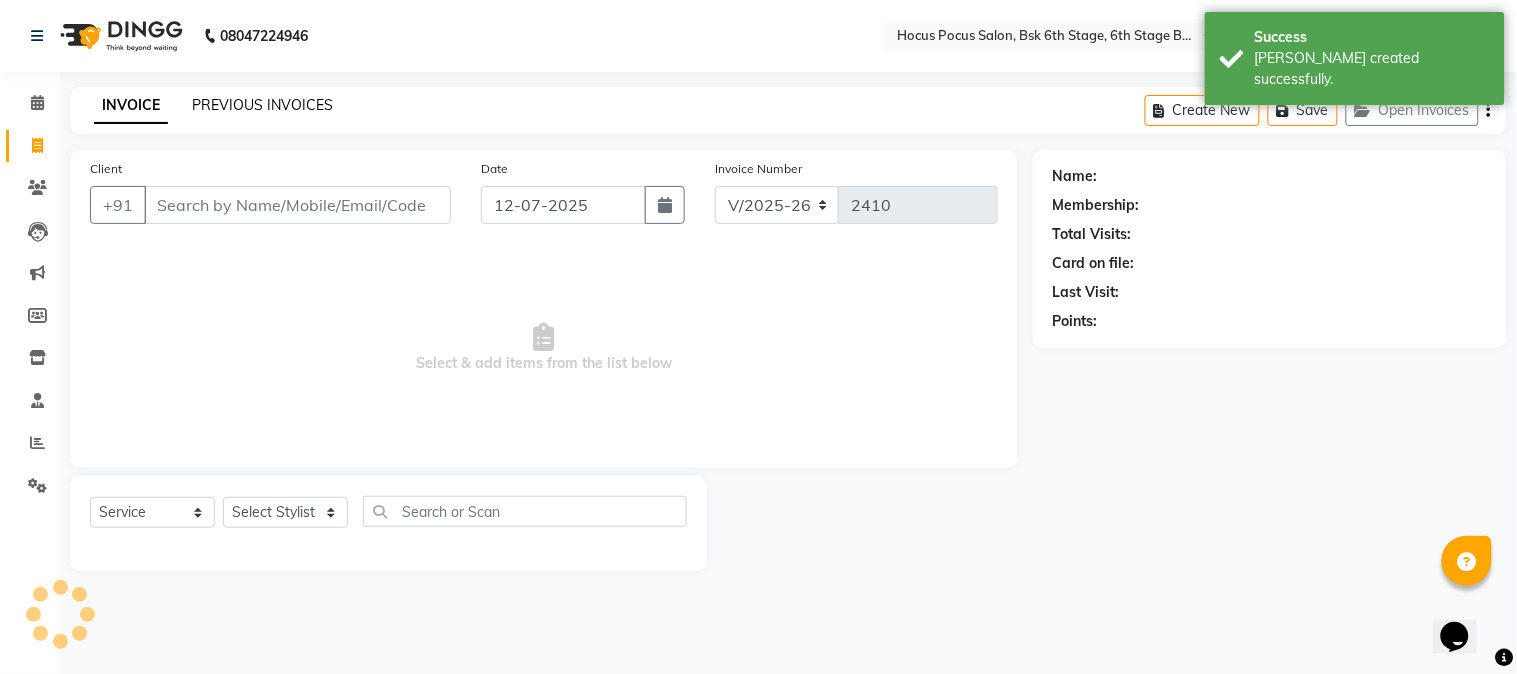 click on "PREVIOUS INVOICES" 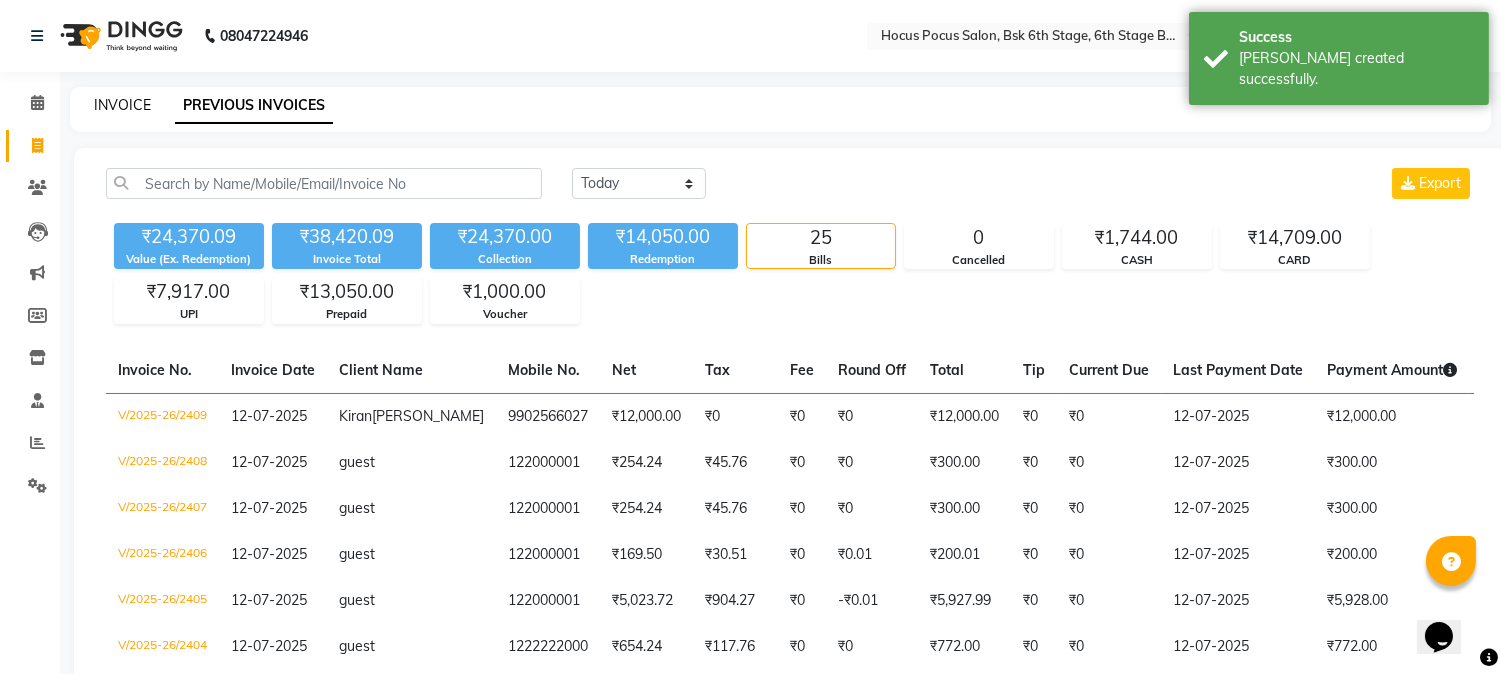 click on "INVOICE" 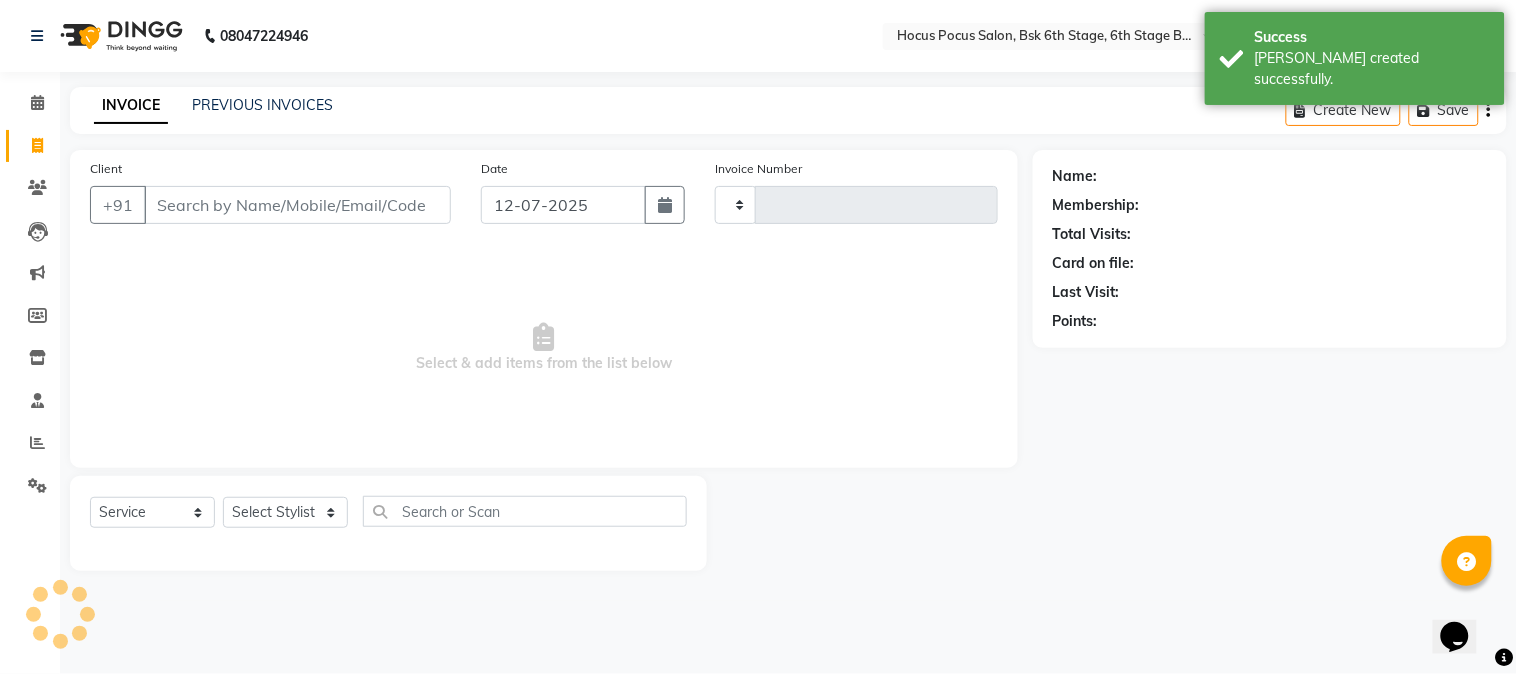 type on "2410" 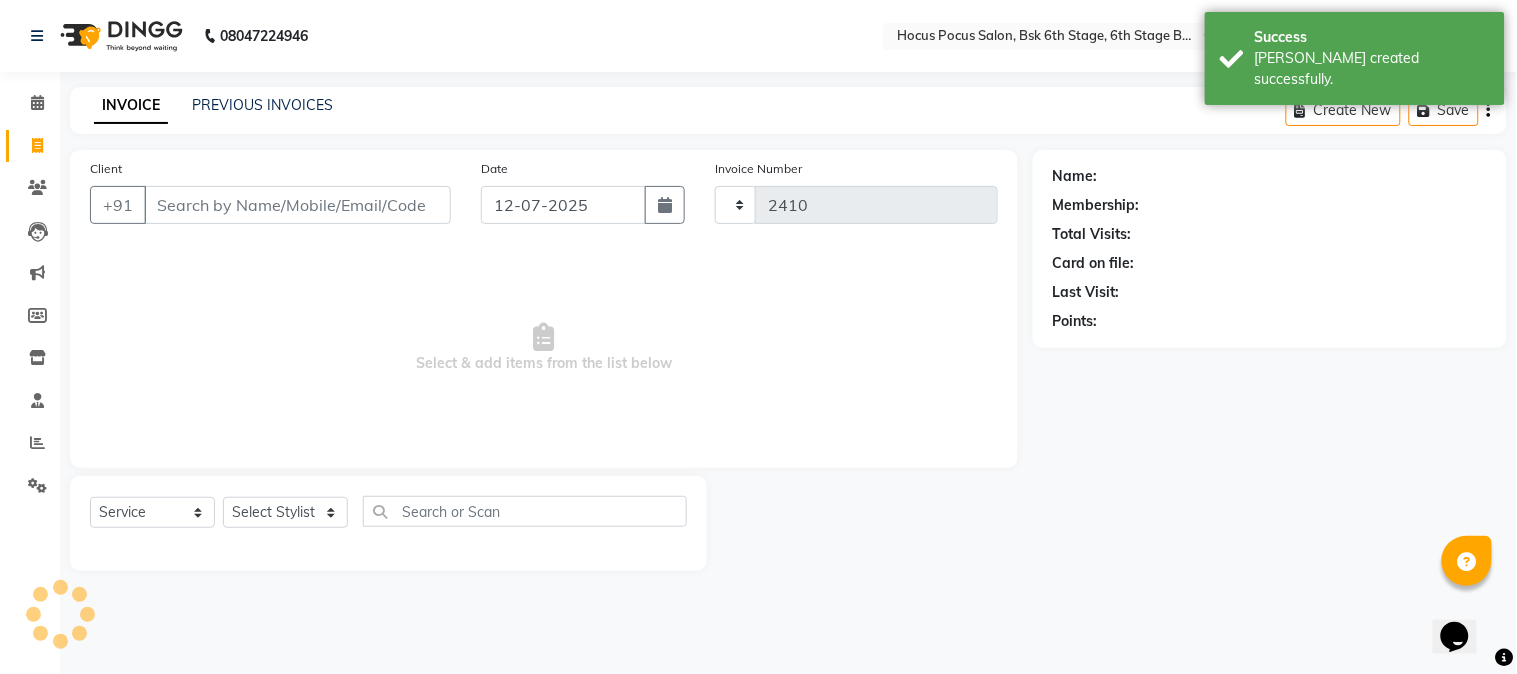select on "5242" 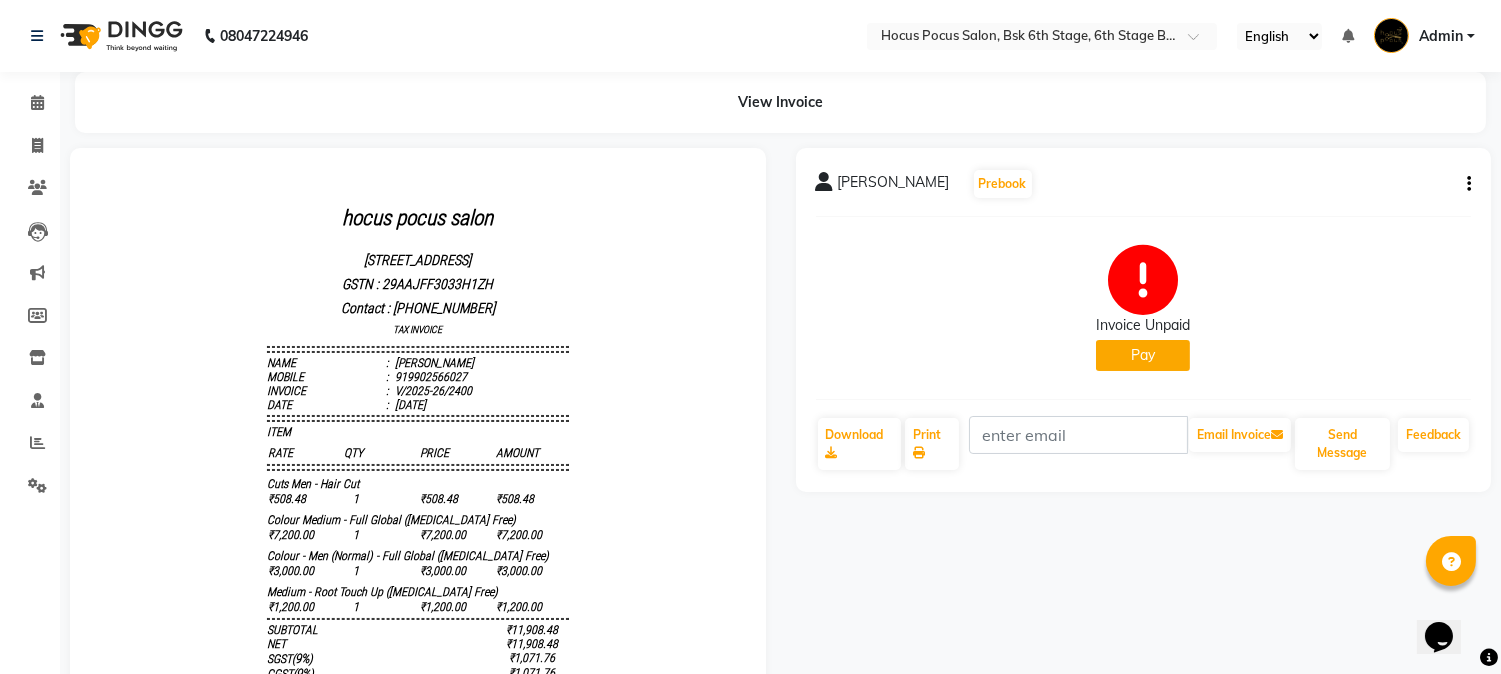 scroll, scrollTop: 0, scrollLeft: 0, axis: both 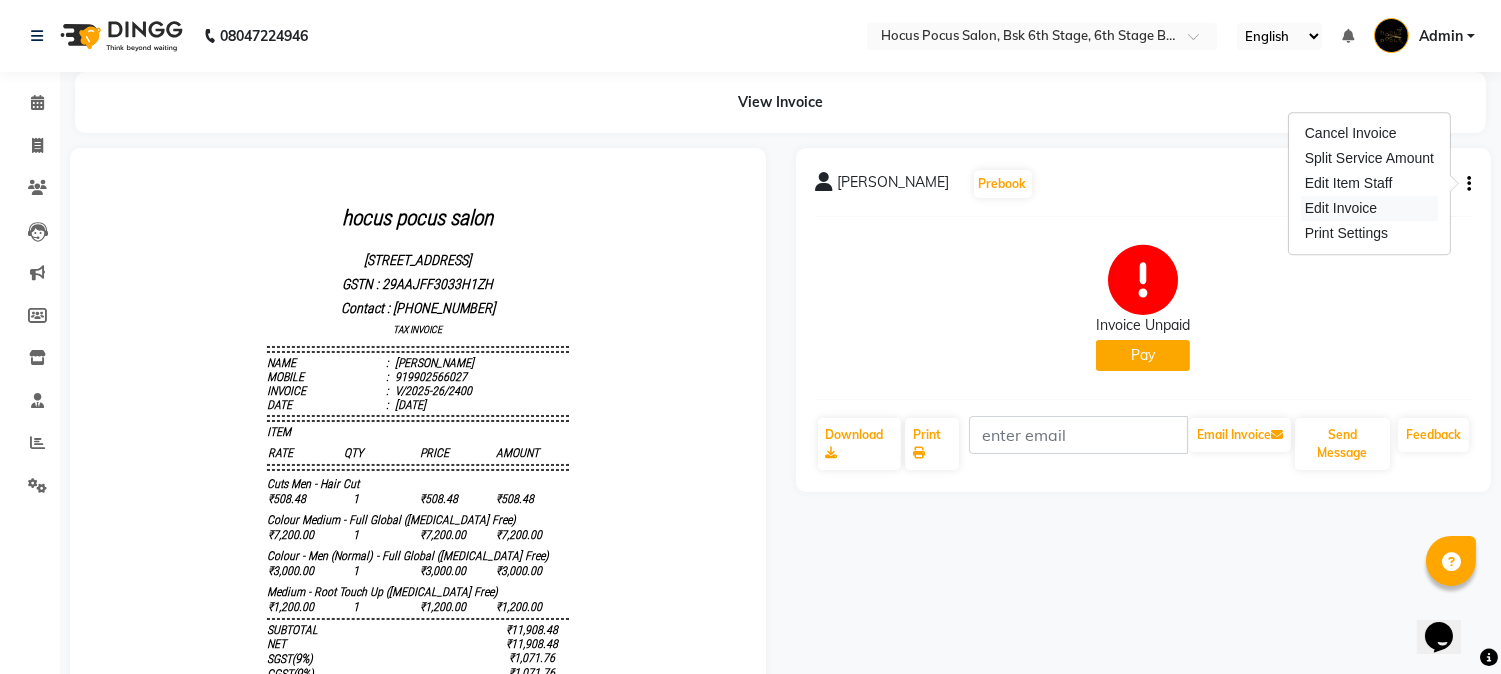 click on "Edit Invoice" at bounding box center [1369, 208] 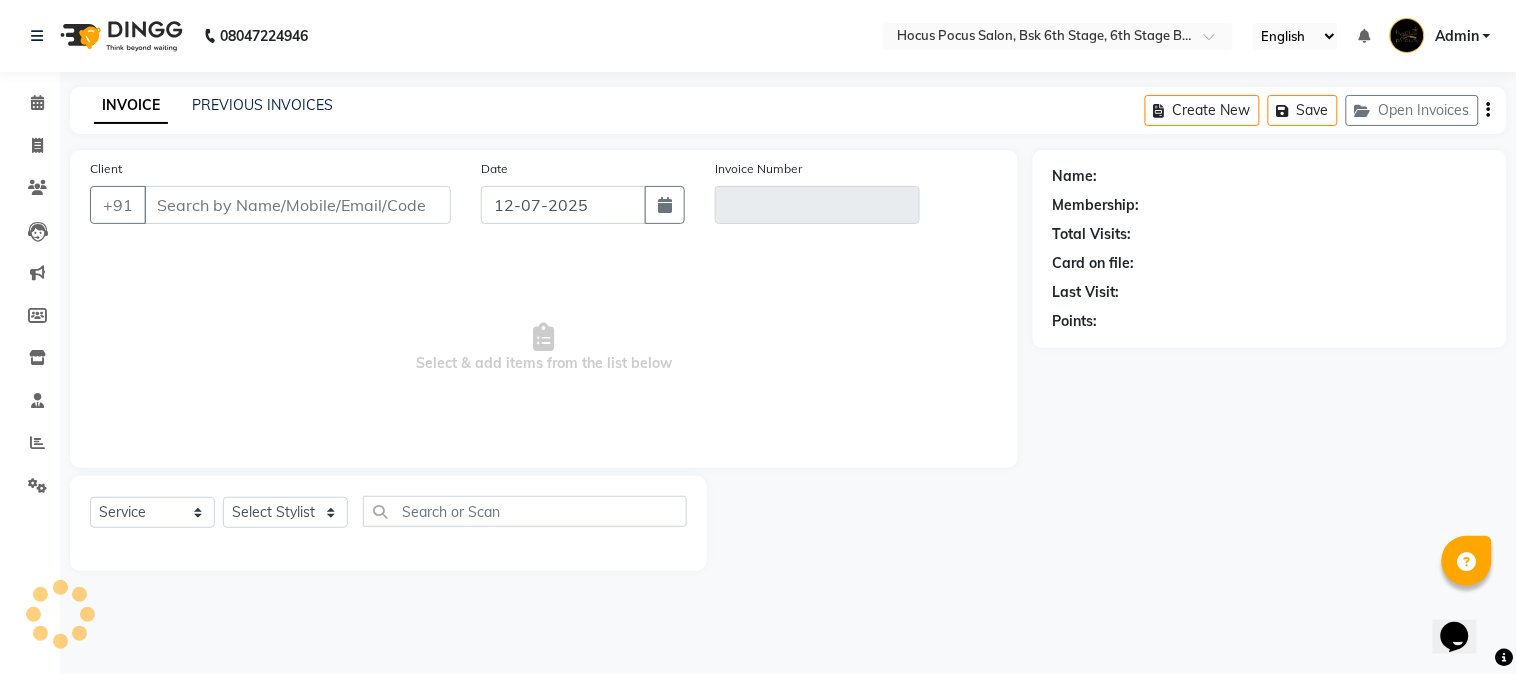 type on "9902566027" 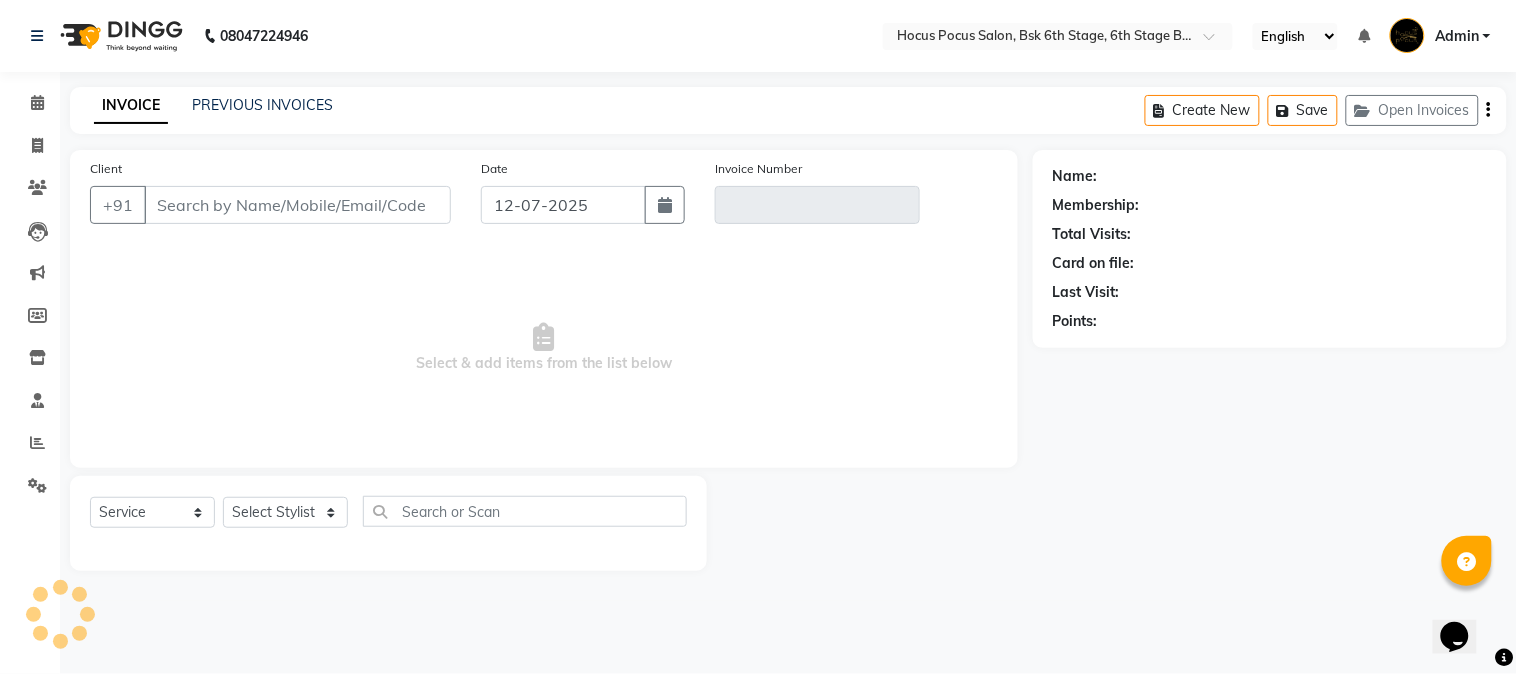 type on "V/2025-26/2400" 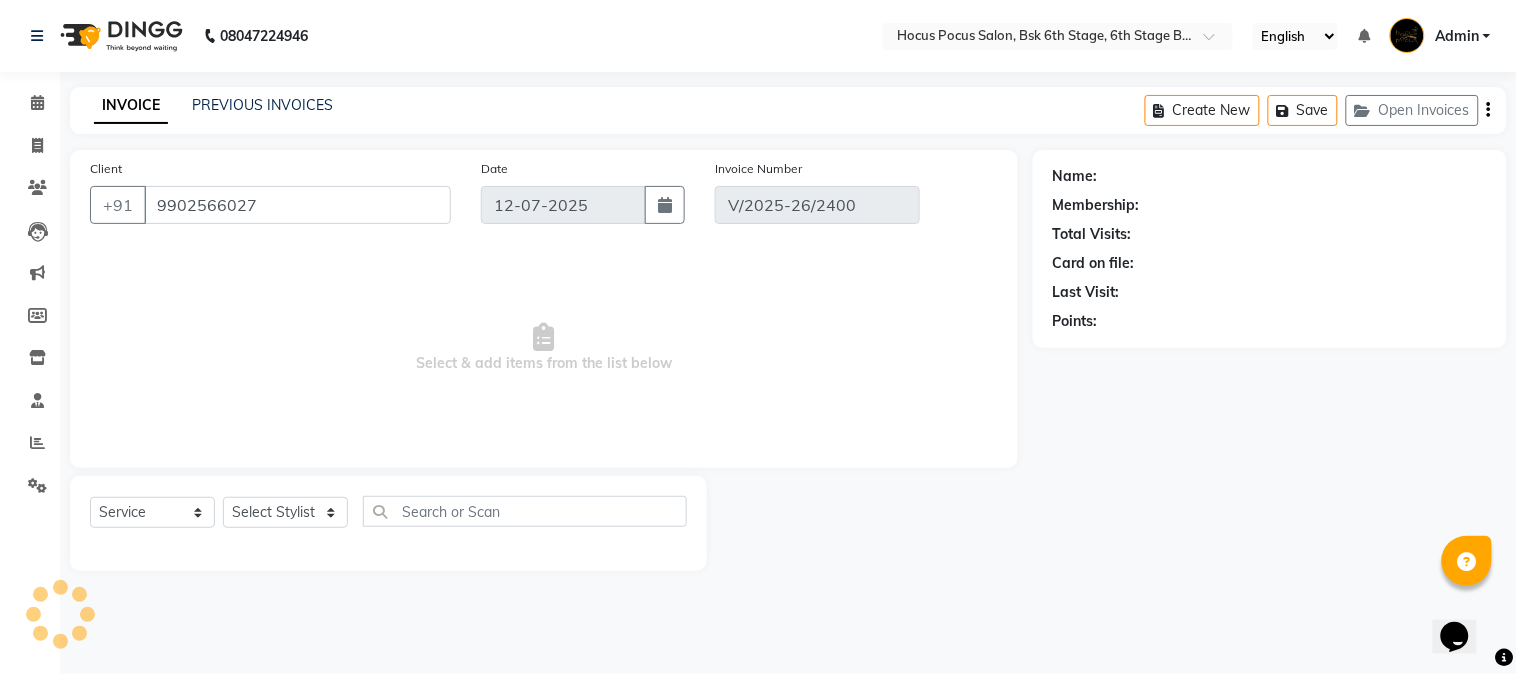 select on "select" 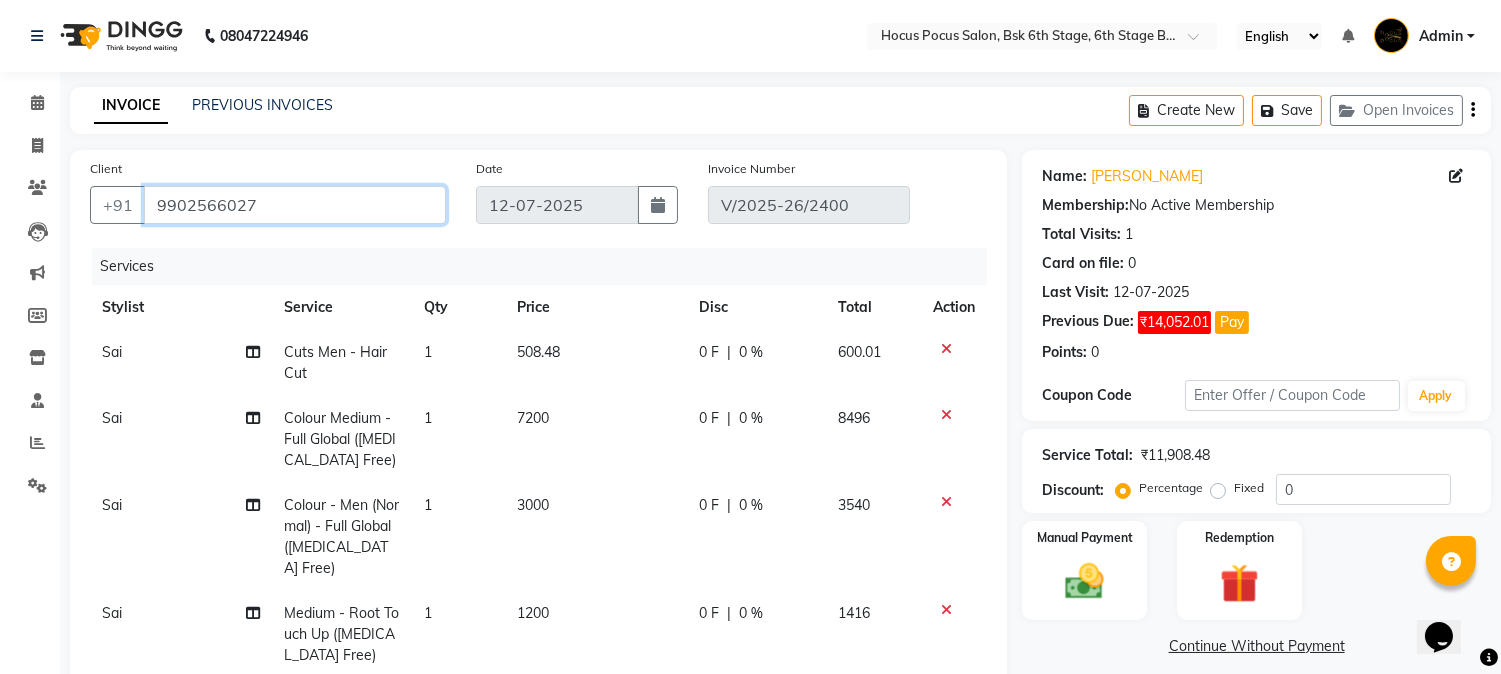click on "9902566027" at bounding box center [295, 205] 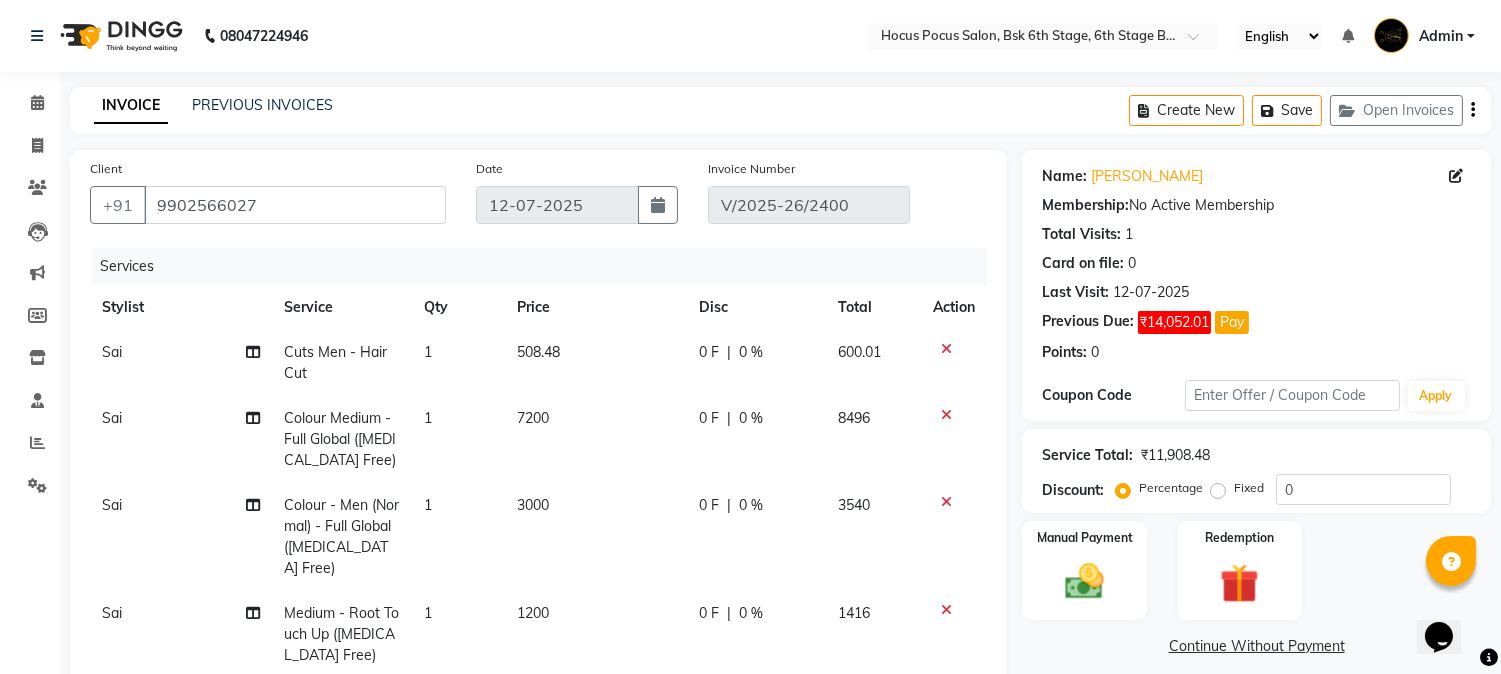 drag, startPoint x: 1101, startPoint y: 353, endPoint x: 1181, endPoint y: 362, distance: 80.50466 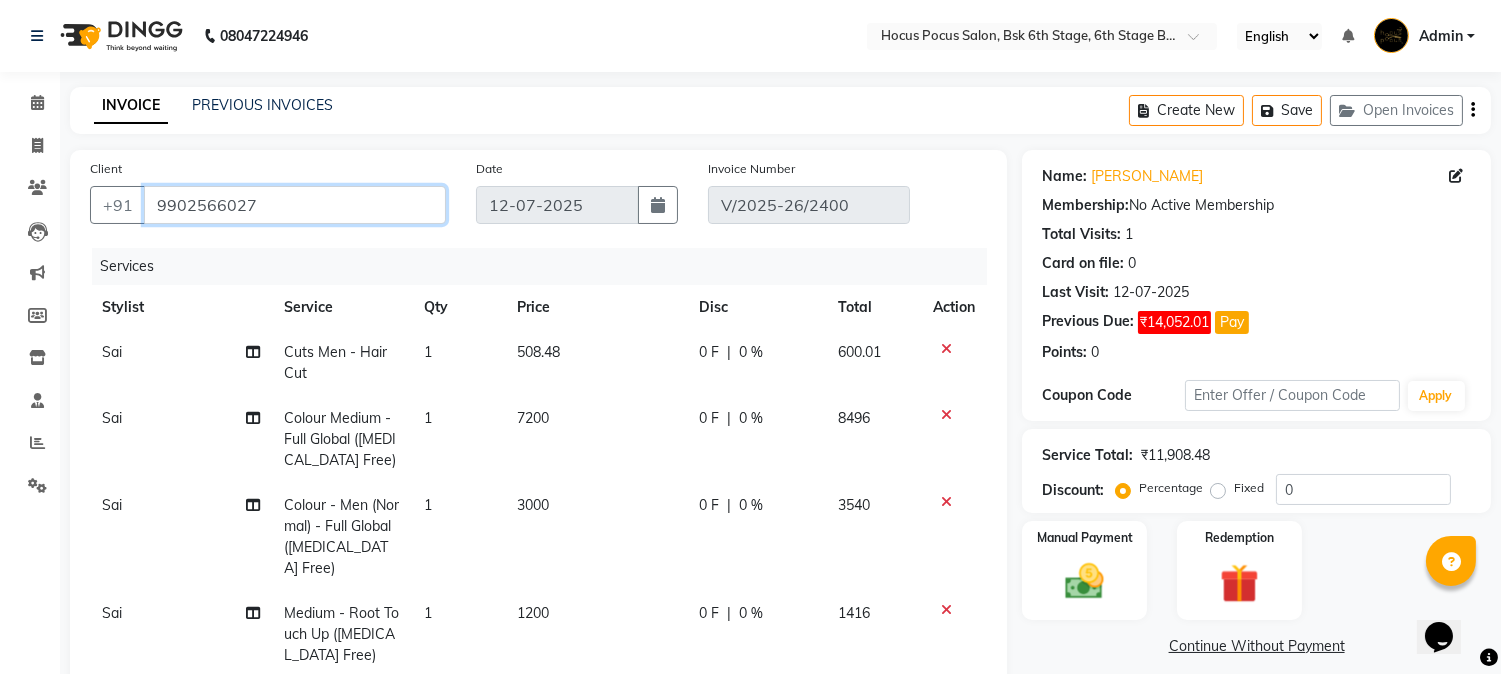 click on "9902566027" at bounding box center (295, 205) 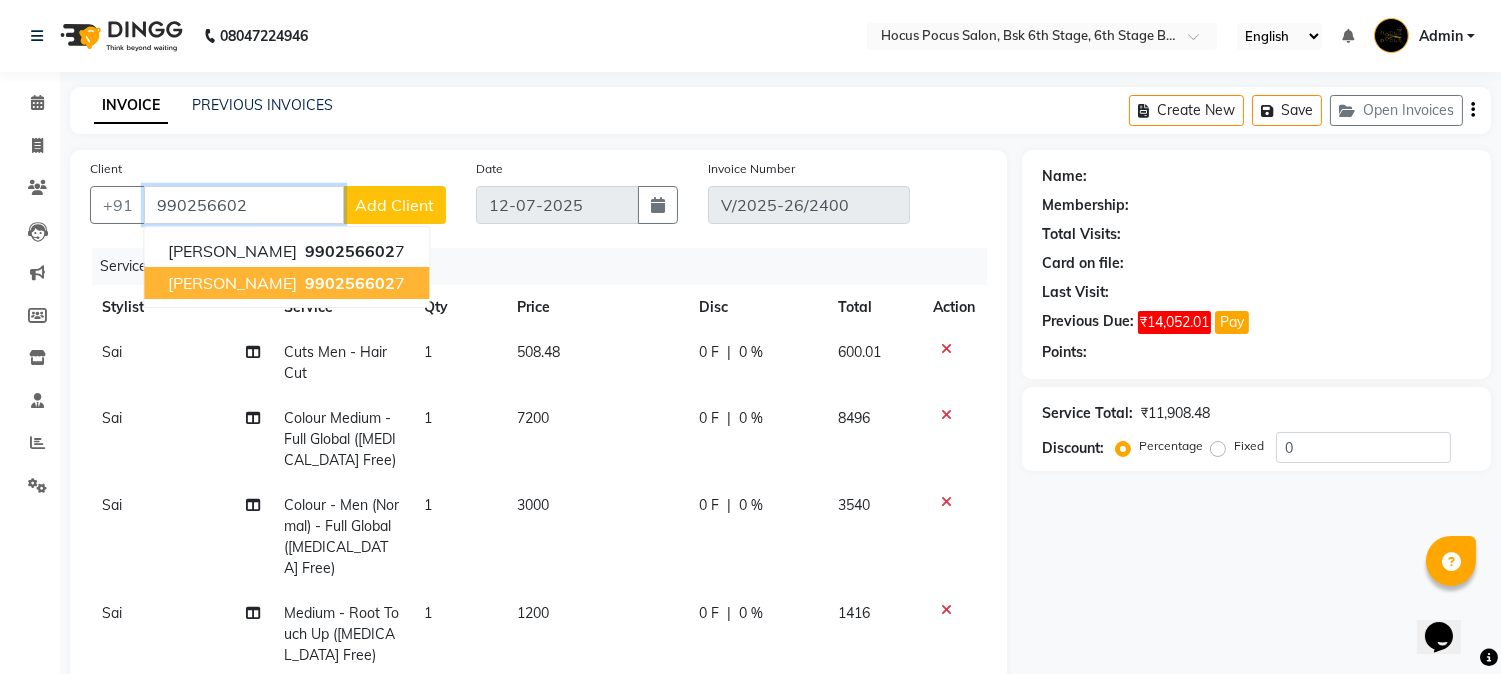 click on "990256602" at bounding box center [350, 283] 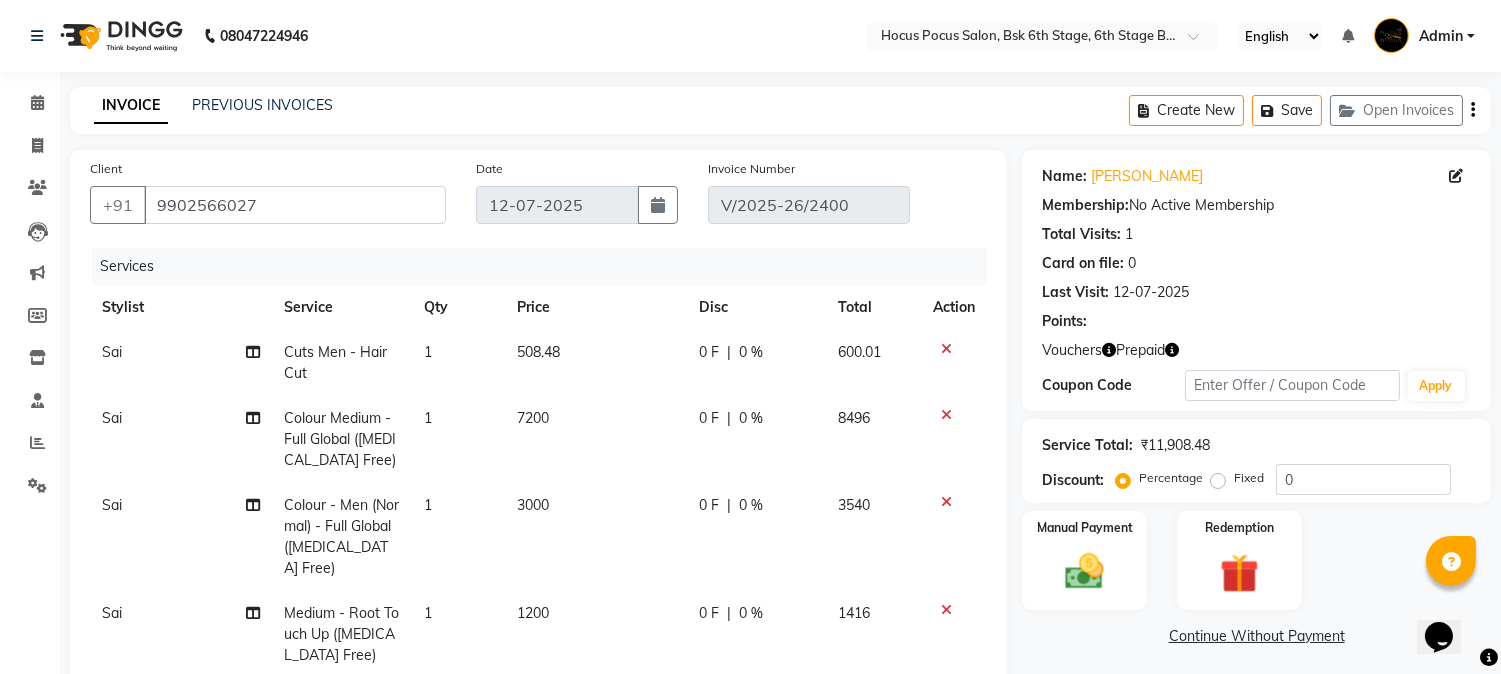 click on "508.48" 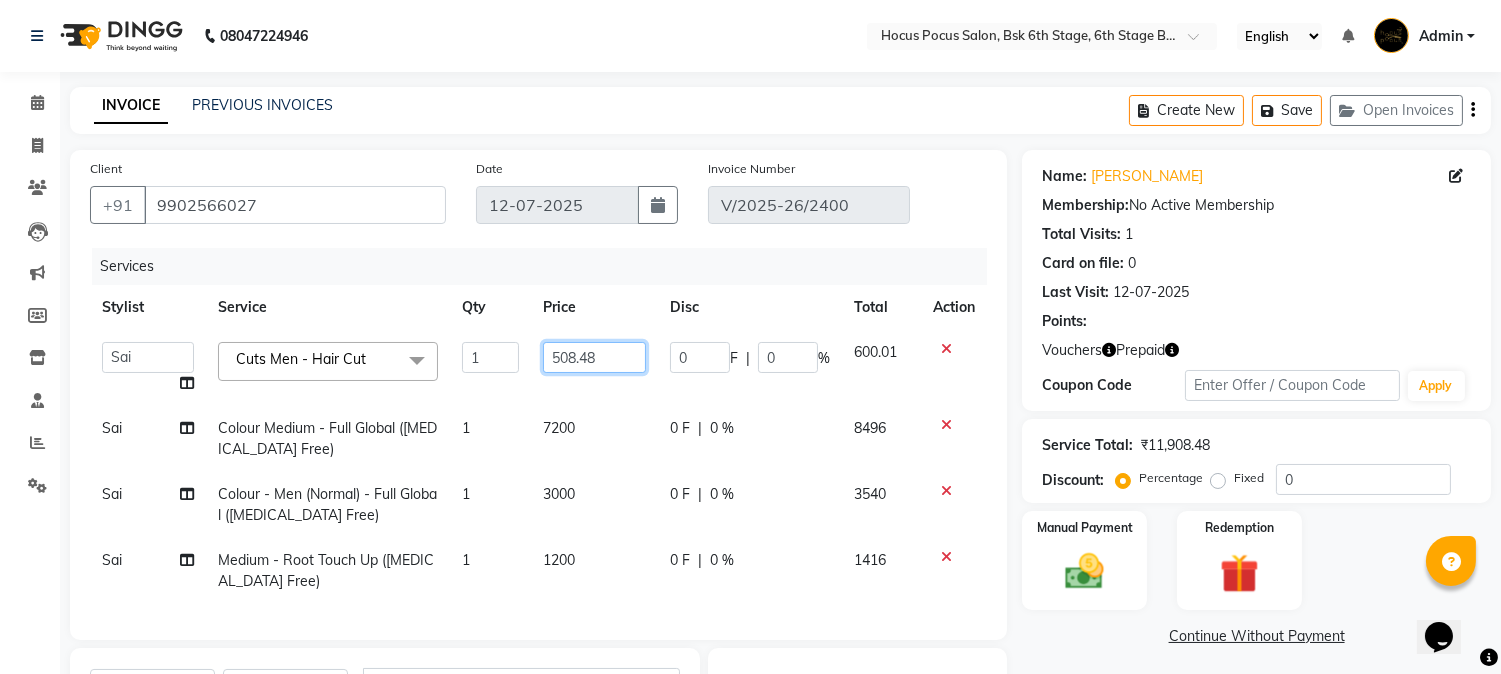 drag, startPoint x: 610, startPoint y: 358, endPoint x: 484, endPoint y: 326, distance: 130 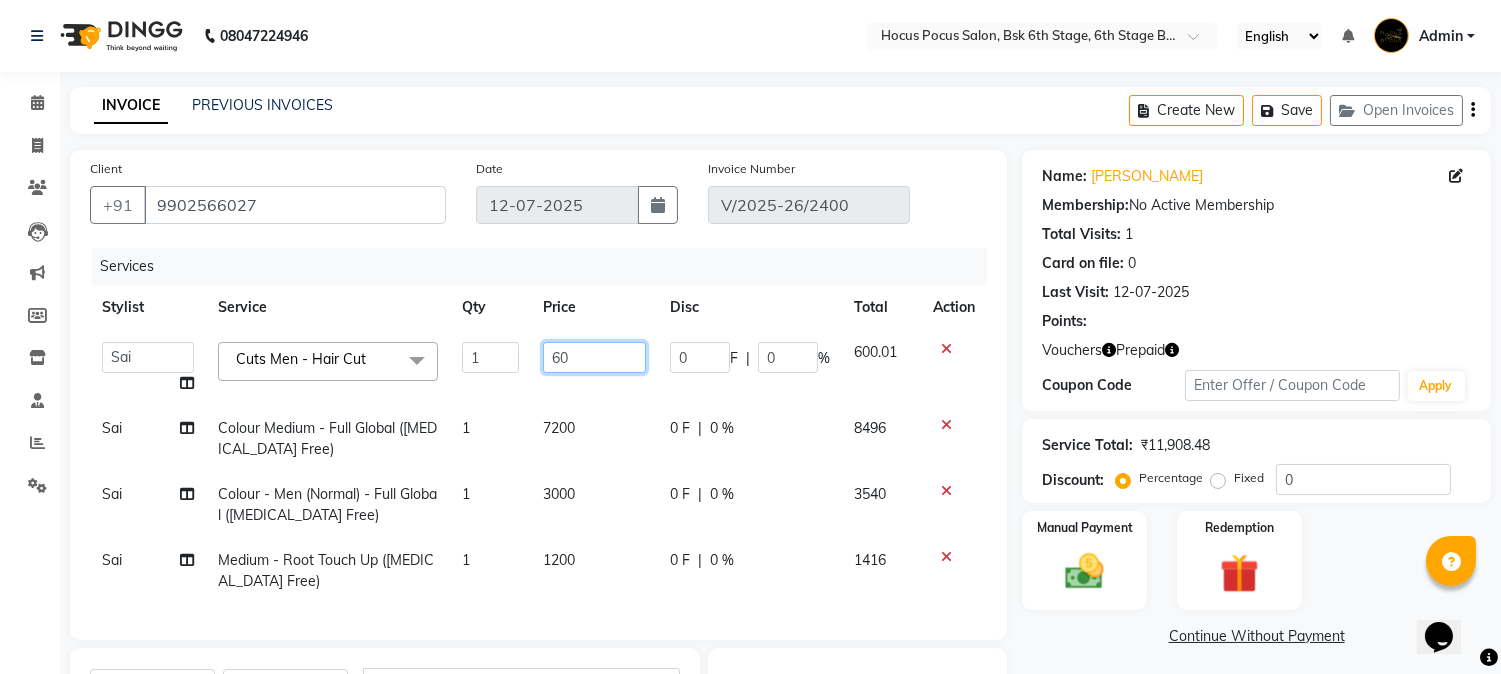 type on "600" 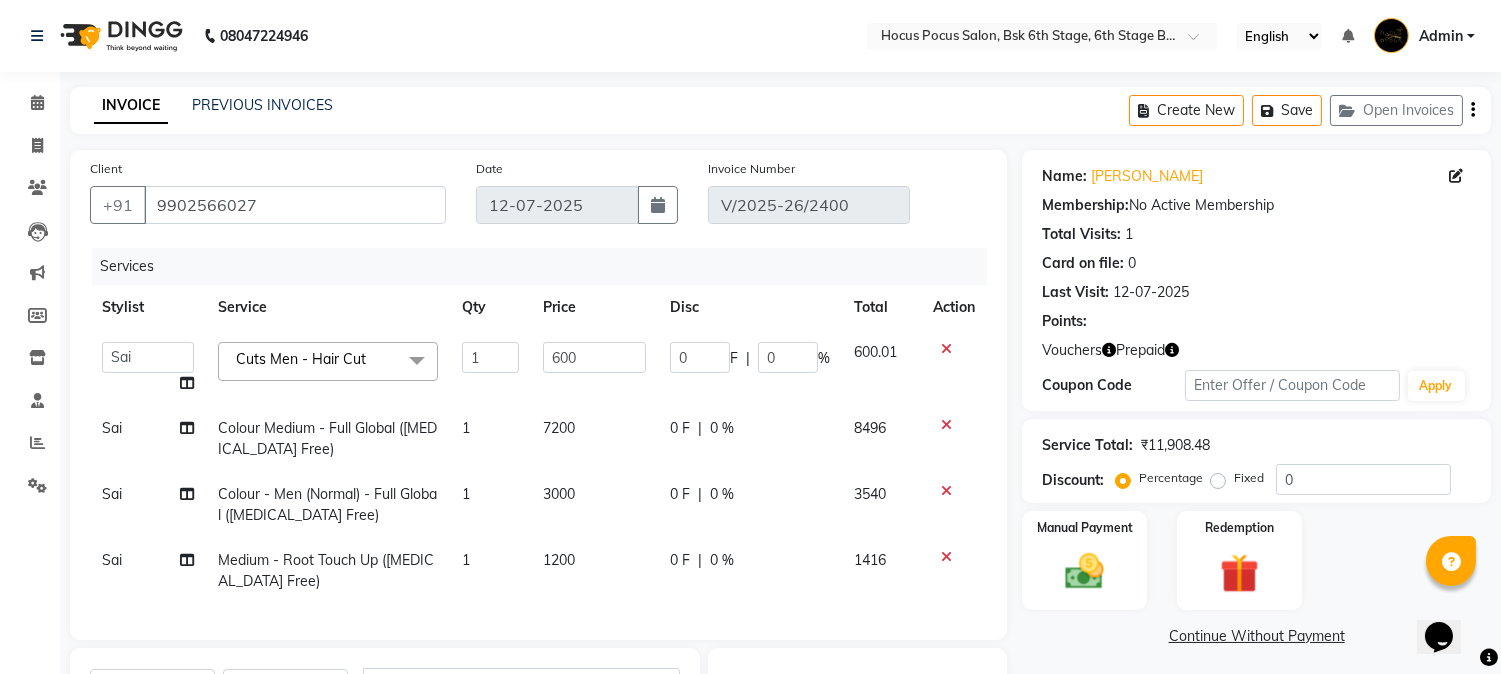 click on "Last Visit:   12-07-2025" 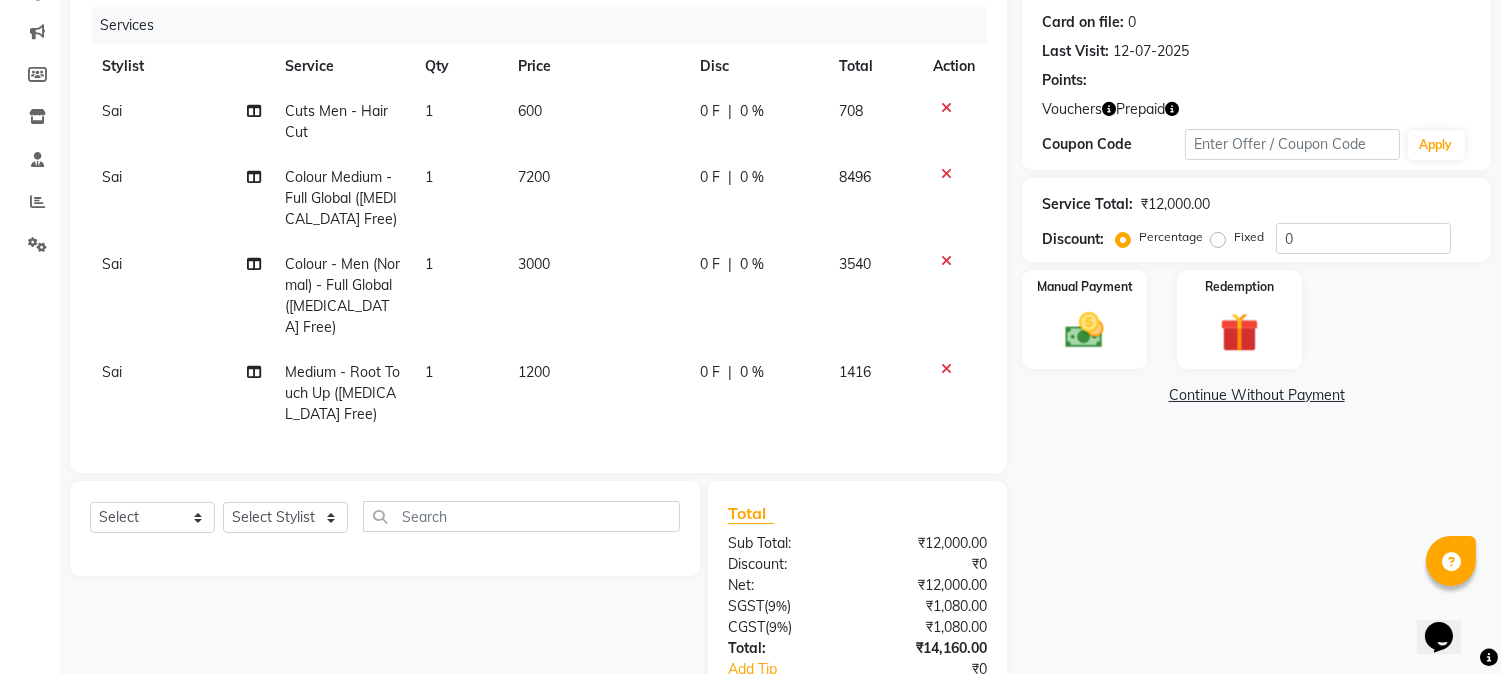 scroll, scrollTop: 256, scrollLeft: 0, axis: vertical 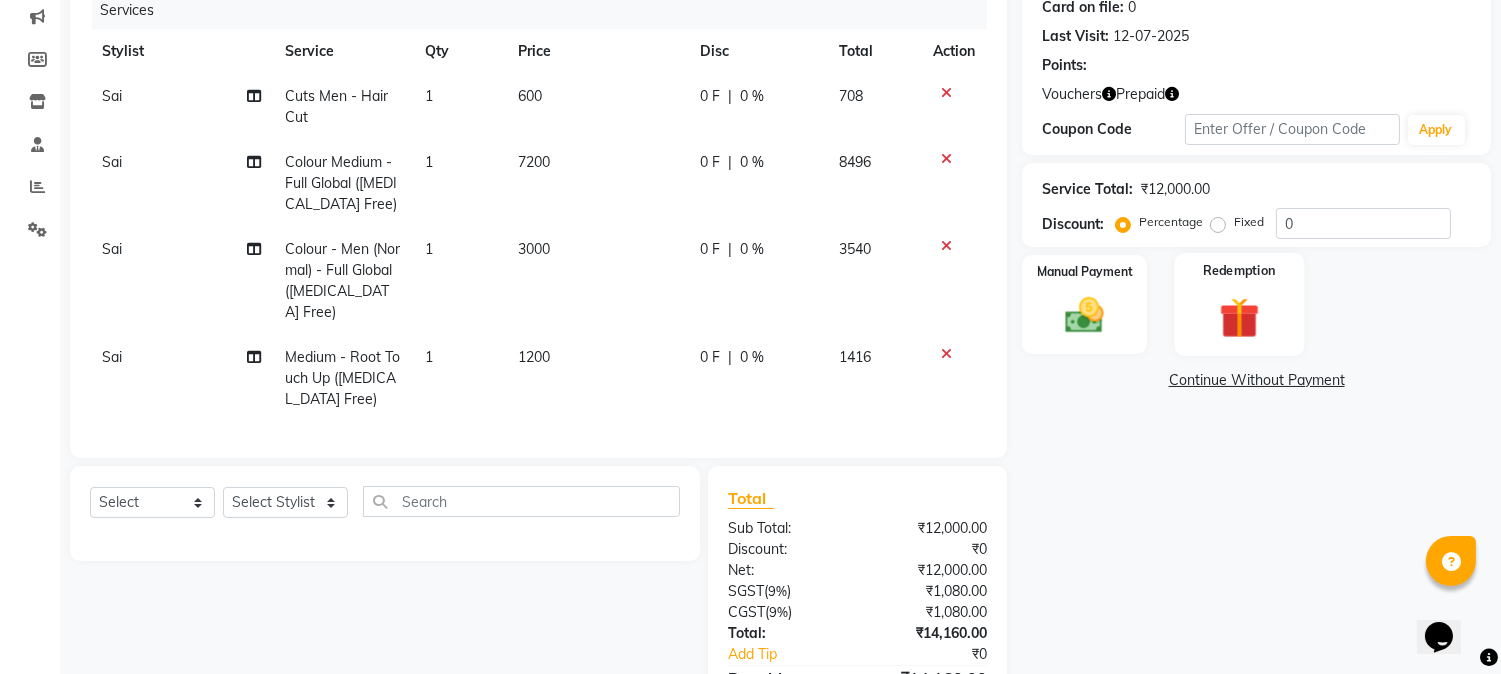 click 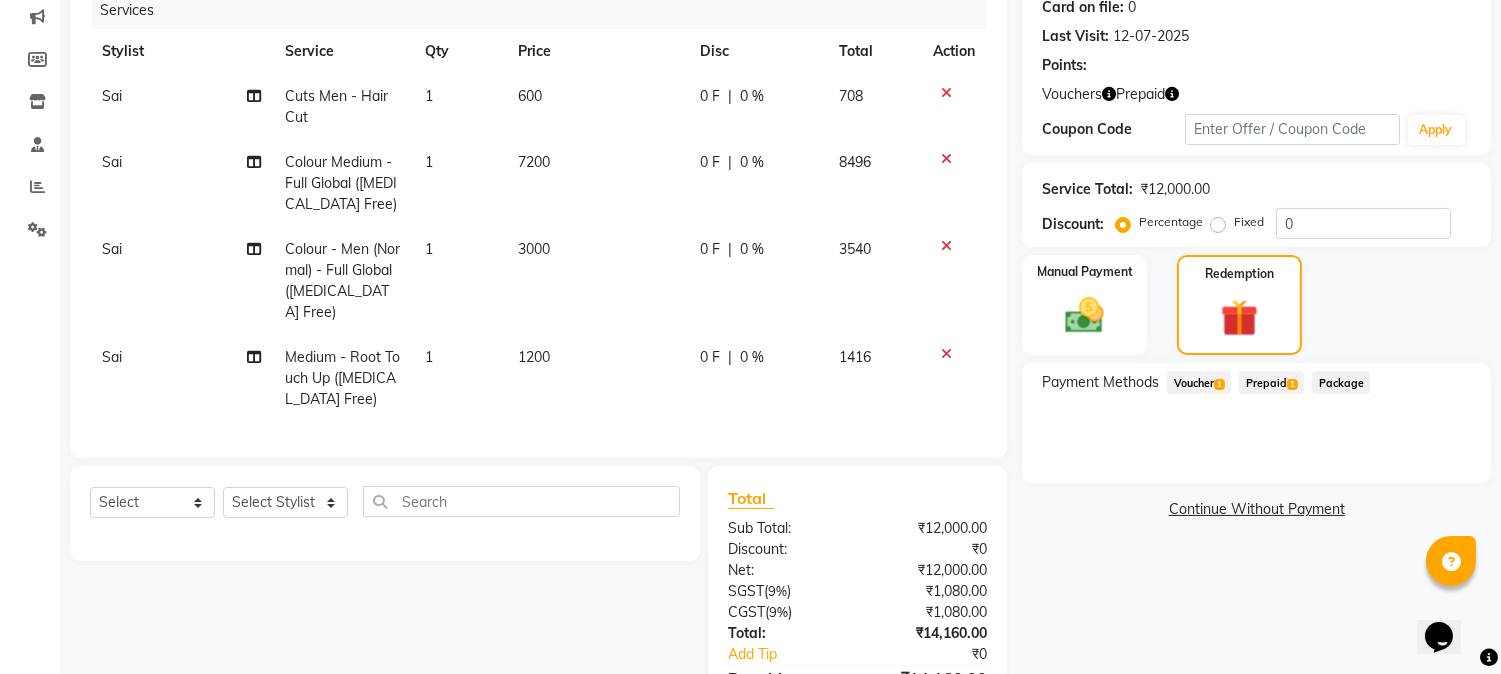 click on "Voucher  1" 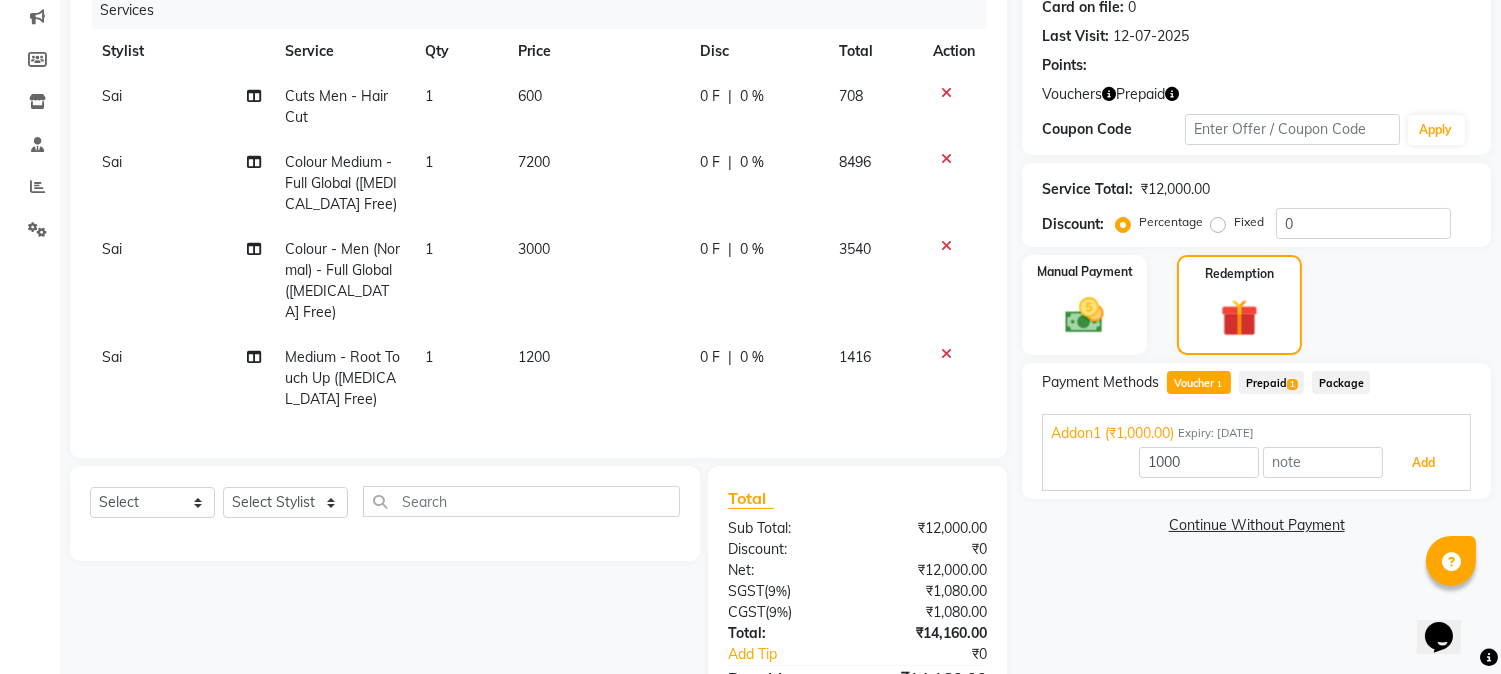 click on "Add" at bounding box center [1423, 463] 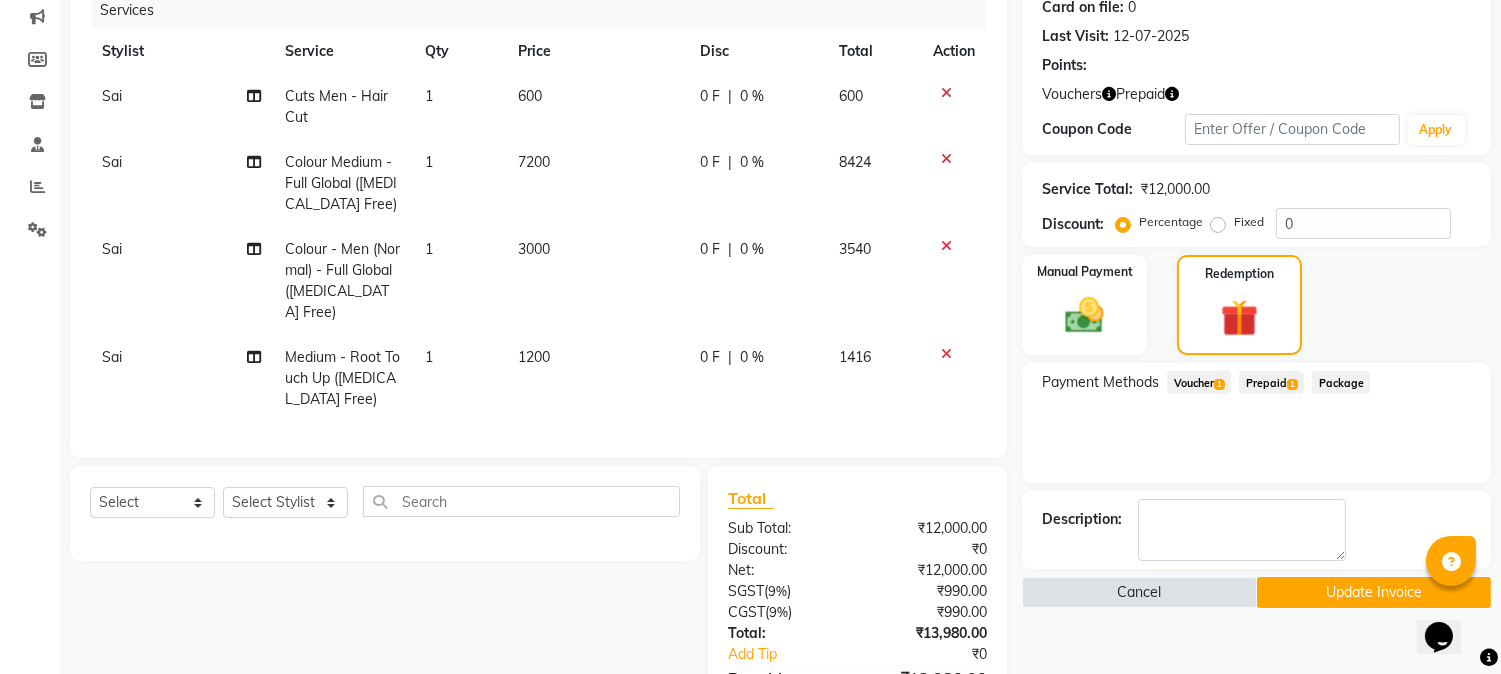 scroll, scrollTop: 0, scrollLeft: 0, axis: both 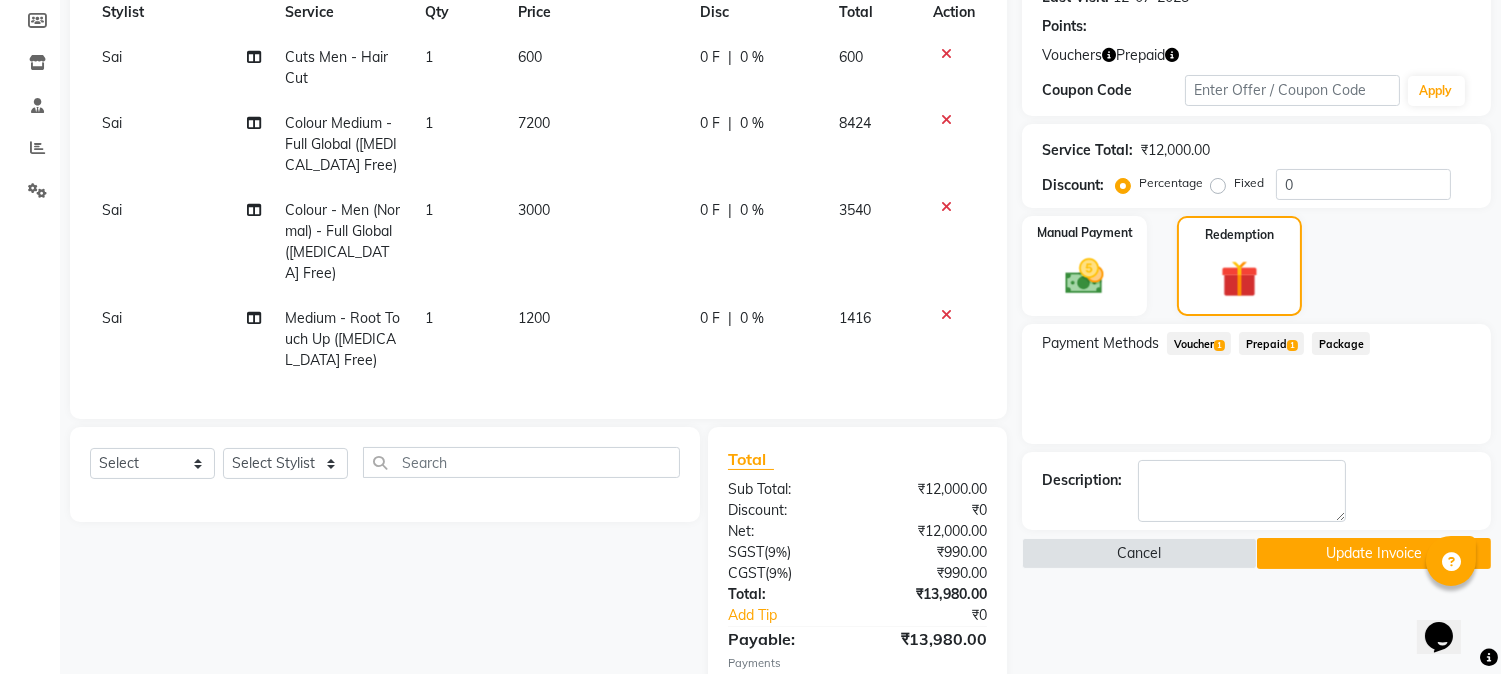 click on "Prepaid  1" 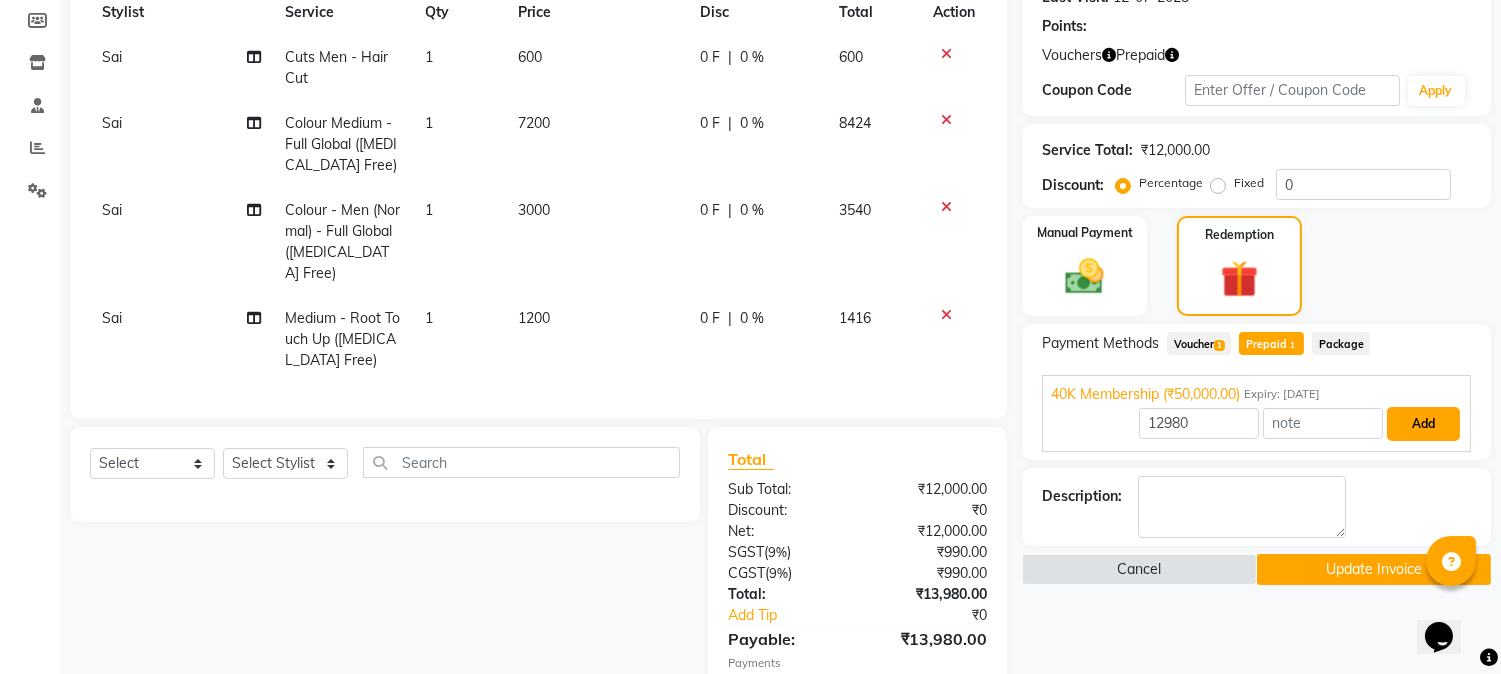 click on "Add" at bounding box center [1423, 424] 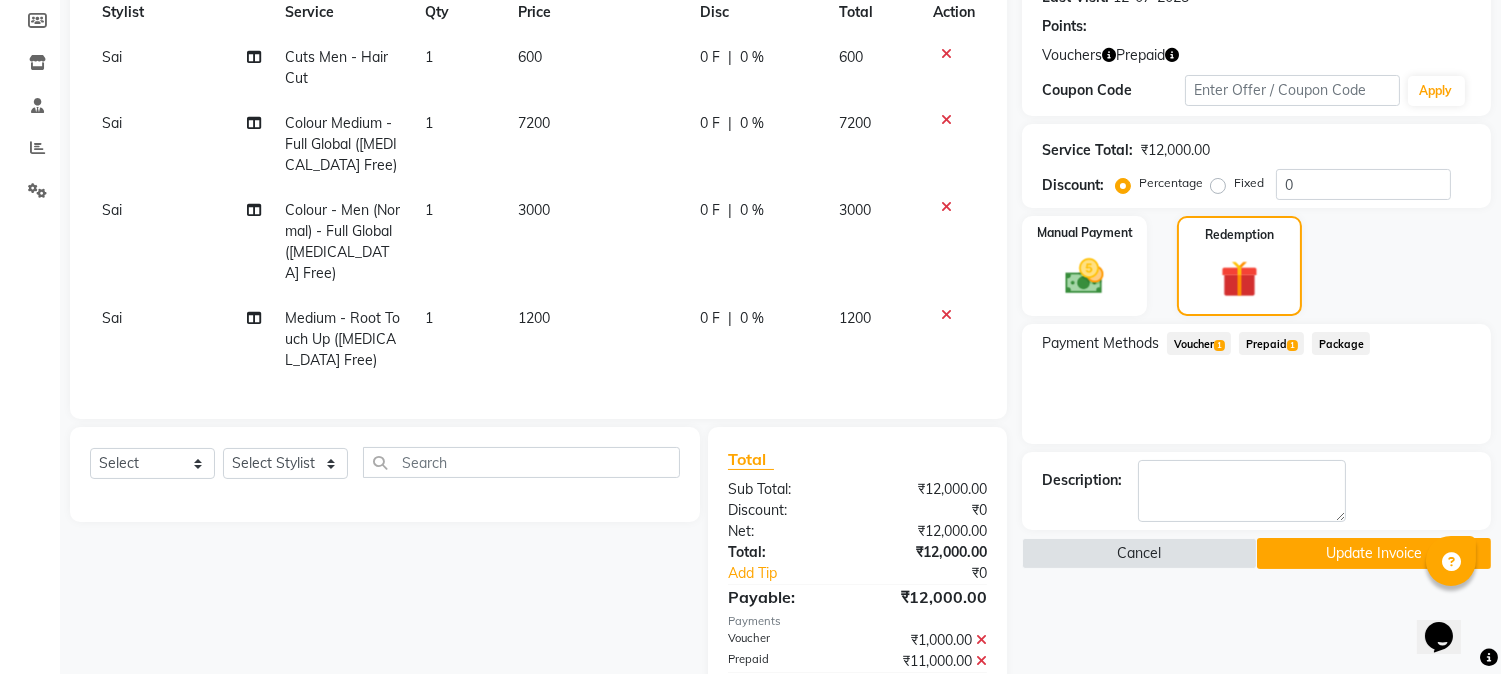 click on "Update Invoice" 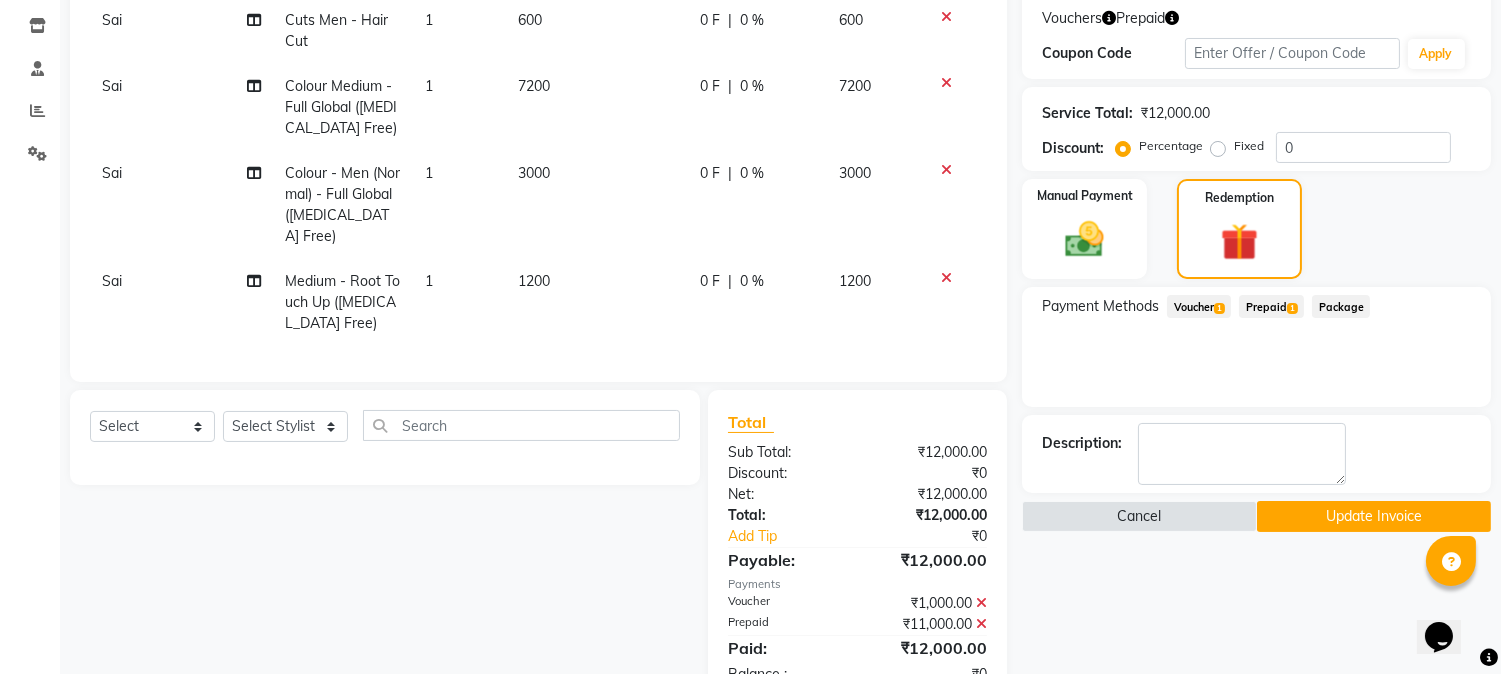 scroll, scrollTop: 0, scrollLeft: 0, axis: both 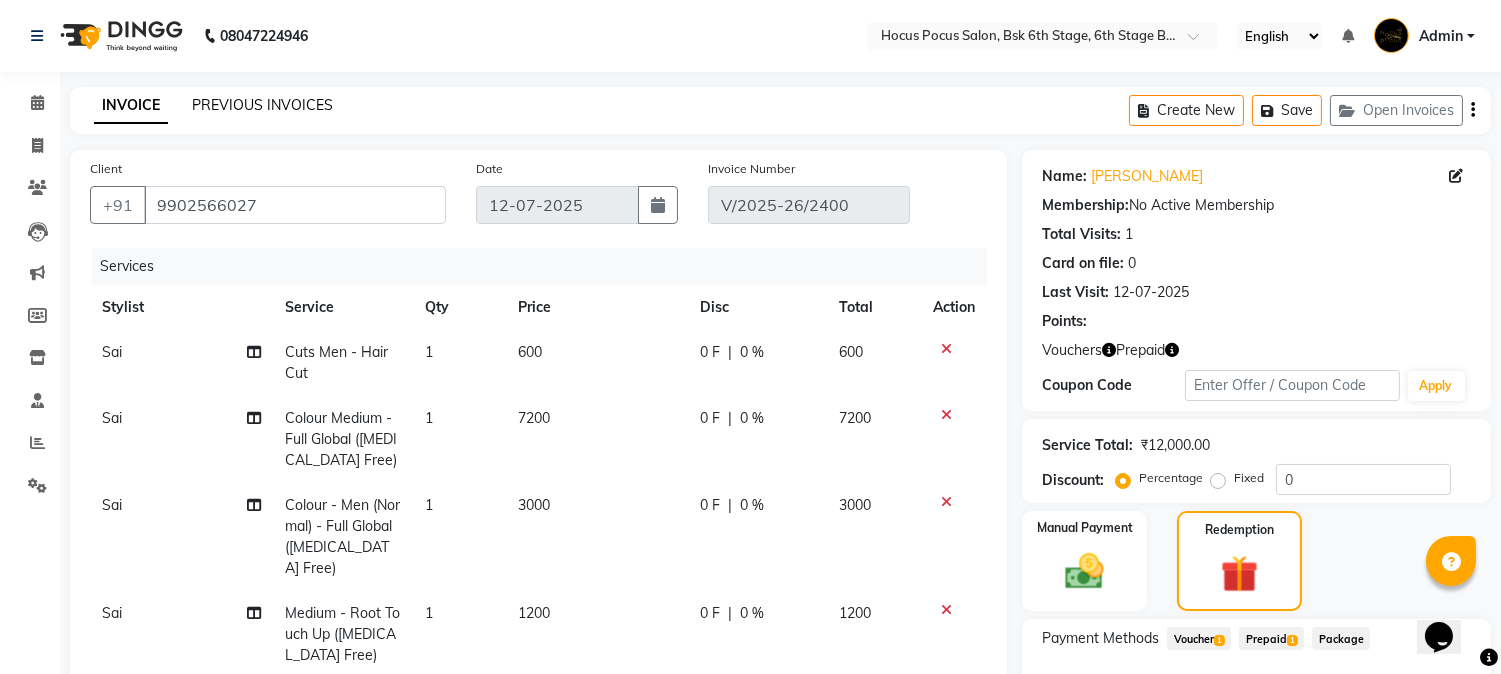 click on "PREVIOUS INVOICES" 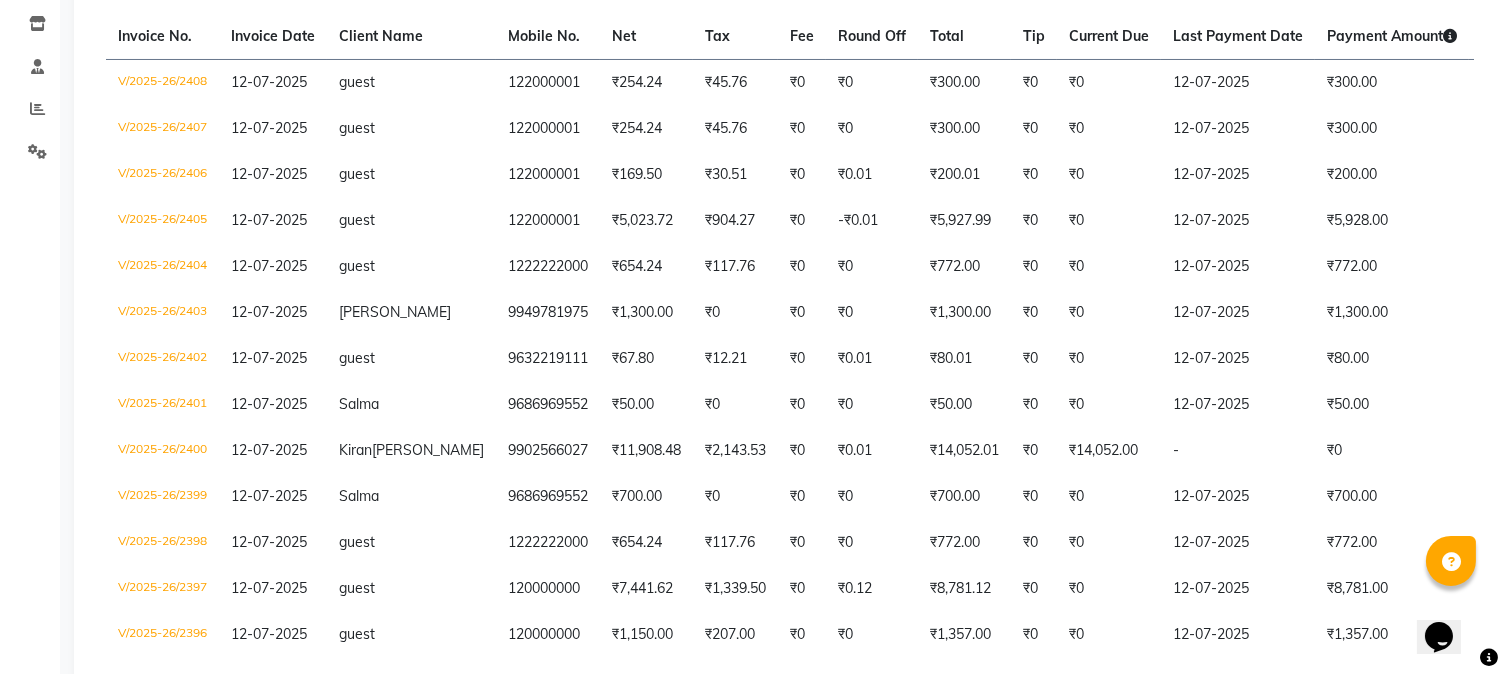 scroll, scrollTop: 366, scrollLeft: 0, axis: vertical 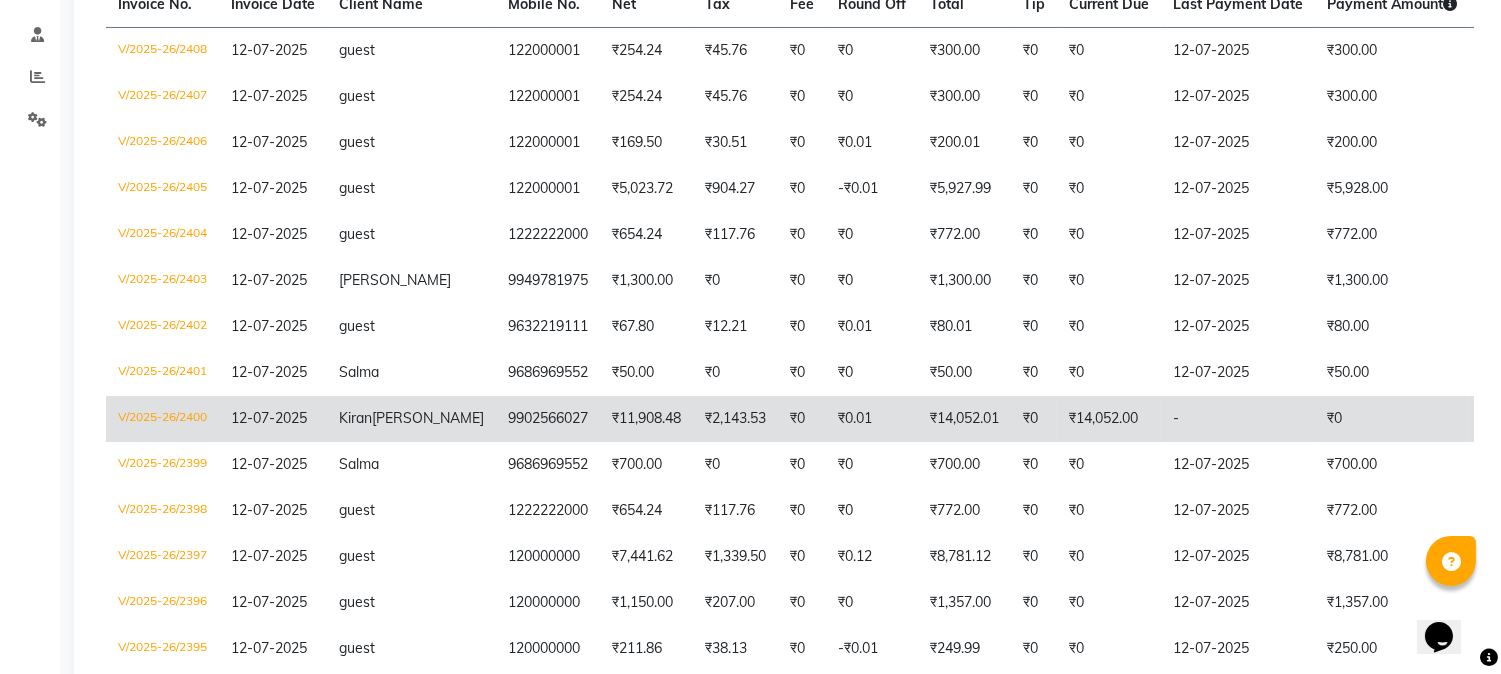 click on "-" 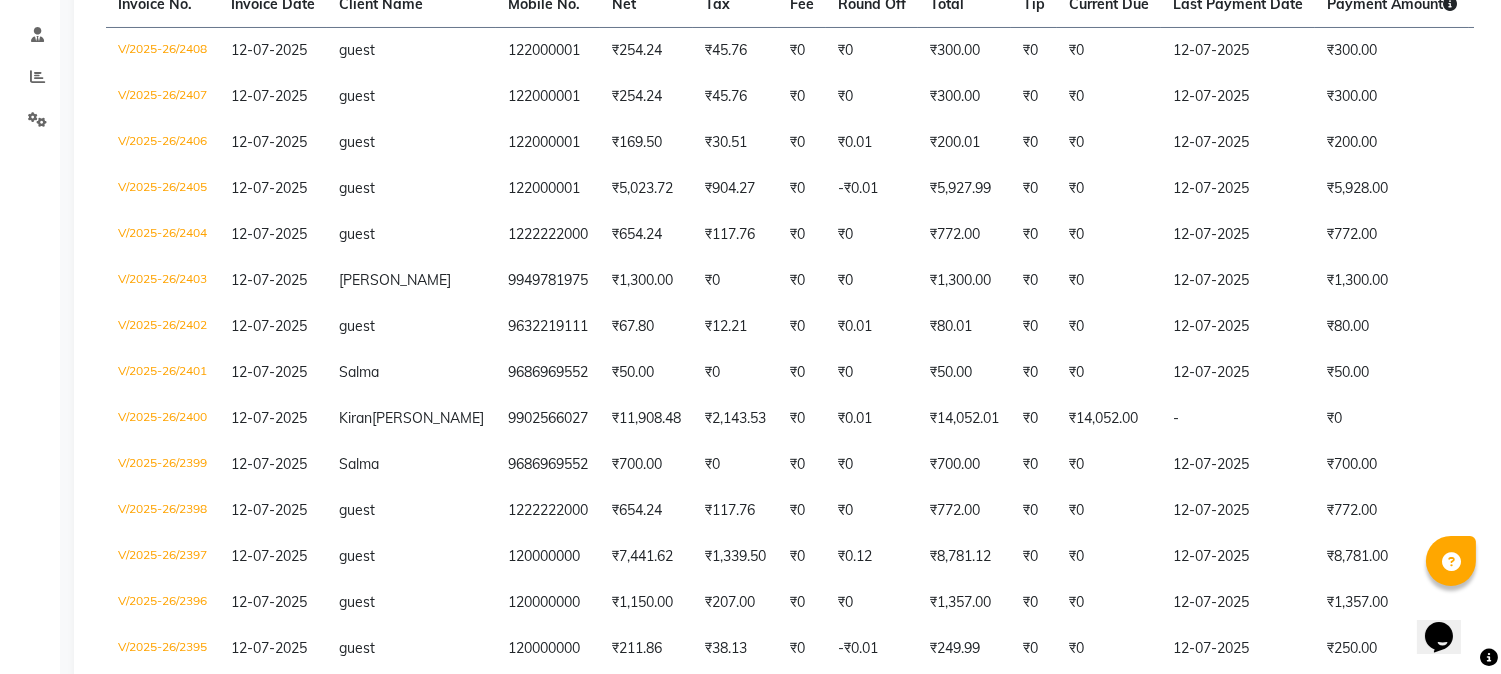 scroll, scrollTop: 0, scrollLeft: 0, axis: both 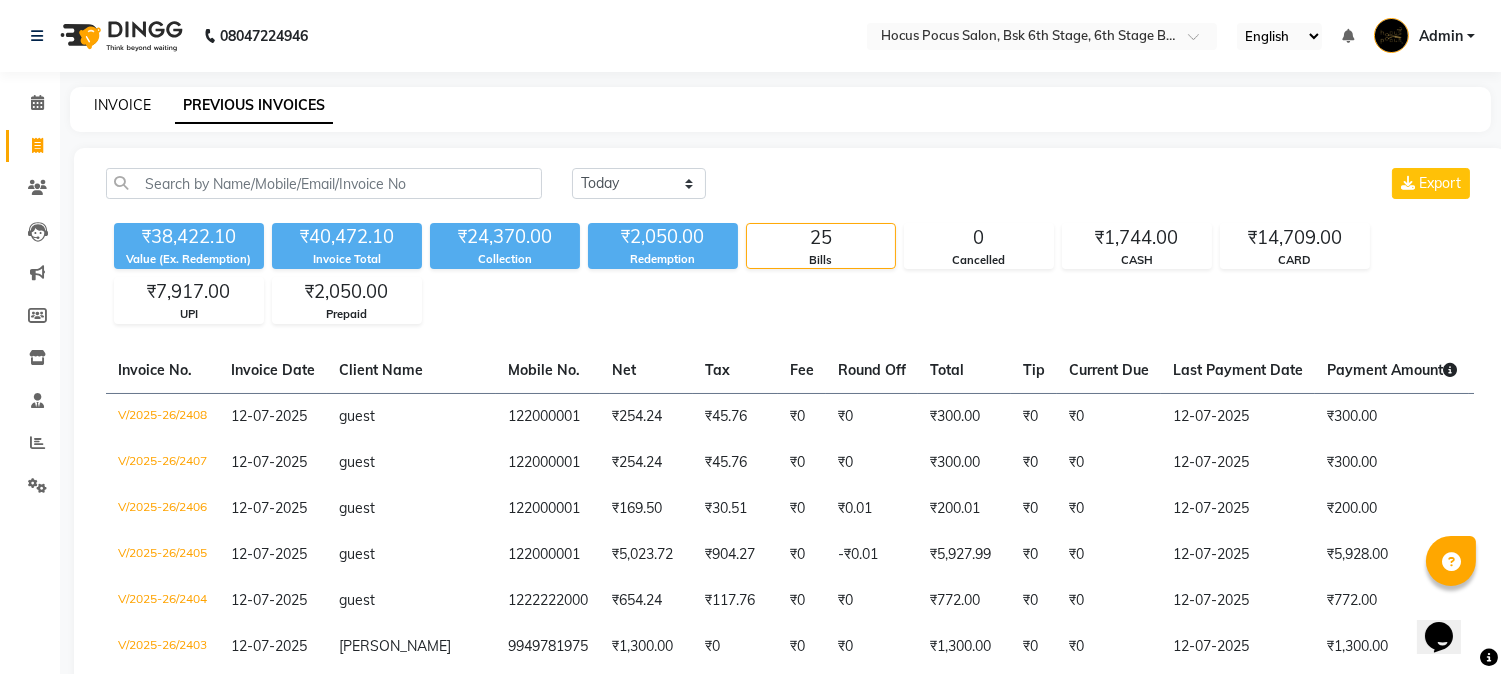 click on "INVOICE" 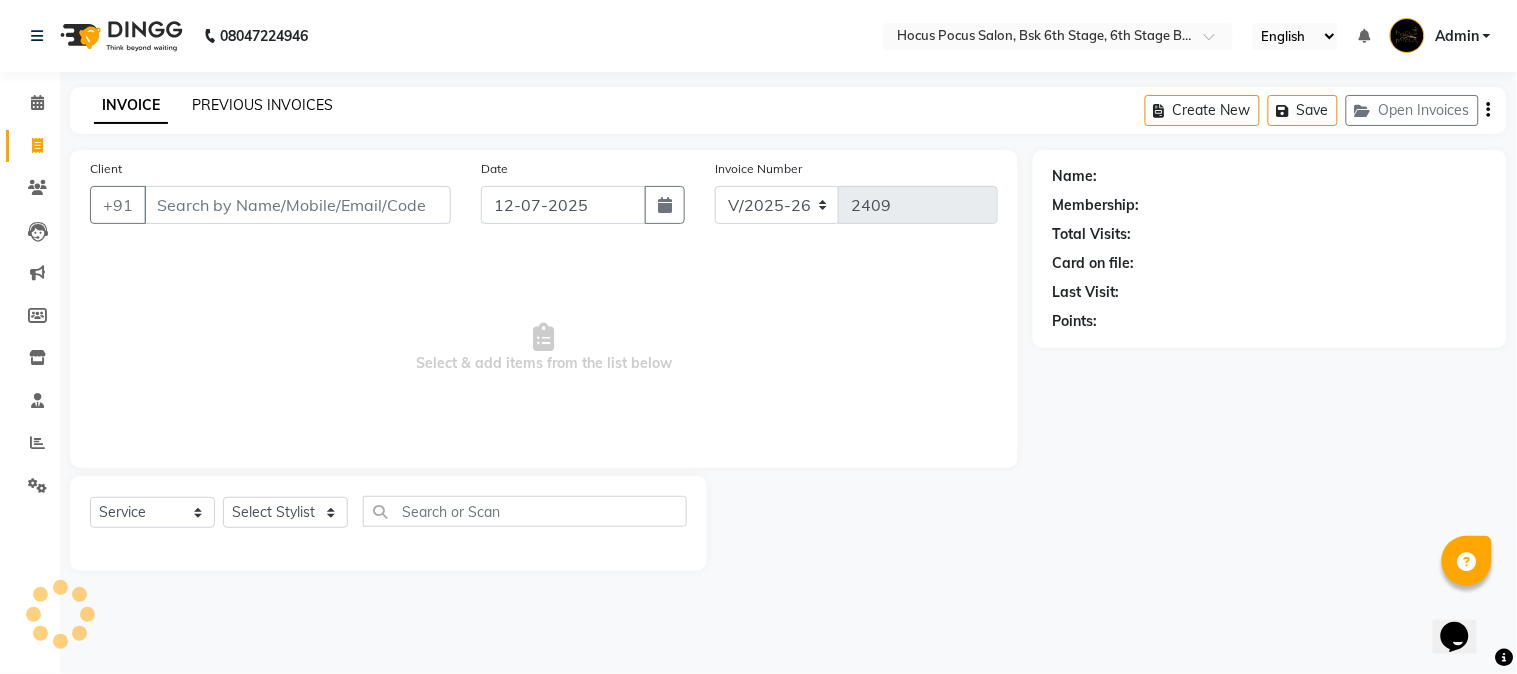 click on "PREVIOUS INVOICES" 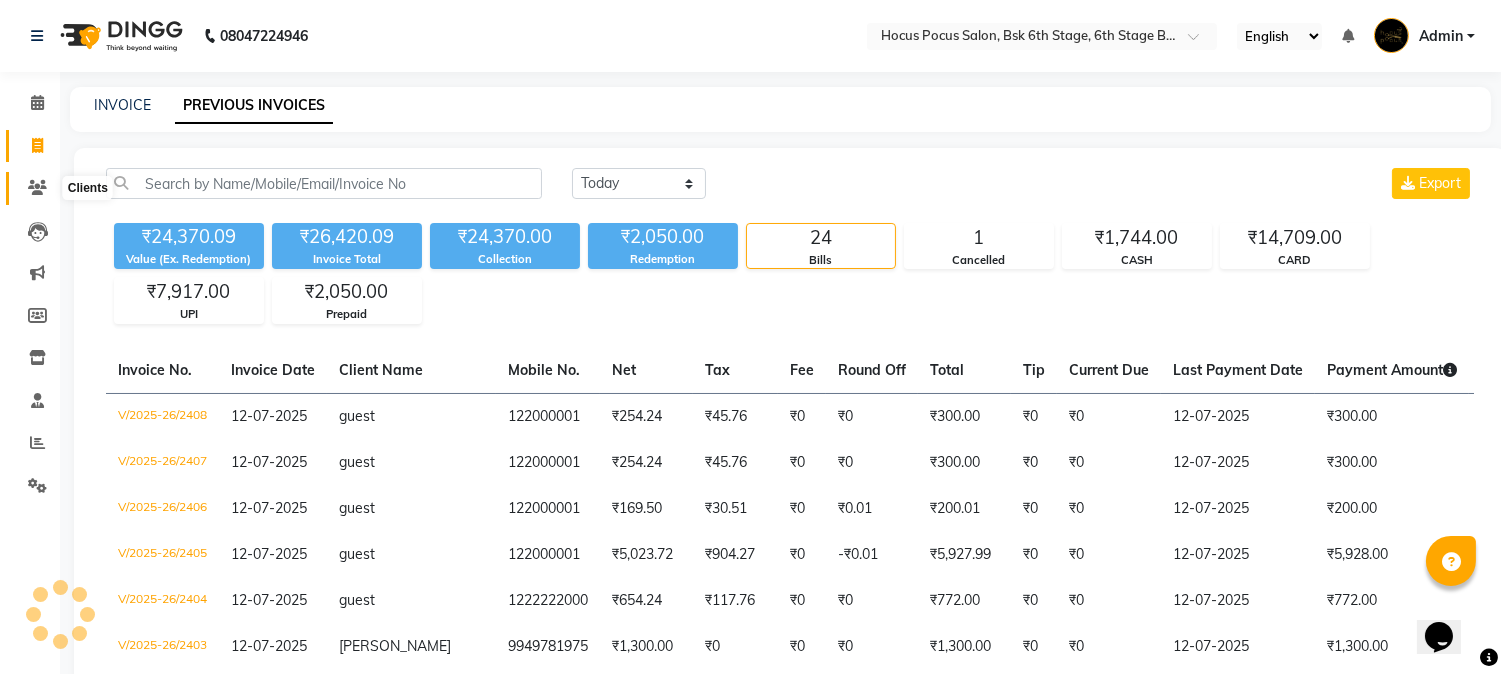 click 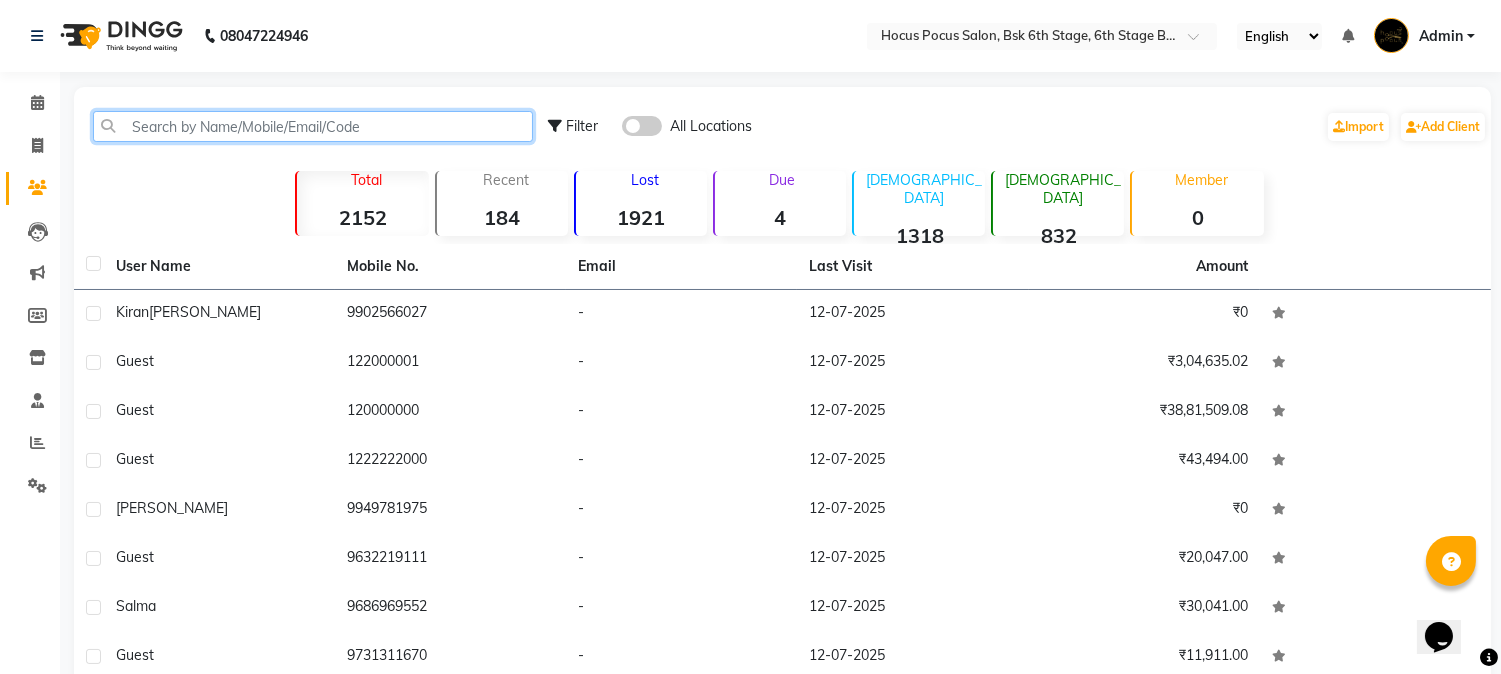 paste on "9902566027" 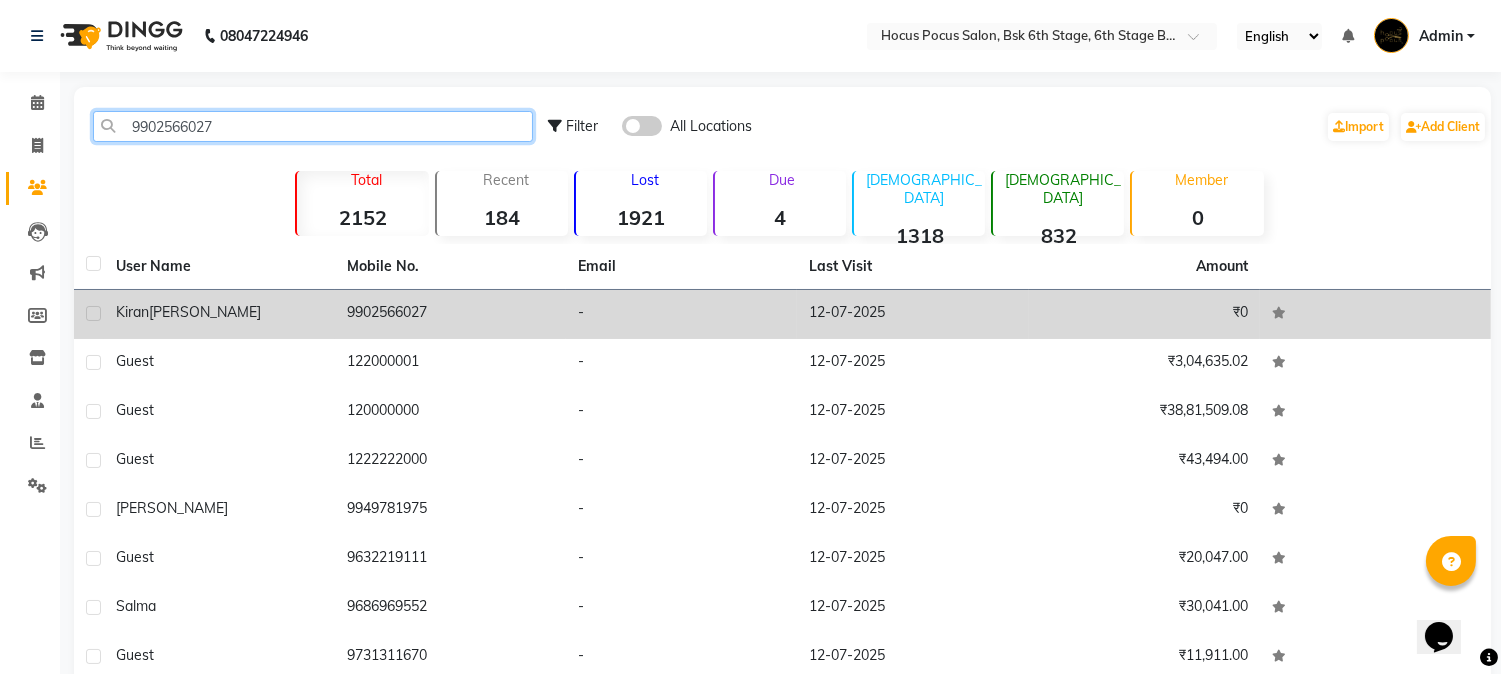 type on "9902566027" 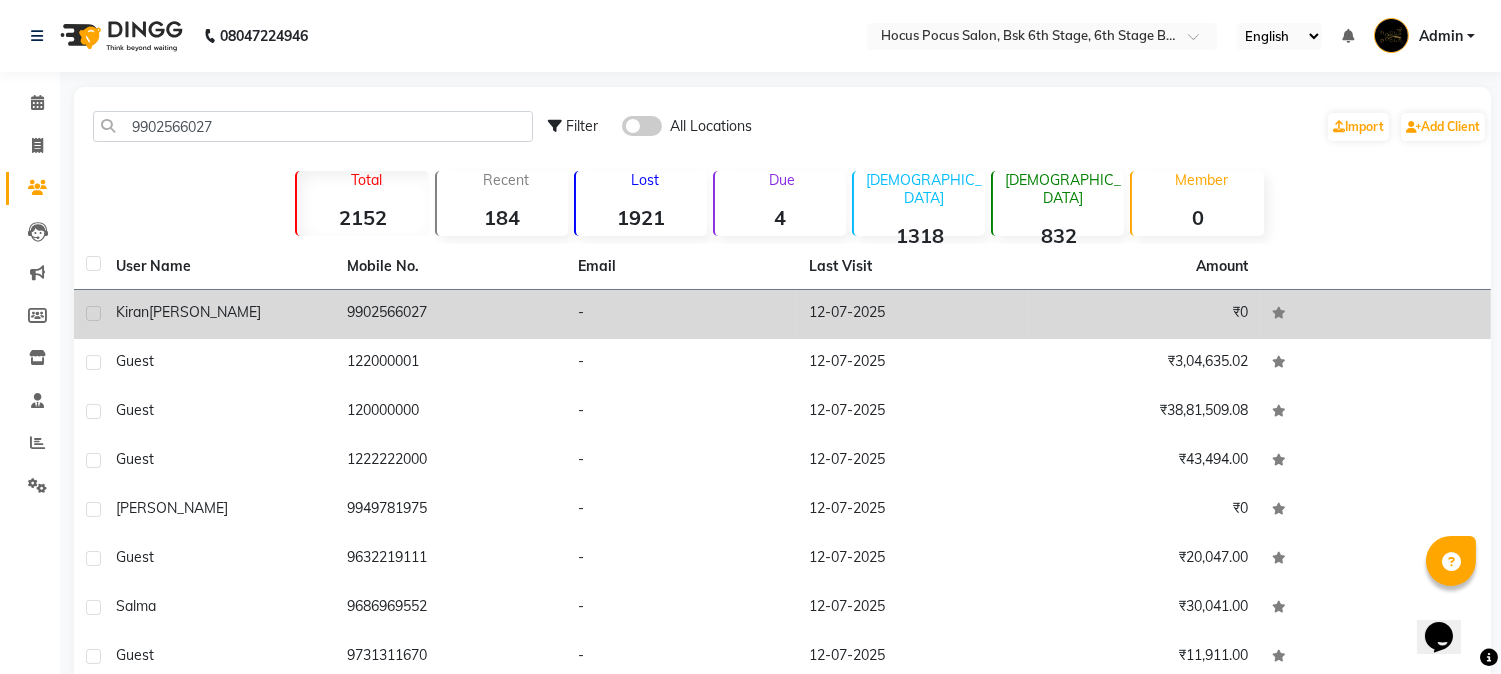 click on "-" 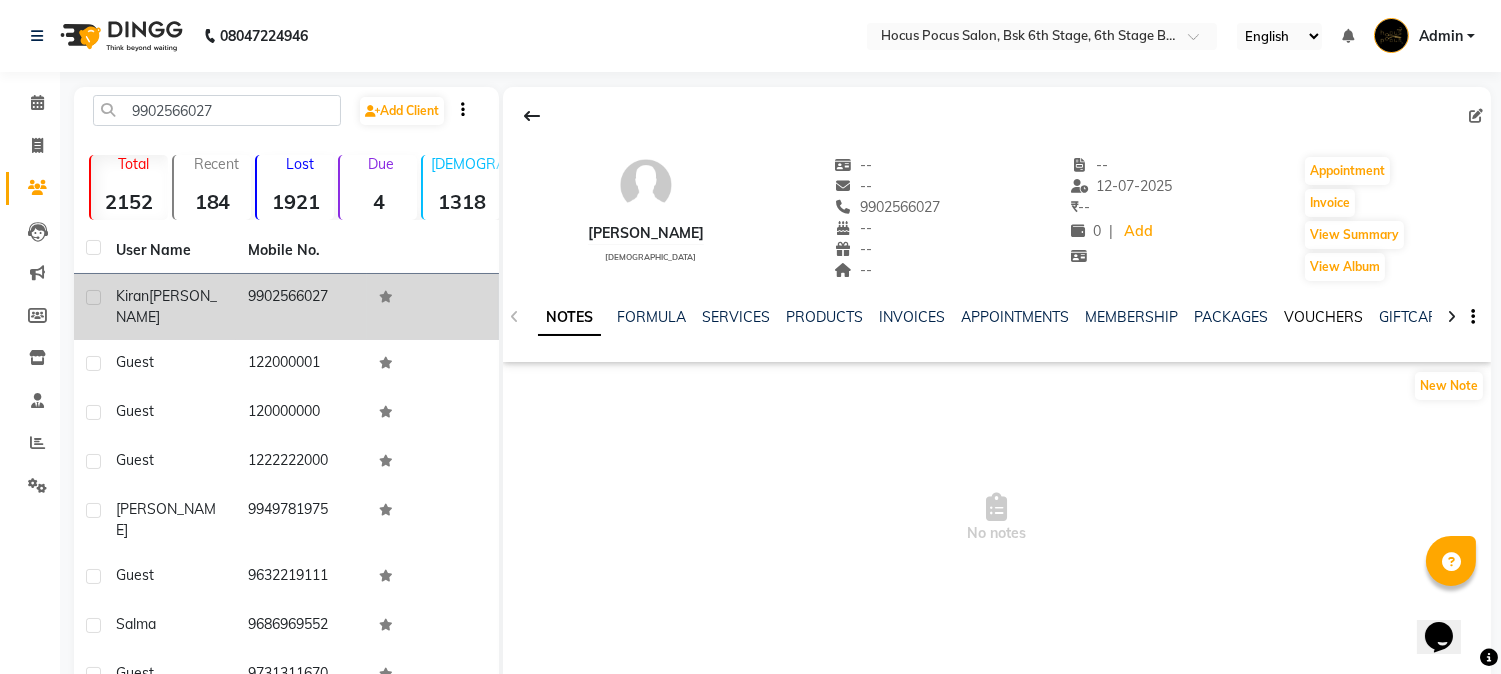 click on "VOUCHERS" 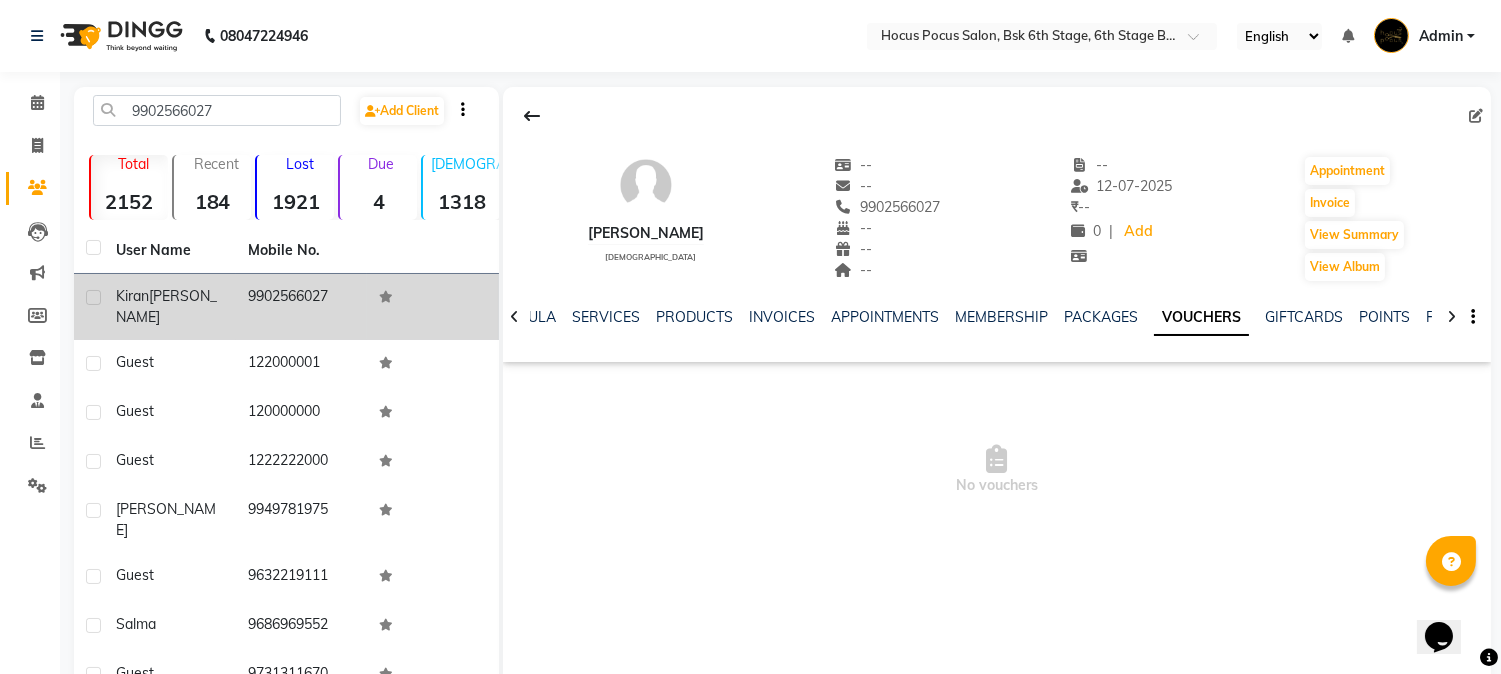 click on "VOUCHERS" 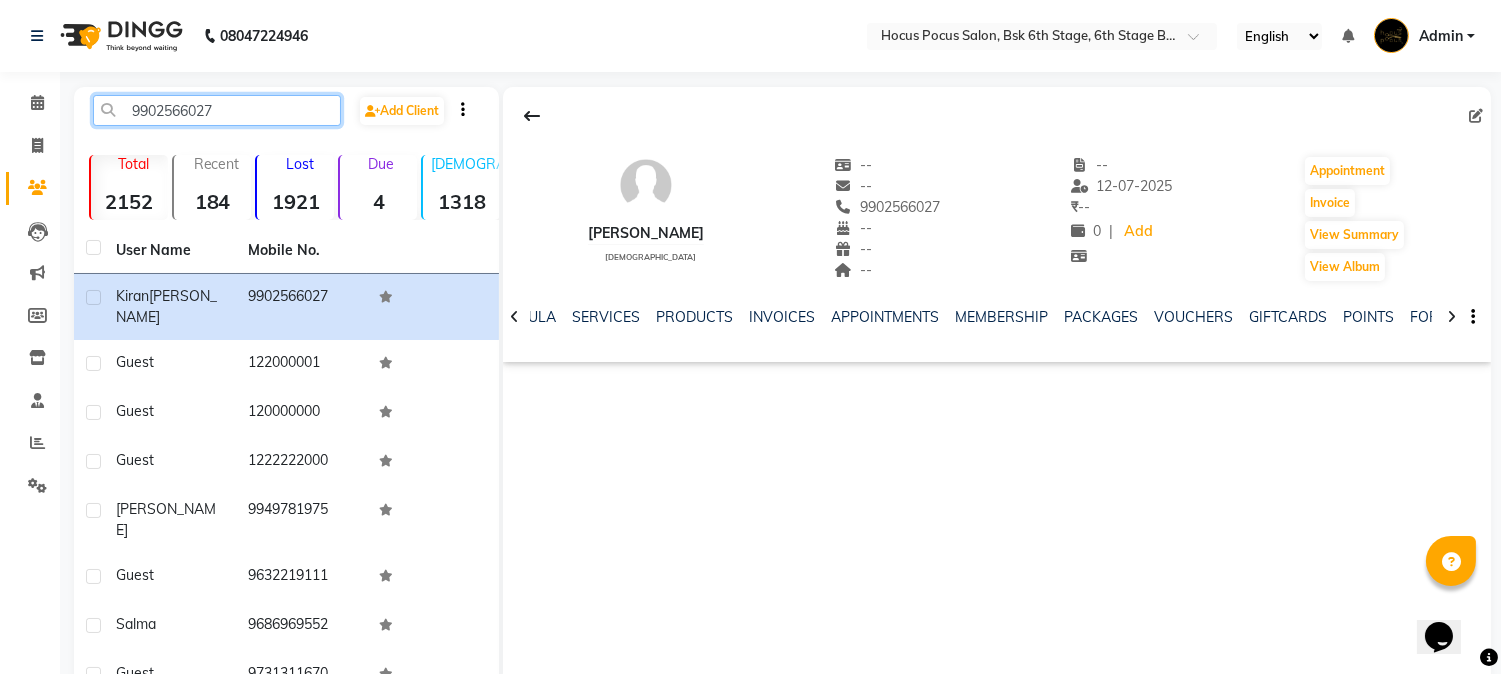 click on "9902566027" 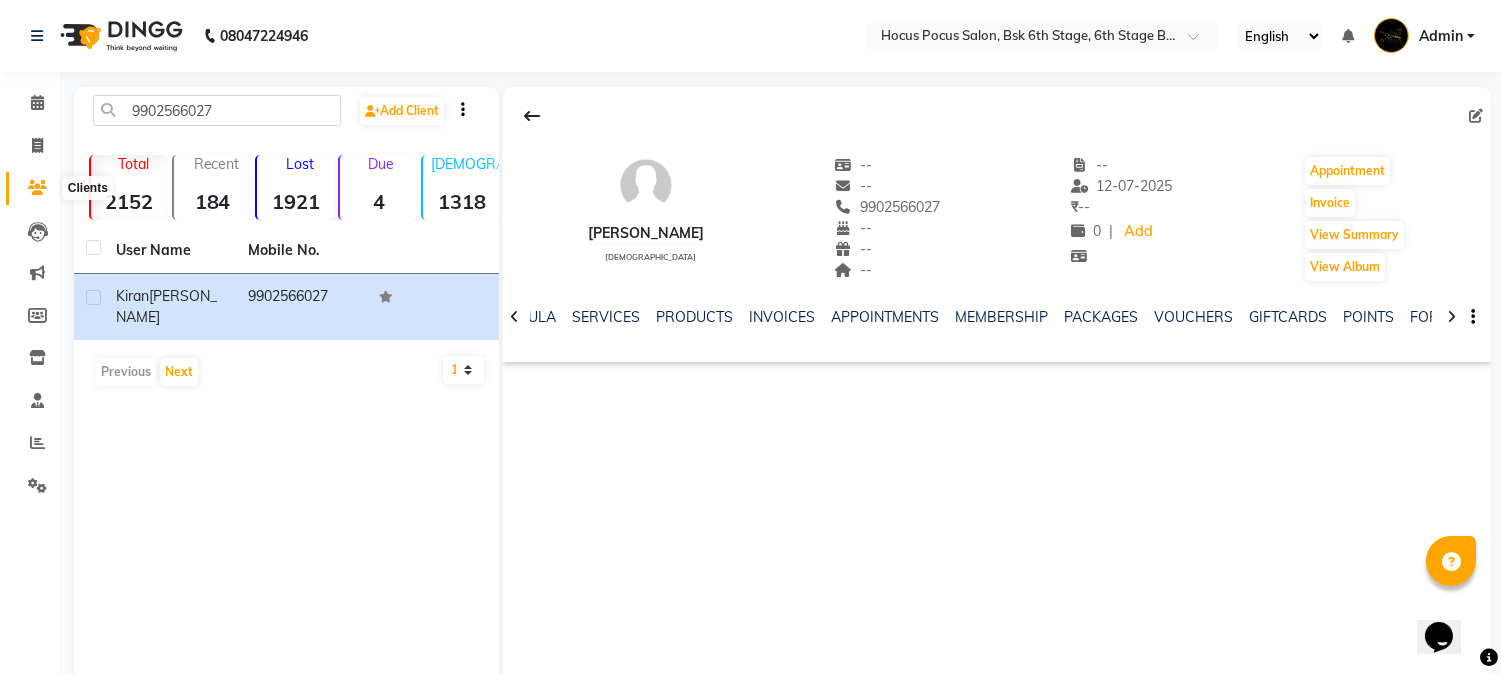 click 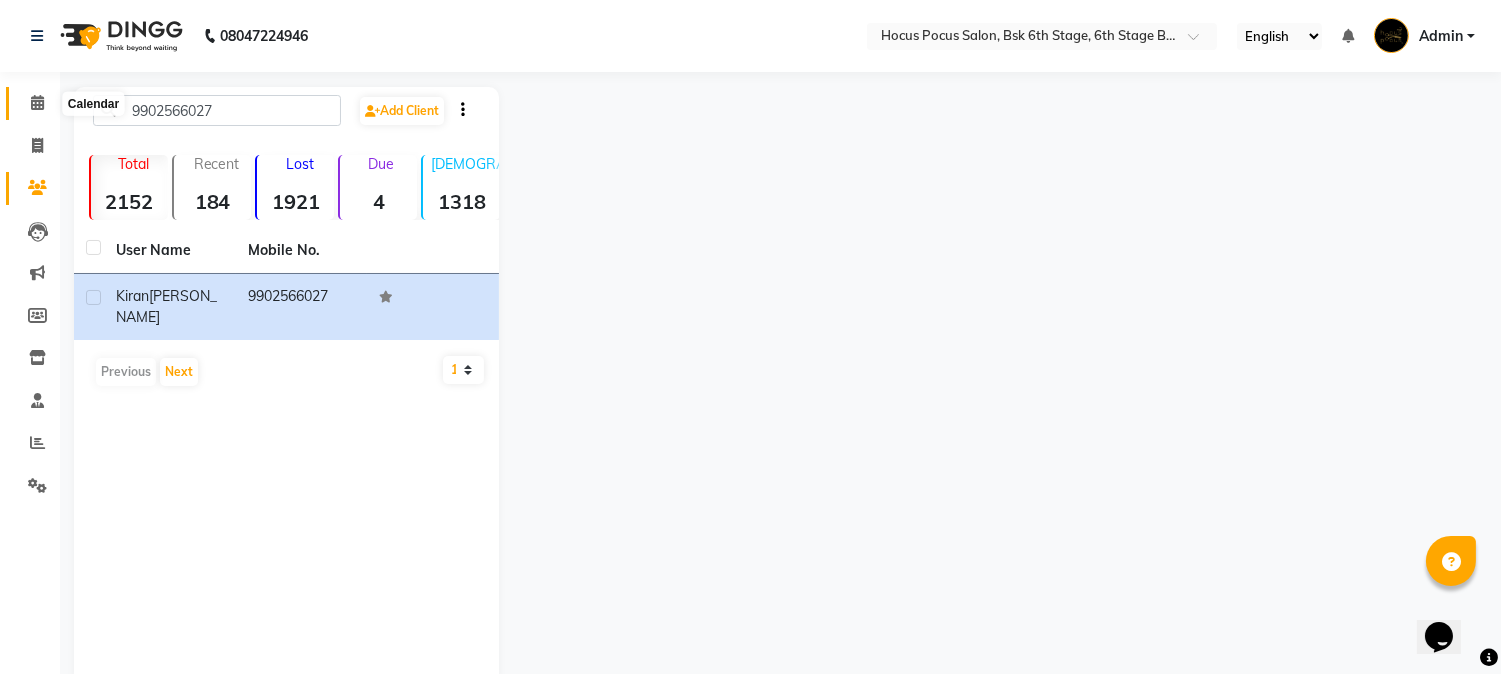click 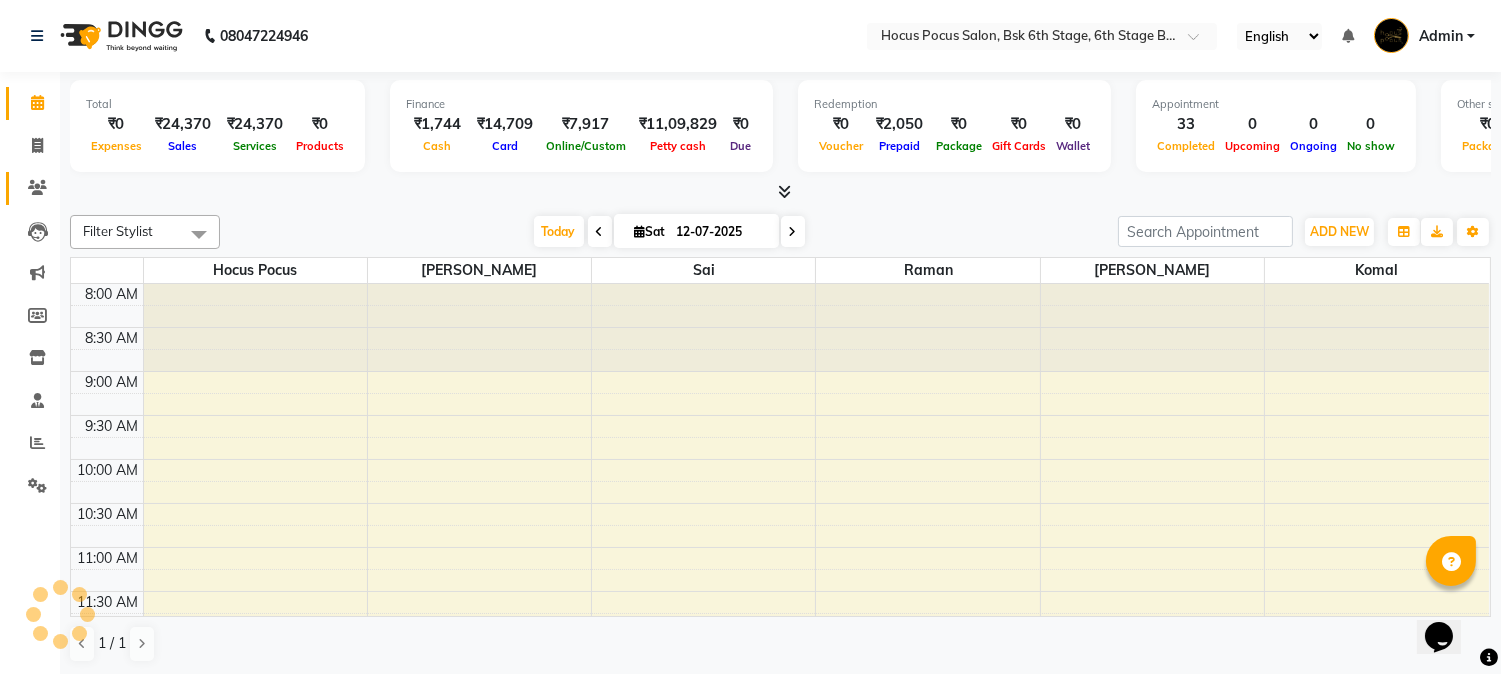 click 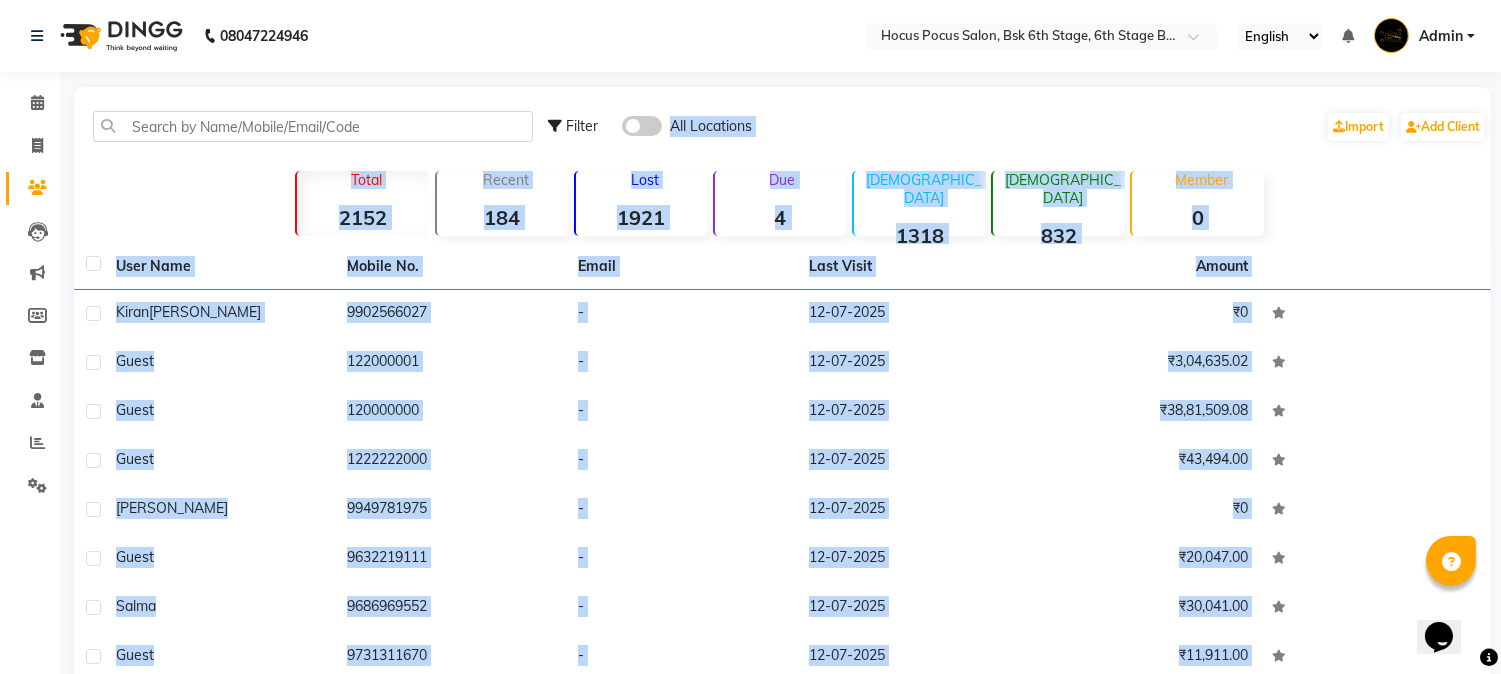 scroll, scrollTop: 191, scrollLeft: 0, axis: vertical 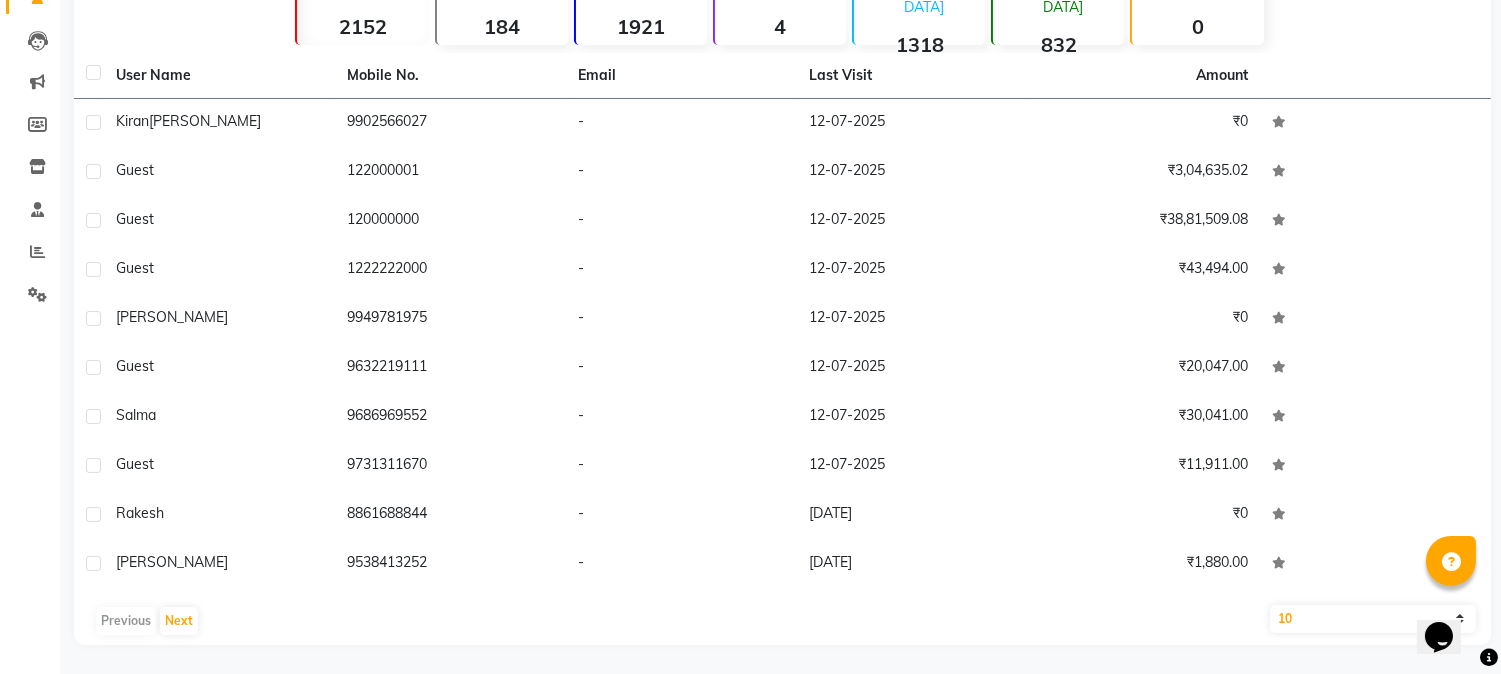 click on "08047224946 Select Location × Hocus Pocus Salon, Bsk 6th Stage, 6th Stage Banashankri  English ENGLISH Español العربية मराठी हिंदी ગુજરાતી தமிழ் 中文 Notifications nothing to show Admin Manage Profile Change Password Sign out  Version:3.15.4  ☀ hocus pocus salon, rr nagar, RR Nagar ☀ hocus pocus salon, bsk 6th stage, 6th Stage Banashankri  ☀ hocus pocus salon, bv nagar, Basaveshwarnagar ☀ hocus pocus banashankri 01, Banashankri  Calendar  Invoice  Clients  Leads   Marketing  Members  Inventory  Staff  Reports  Settings Completed InProgress Upcoming Dropped Tentative Check-In Confirm Bookings Generate Report Segments Page Builder Filter All Locations  Import   Add Client   Total  2152  Recent  184  Lost  1921  Due  4  Male  1318  Female  832  Member  0 User Name Mobile No. Email Last Visit Amount Kiran  Kumar   9902566027   -   12-07-2025   ₹0  guest     122000001   -   12-07-2025   ₹3,04,635.02  guest     120000000   -  guest    -" at bounding box center [750, 146] 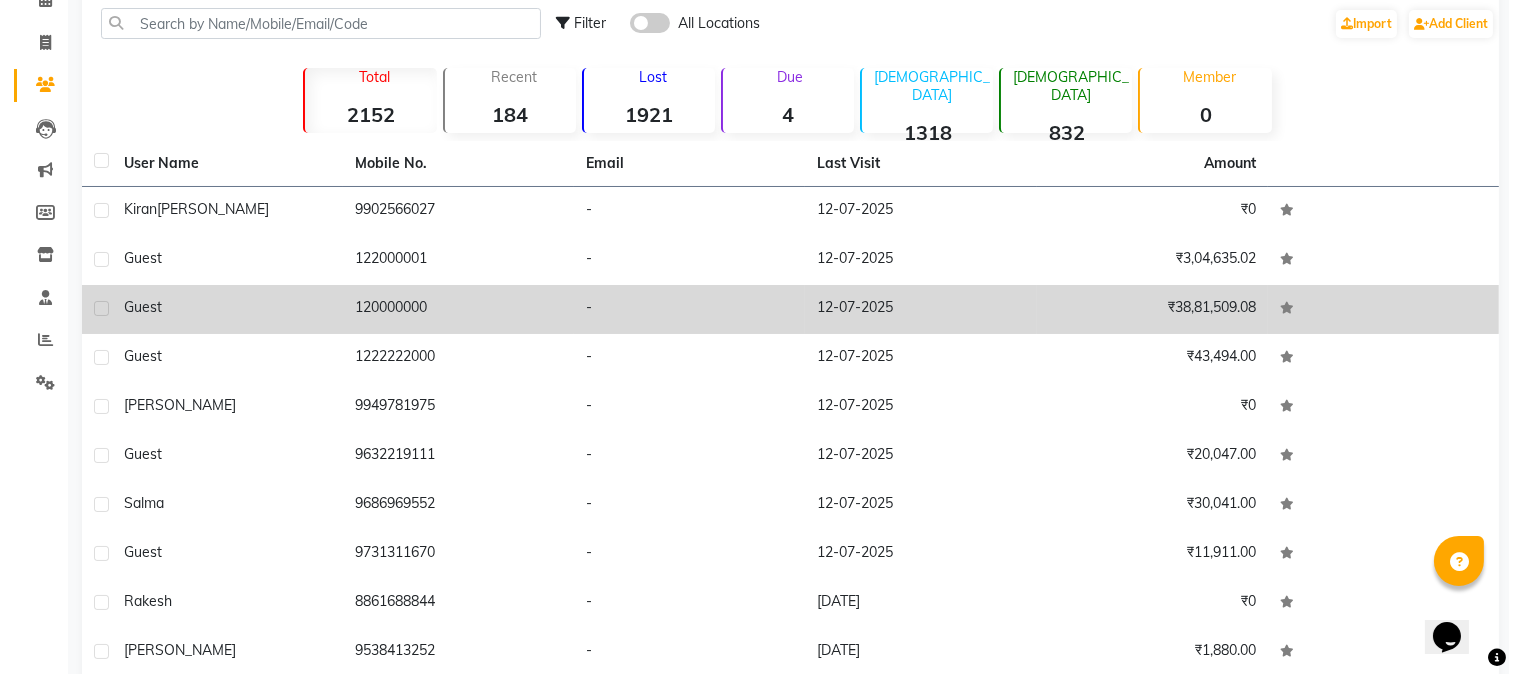 scroll, scrollTop: 0, scrollLeft: 0, axis: both 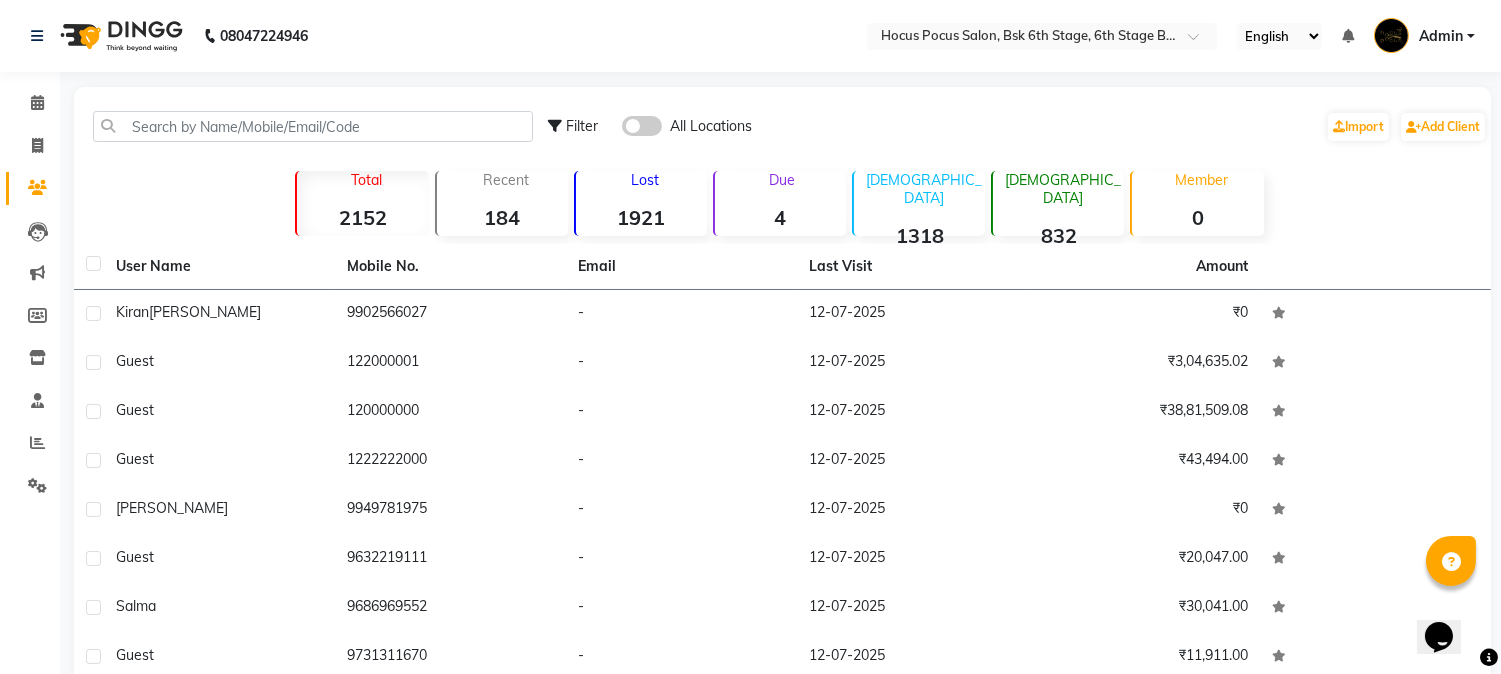 click 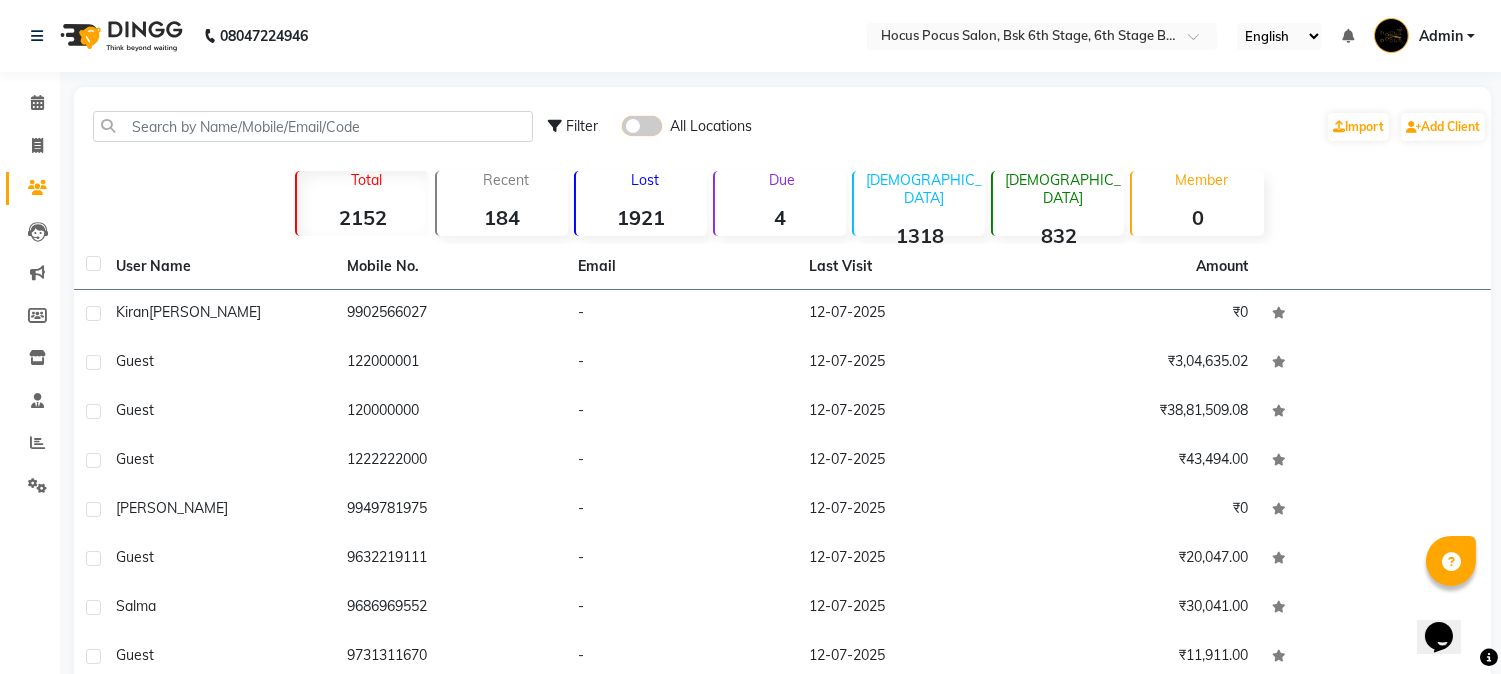 click 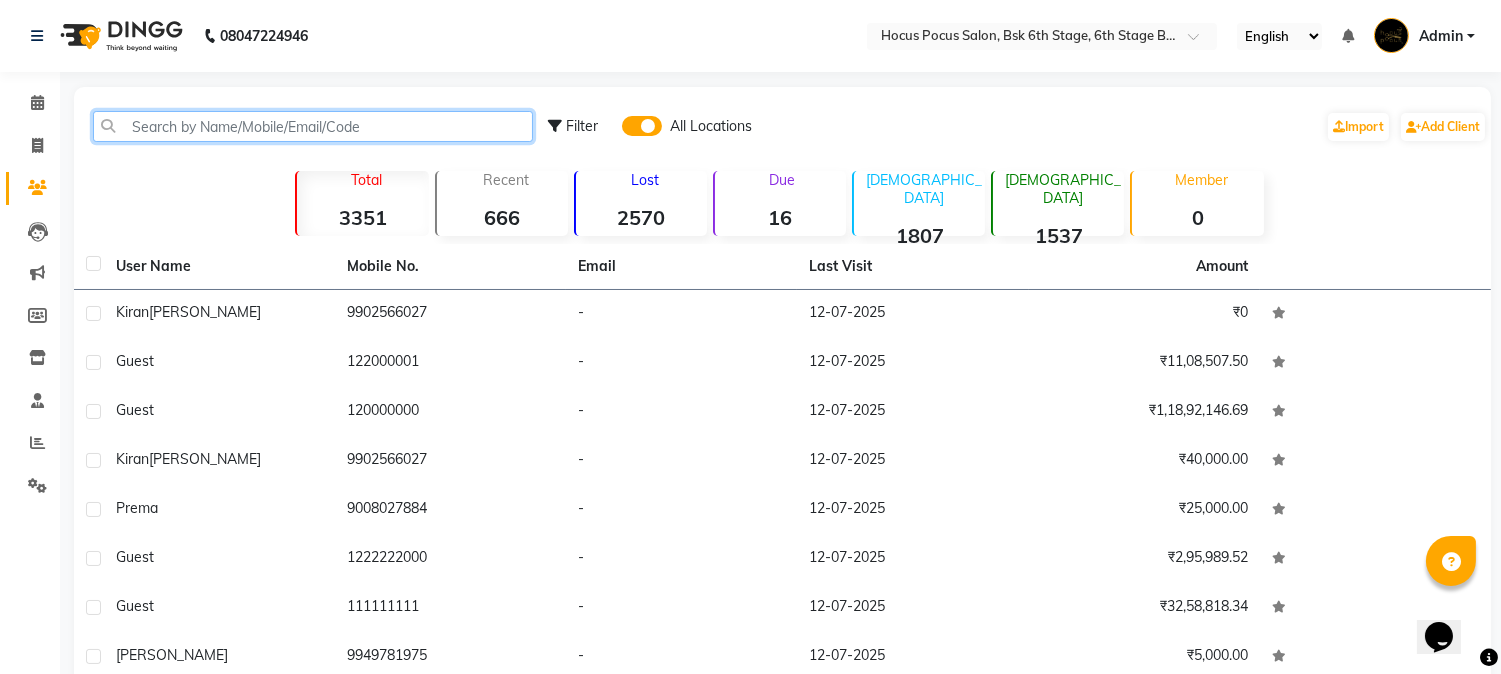 click 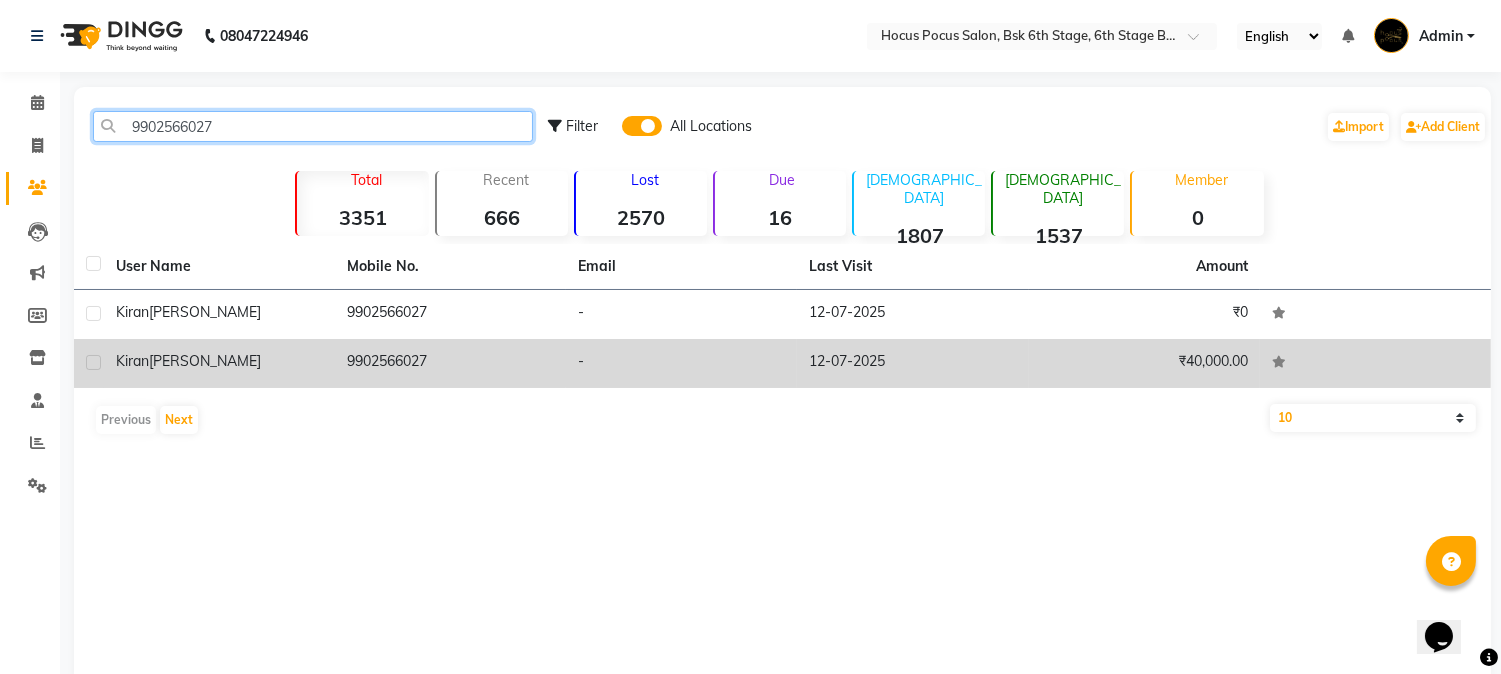 type on "9902566027" 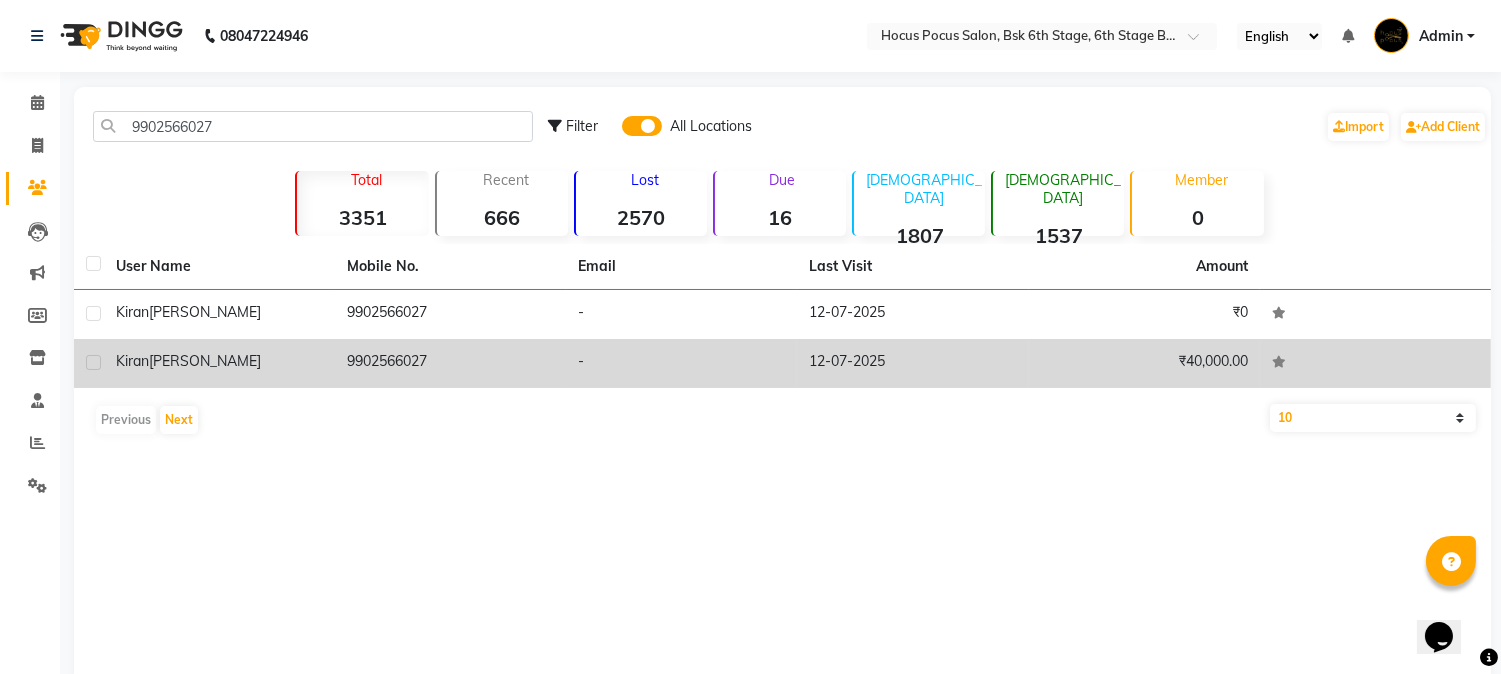 click on "12-07-2025" 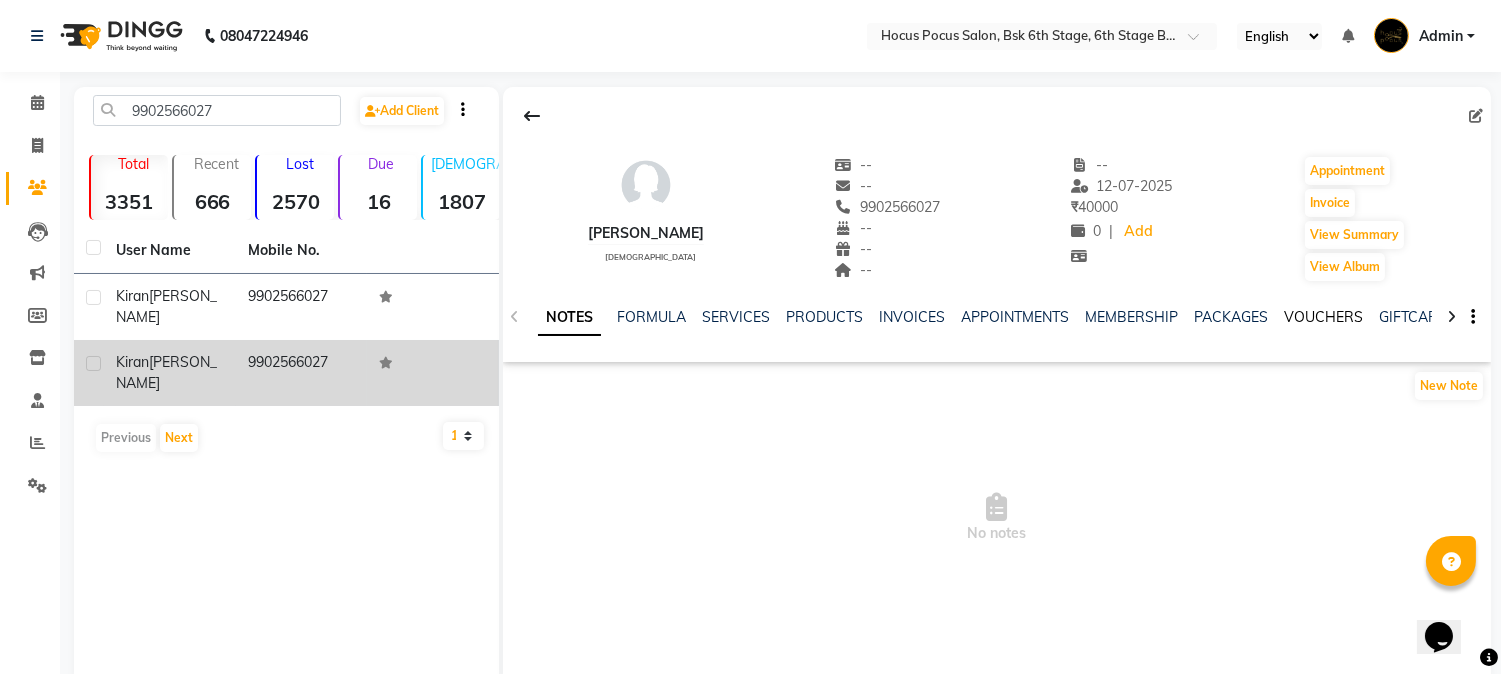 click on "VOUCHERS" 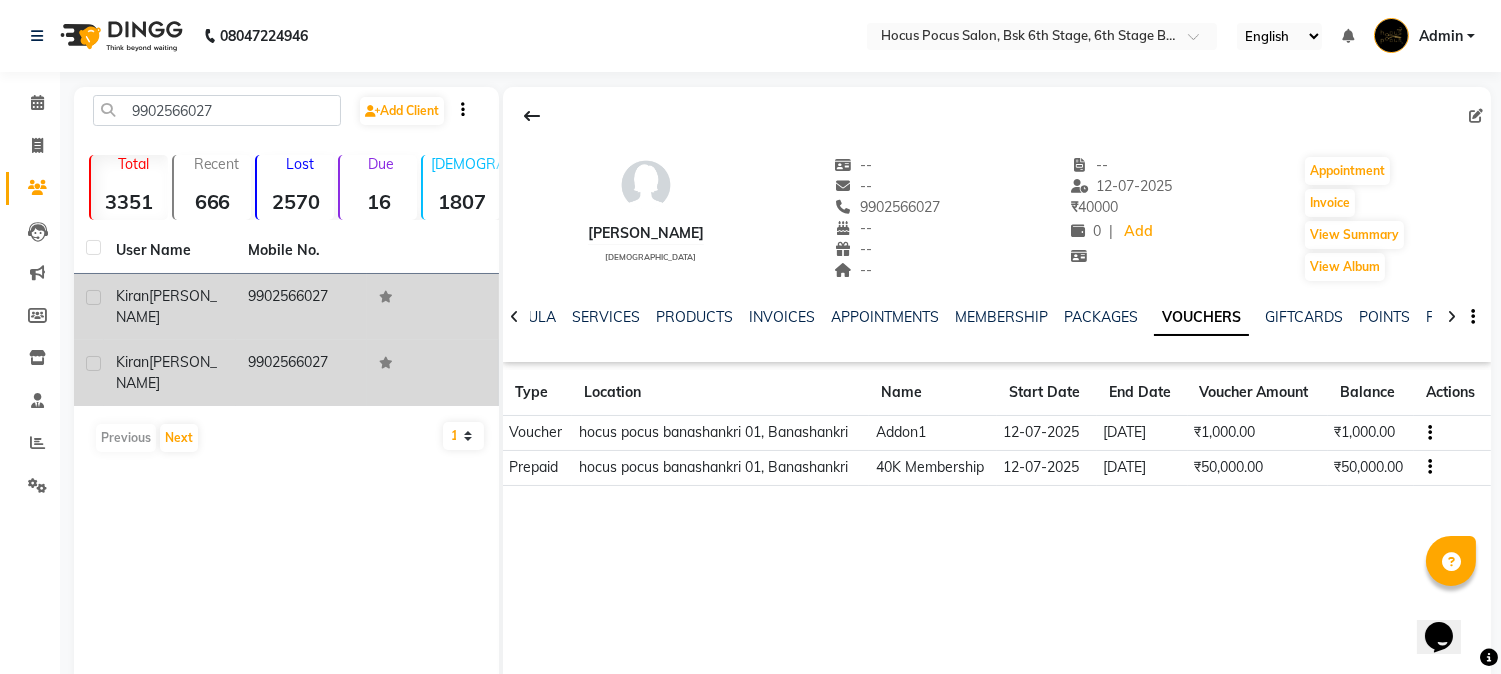 click on "9902566027" 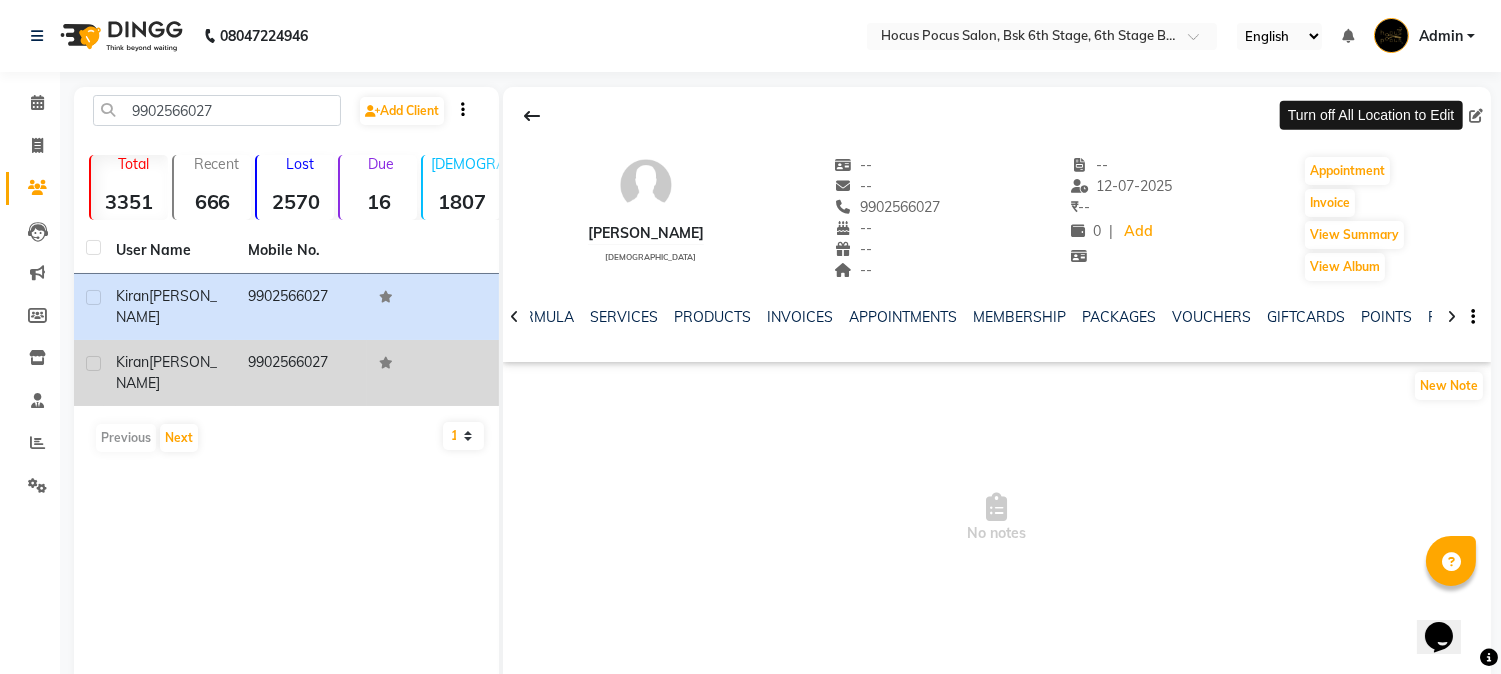 click 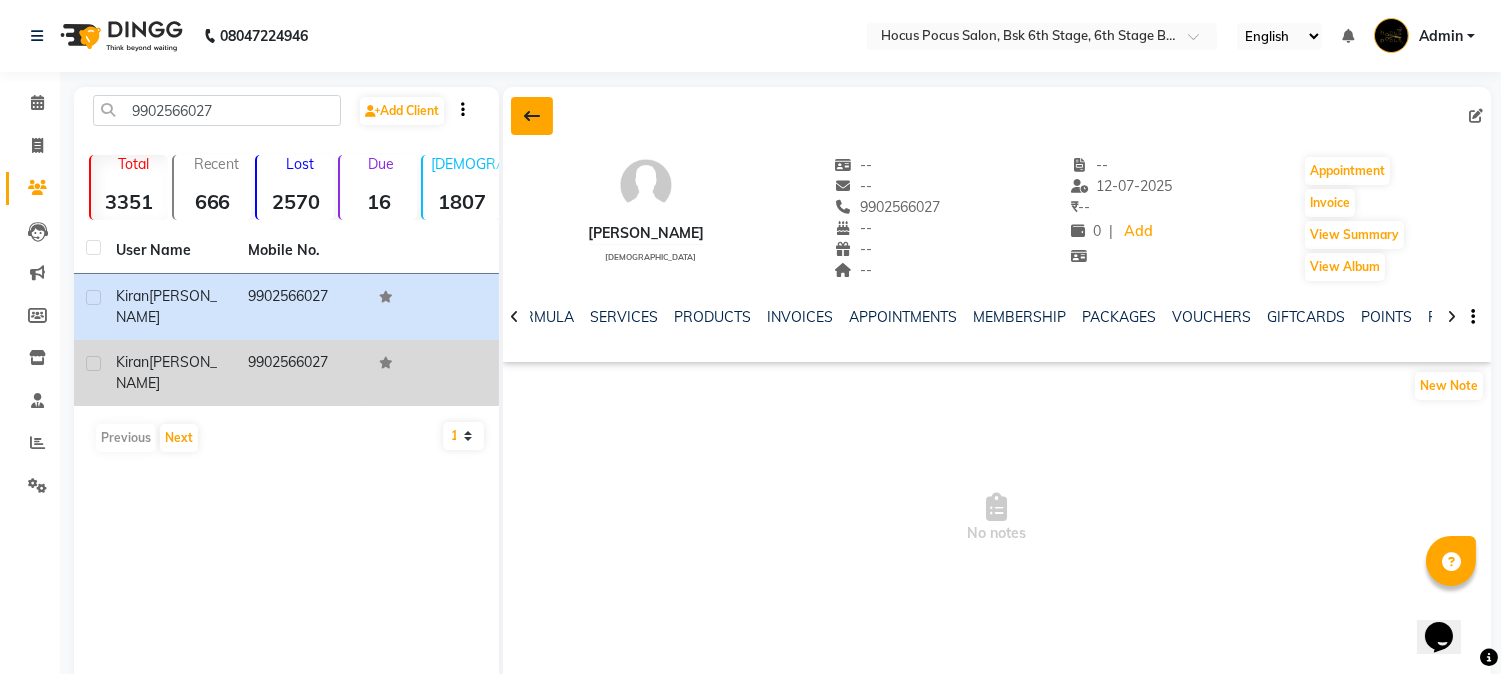 click 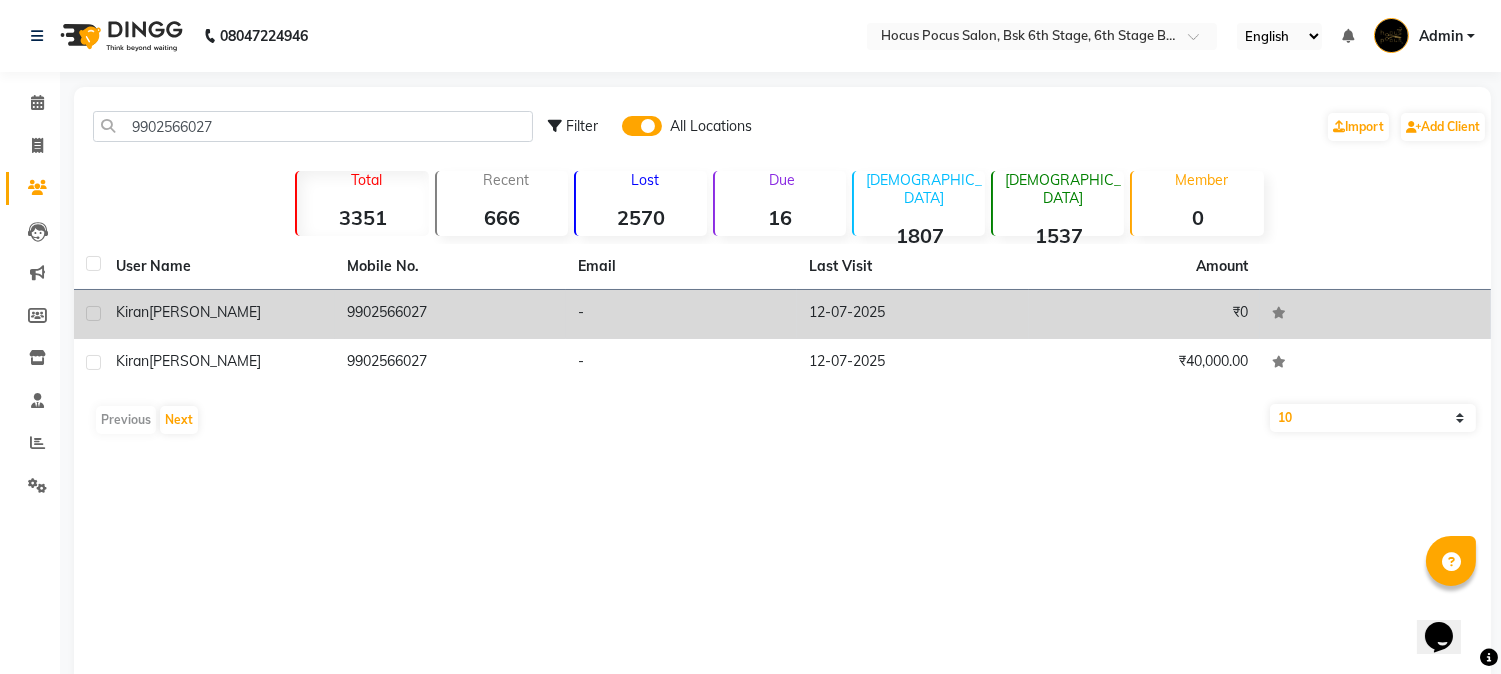 click on "-" 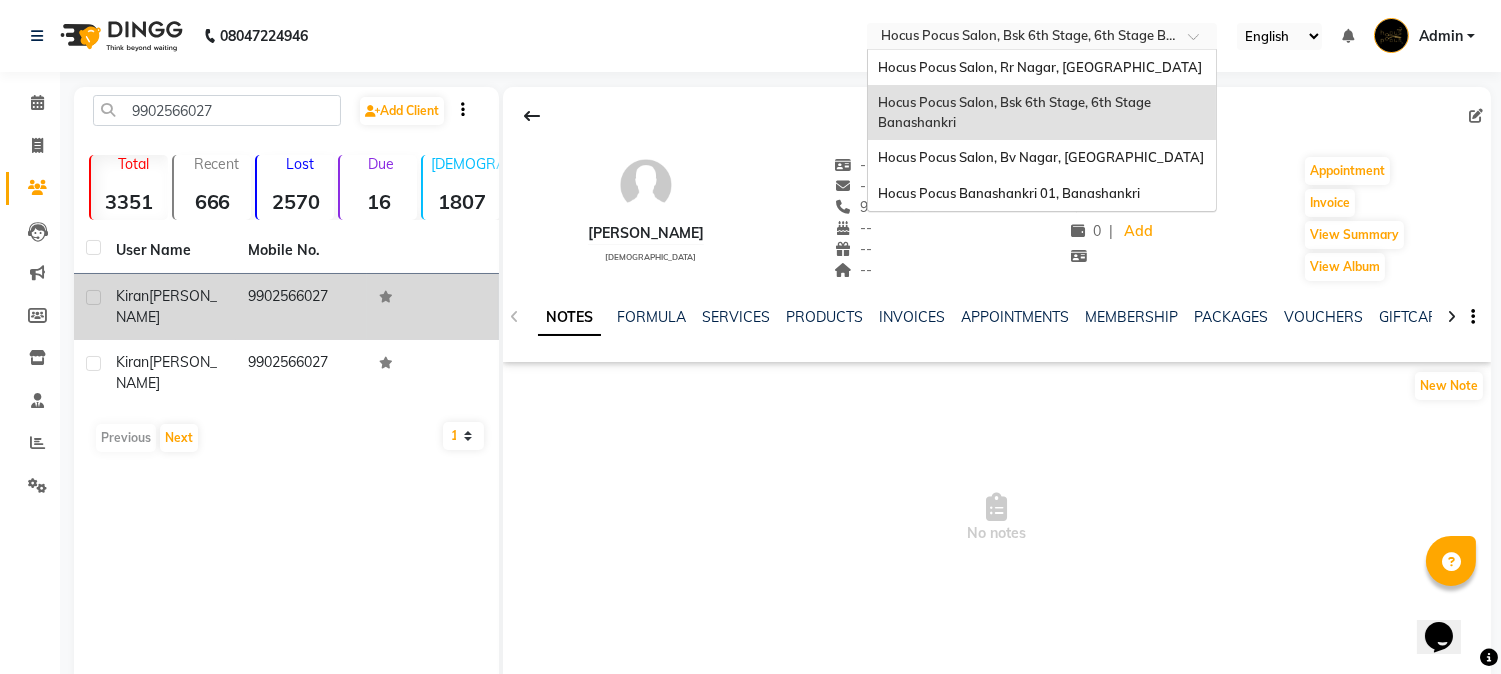 click at bounding box center [1022, 38] 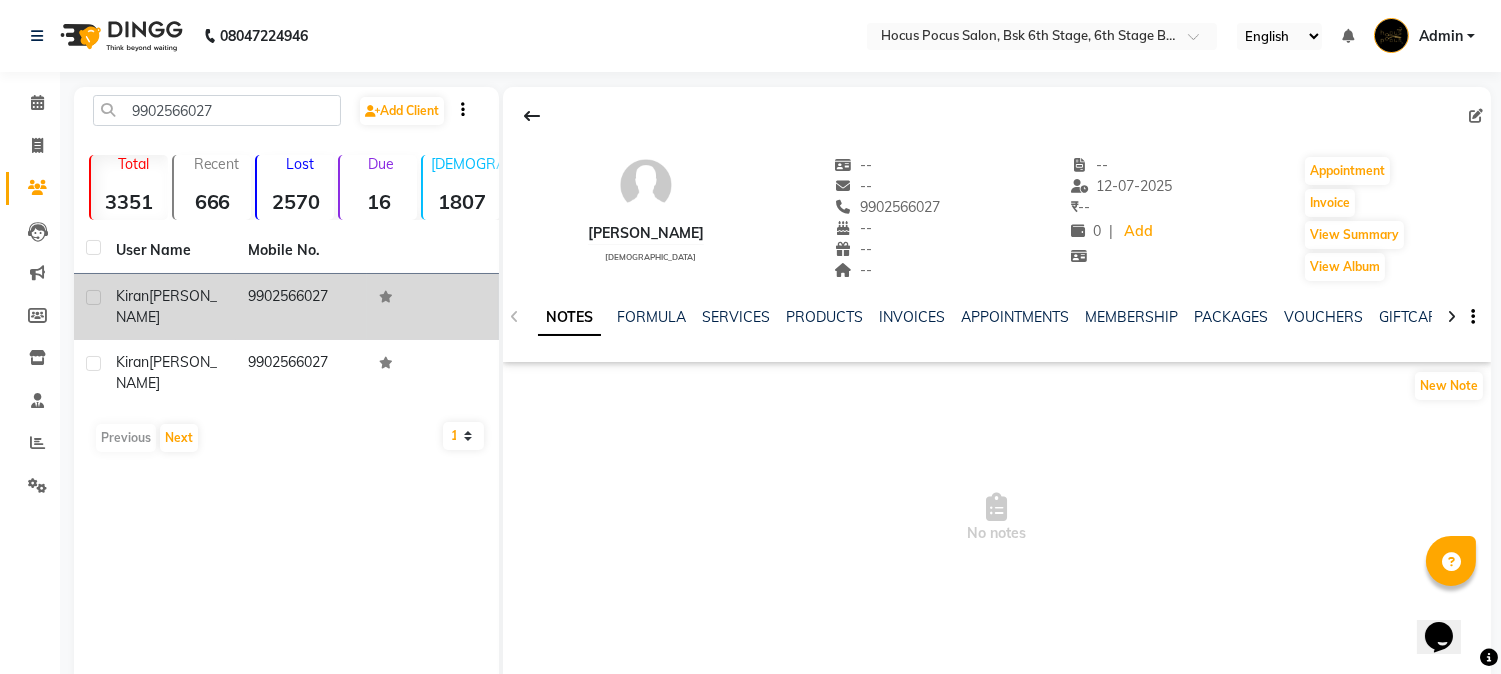 click on "No notes" at bounding box center [997, 518] 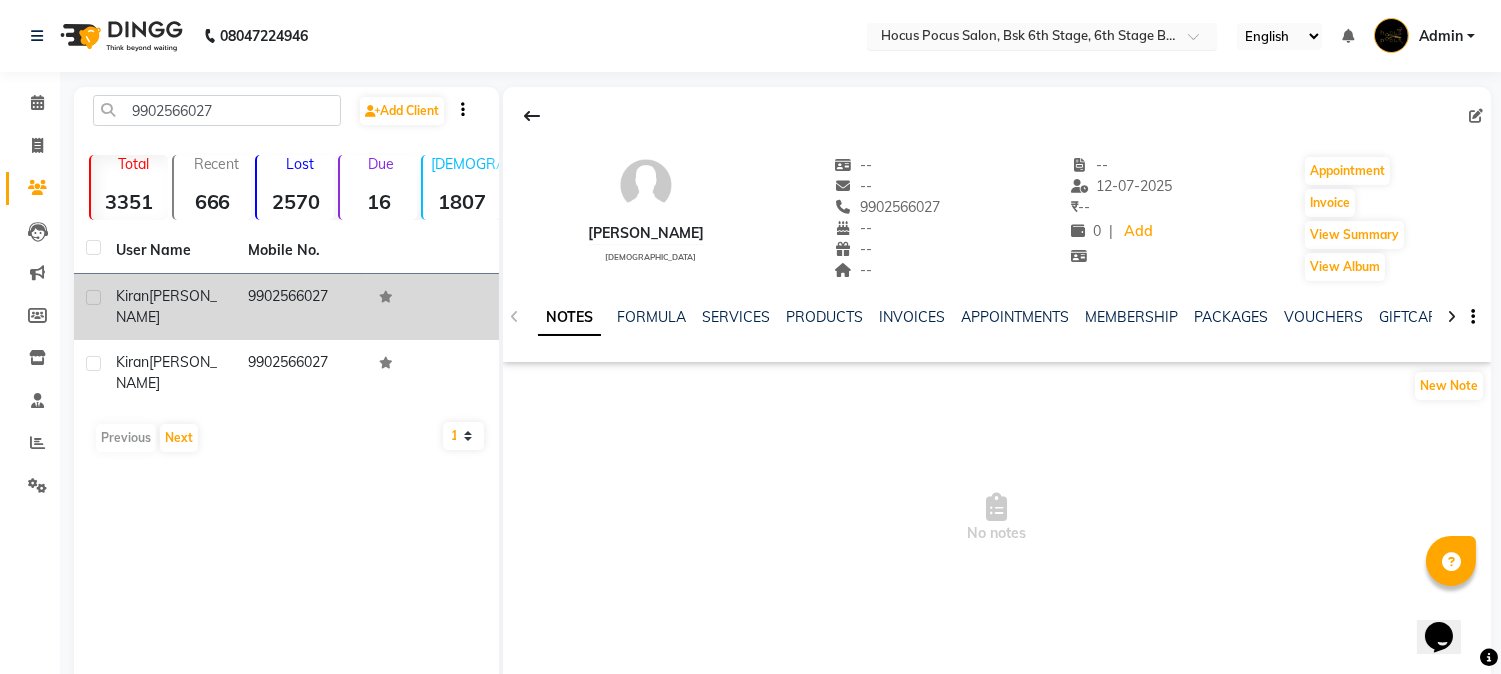 click at bounding box center (1022, 38) 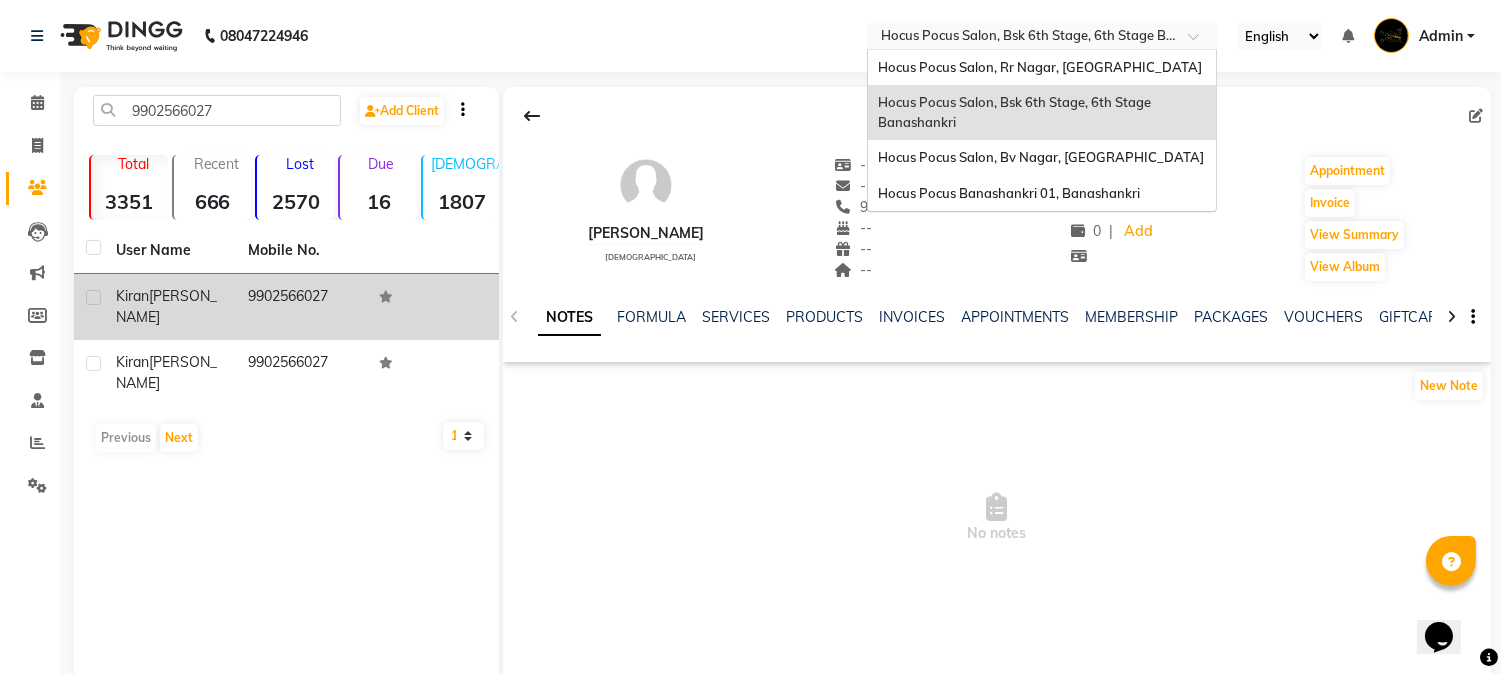 click on "Hocus Pocus Salon, Bsk 6th Stage, 6th Stage Banashankri" at bounding box center (1016, 112) 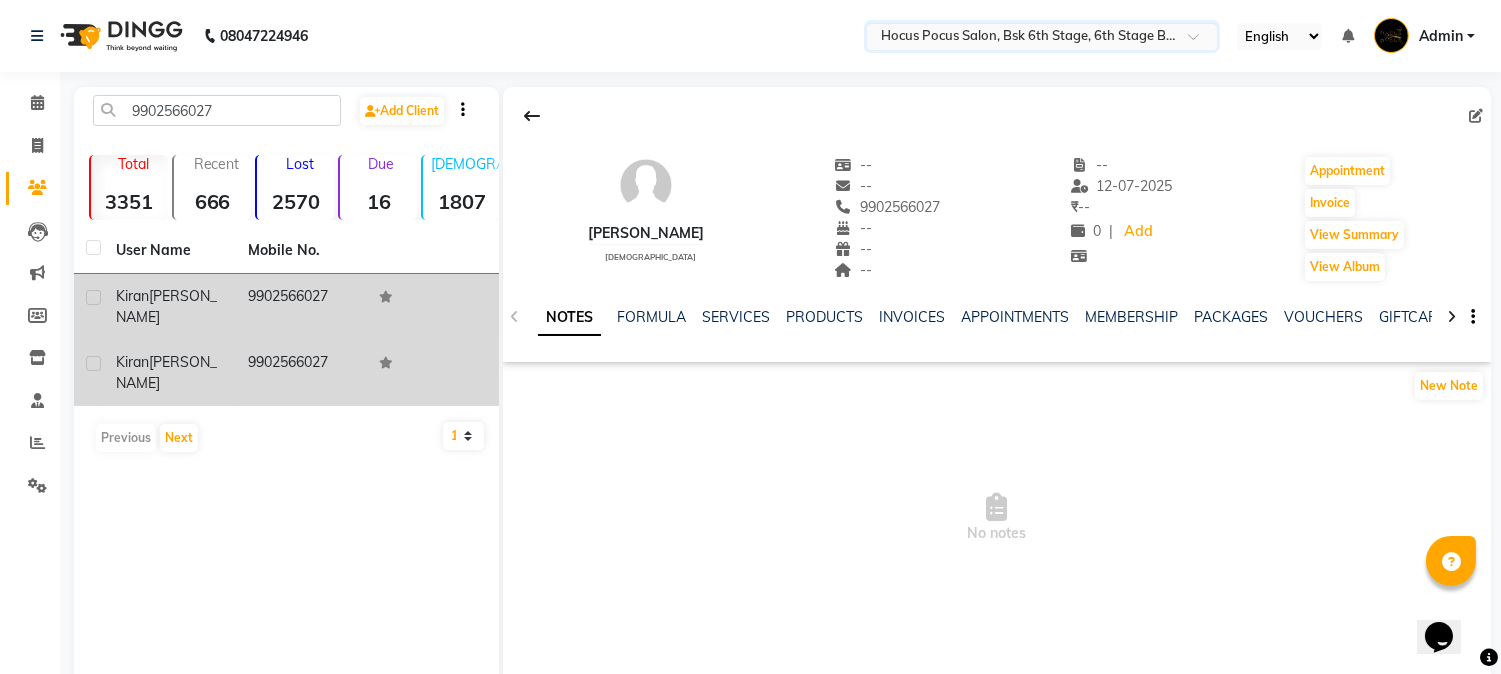 click on "9902566027" 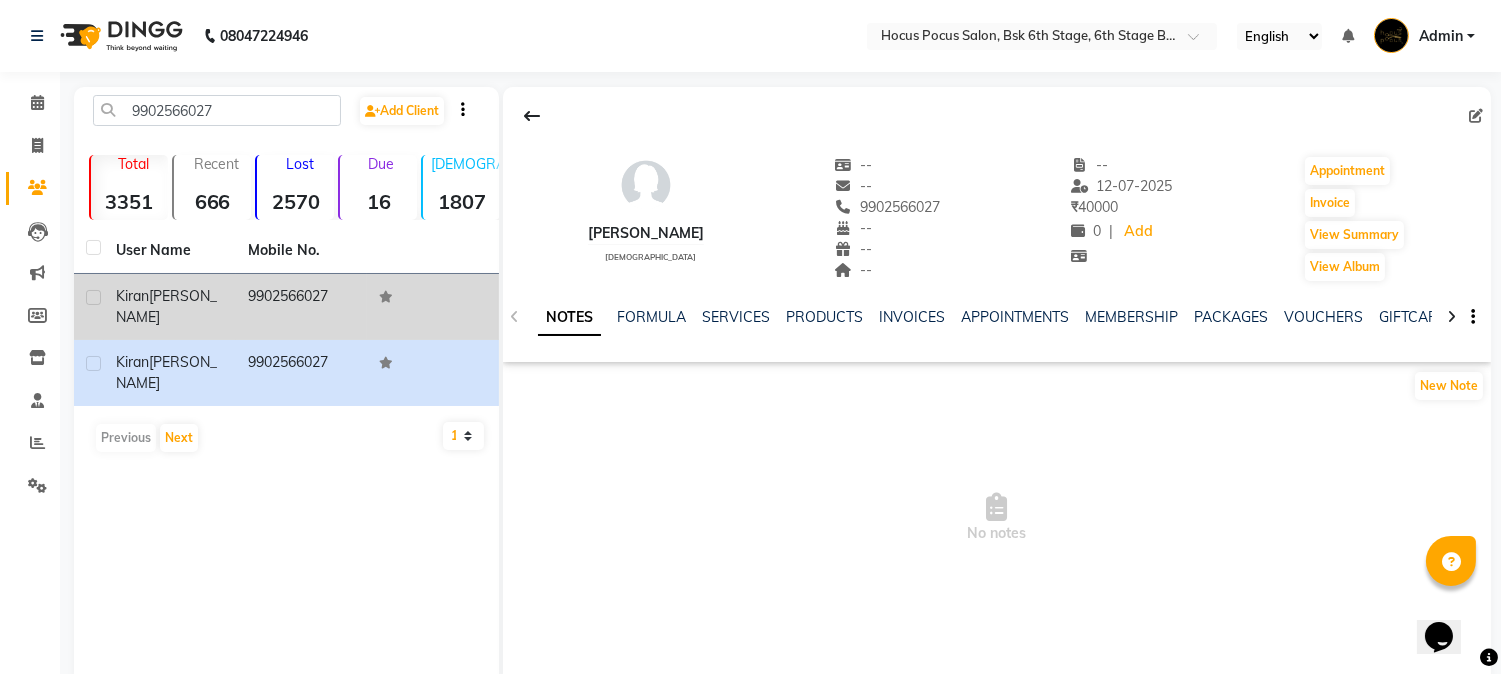 click on "9902566027" 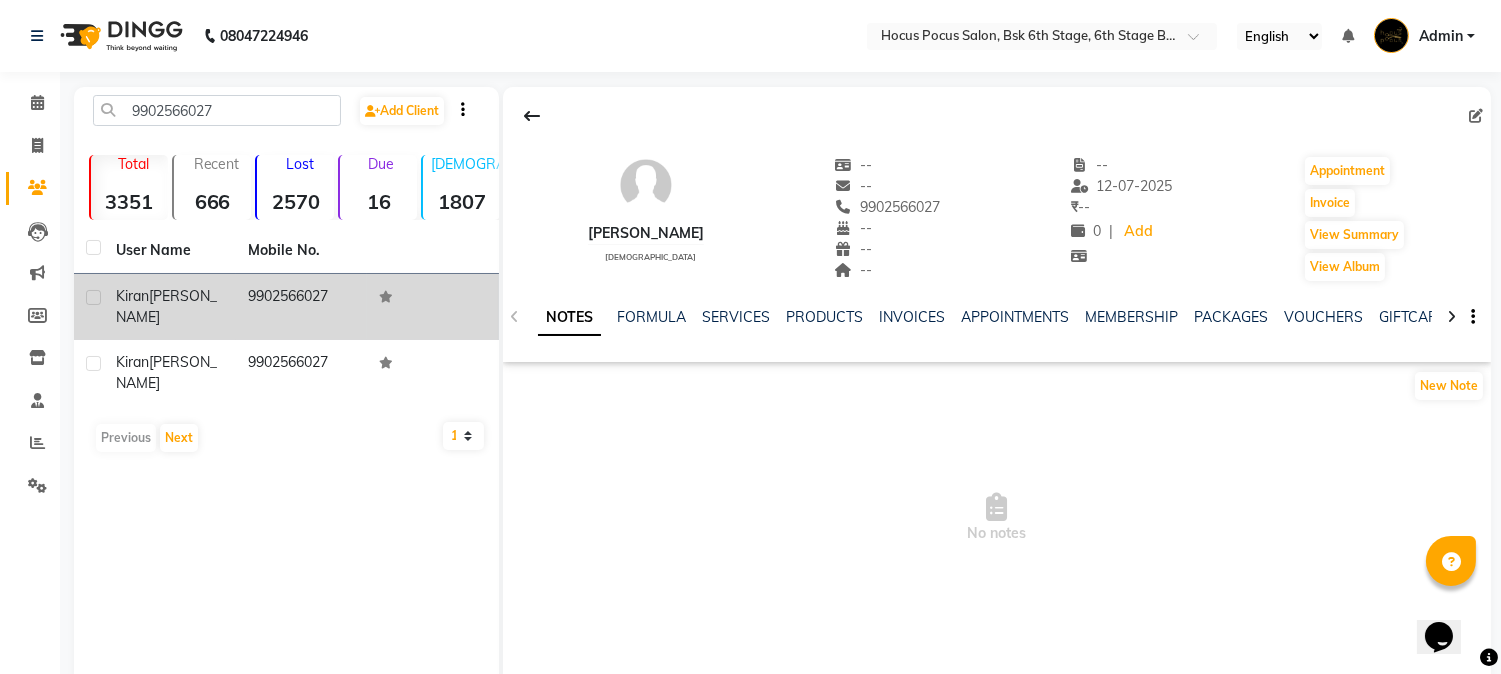 click 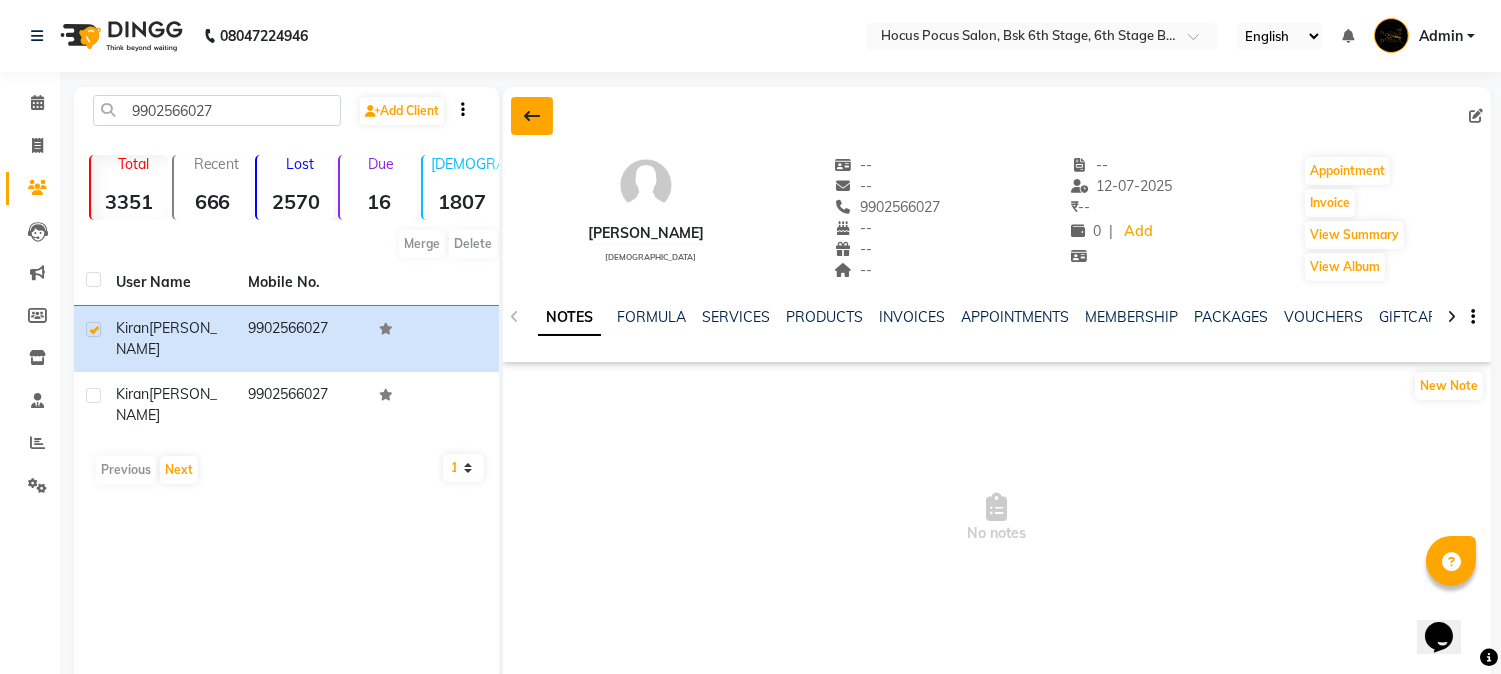 click 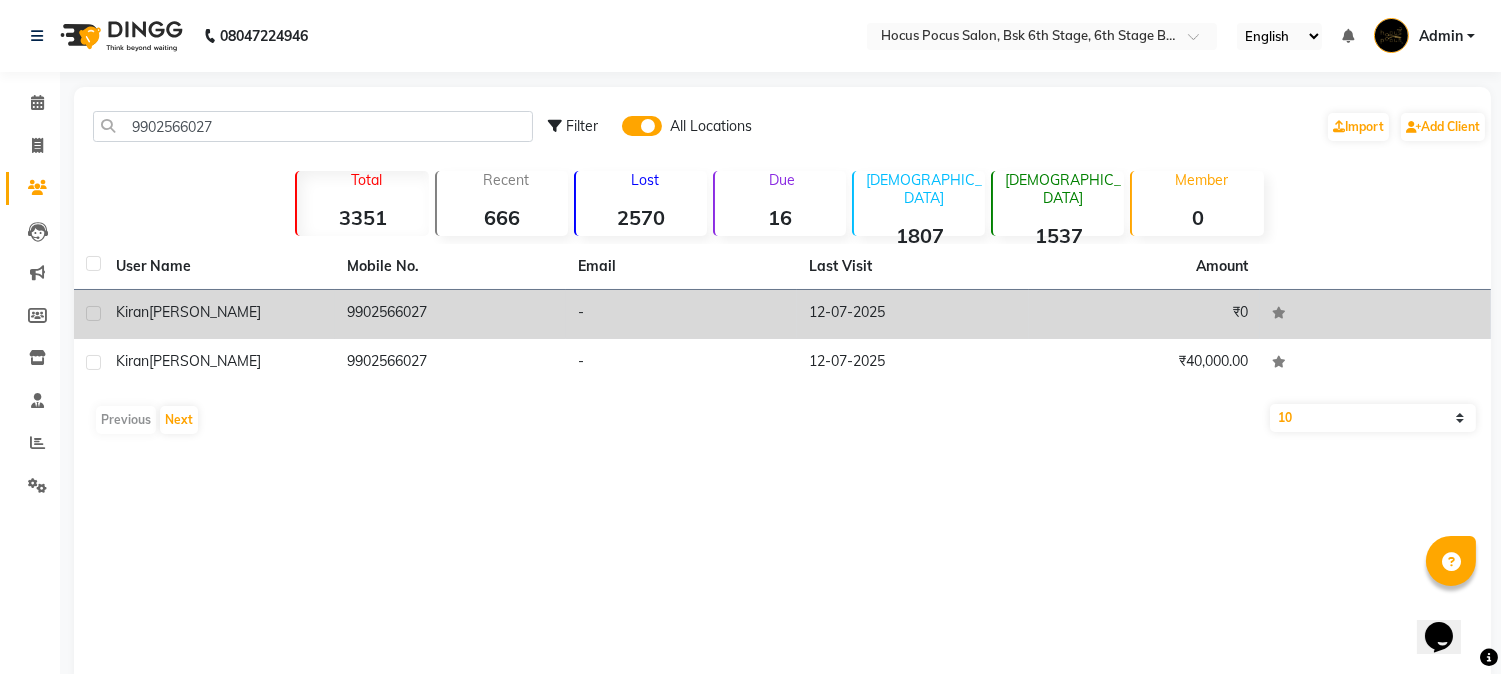 click 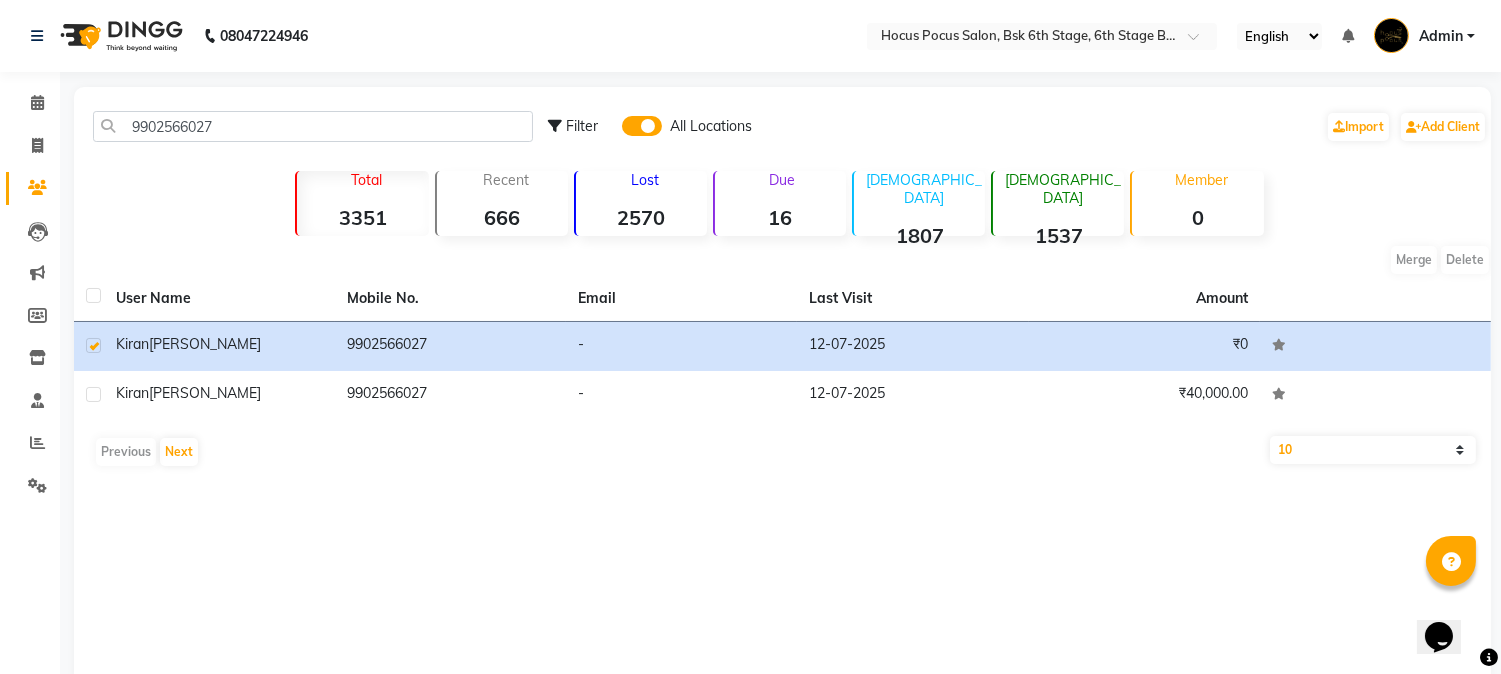 click 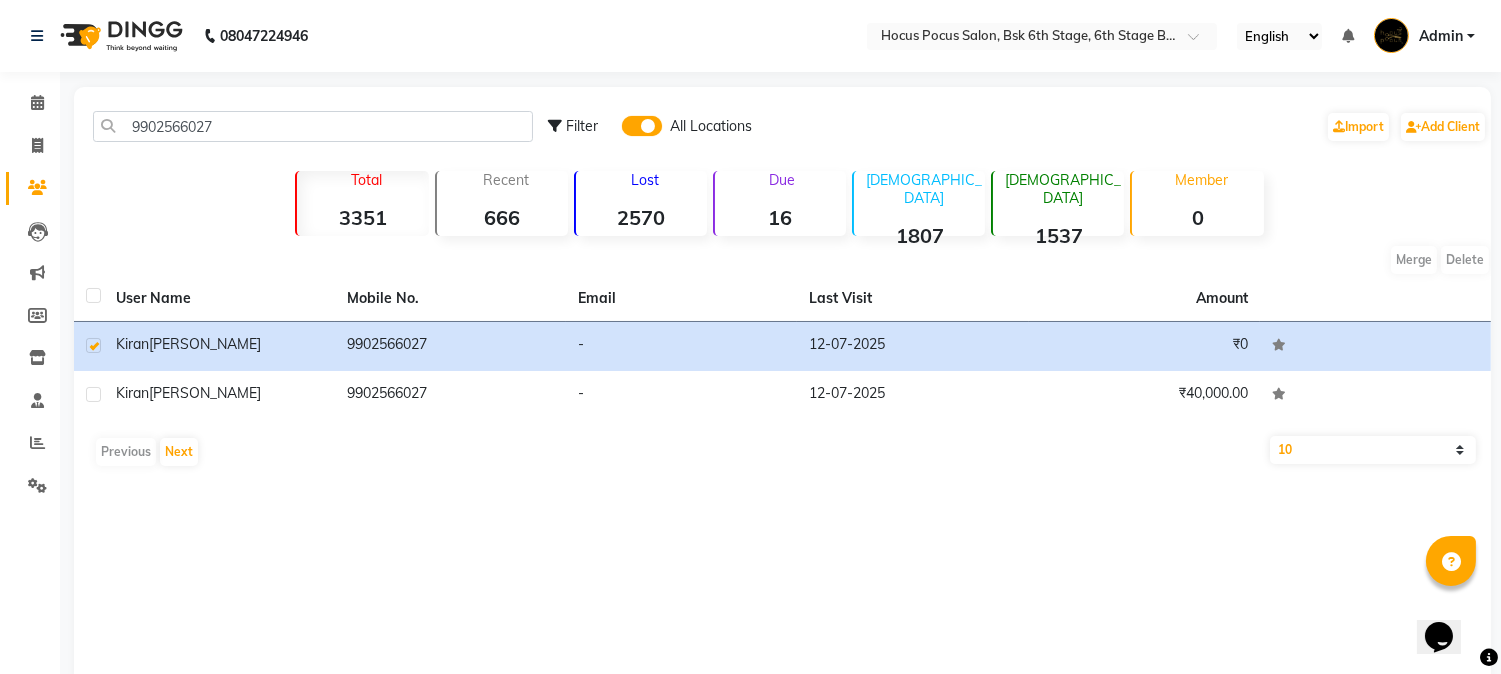 click 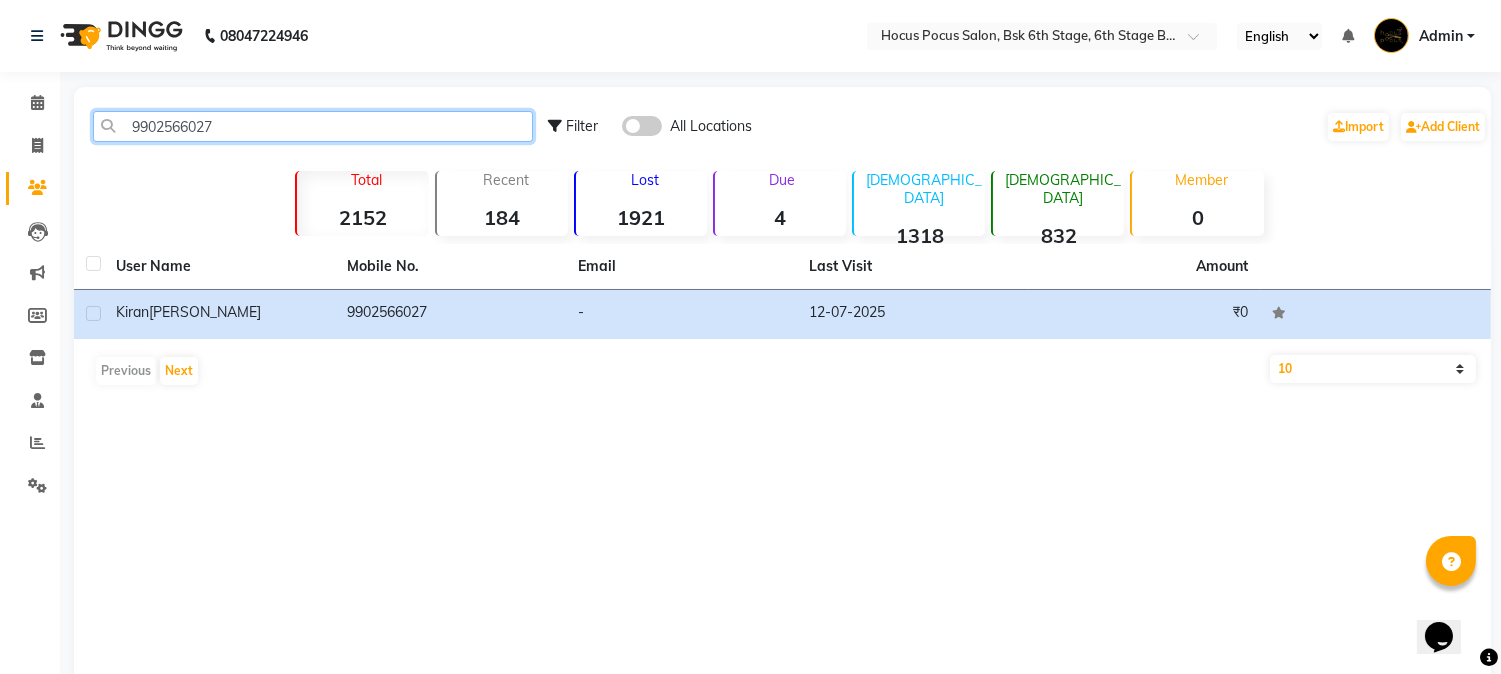 click on "9902566027" 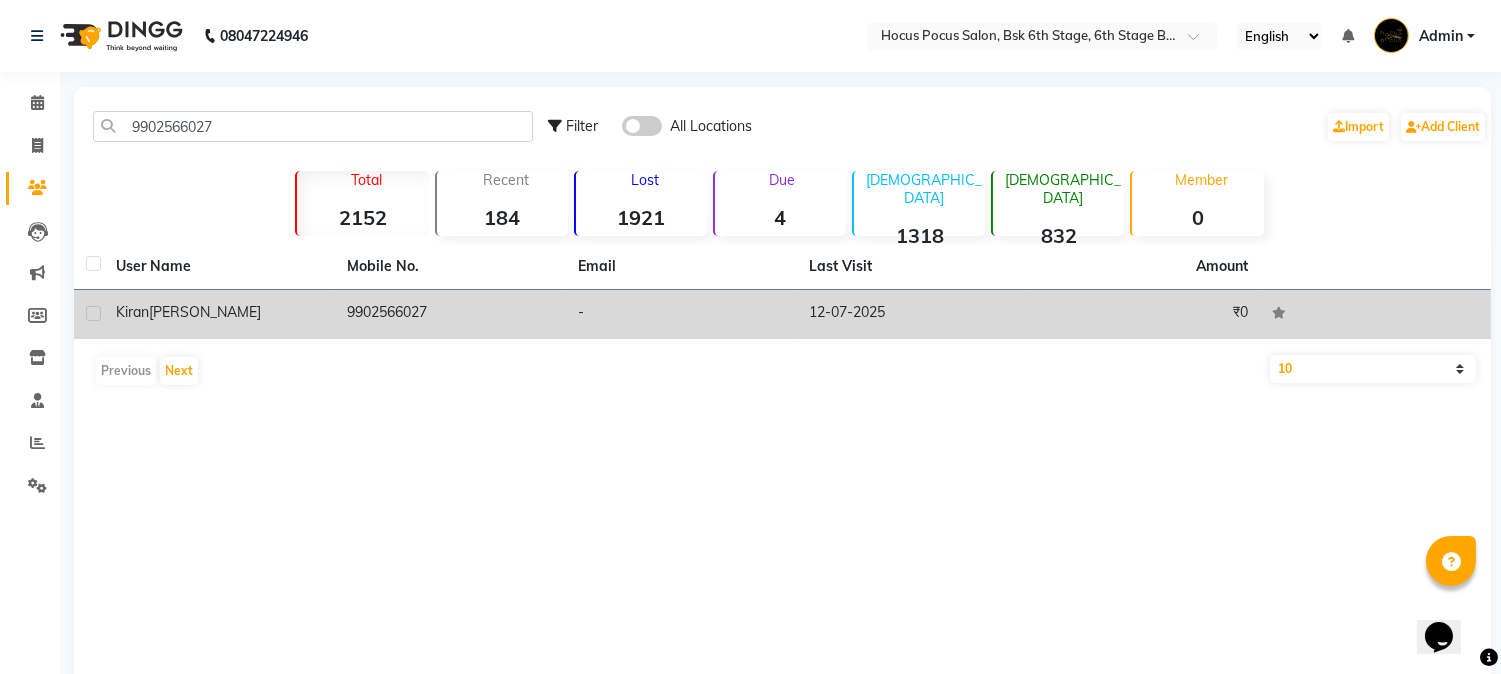 click 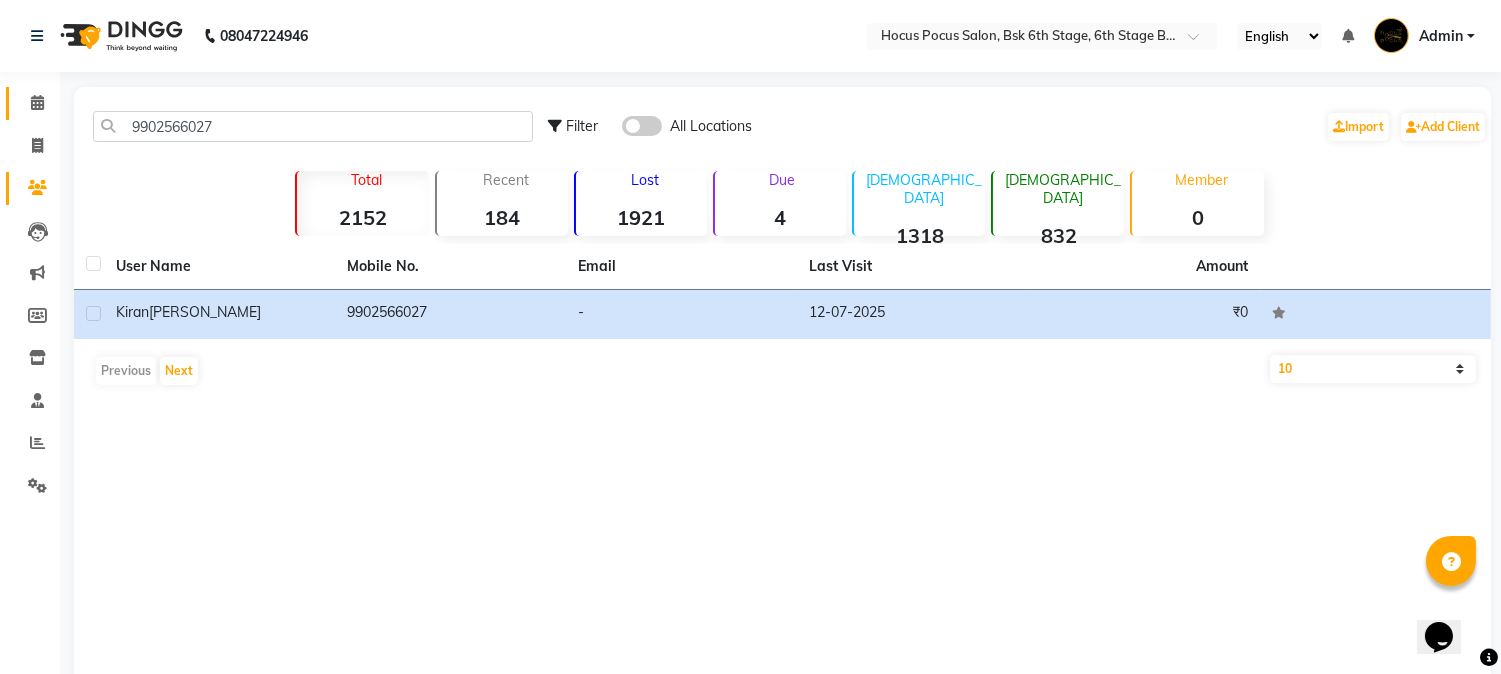 click 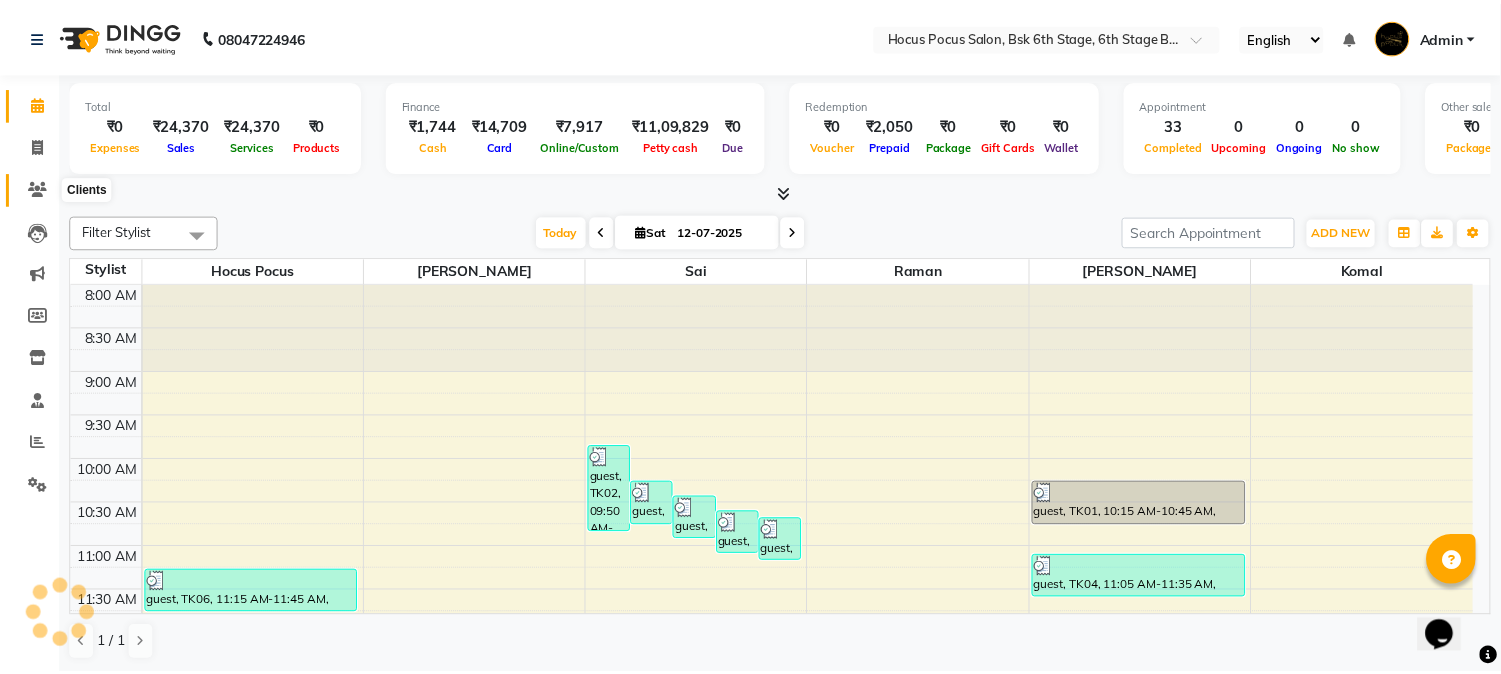 scroll, scrollTop: 0, scrollLeft: 0, axis: both 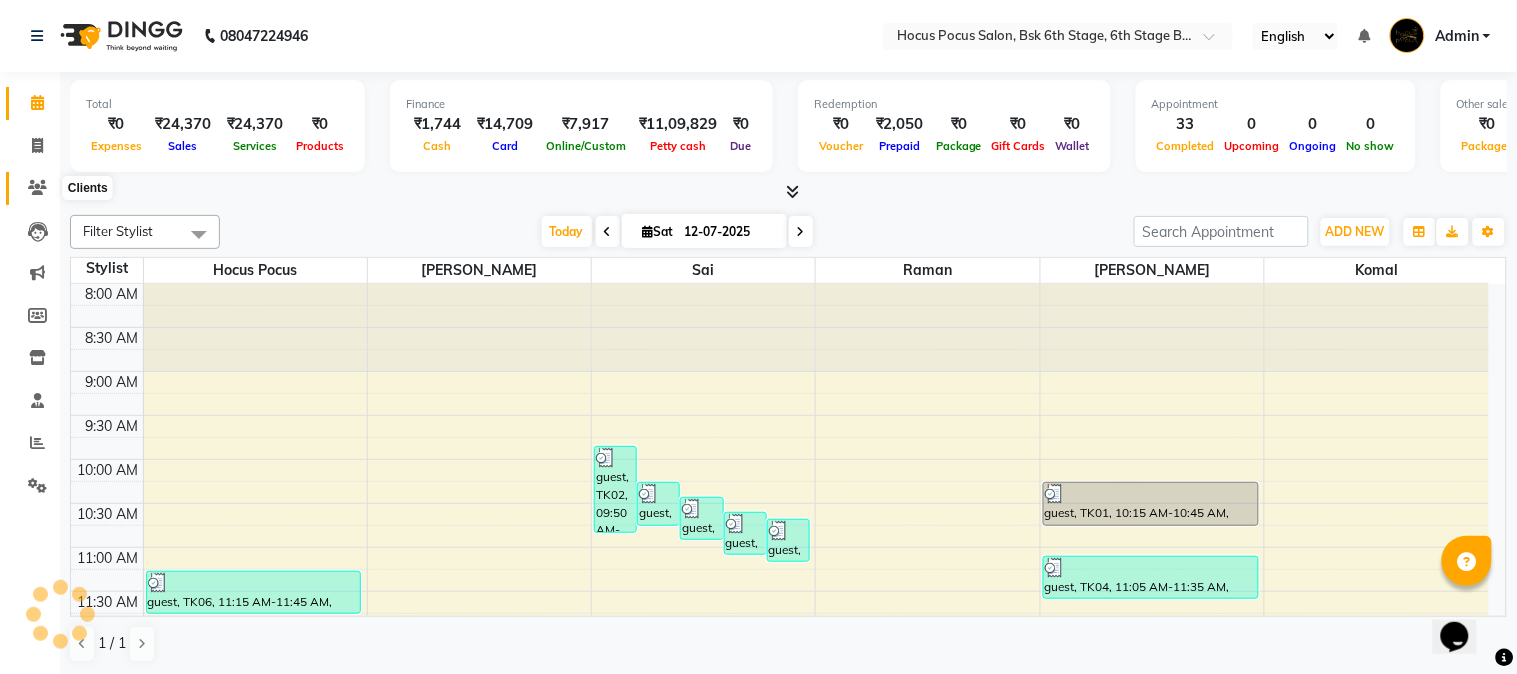 click 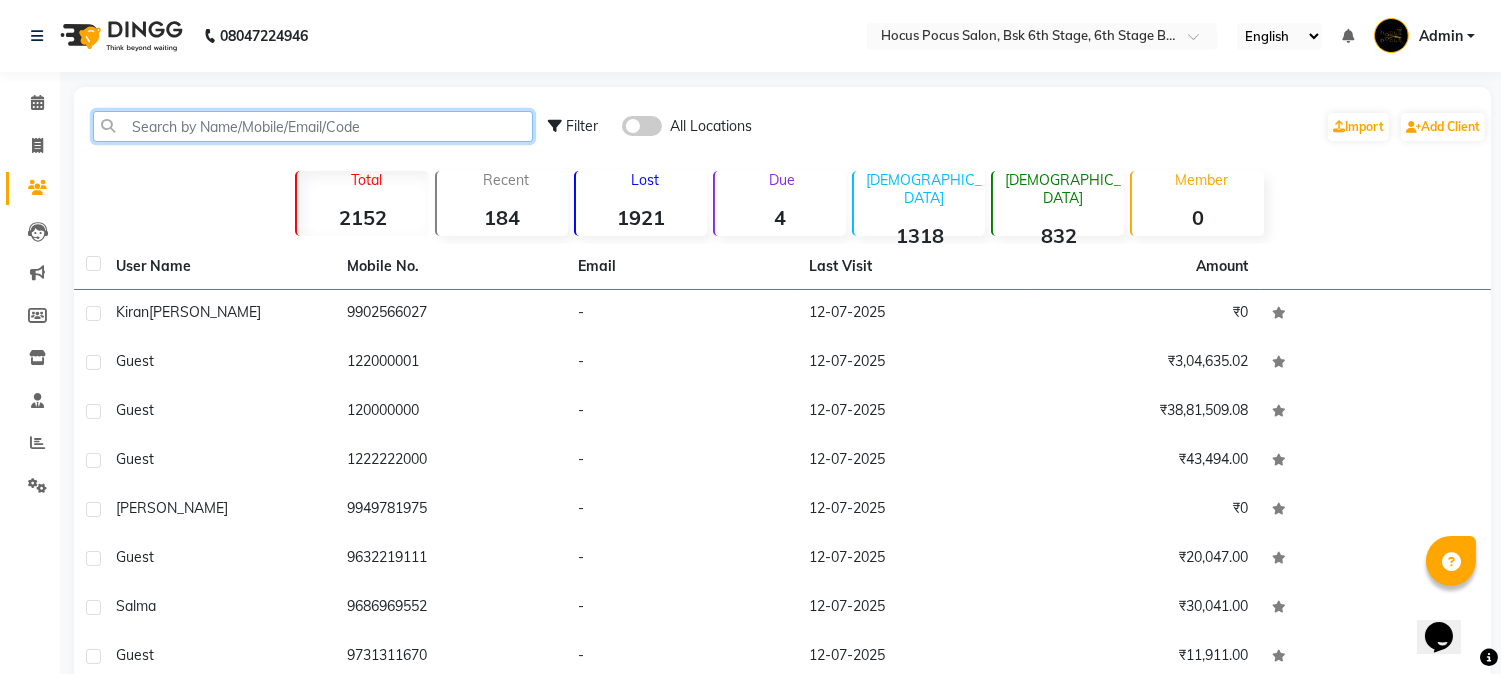 click 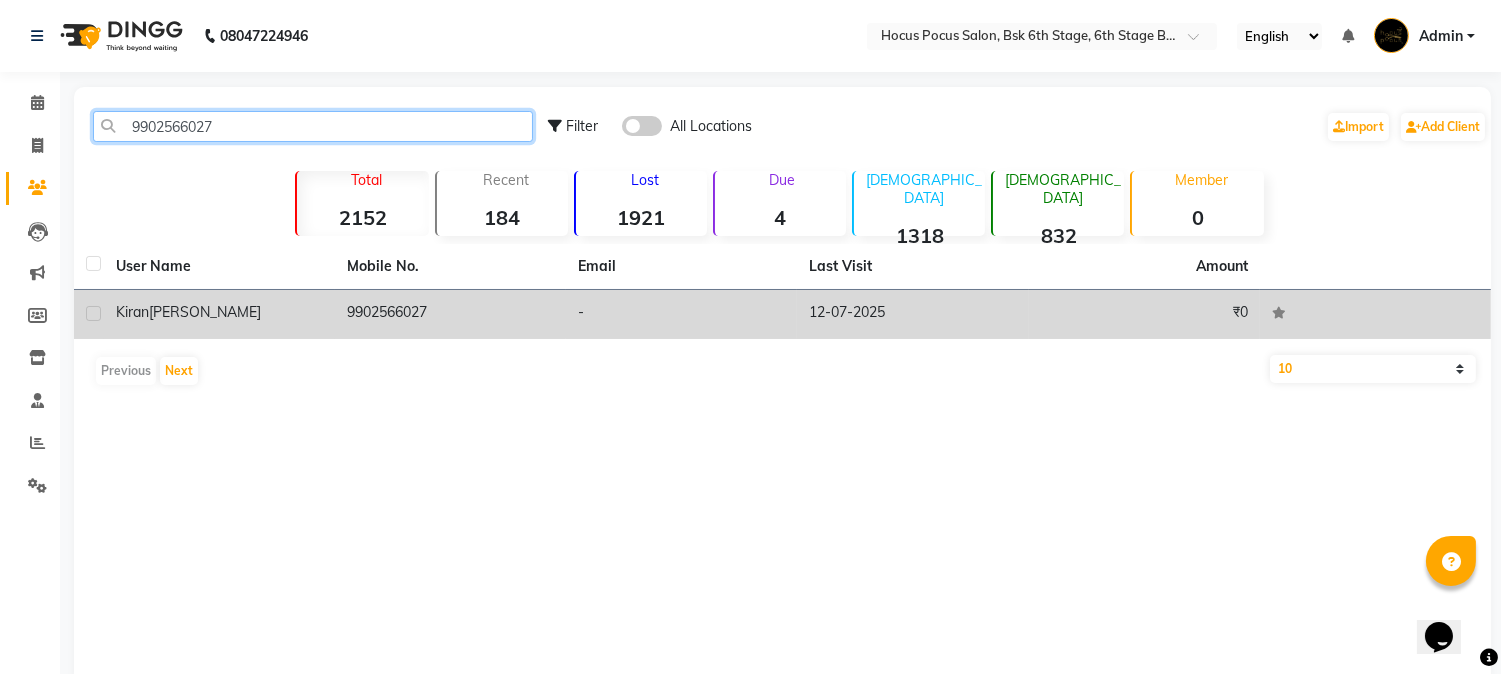 type on "9902566027" 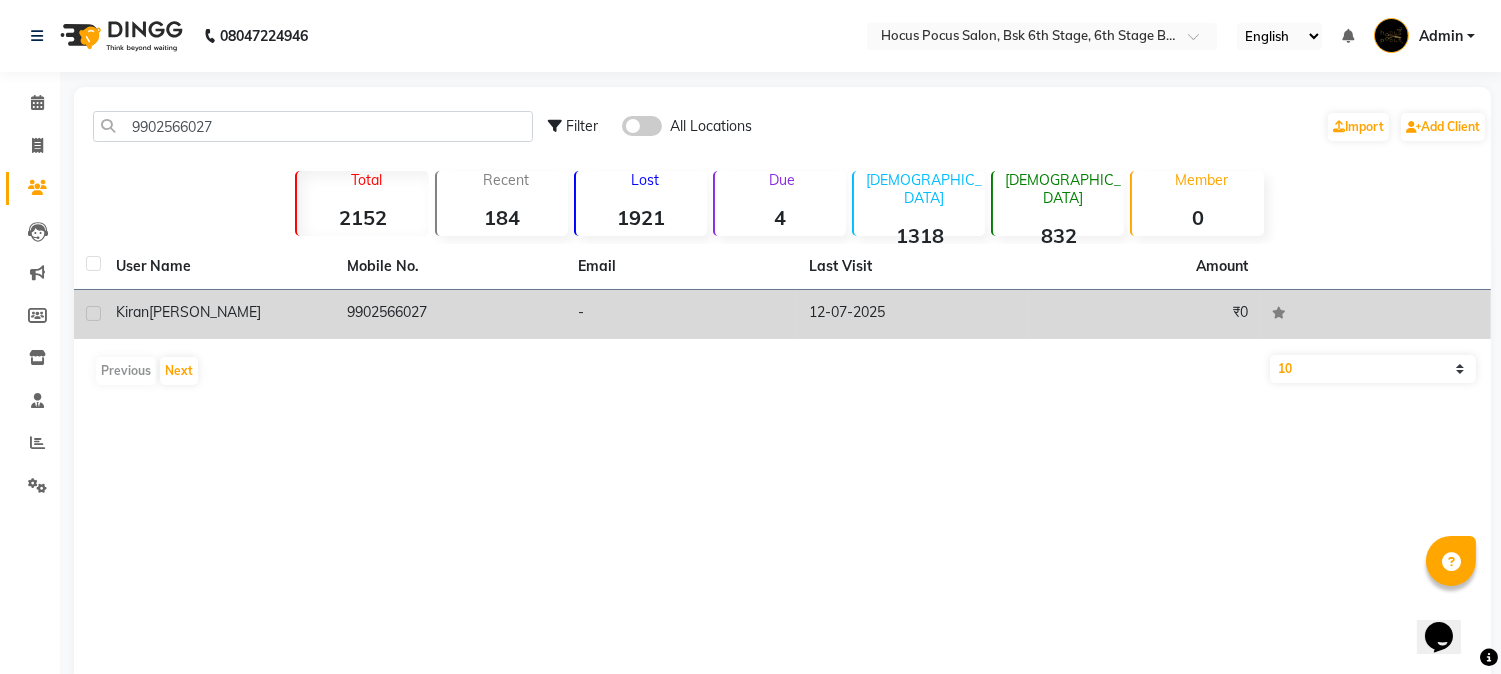 click 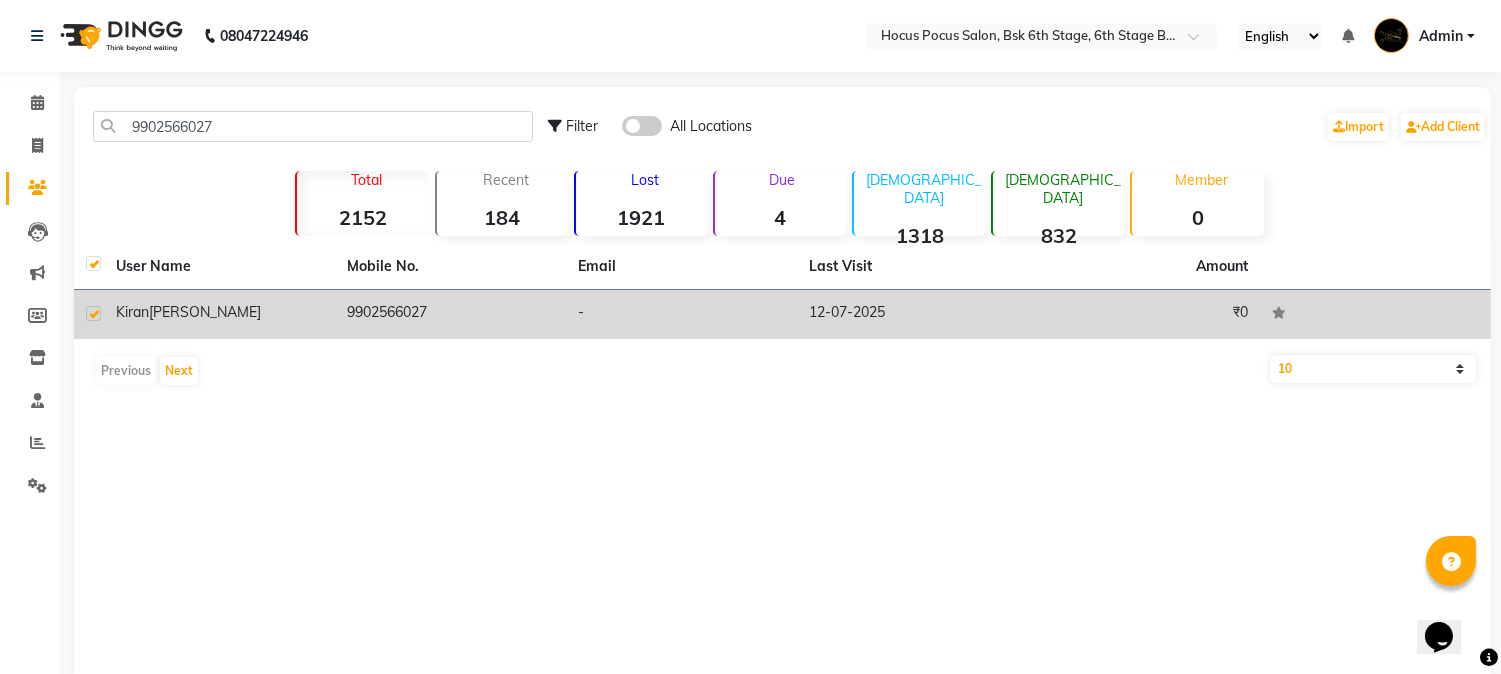 checkbox on "true" 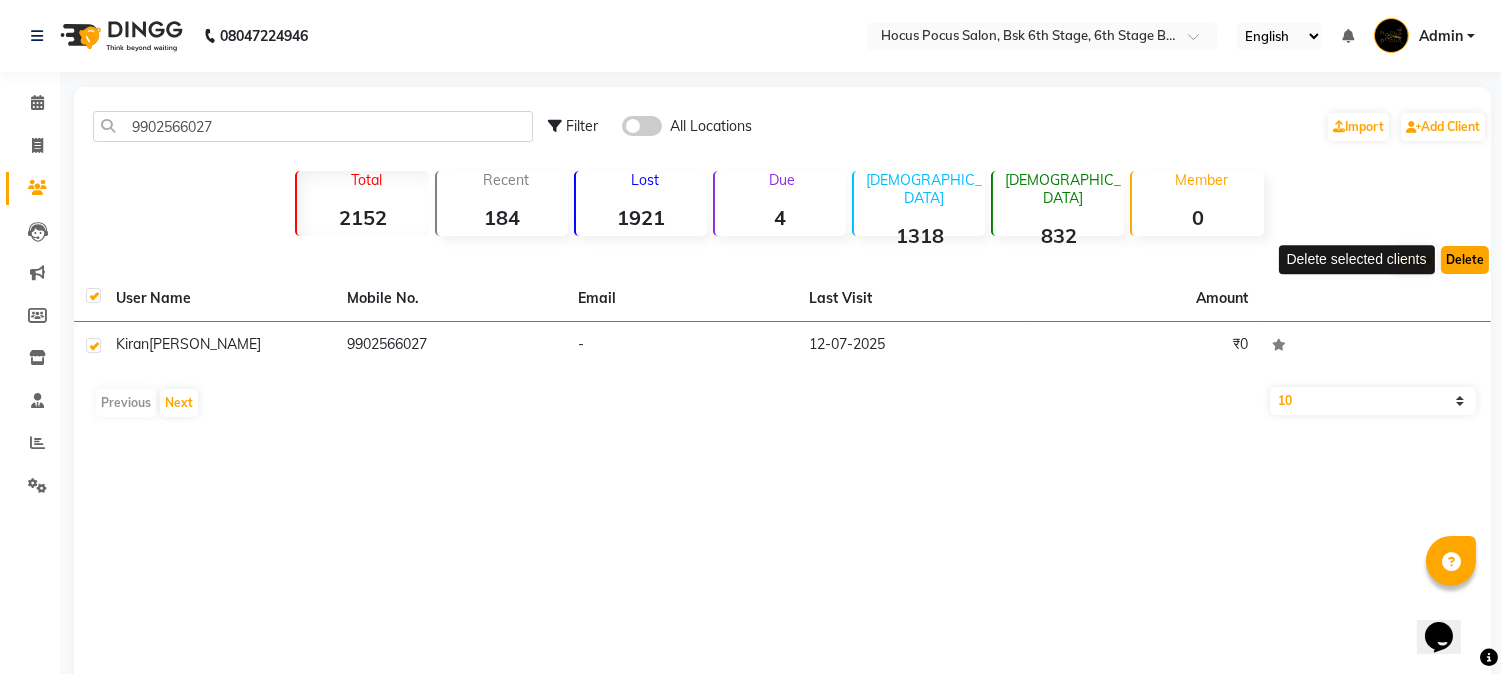 click on "Delete" 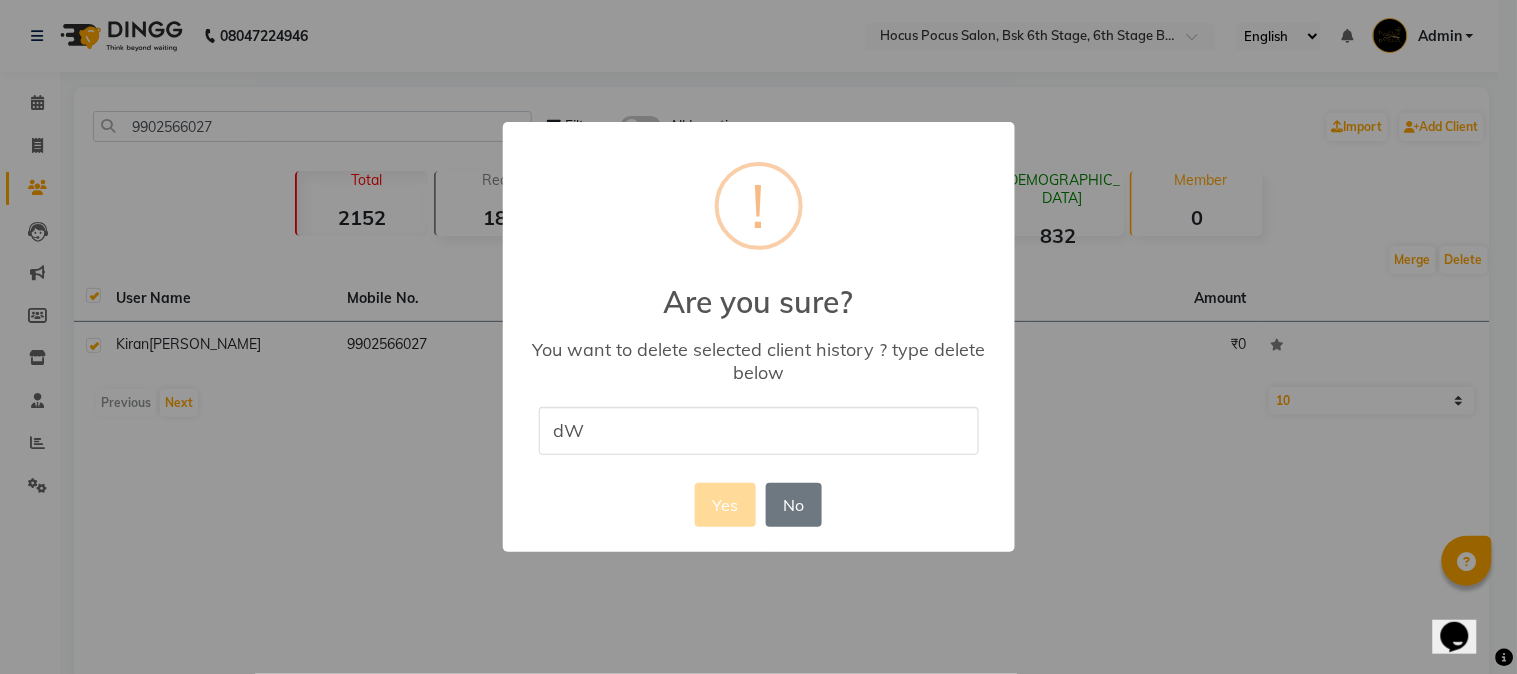 click on "dW" at bounding box center (759, 430) 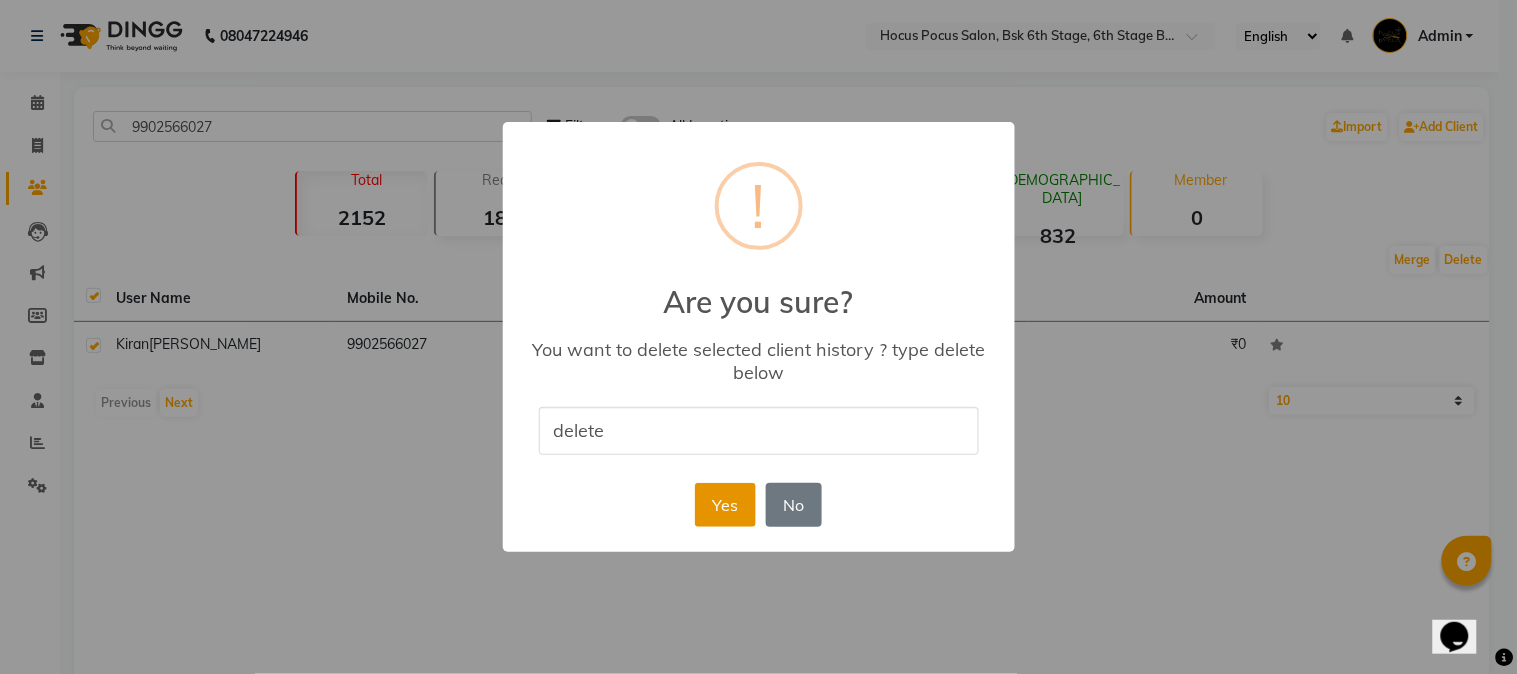 type on "delete" 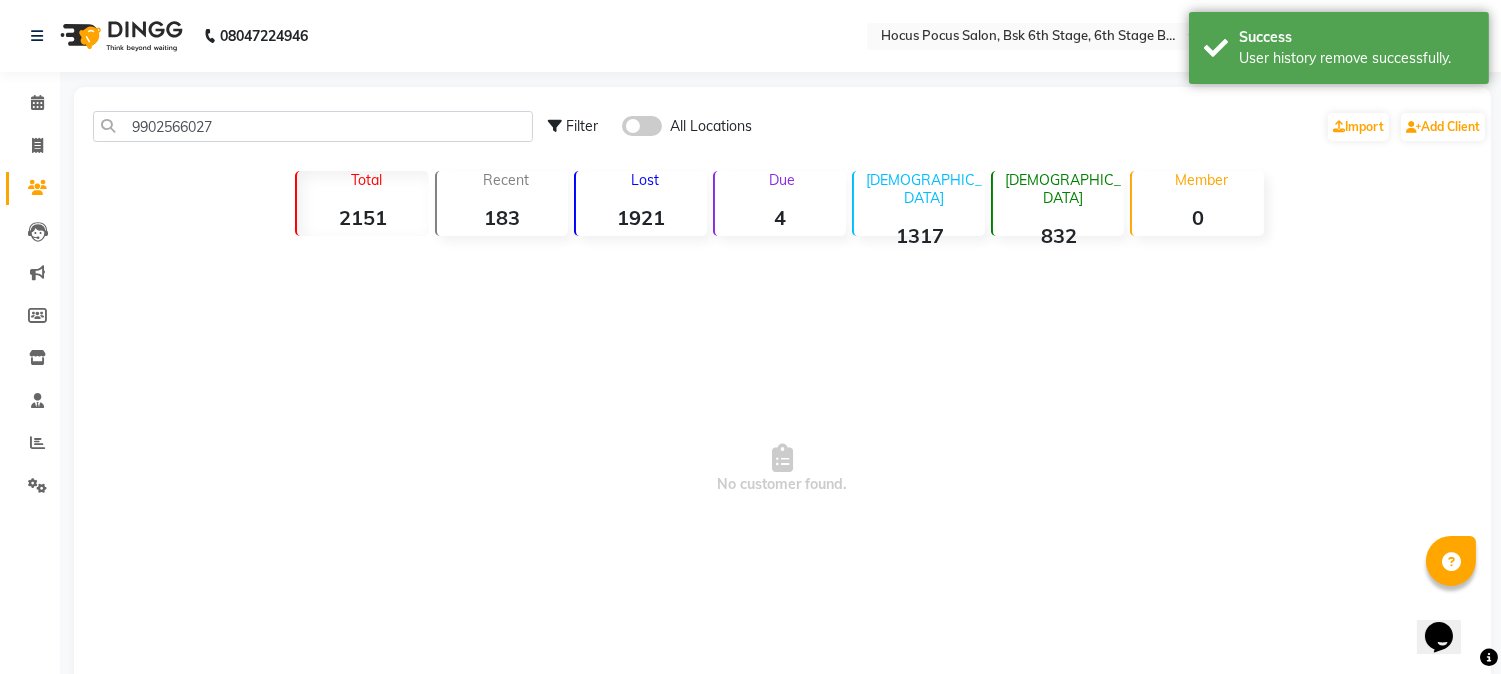 click 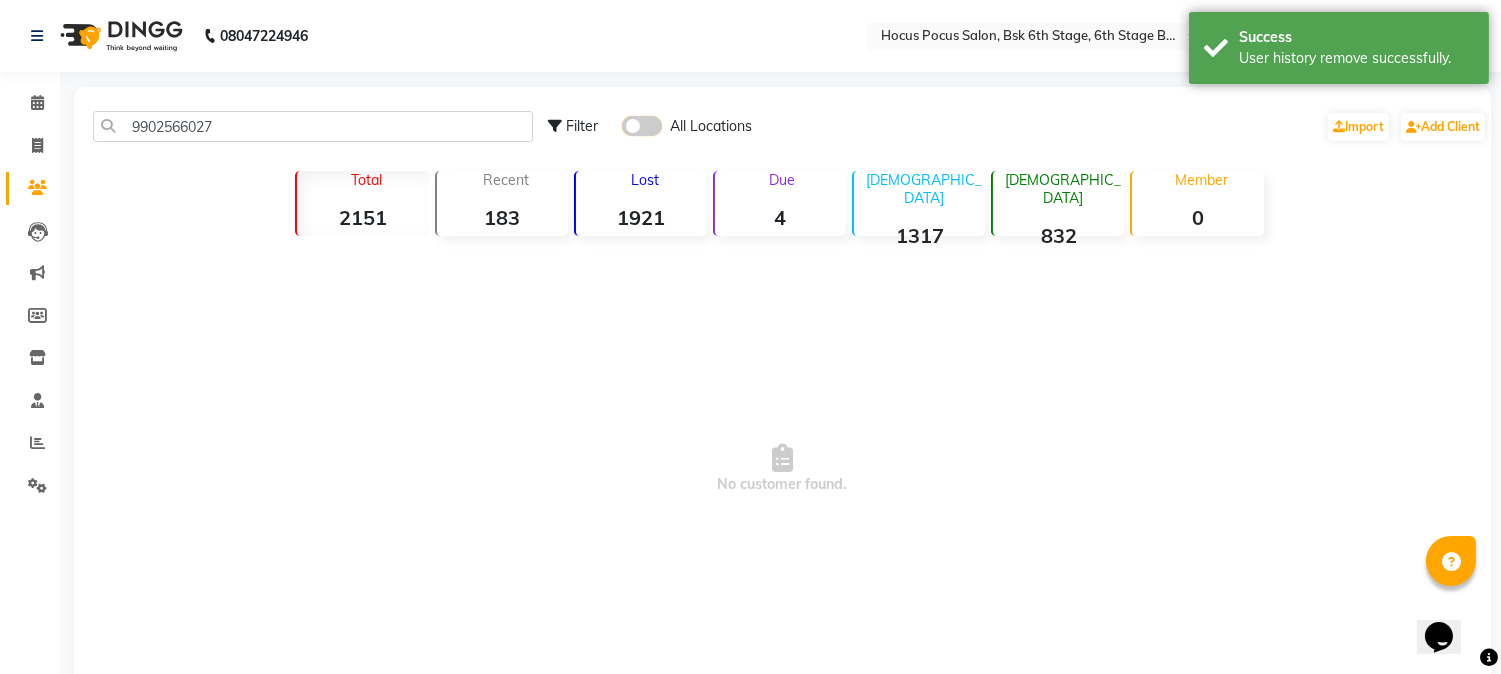 click 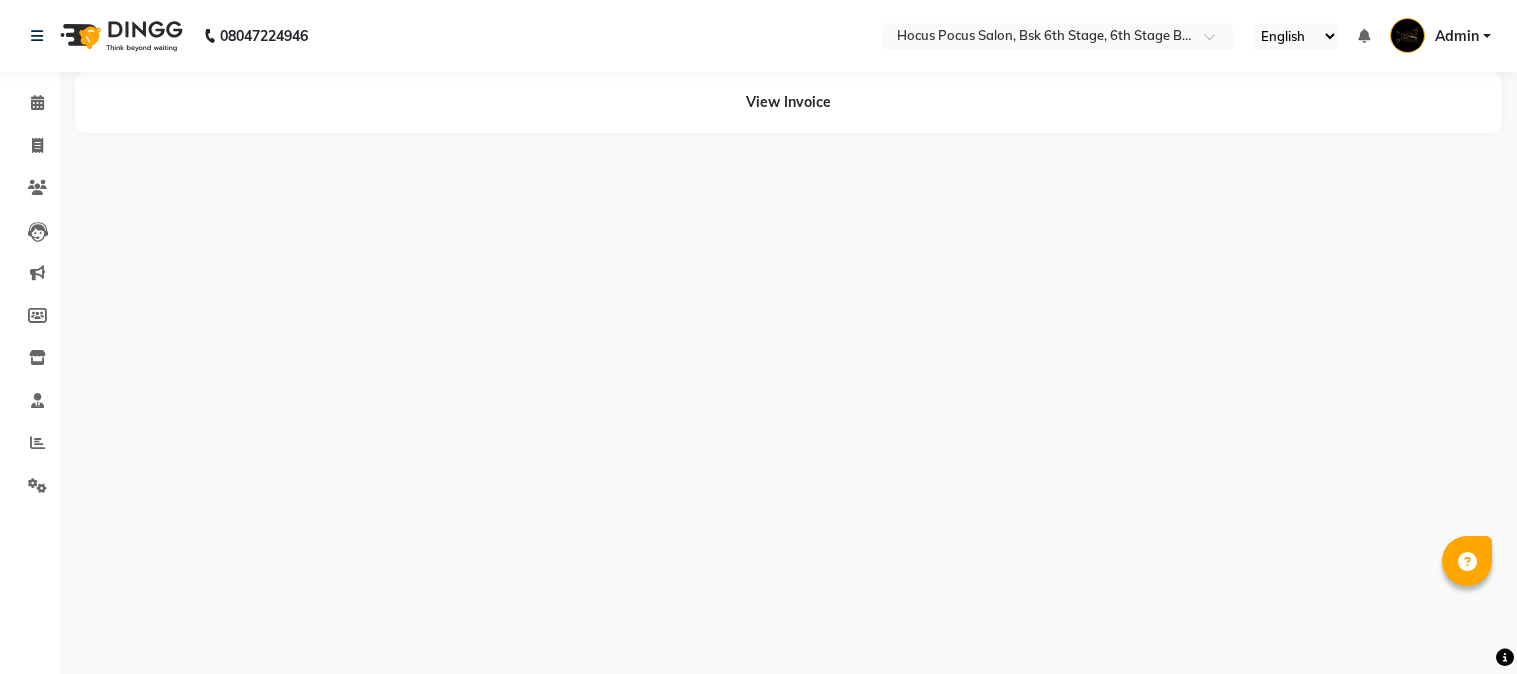 scroll, scrollTop: 0, scrollLeft: 0, axis: both 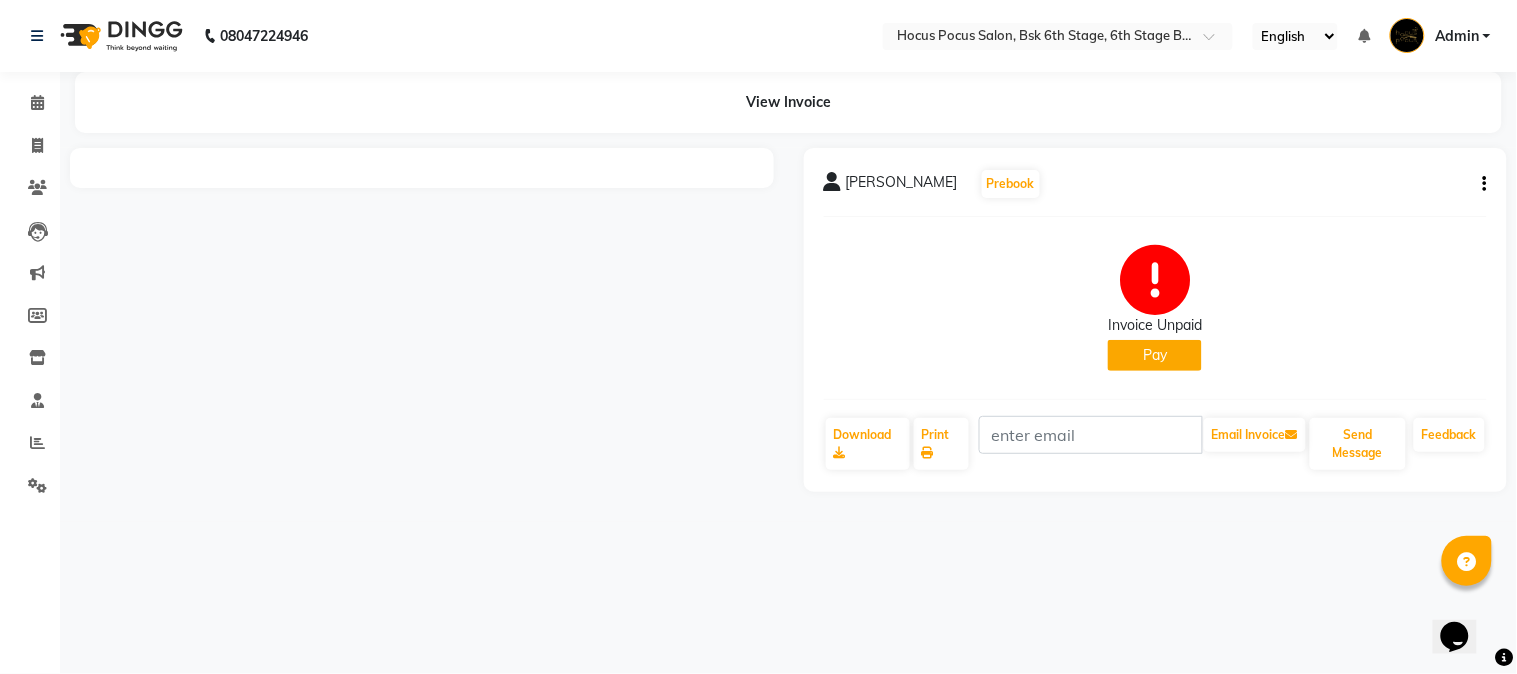 click 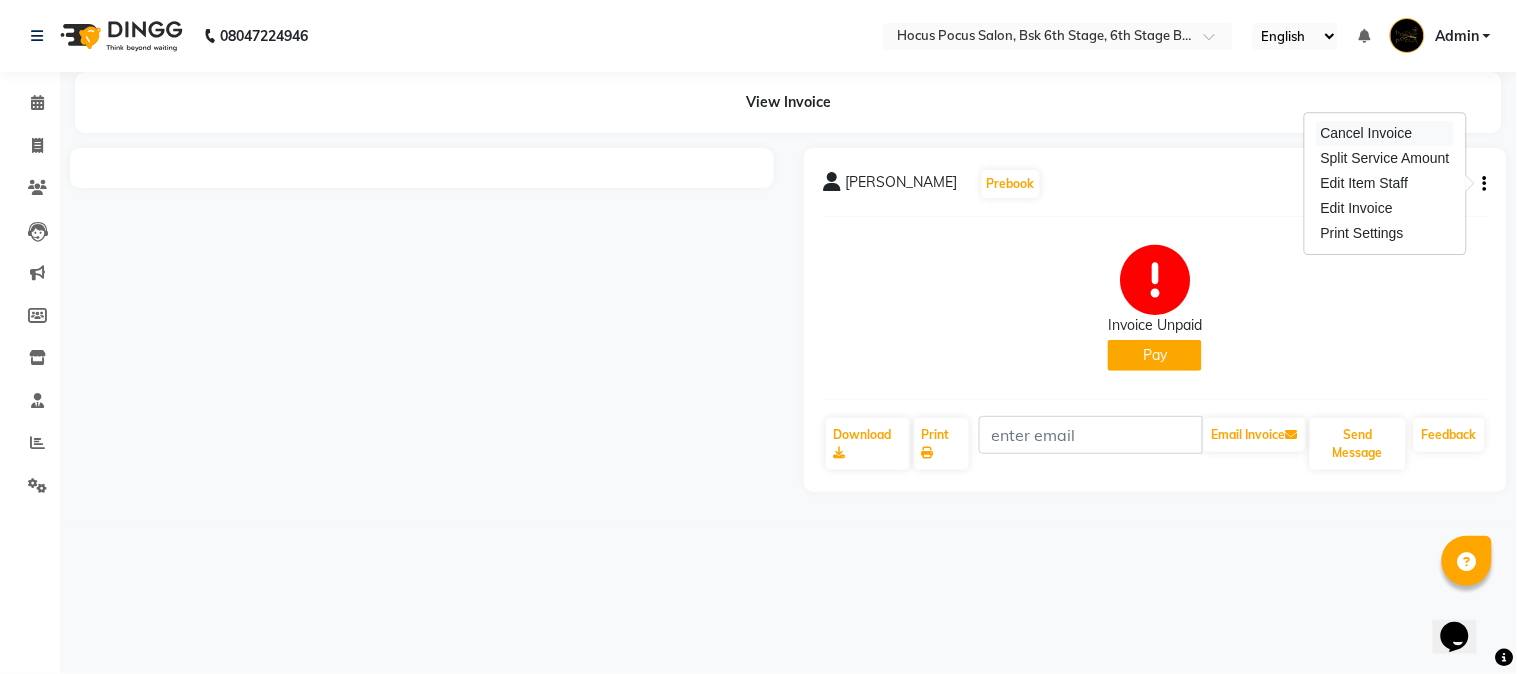 click on "Cancel Invoice" at bounding box center [1385, 133] 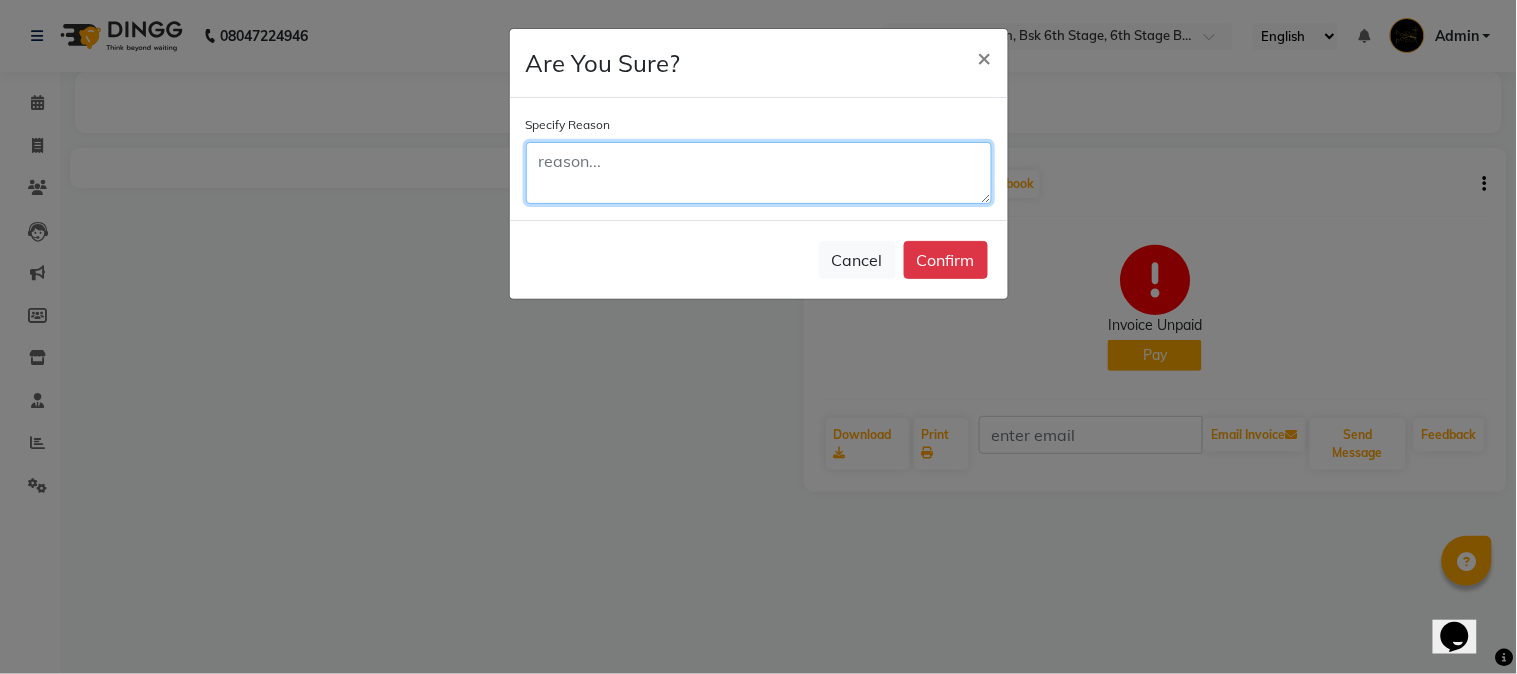 click 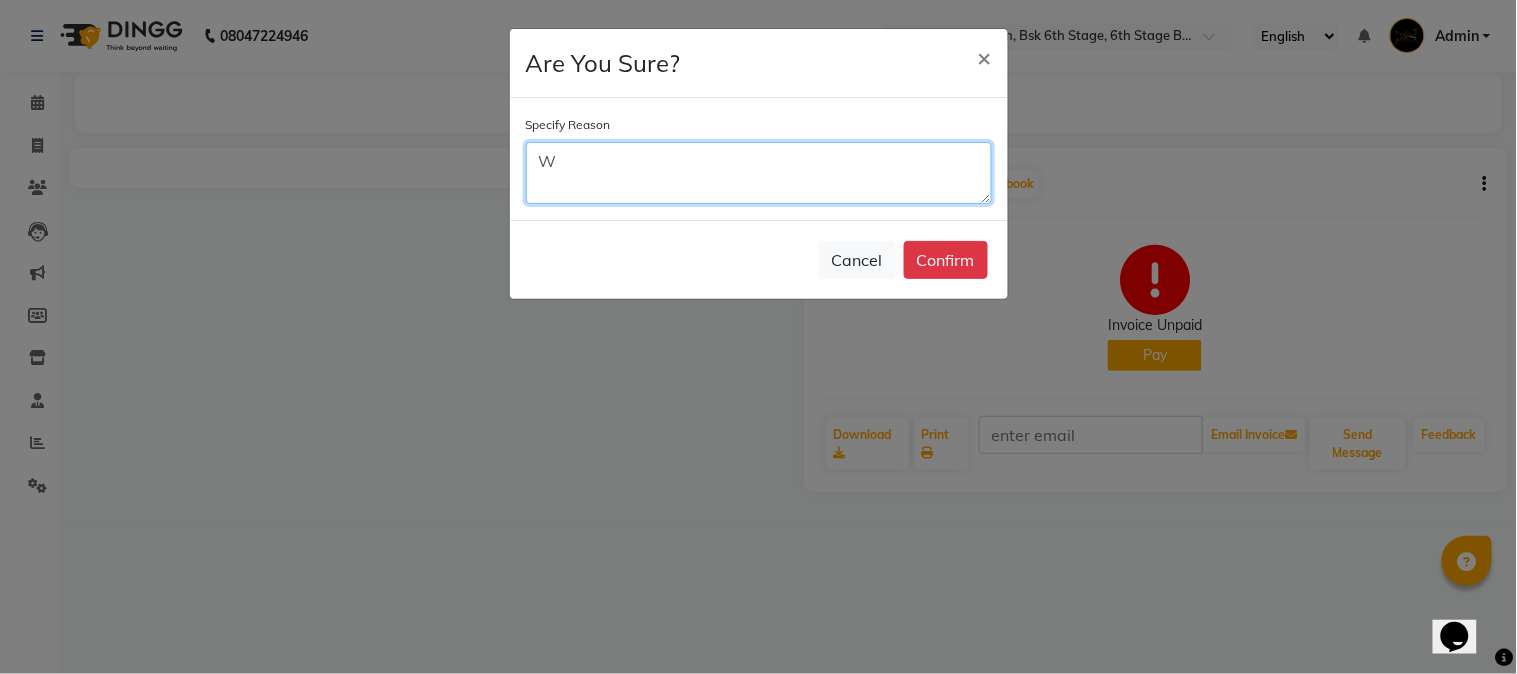 type on "W" 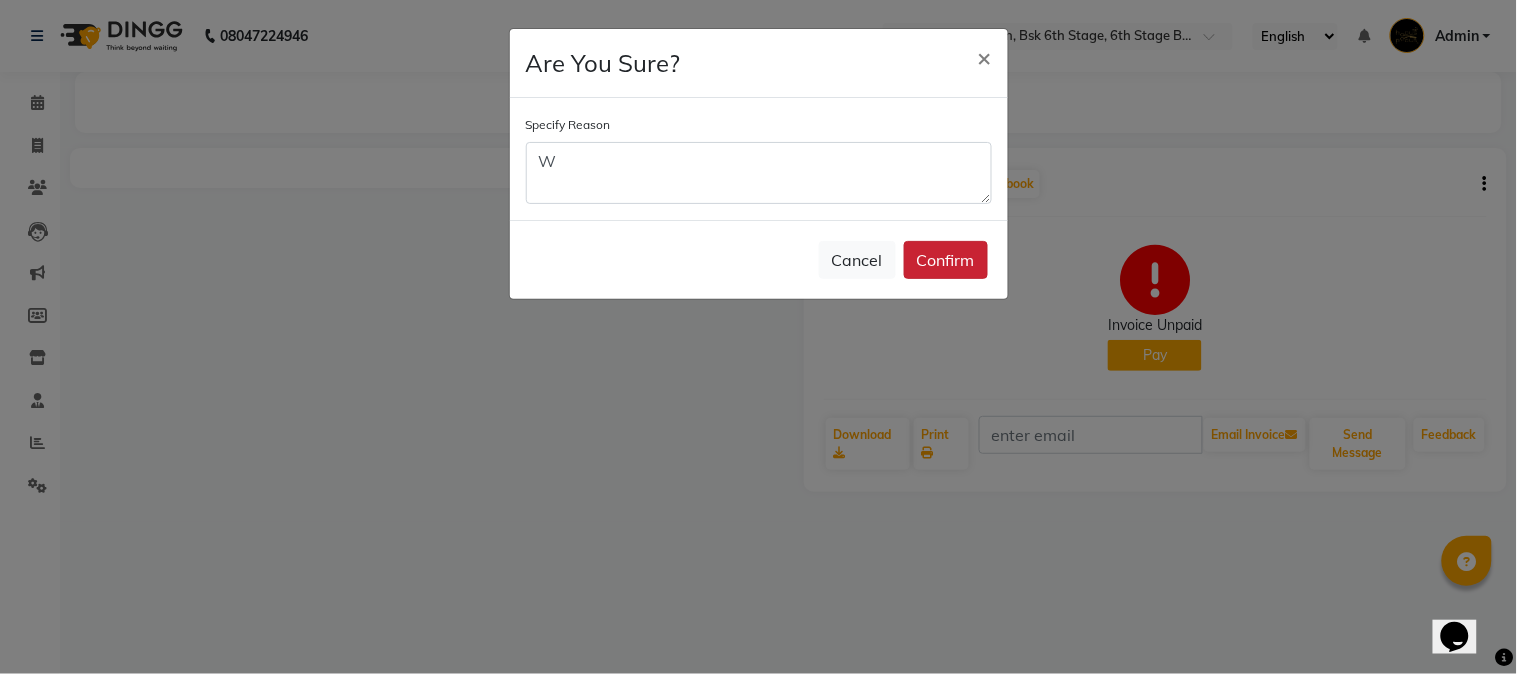 click on "Cancel   Confirm" 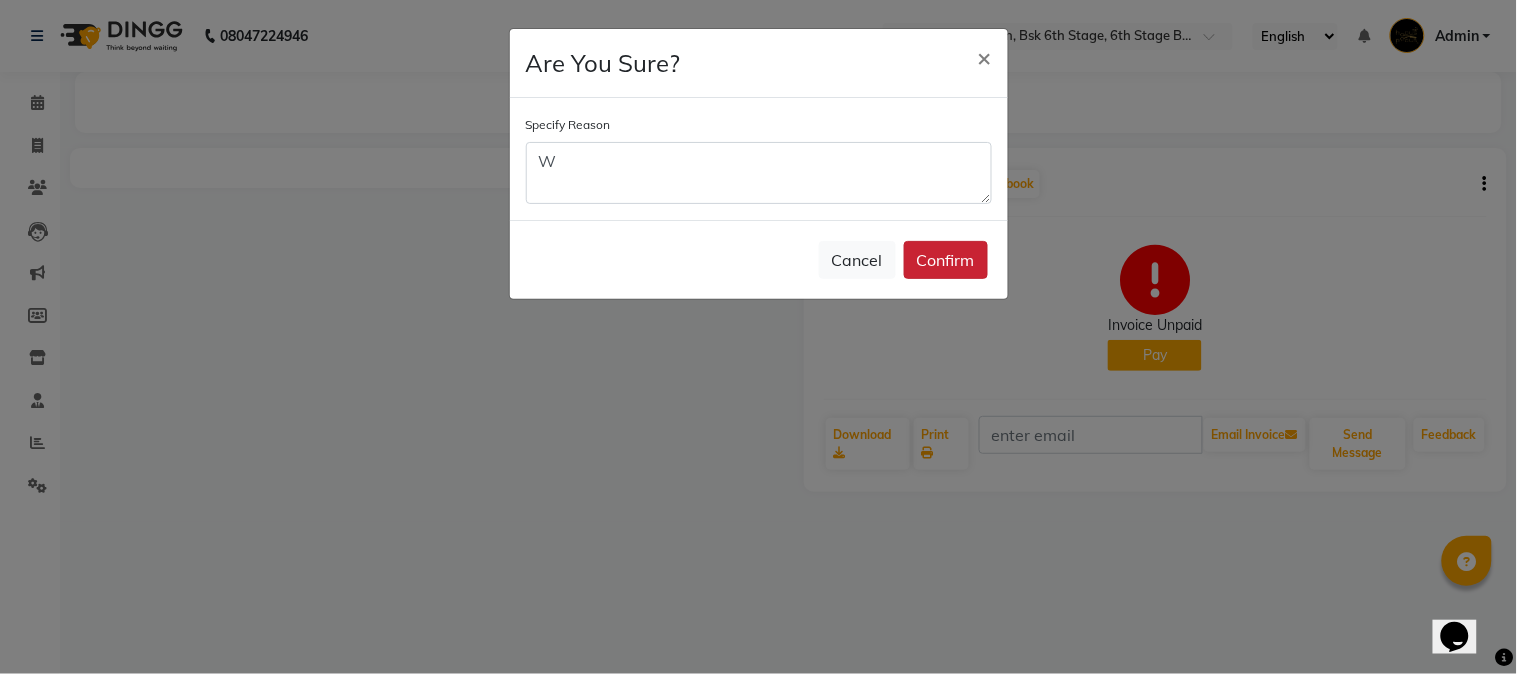click on "Confirm" 